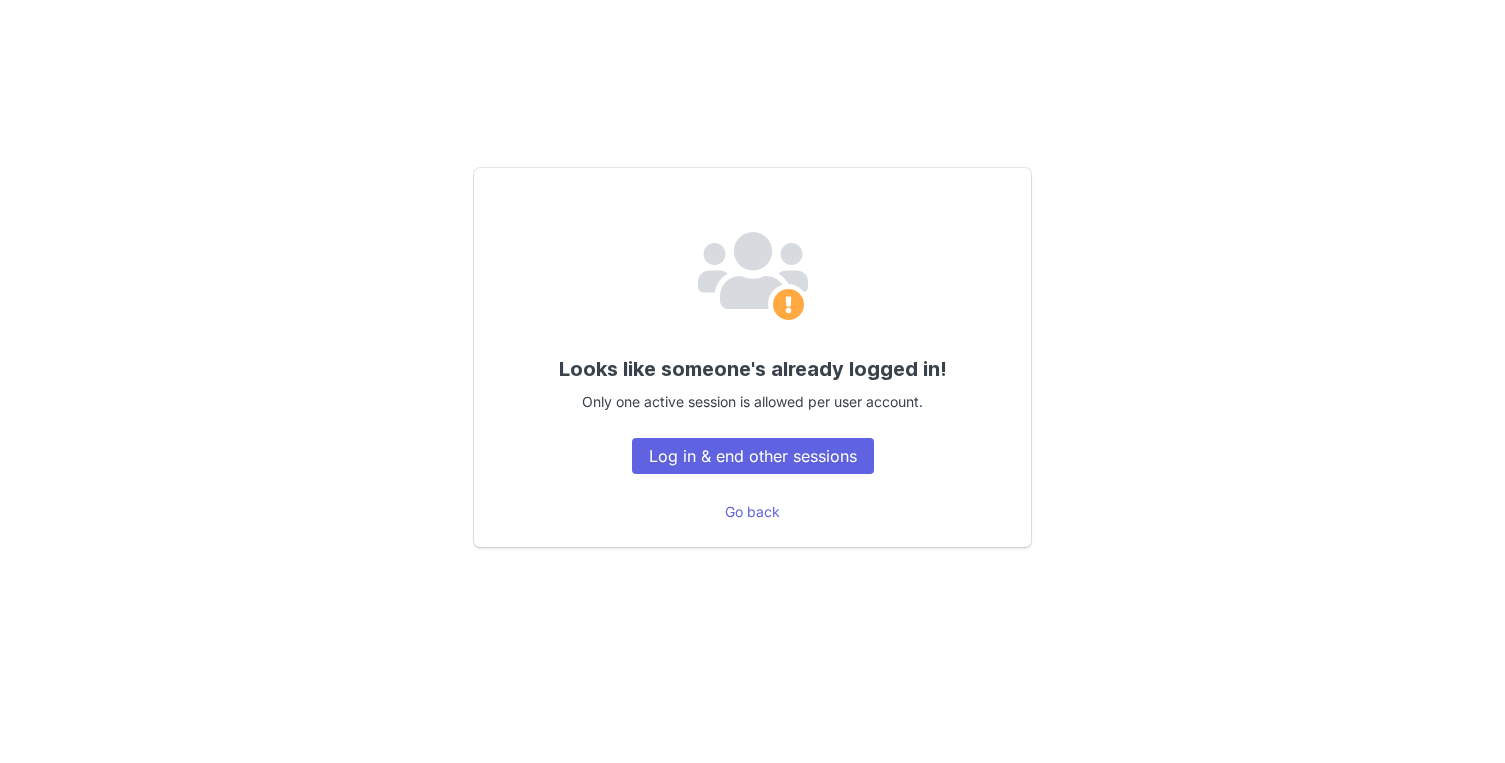 scroll, scrollTop: 0, scrollLeft: 0, axis: both 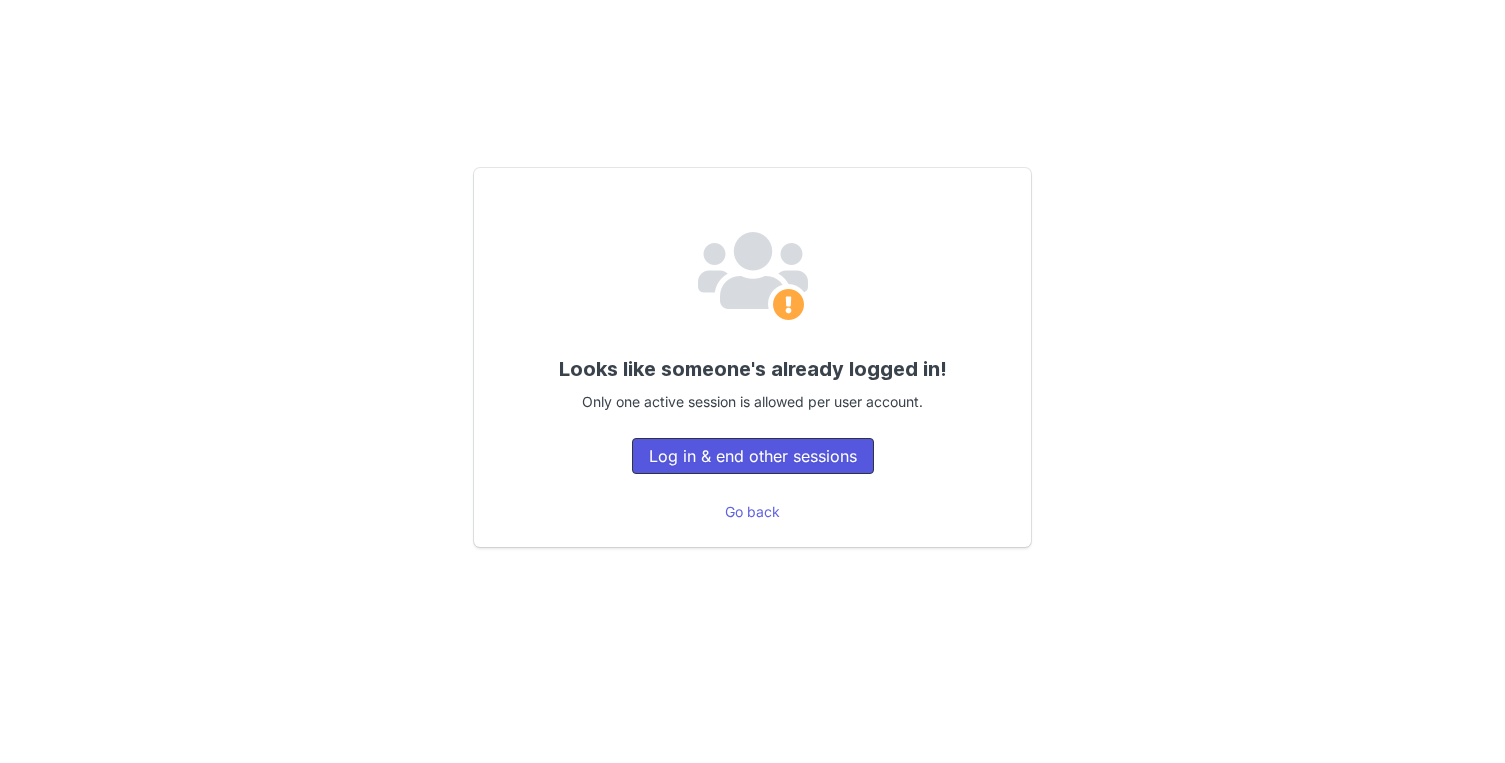 click on "Log in & end other sessions" at bounding box center [753, 456] 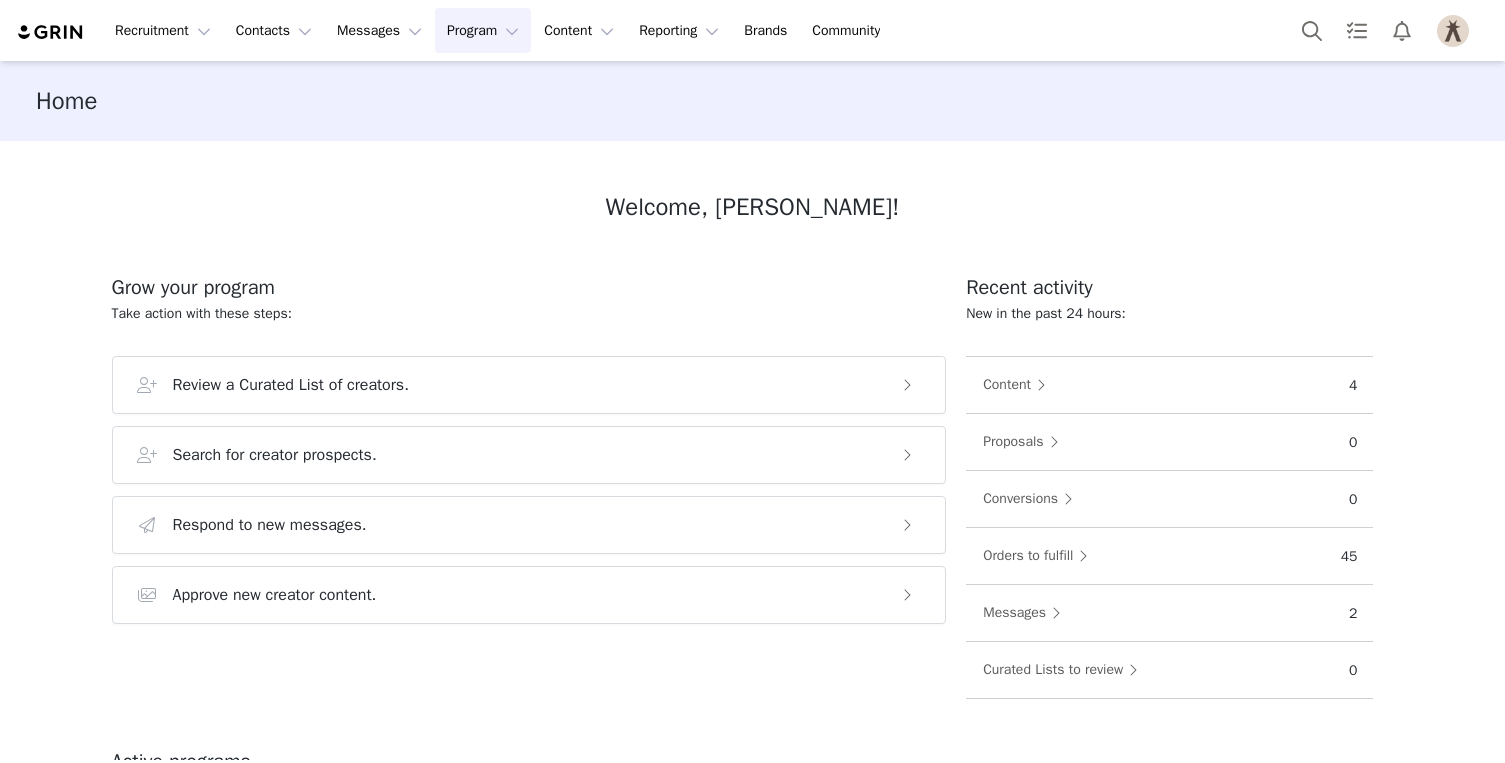 scroll, scrollTop: 0, scrollLeft: 0, axis: both 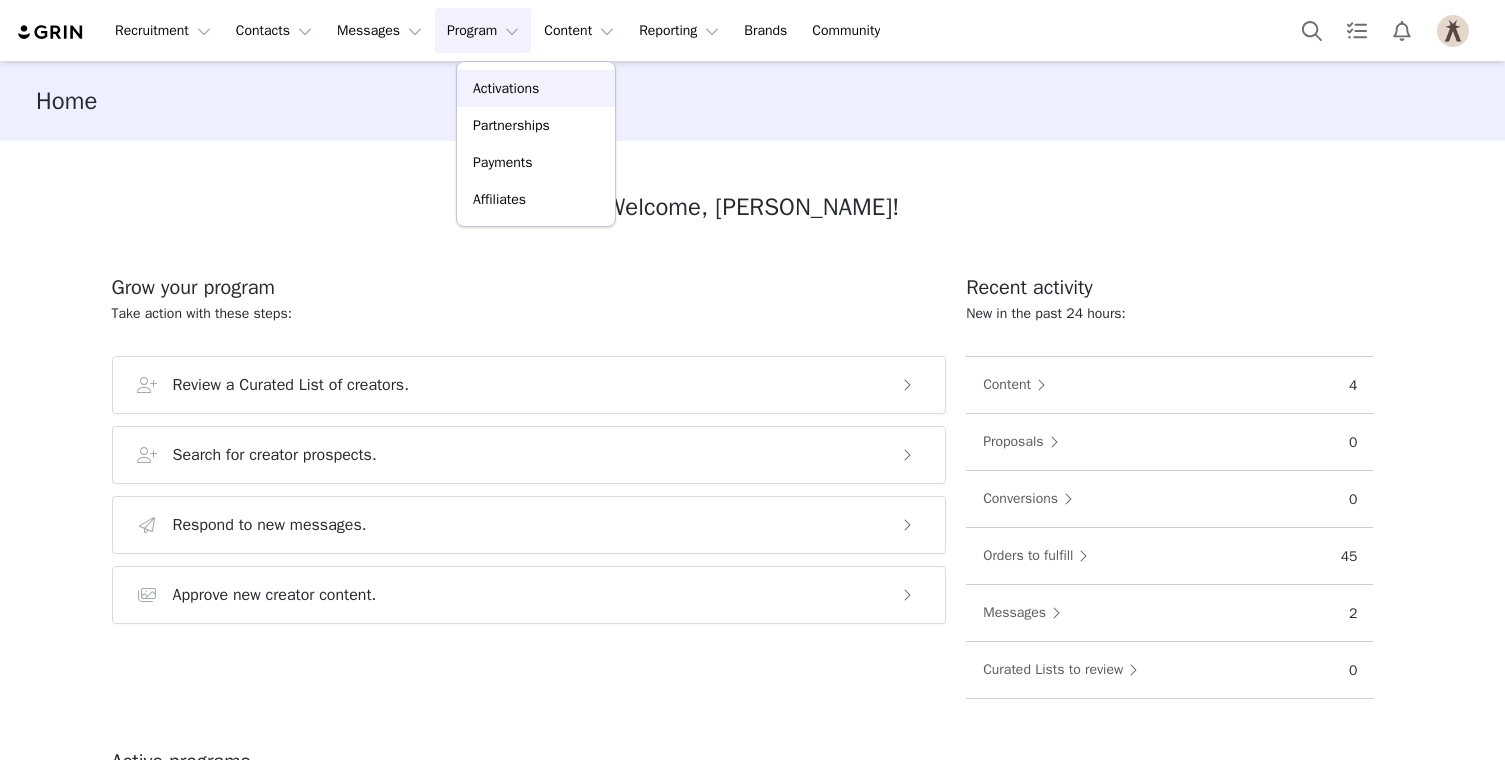 click on "Activations" at bounding box center (506, 88) 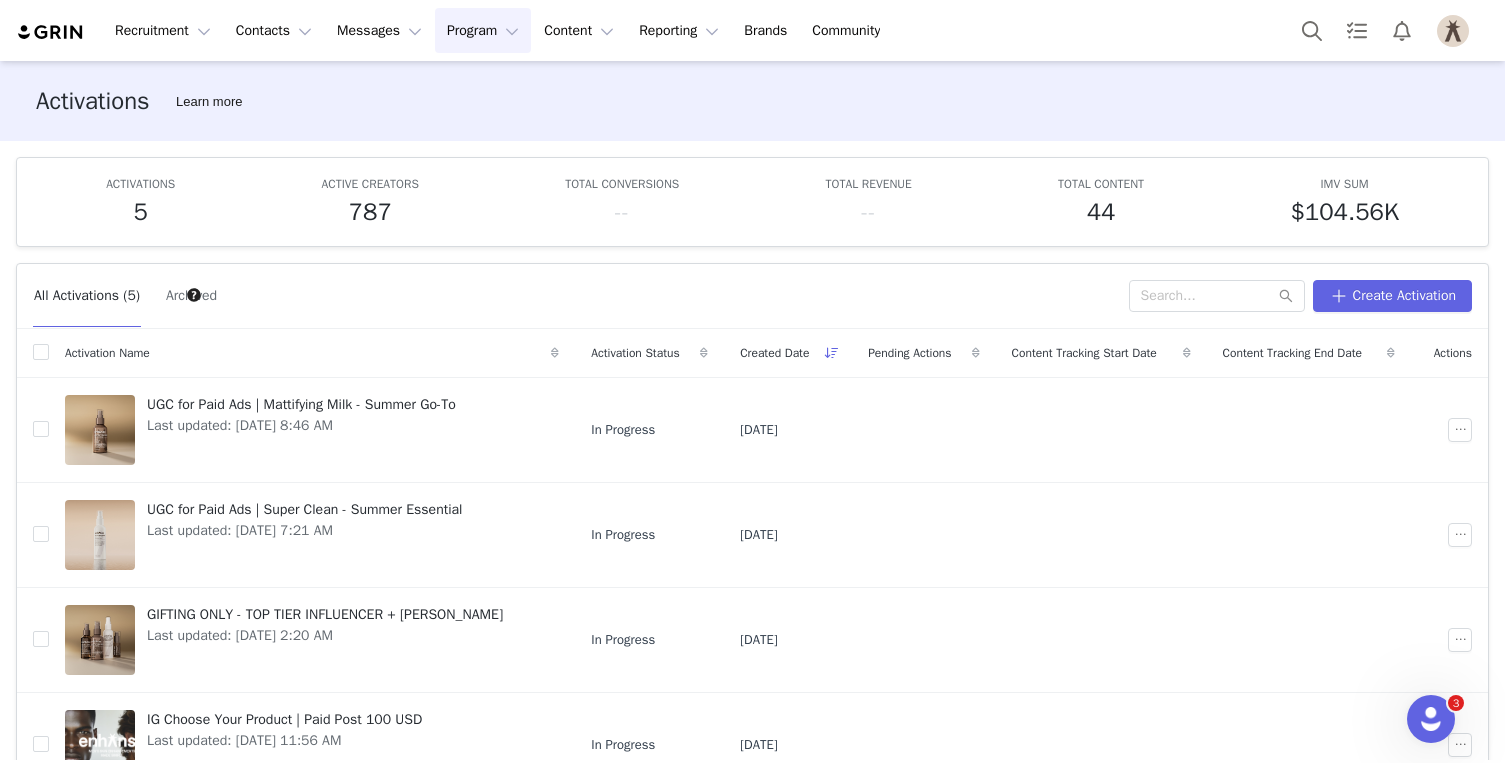 scroll, scrollTop: 0, scrollLeft: 0, axis: both 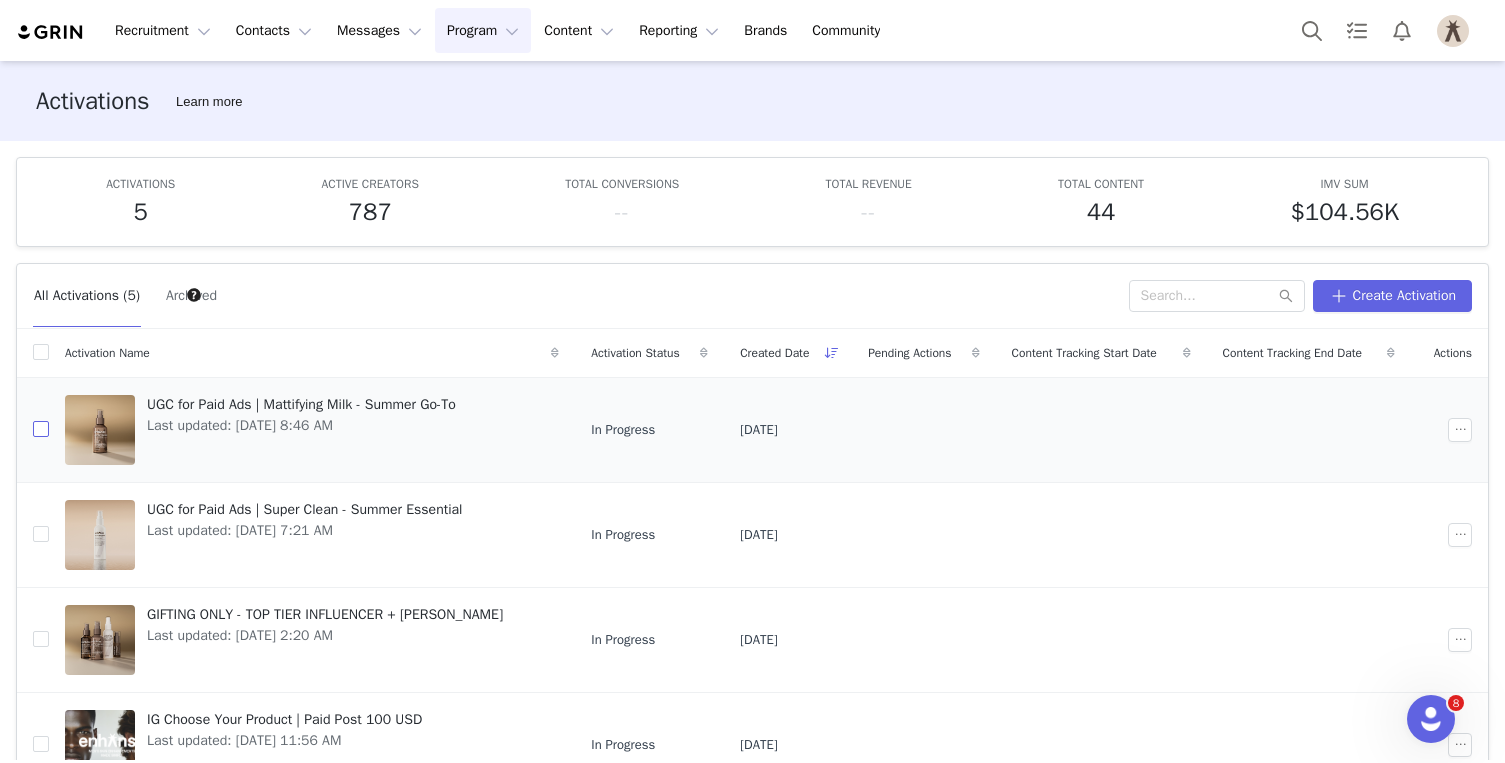 click at bounding box center [41, 429] 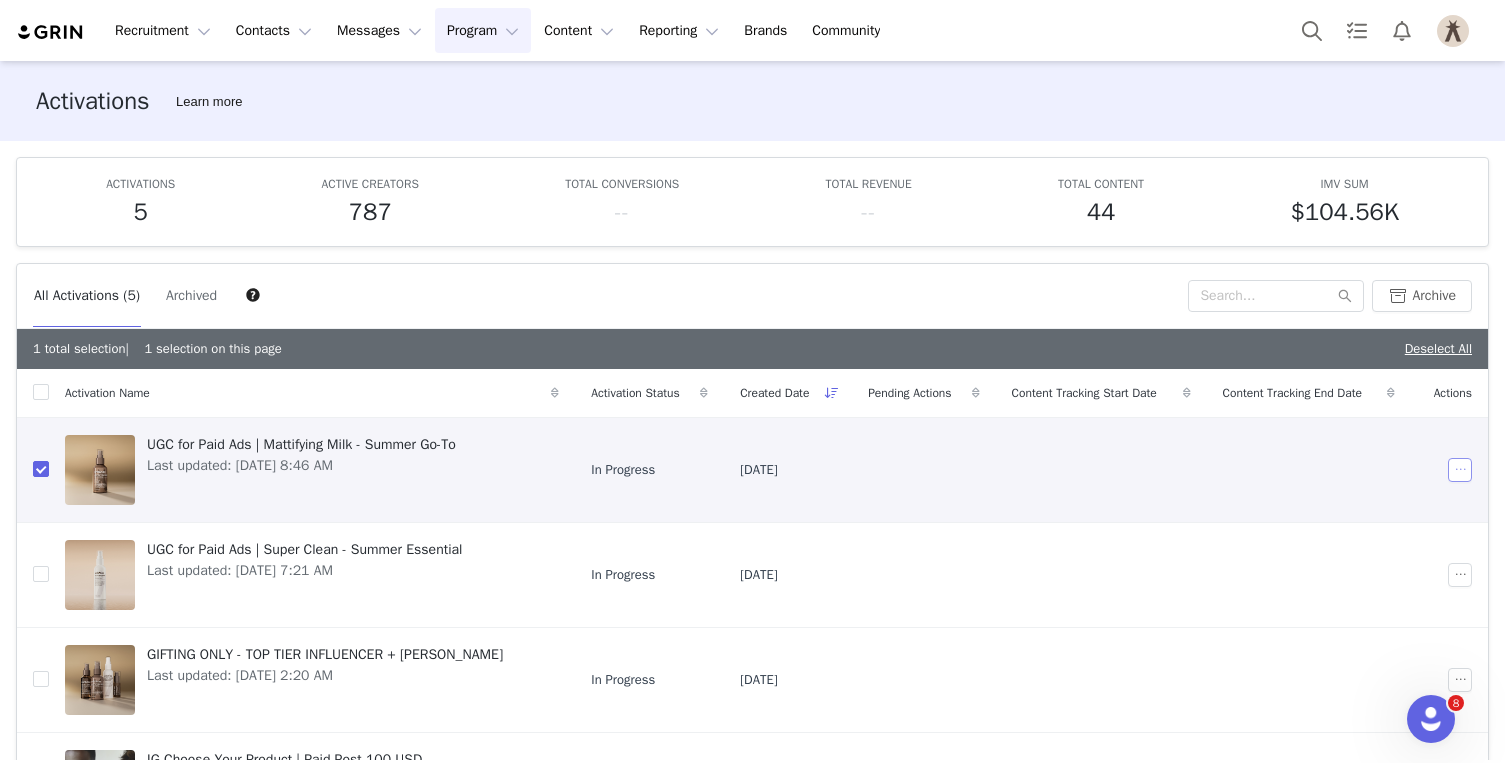 click at bounding box center (1460, 470) 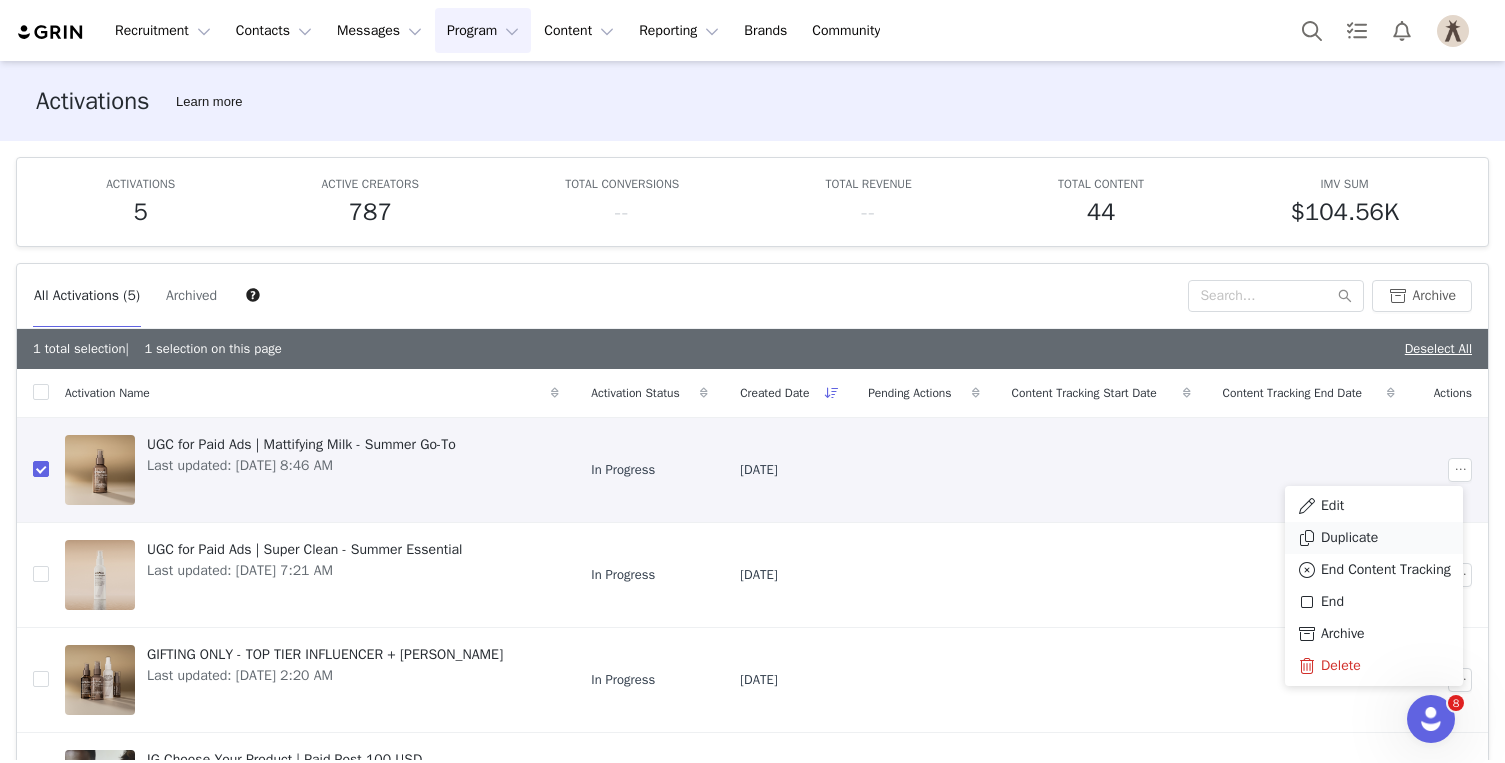 click on "Duplicate" at bounding box center [1374, 538] 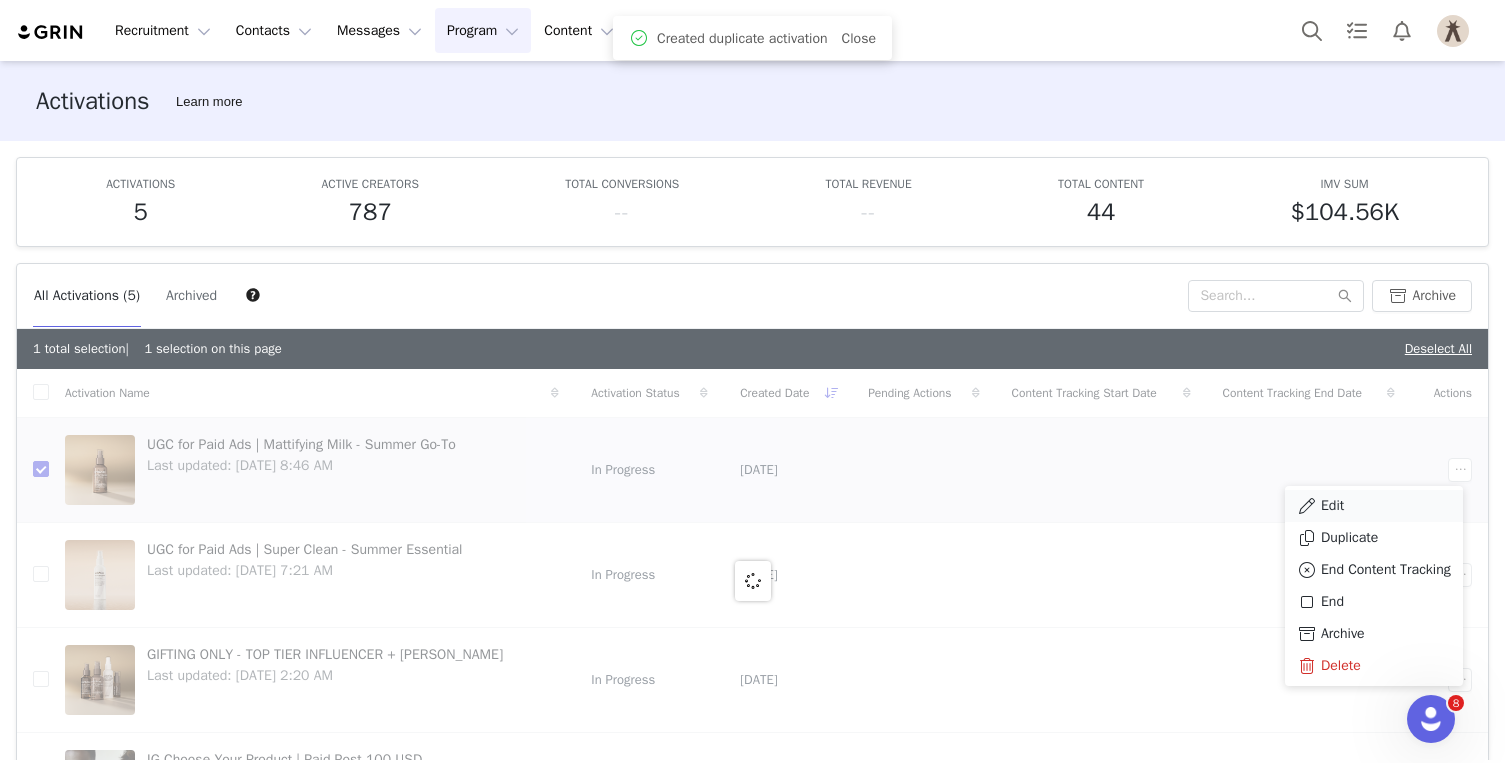 checkbox on "false" 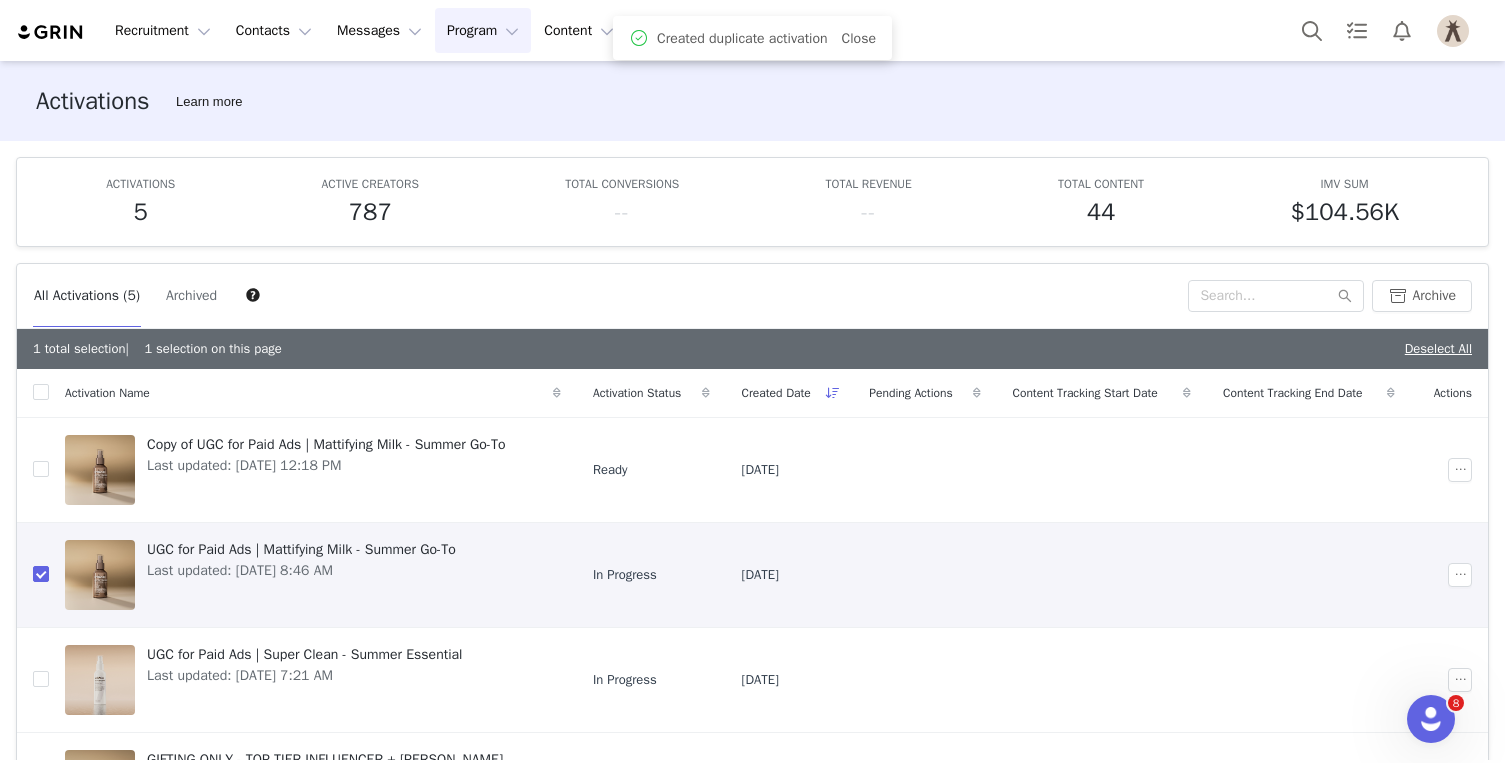 click at bounding box center [33, 574] 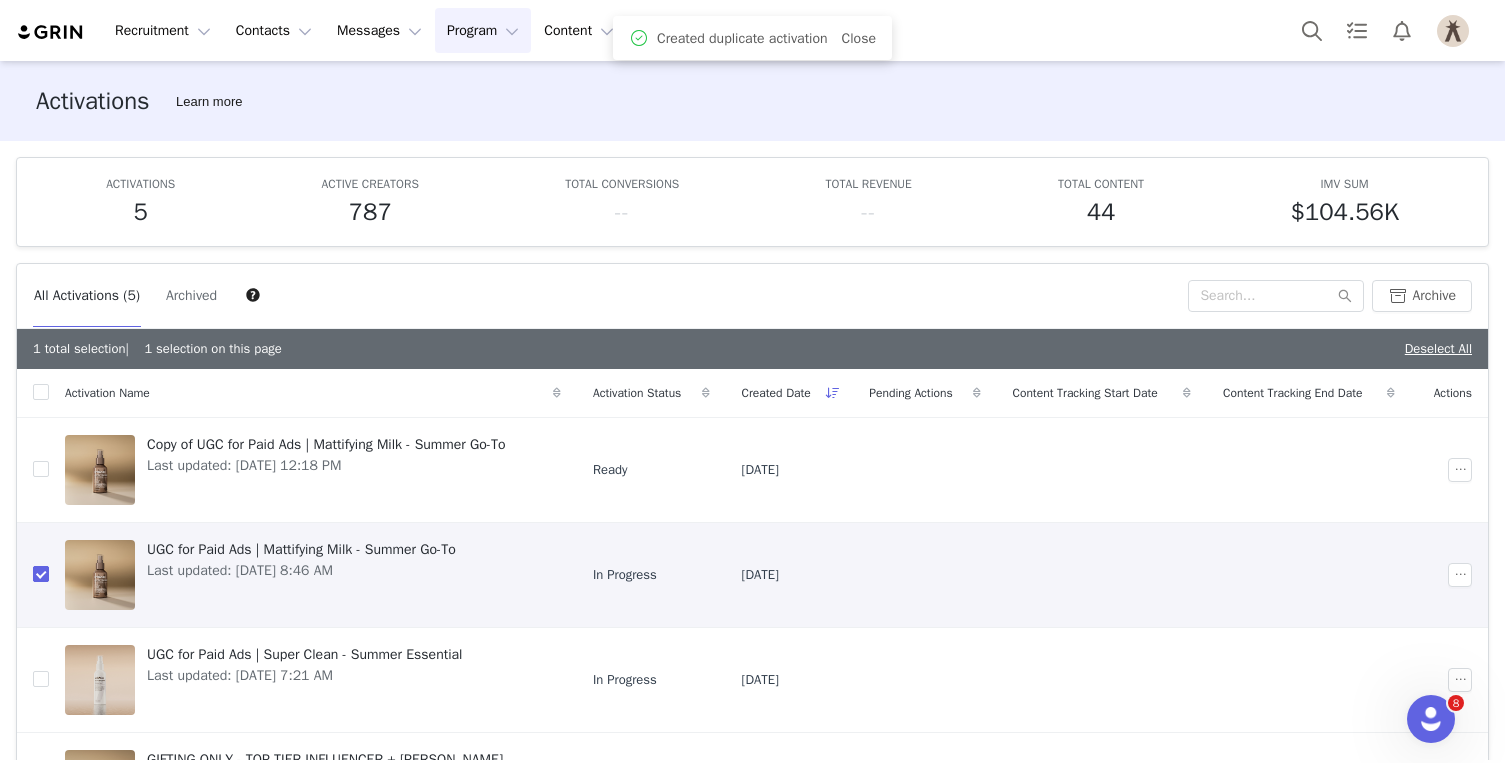 click at bounding box center [41, 574] 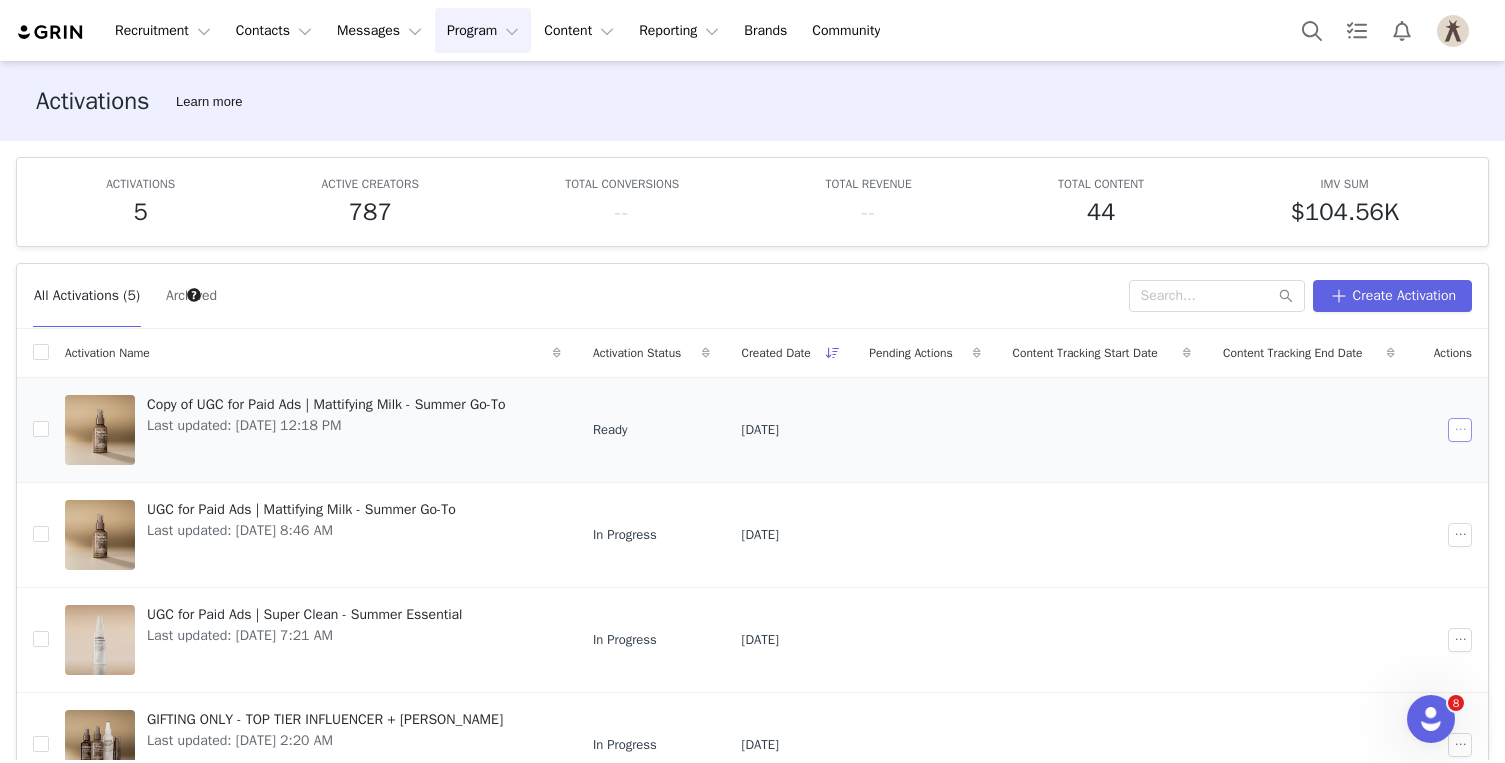 click at bounding box center (1460, 430) 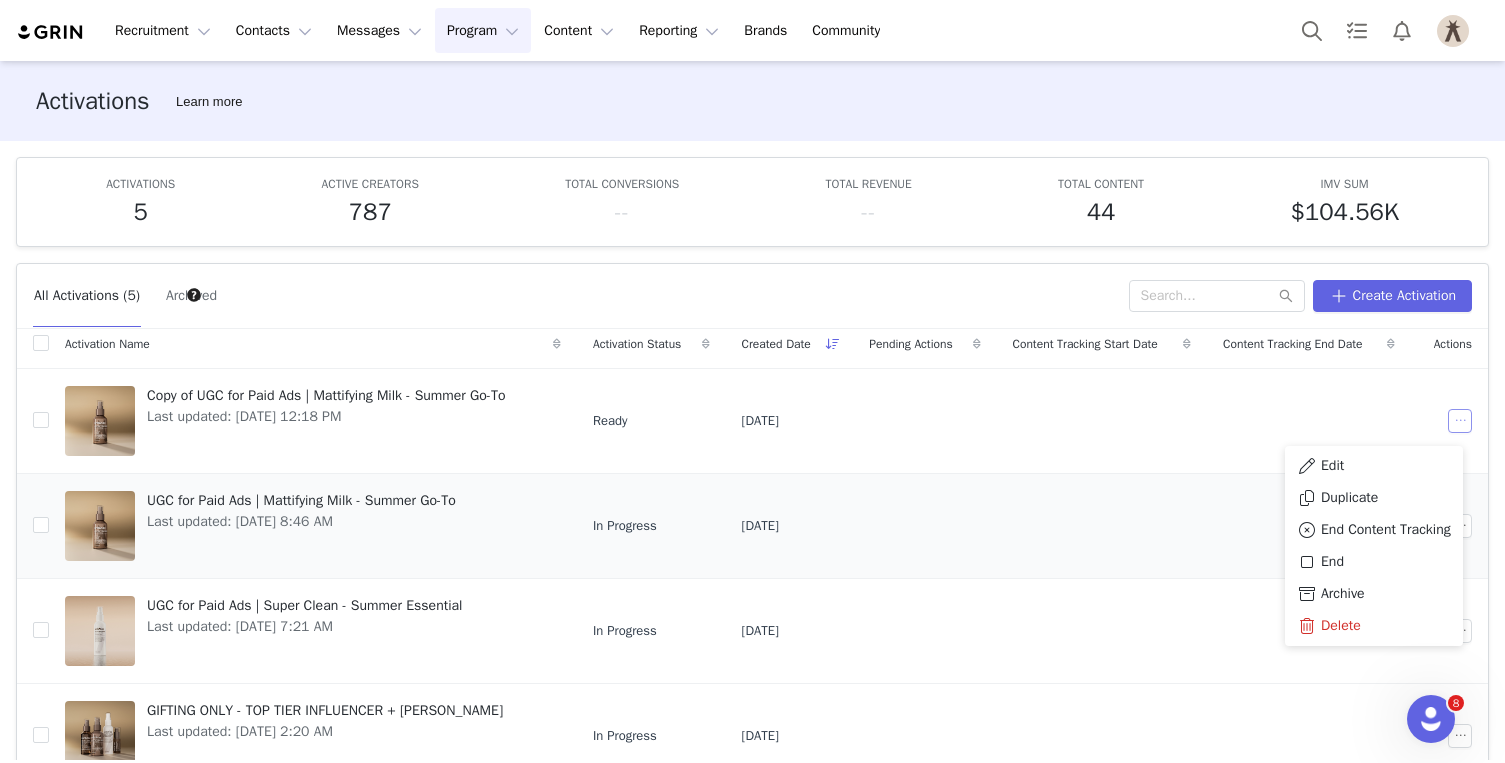 scroll, scrollTop: 0, scrollLeft: 0, axis: both 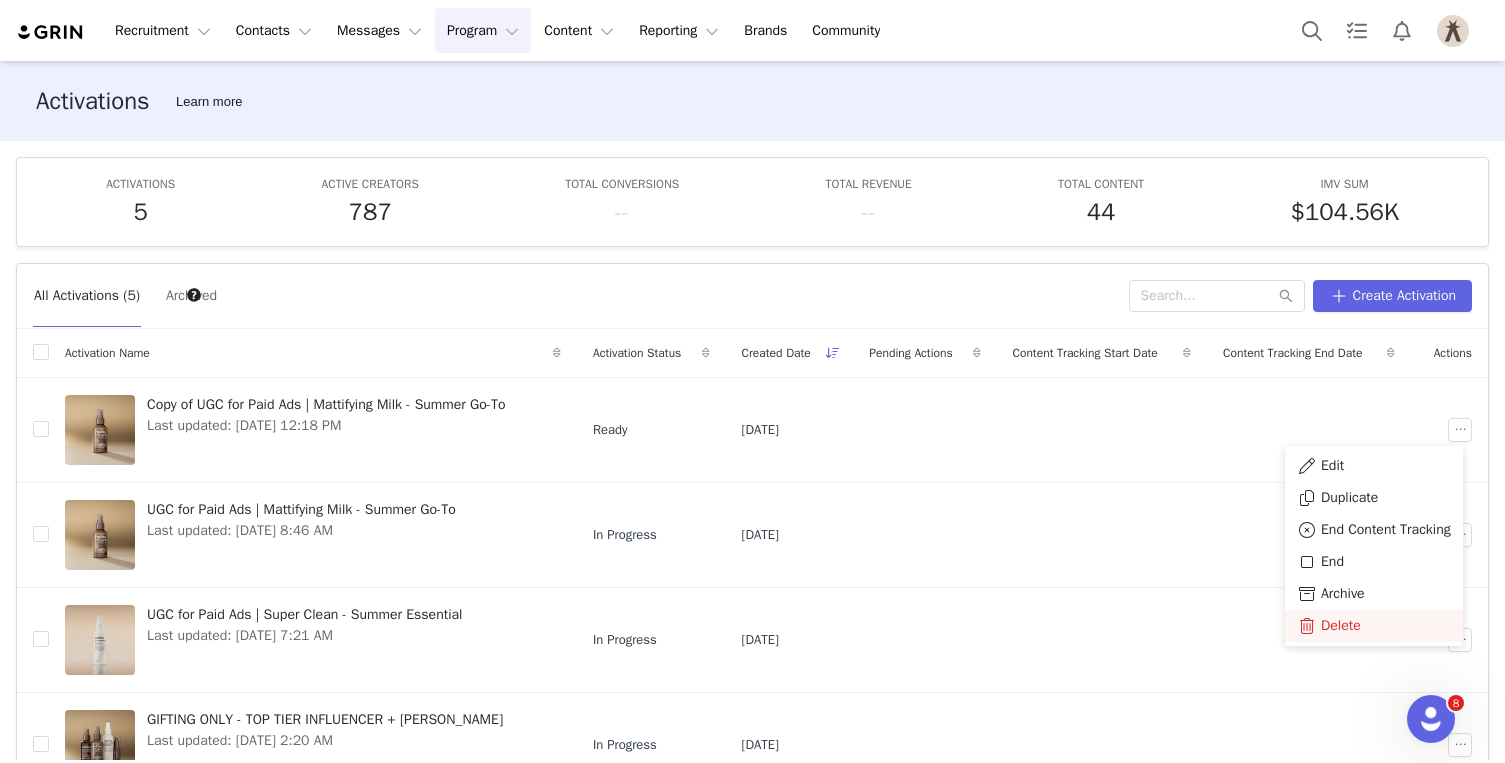 click at bounding box center (1307, 626) 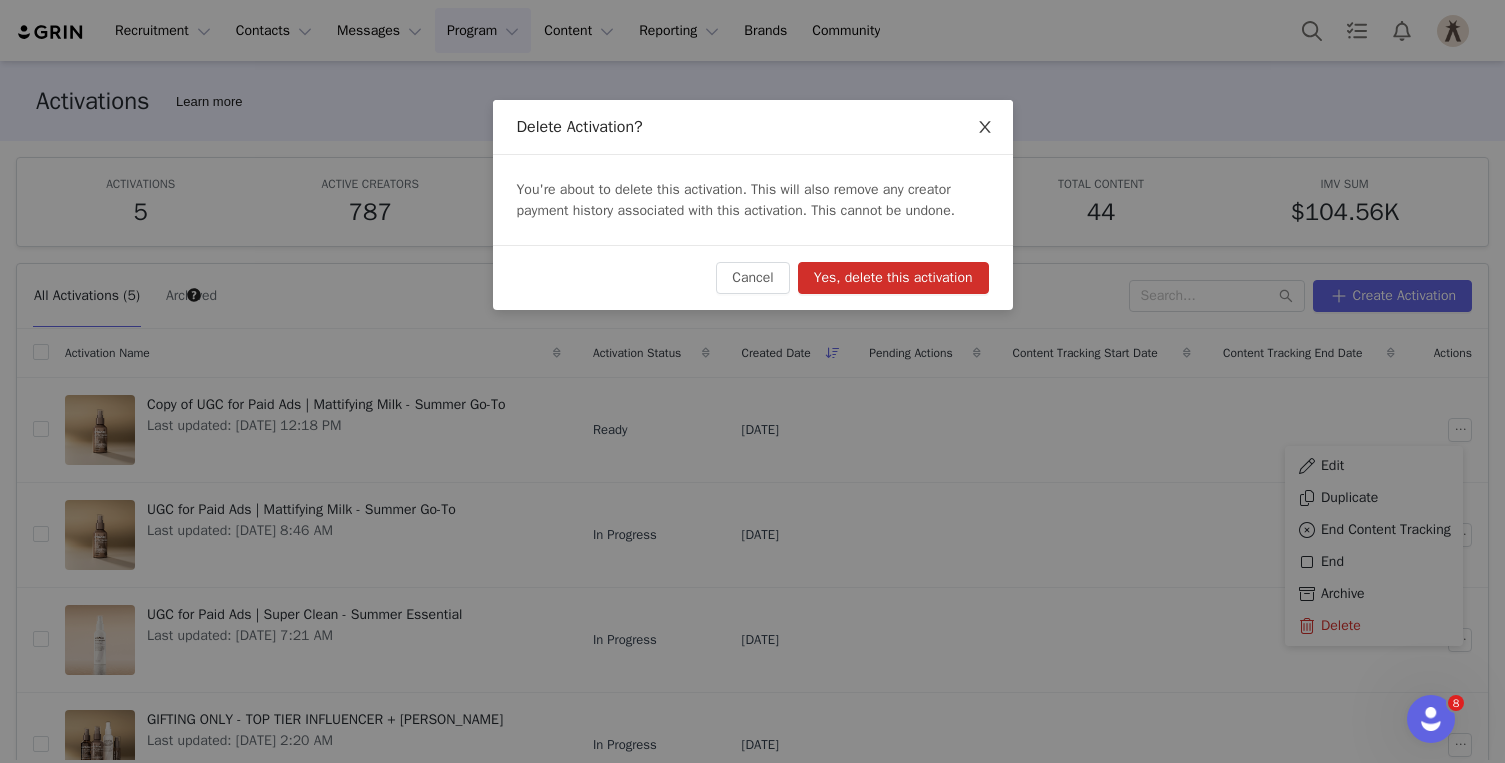 click 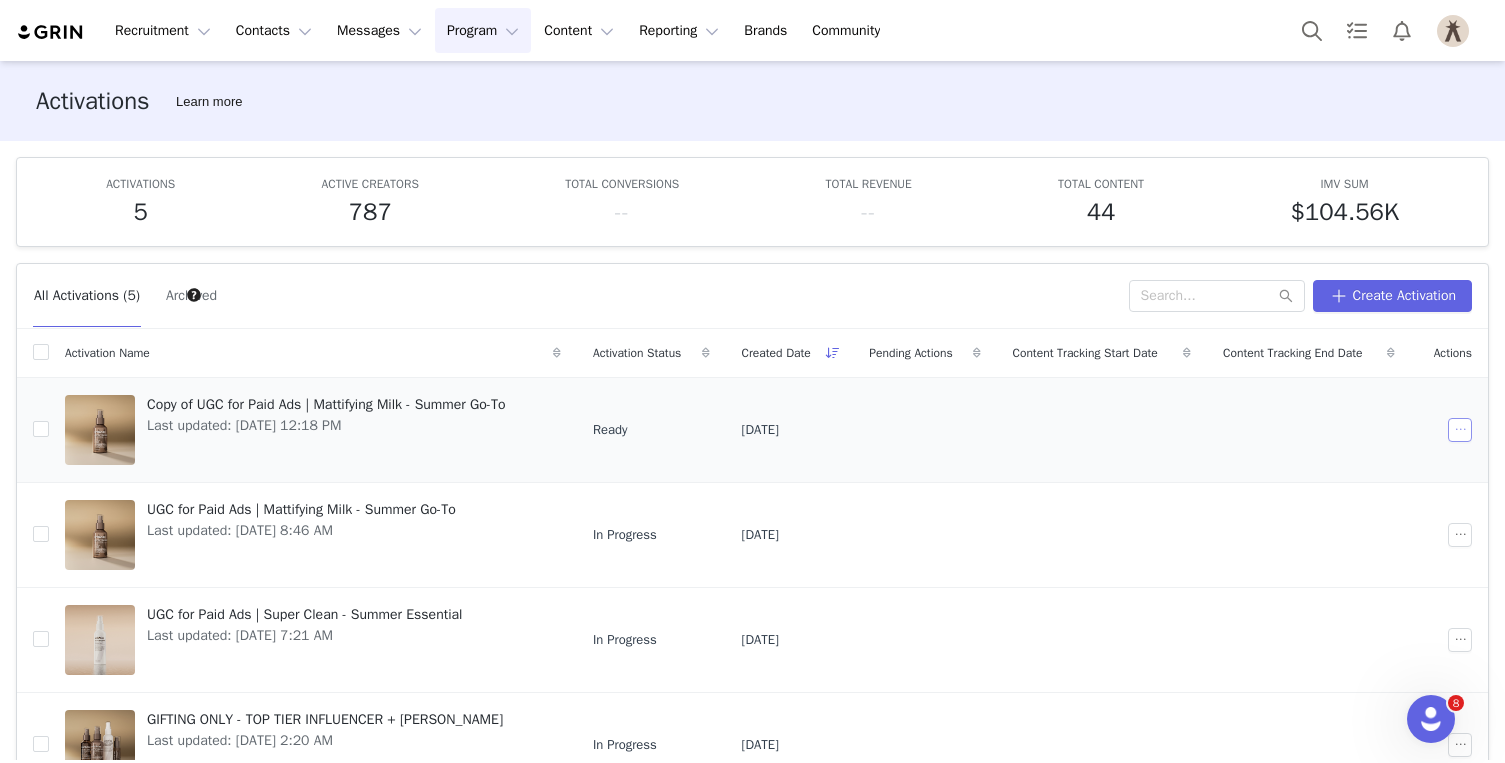 click at bounding box center (1460, 430) 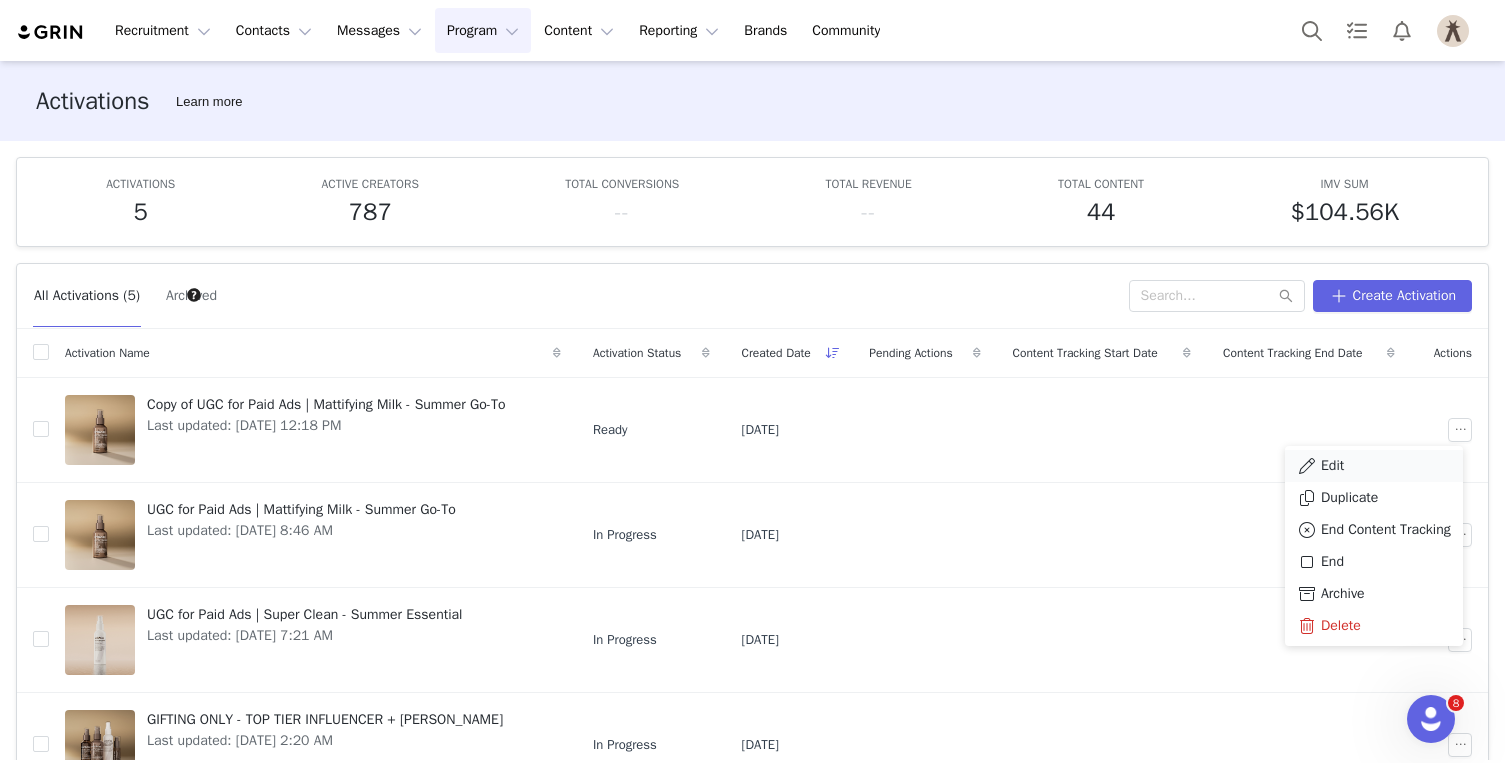 click on "Edit" at bounding box center [1374, 466] 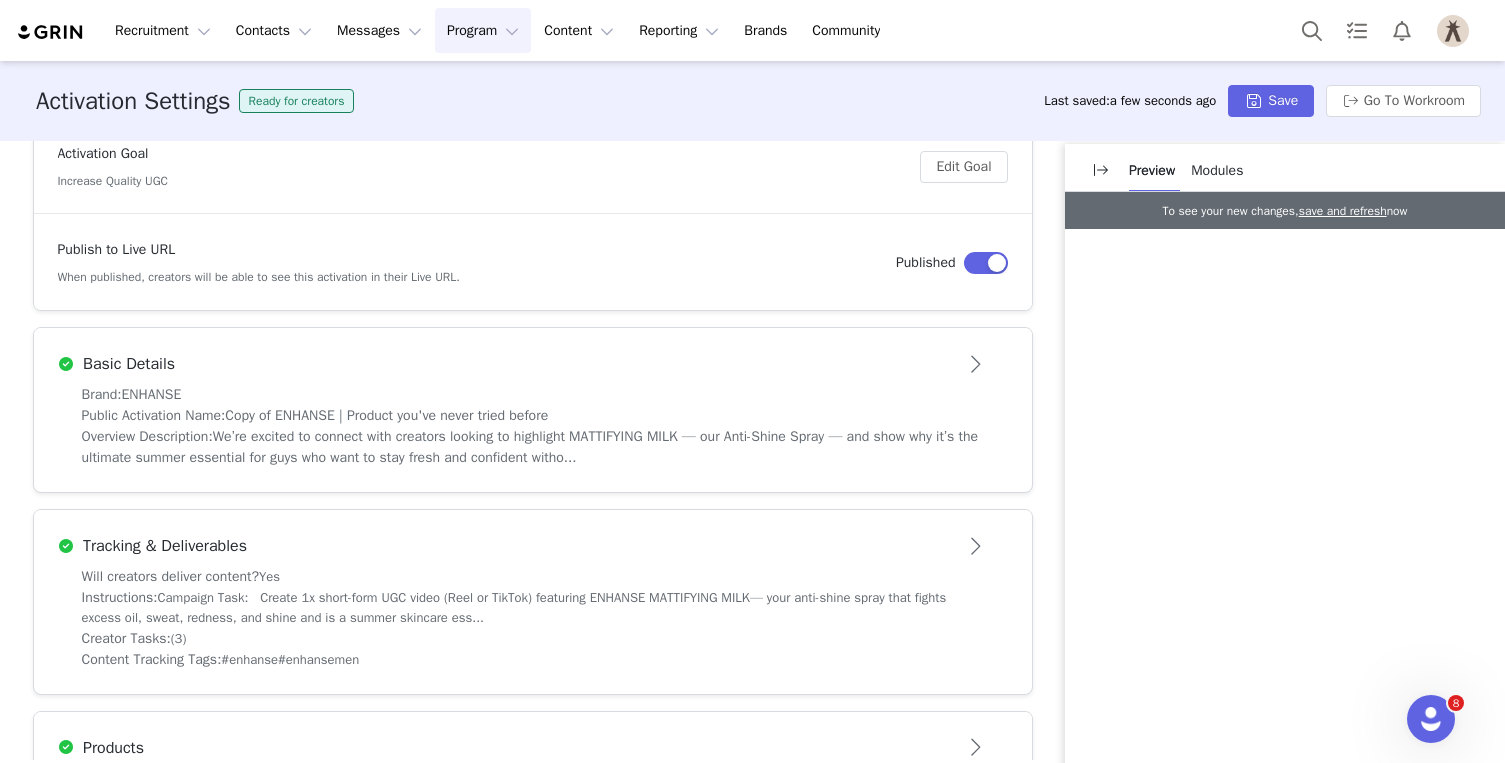 scroll, scrollTop: 296, scrollLeft: 0, axis: vertical 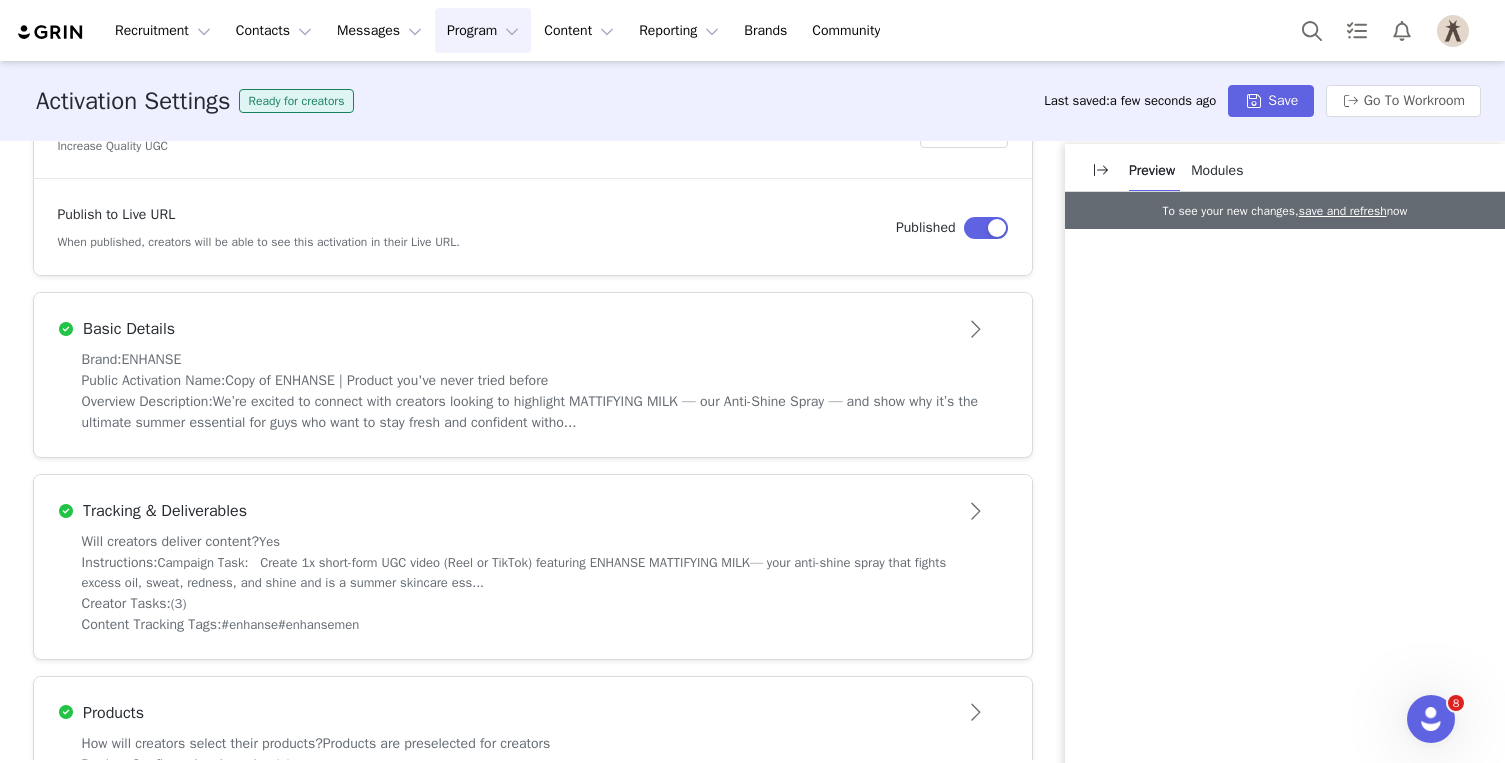 click on "We’re excited to connect with creators looking to highlight MATTIFYING MILK — our Anti-Shine Spray — and show why it’s the ultimate summer essential for guys who want to stay fresh and confident witho..." at bounding box center (530, 412) 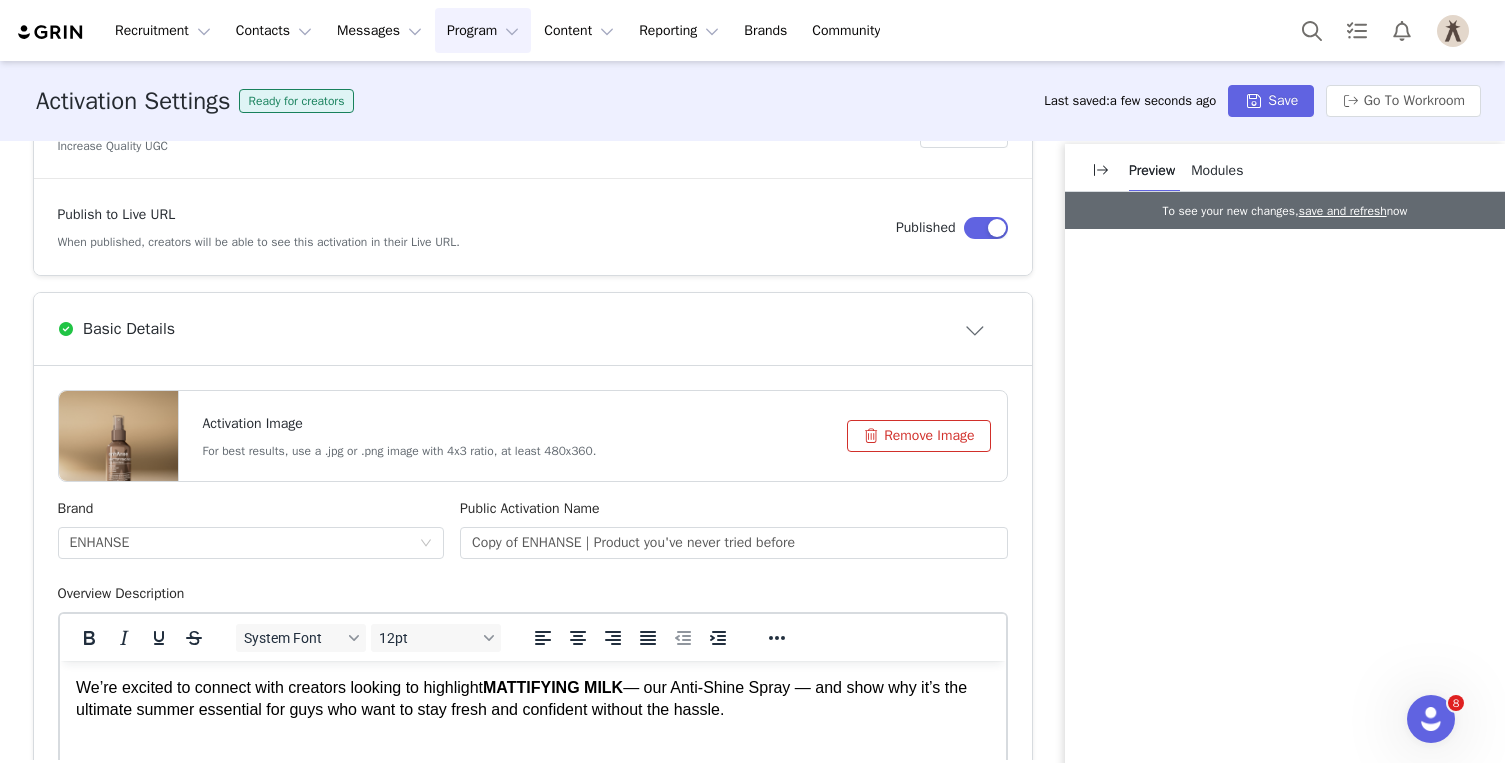 scroll, scrollTop: 0, scrollLeft: 0, axis: both 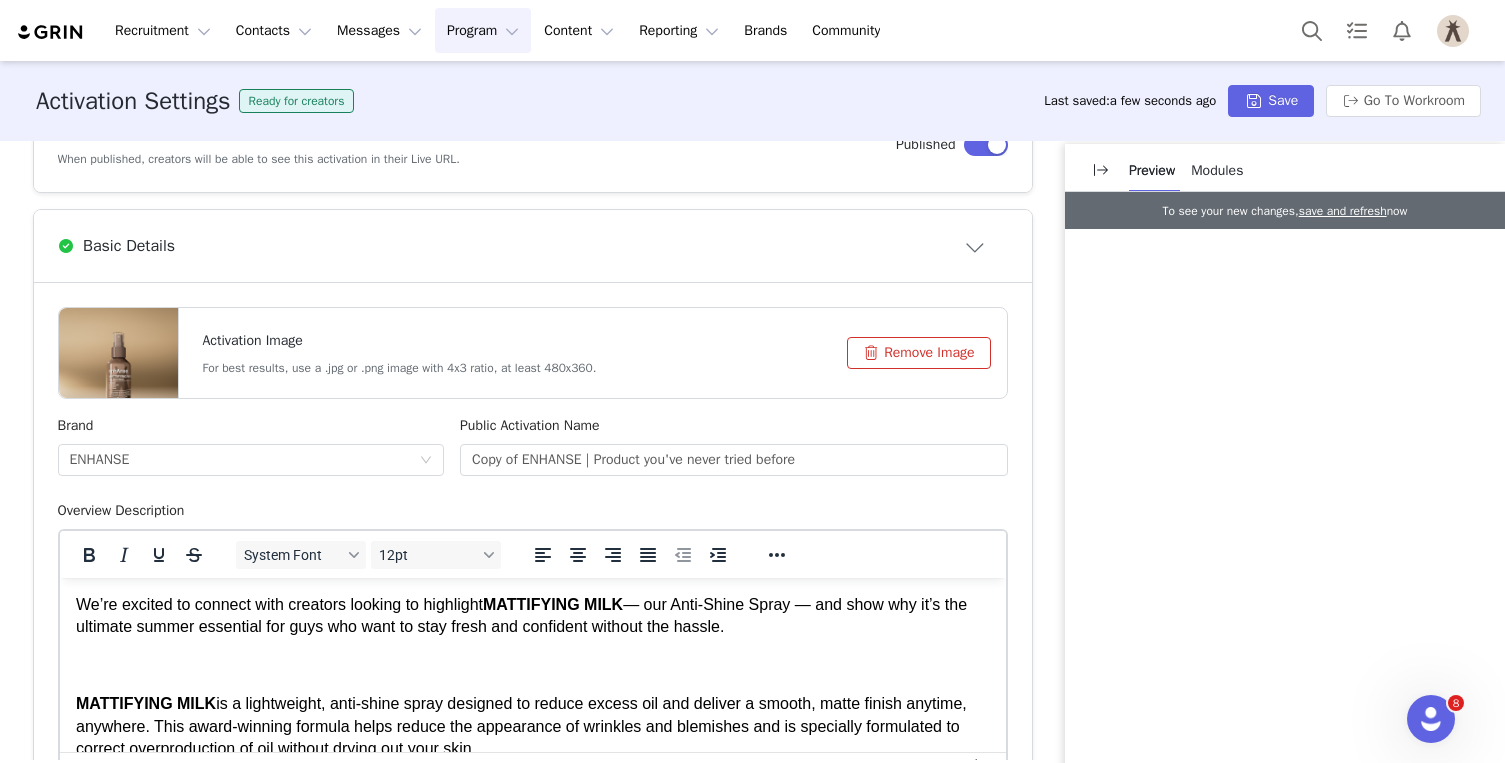 click on "Remove Image" at bounding box center [919, 353] 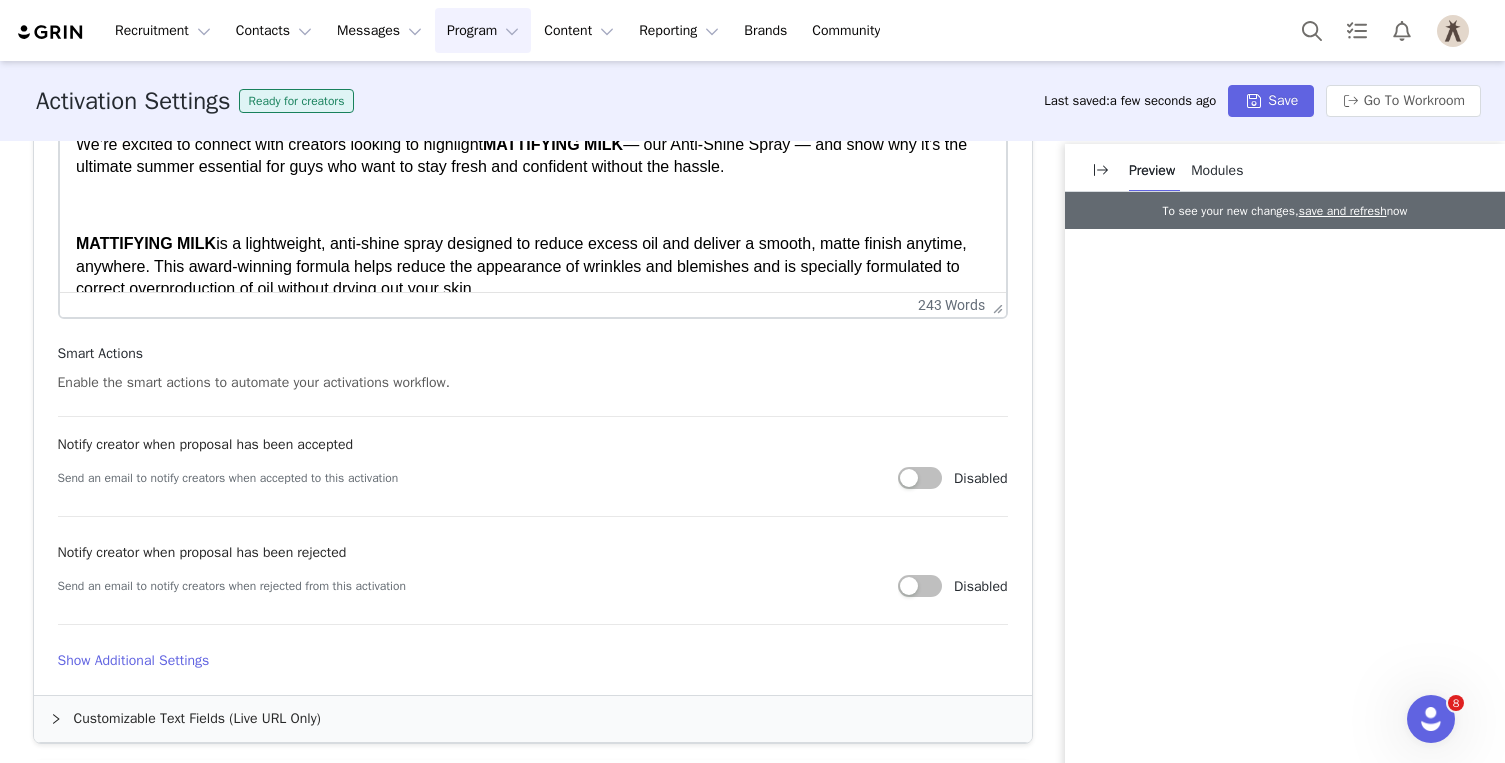 scroll, scrollTop: 846, scrollLeft: 0, axis: vertical 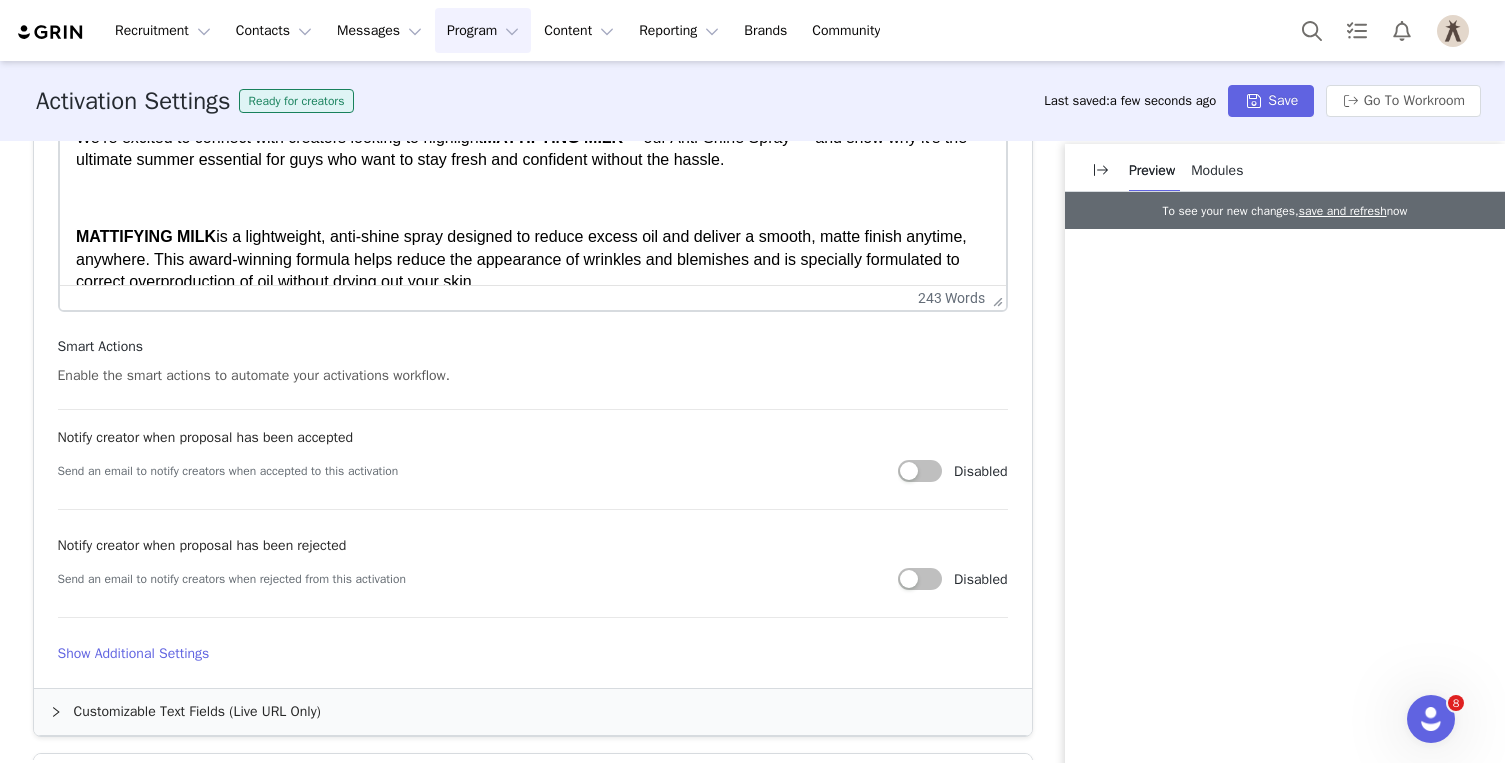 click on "Show Additional Settings" at bounding box center (533, 653) 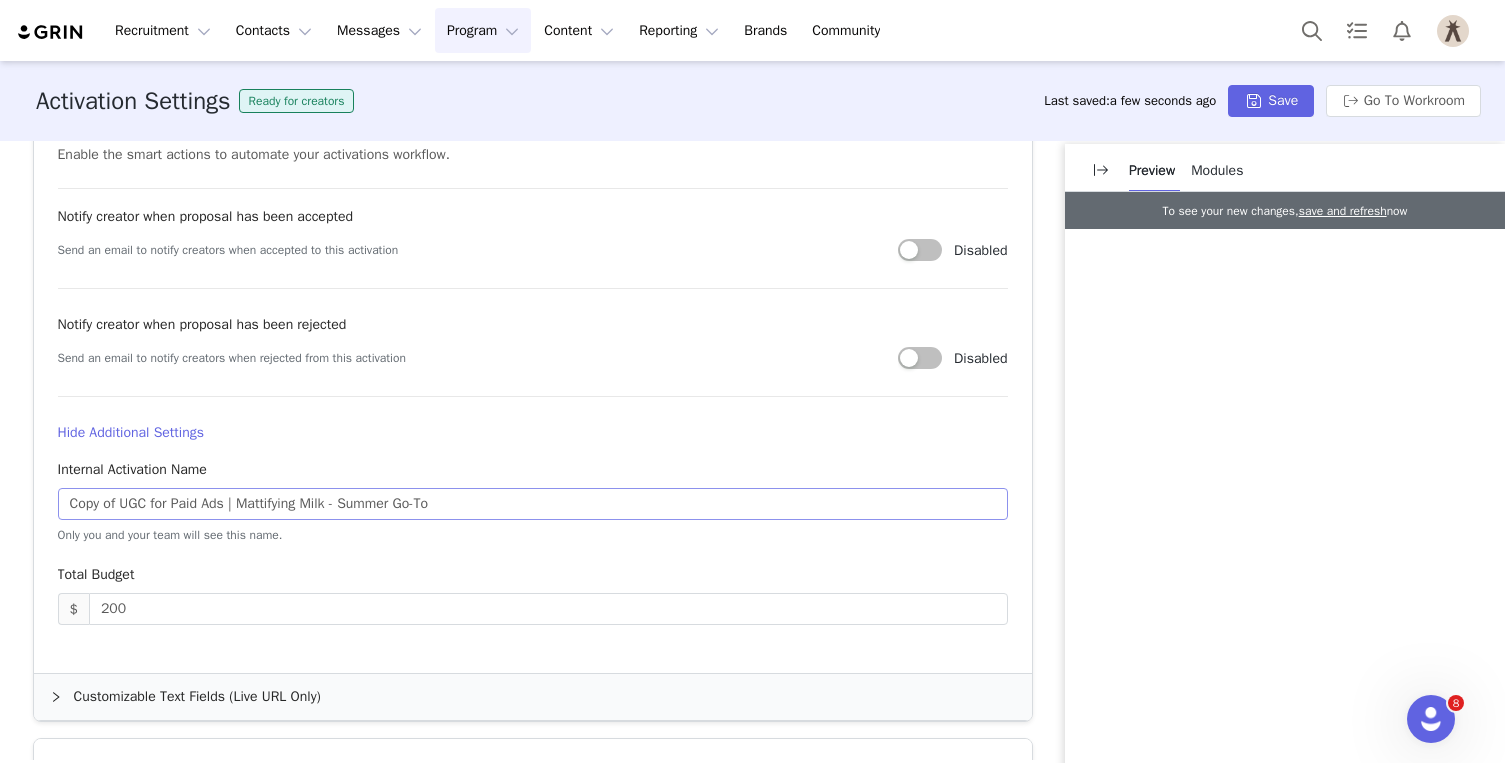 scroll, scrollTop: 1072, scrollLeft: 0, axis: vertical 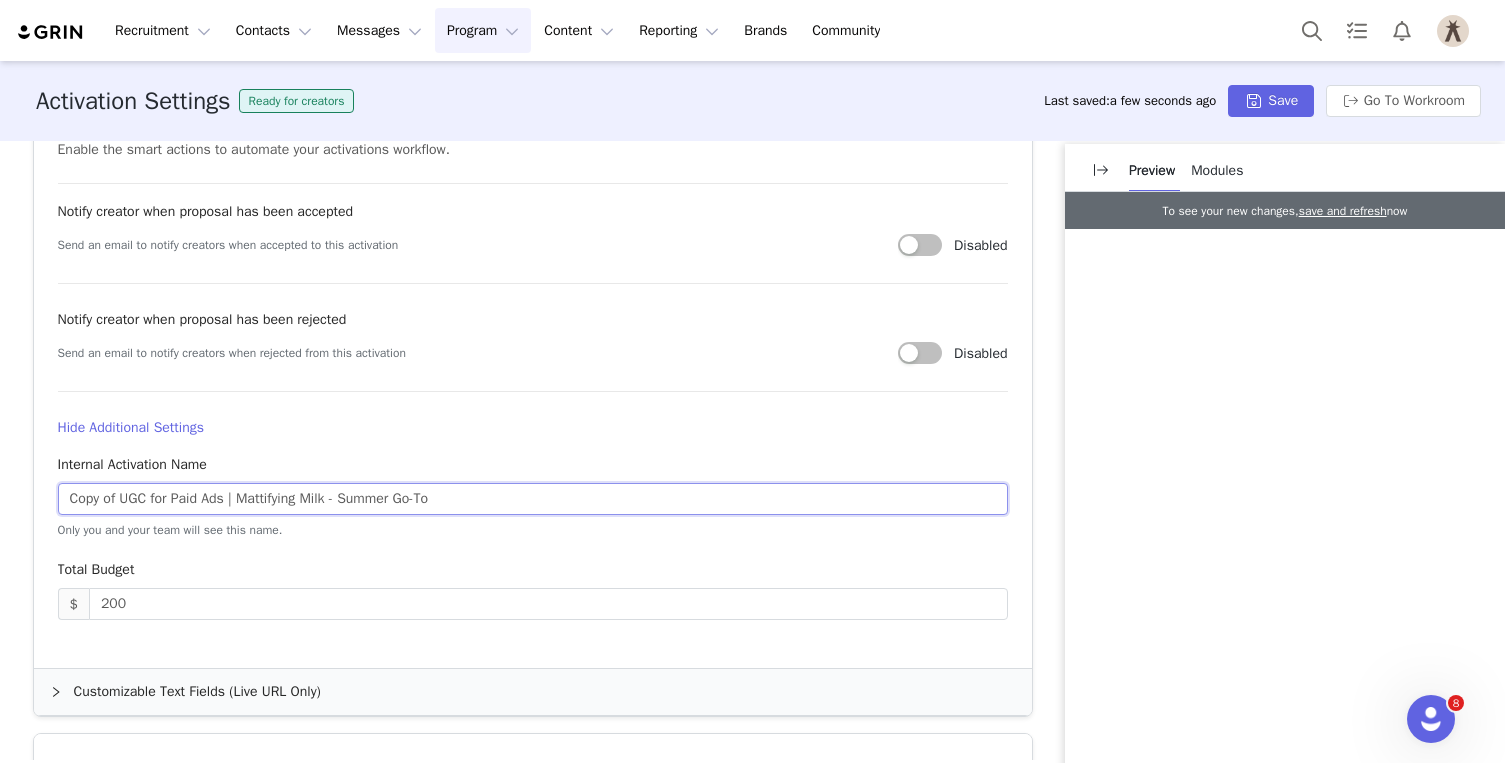 drag, startPoint x: 455, startPoint y: 502, endPoint x: -7, endPoint y: 500, distance: 462.00433 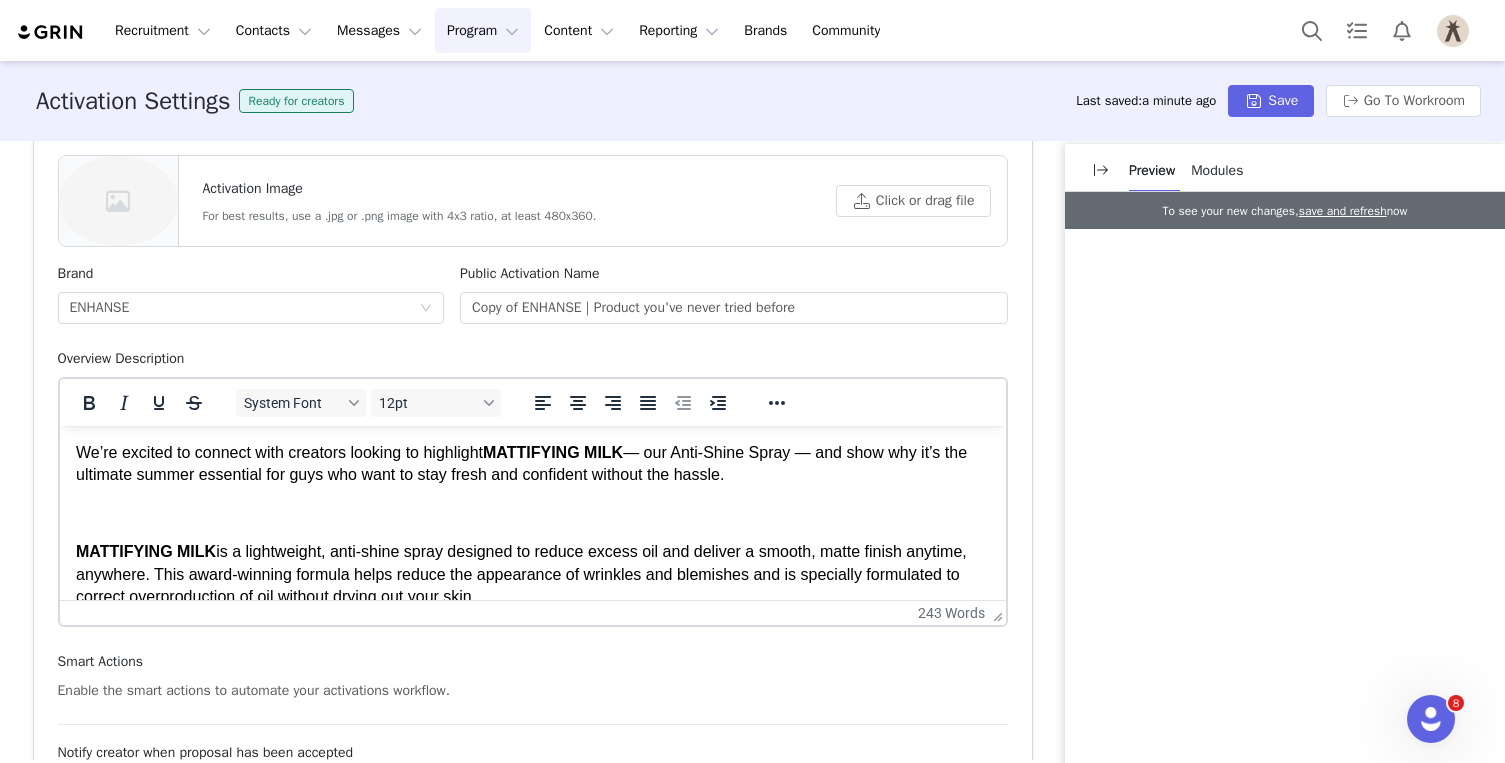 scroll, scrollTop: 525, scrollLeft: 0, axis: vertical 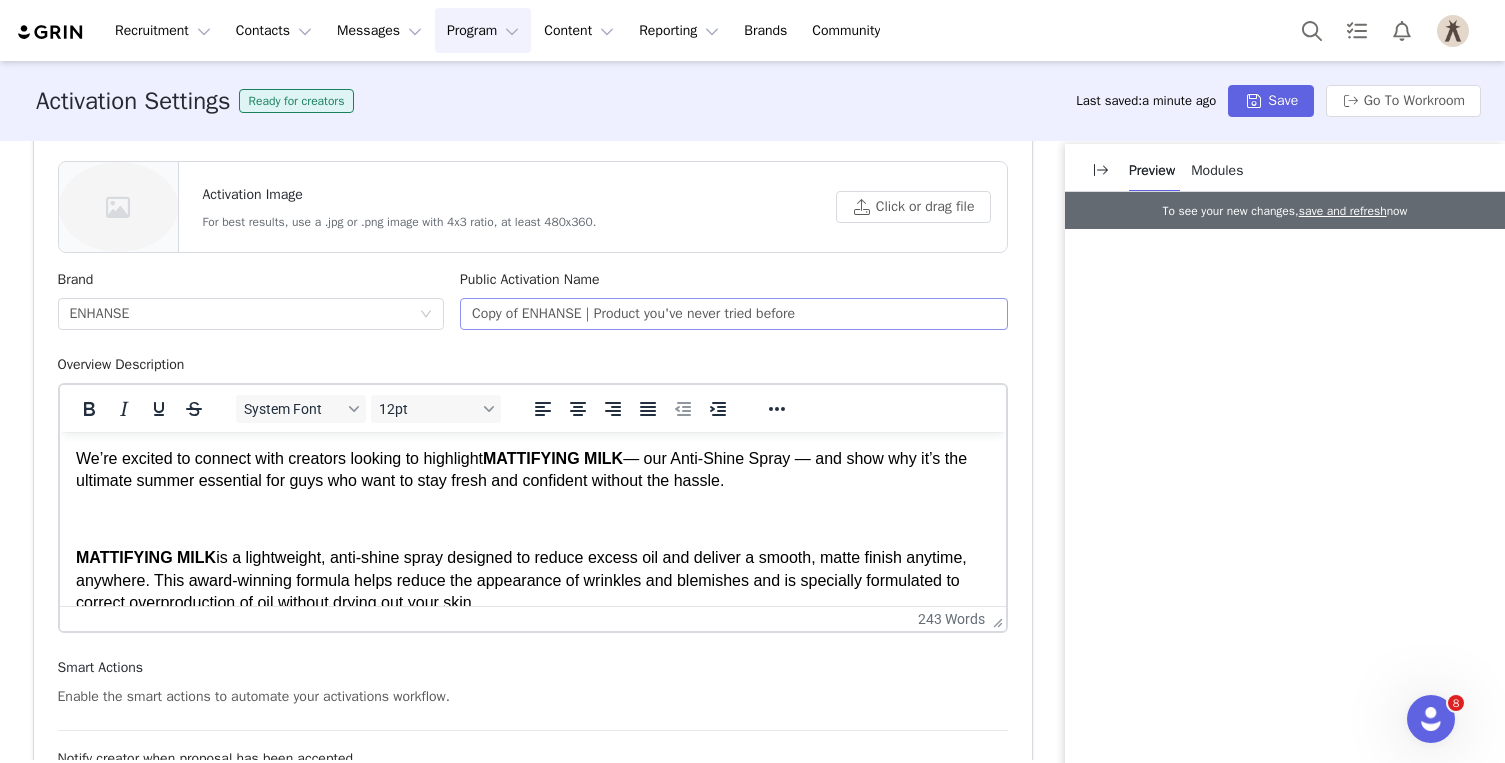 type on "Affiliate Program - Product of your choice" 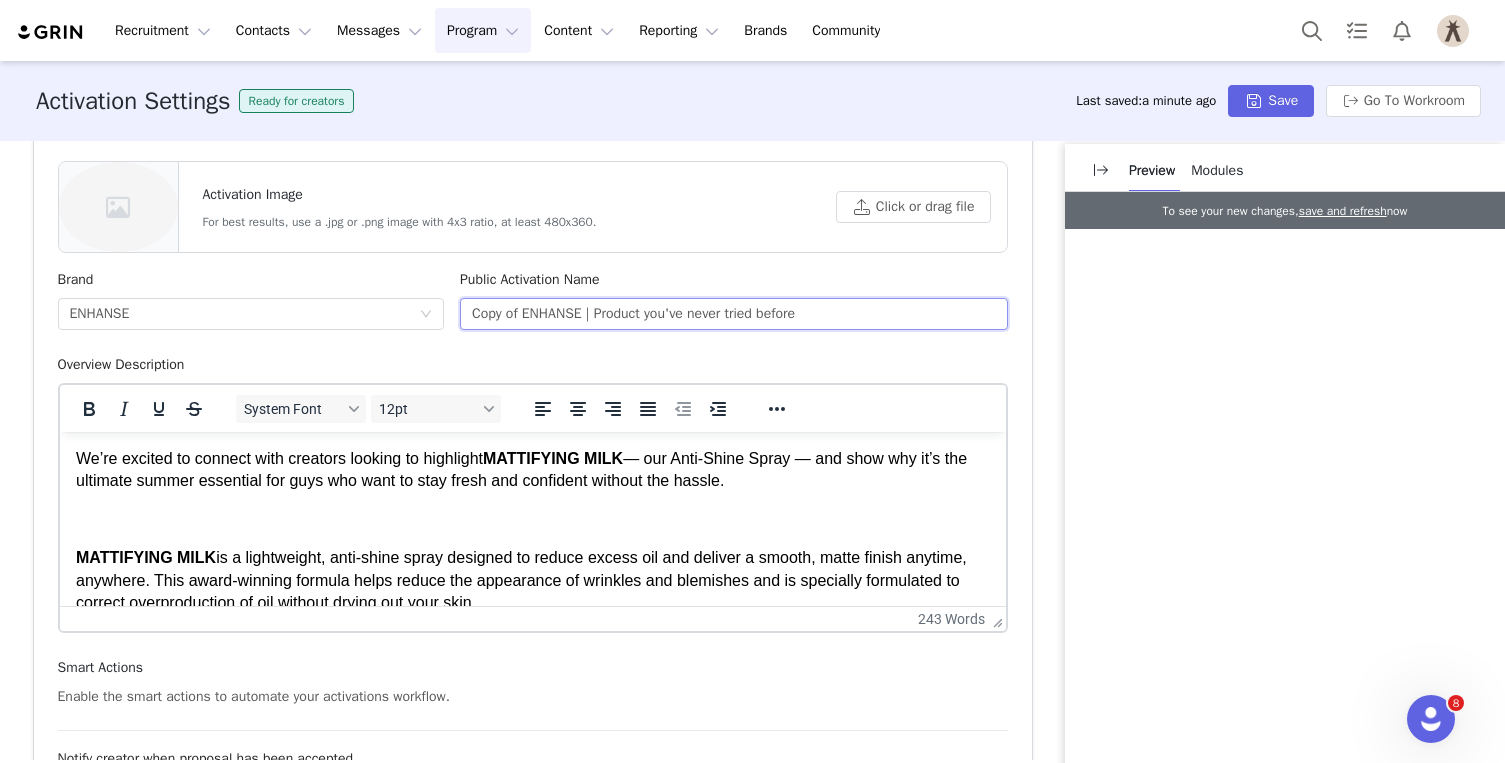 drag, startPoint x: 811, startPoint y: 313, endPoint x: 453, endPoint y: 318, distance: 358.0349 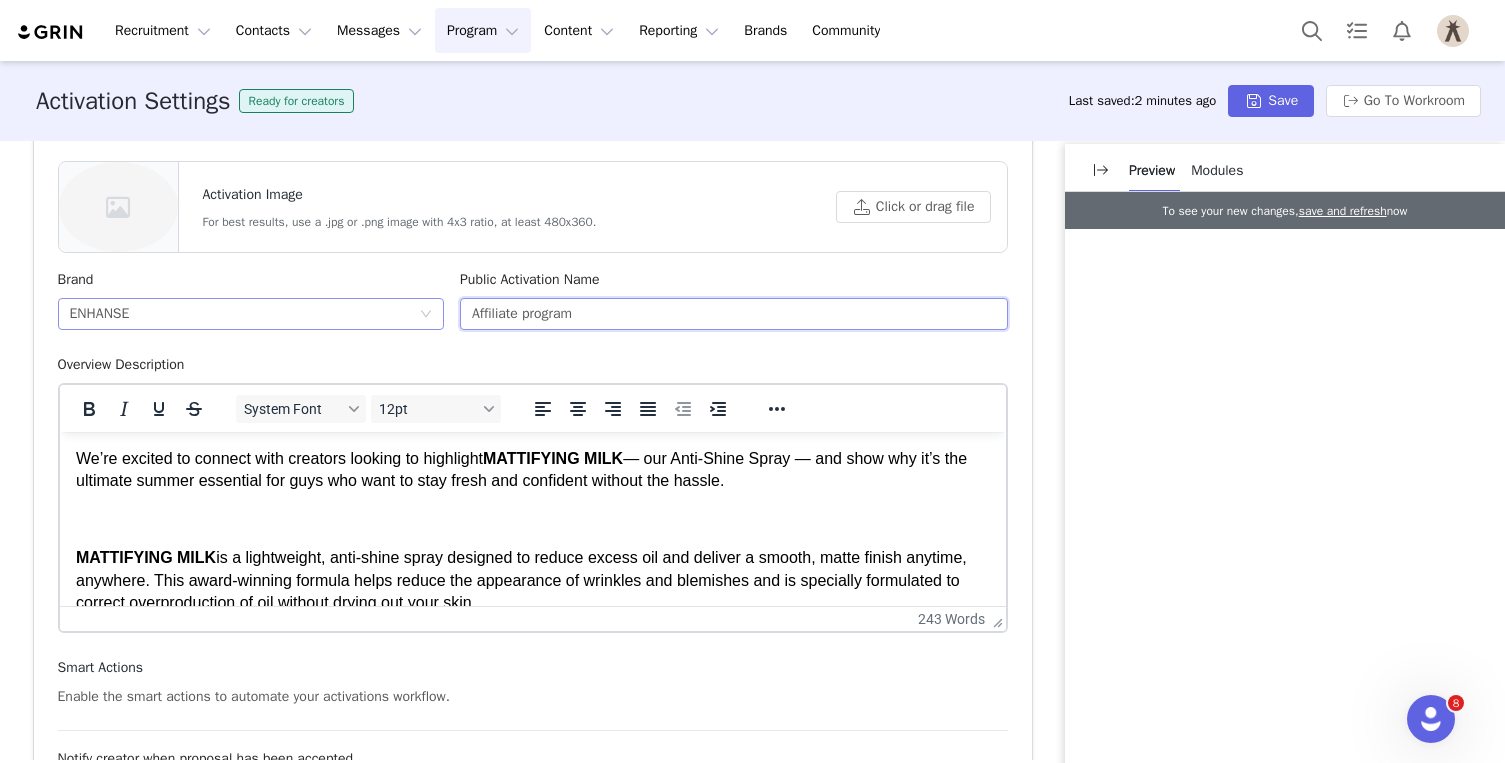 drag, startPoint x: 622, startPoint y: 318, endPoint x: 437, endPoint y: 318, distance: 185 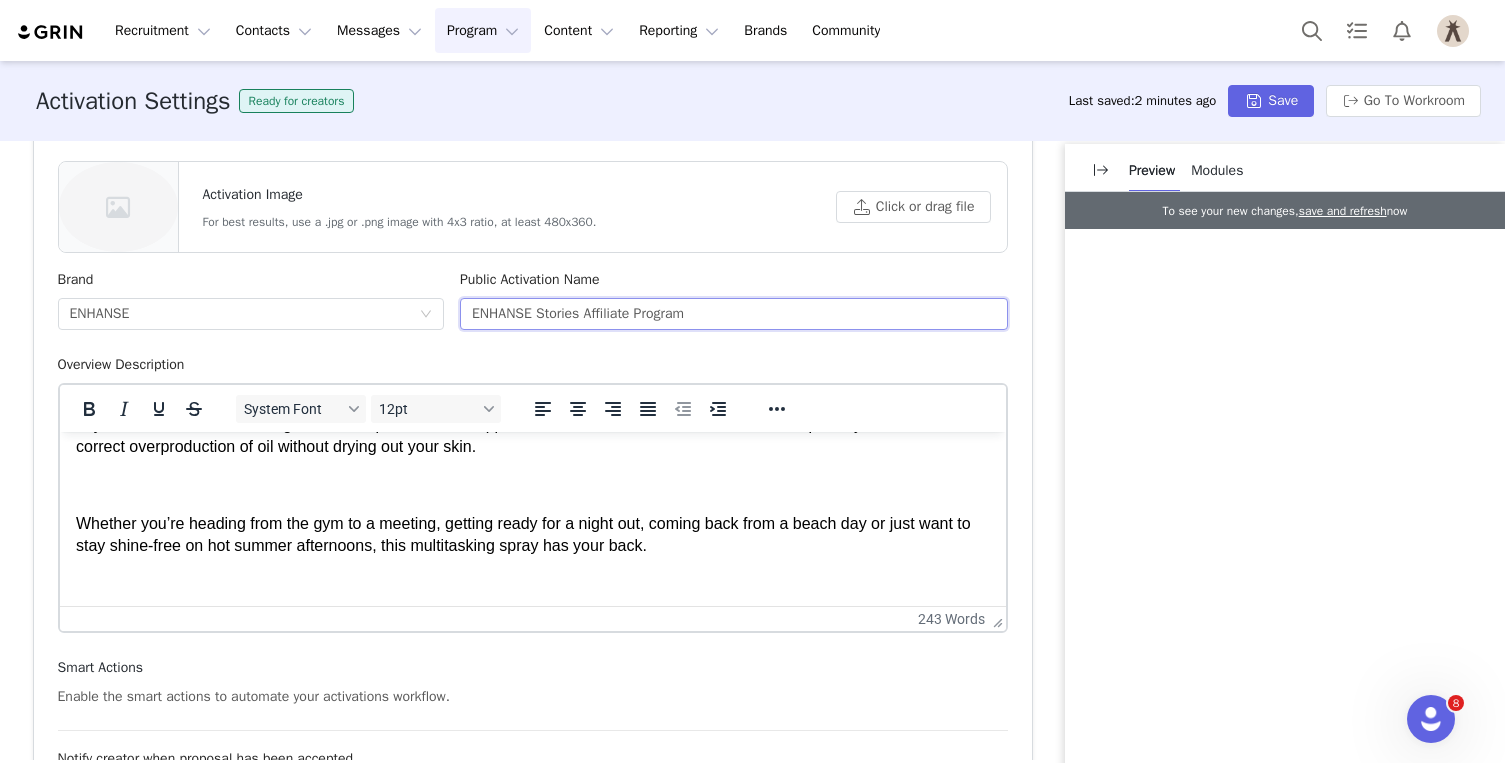 scroll, scrollTop: 185, scrollLeft: 0, axis: vertical 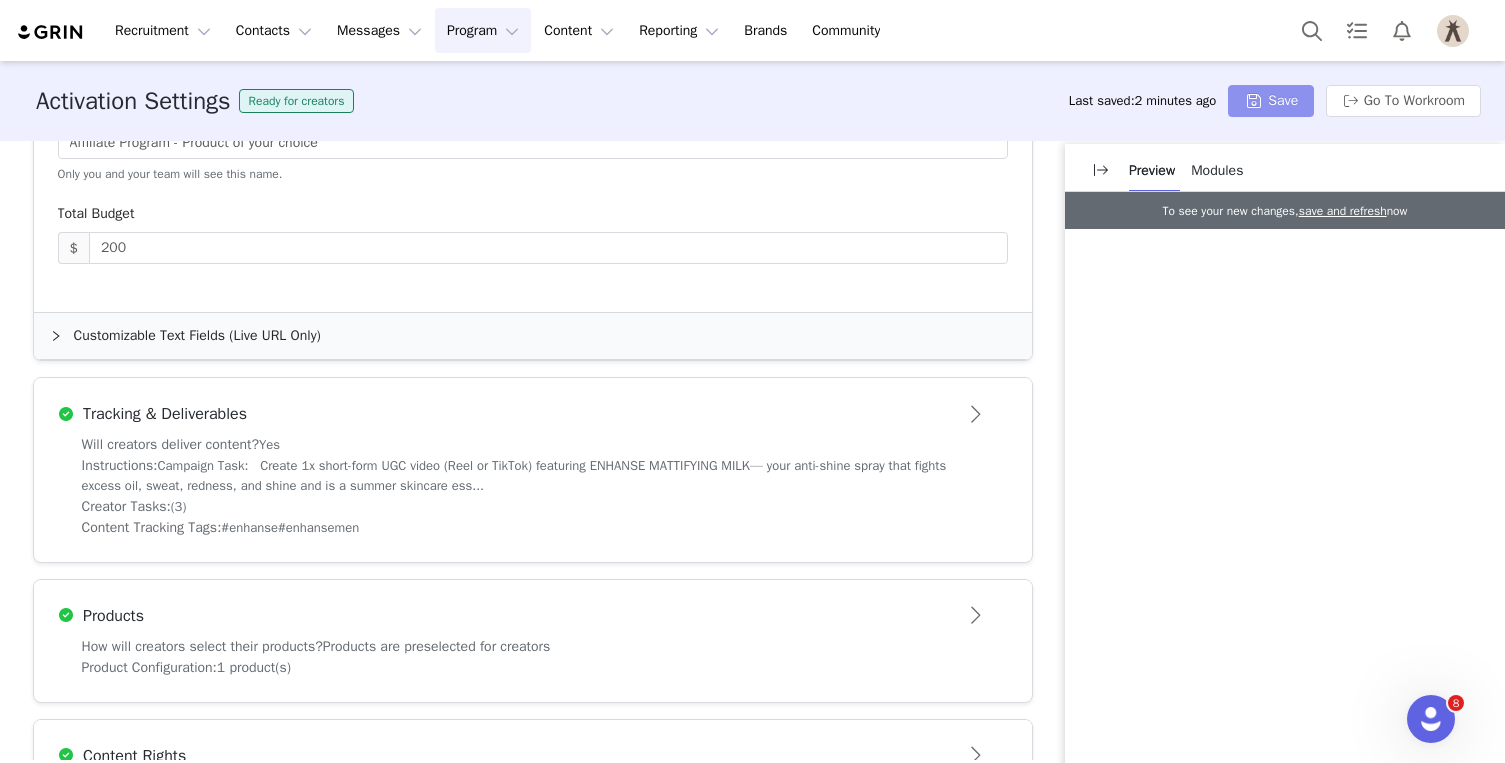 type on "ENHANSE Stories Affiliate Program" 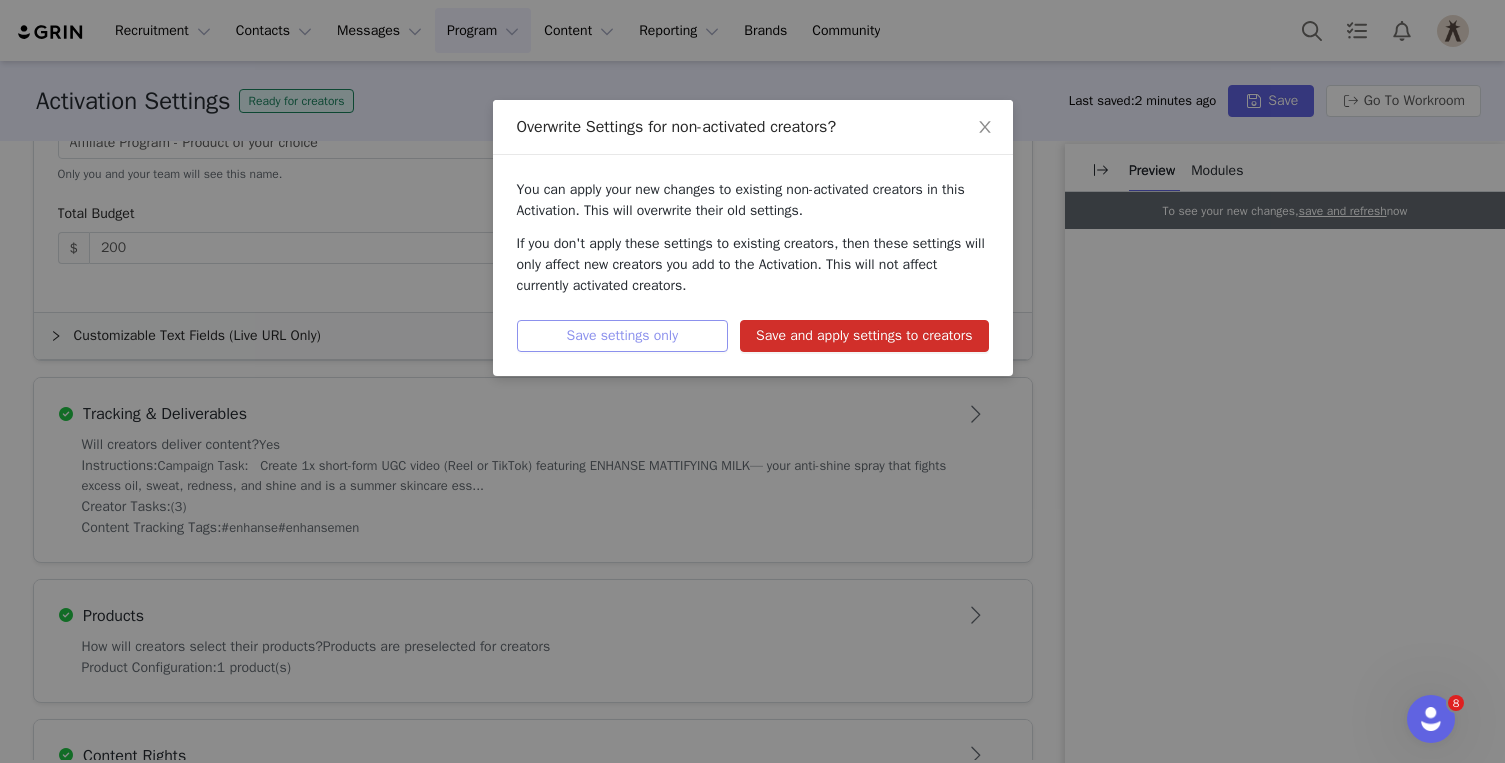 click on "Save settings only" at bounding box center (623, 336) 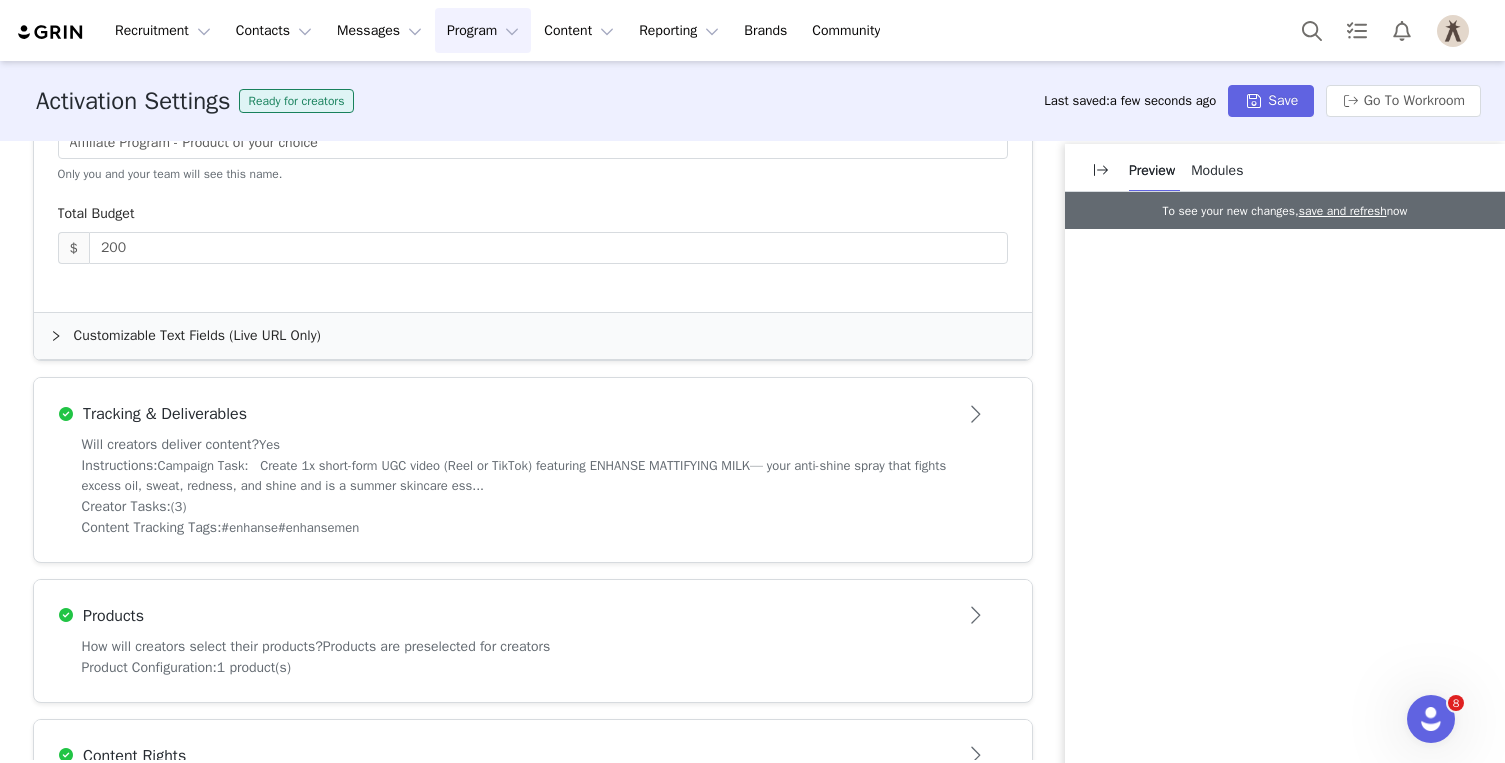 click on "Program Program" at bounding box center (483, 30) 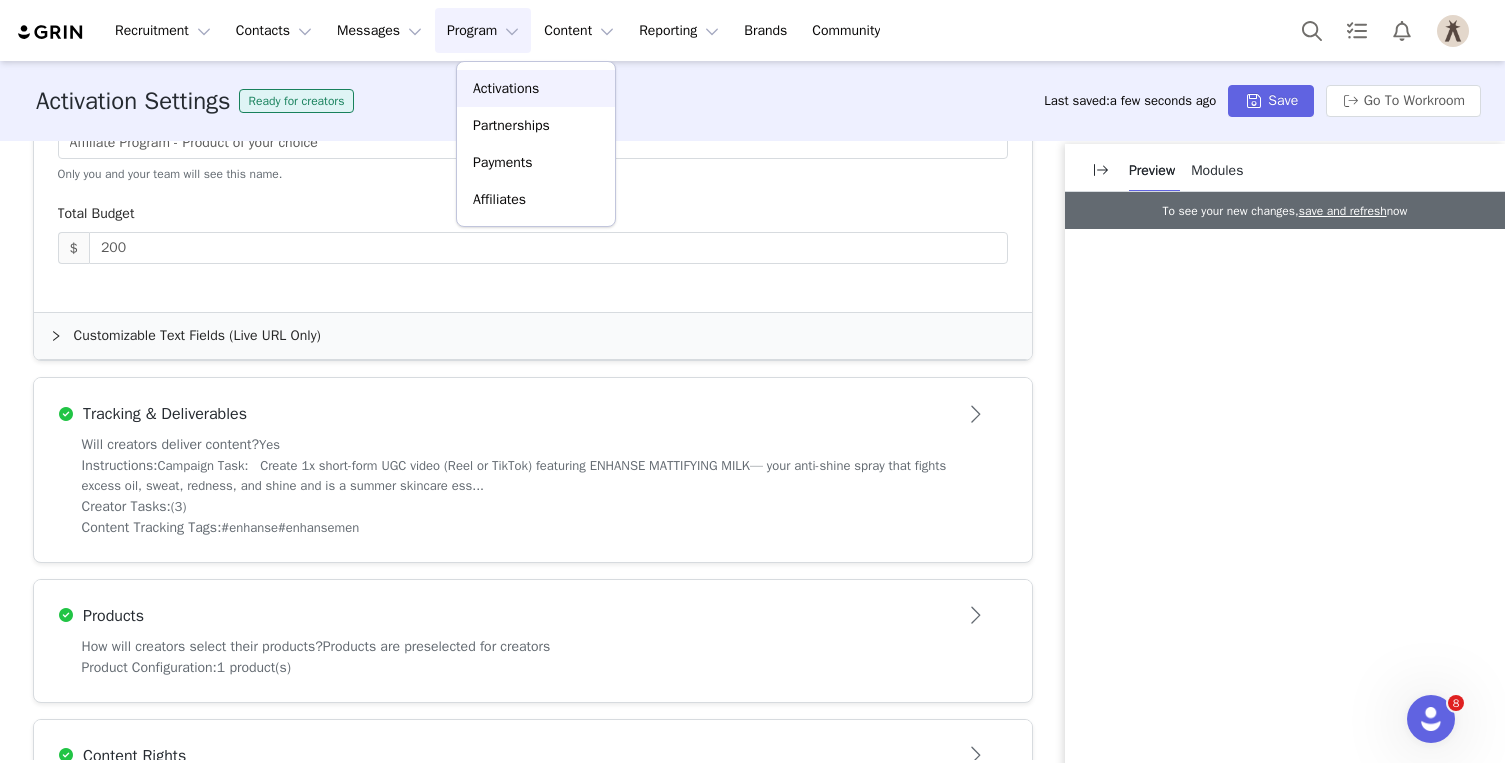 click on "Activations" at bounding box center [506, 88] 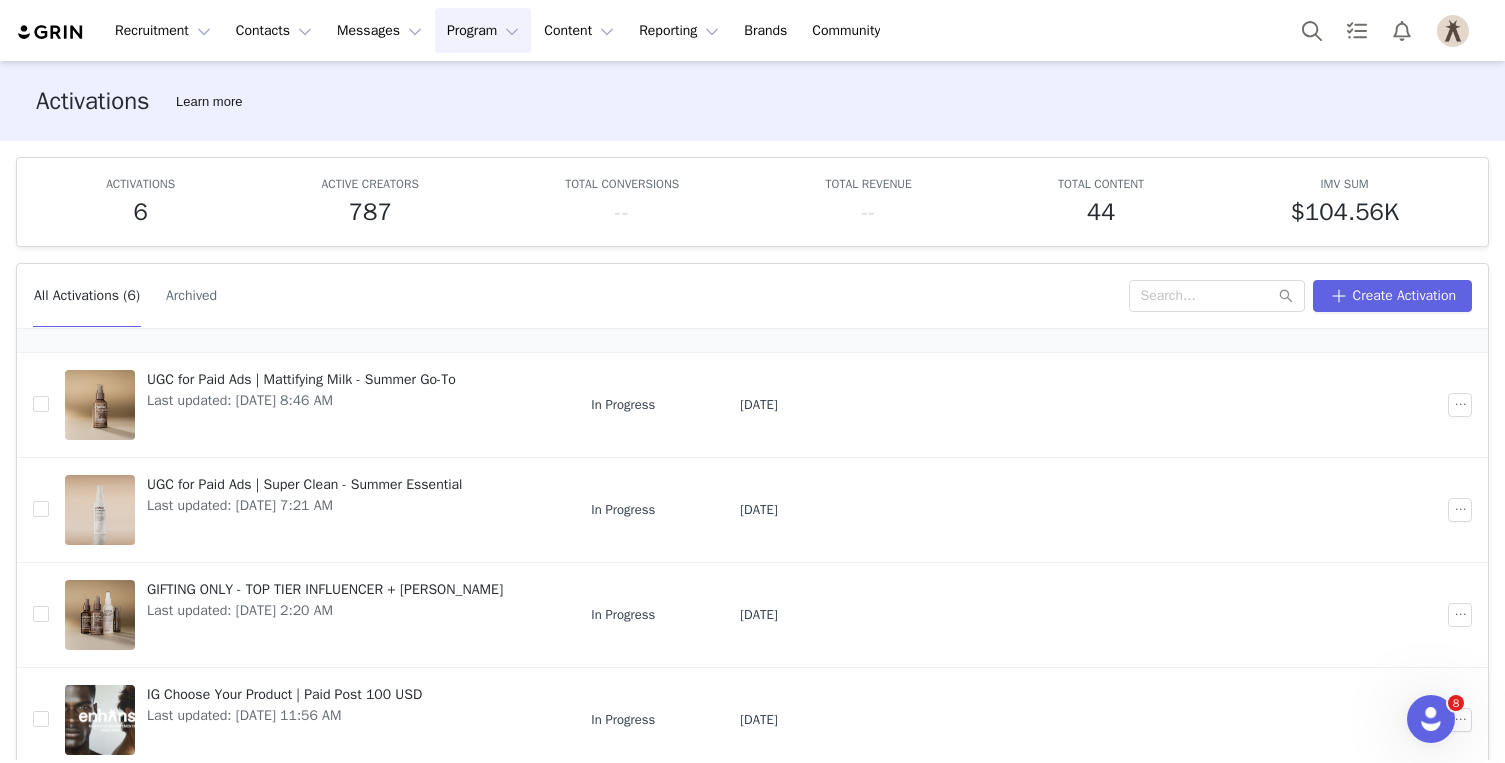 scroll, scrollTop: 215, scrollLeft: 0, axis: vertical 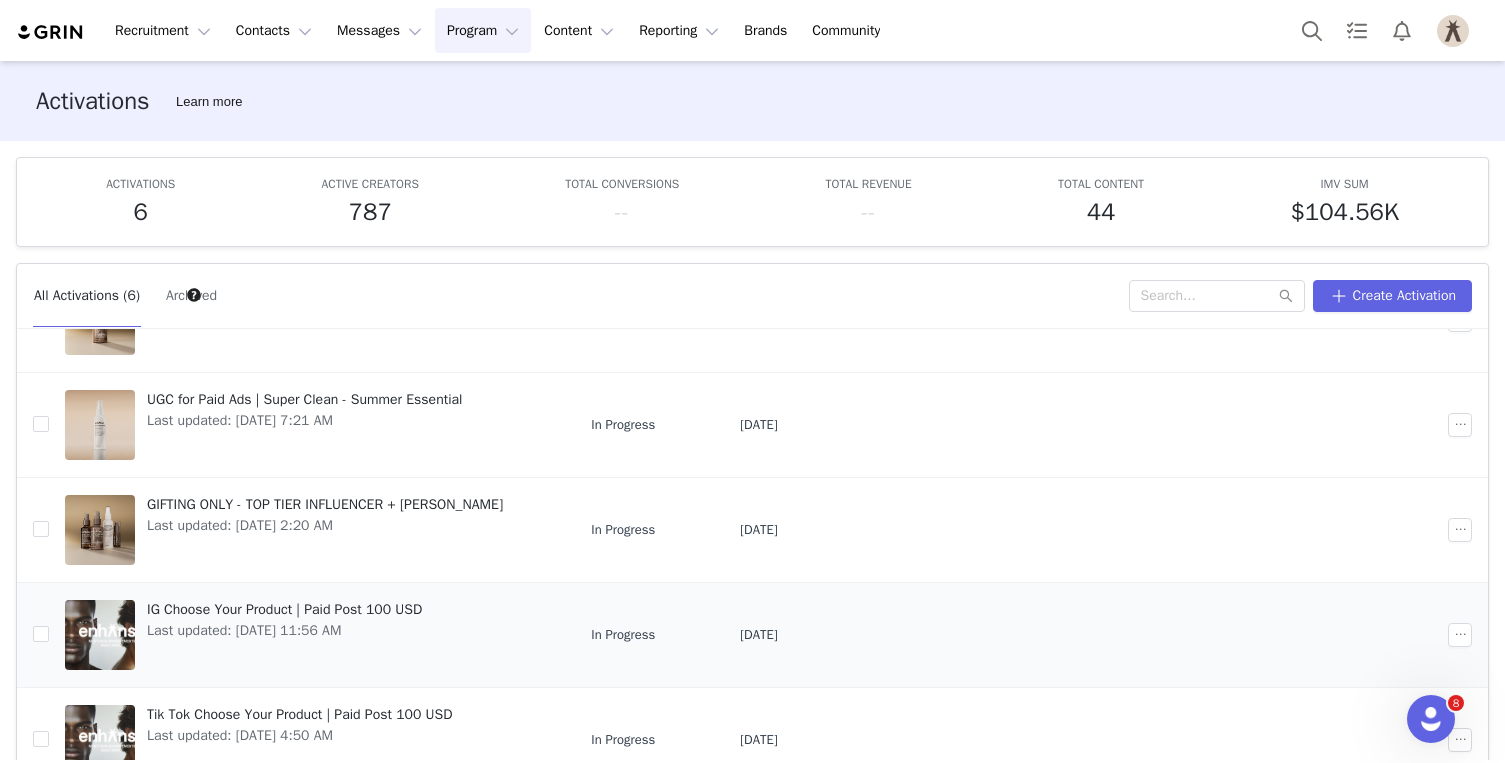 click on "IG Choose Your Product | Paid Post 100 USD" at bounding box center [284, 609] 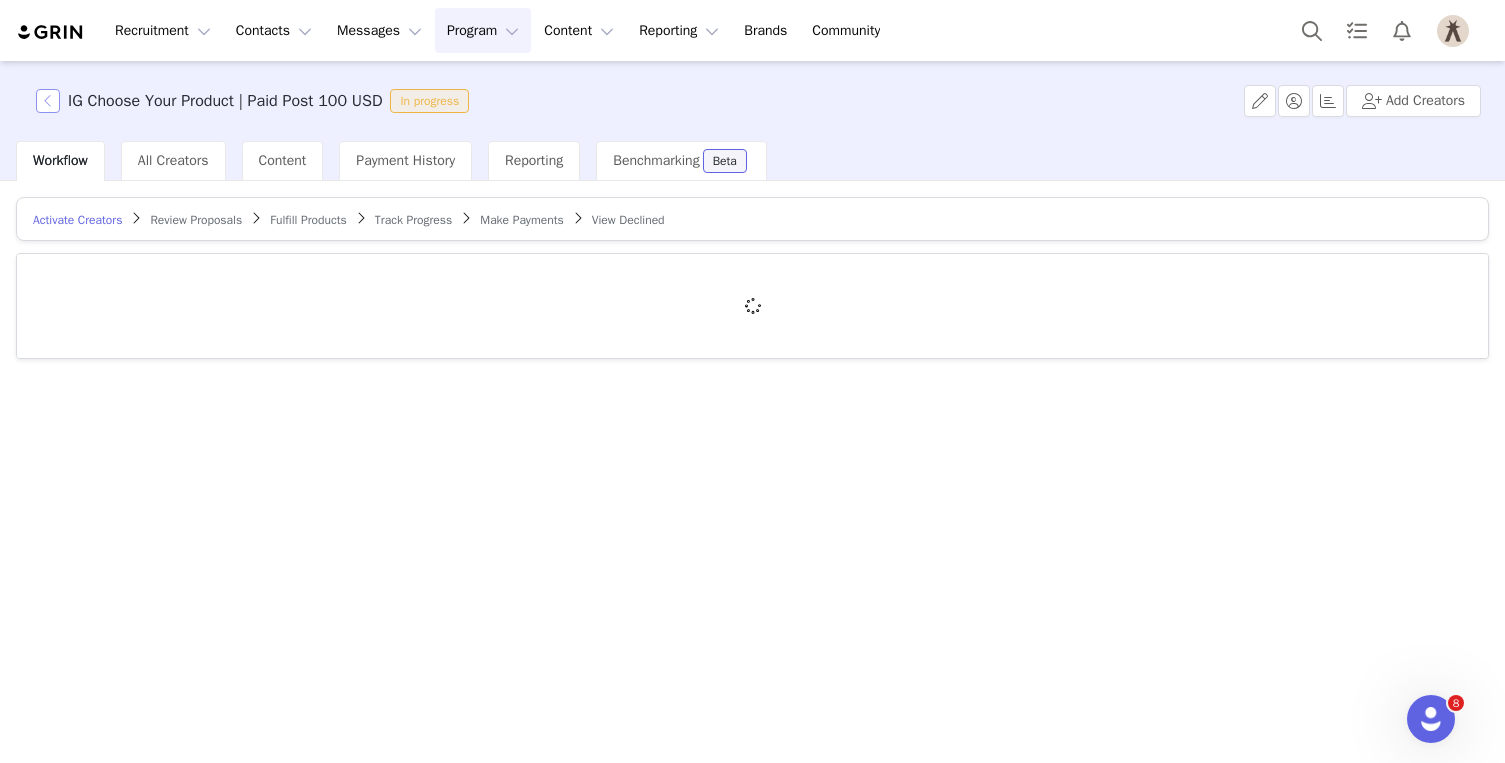 click at bounding box center (48, 101) 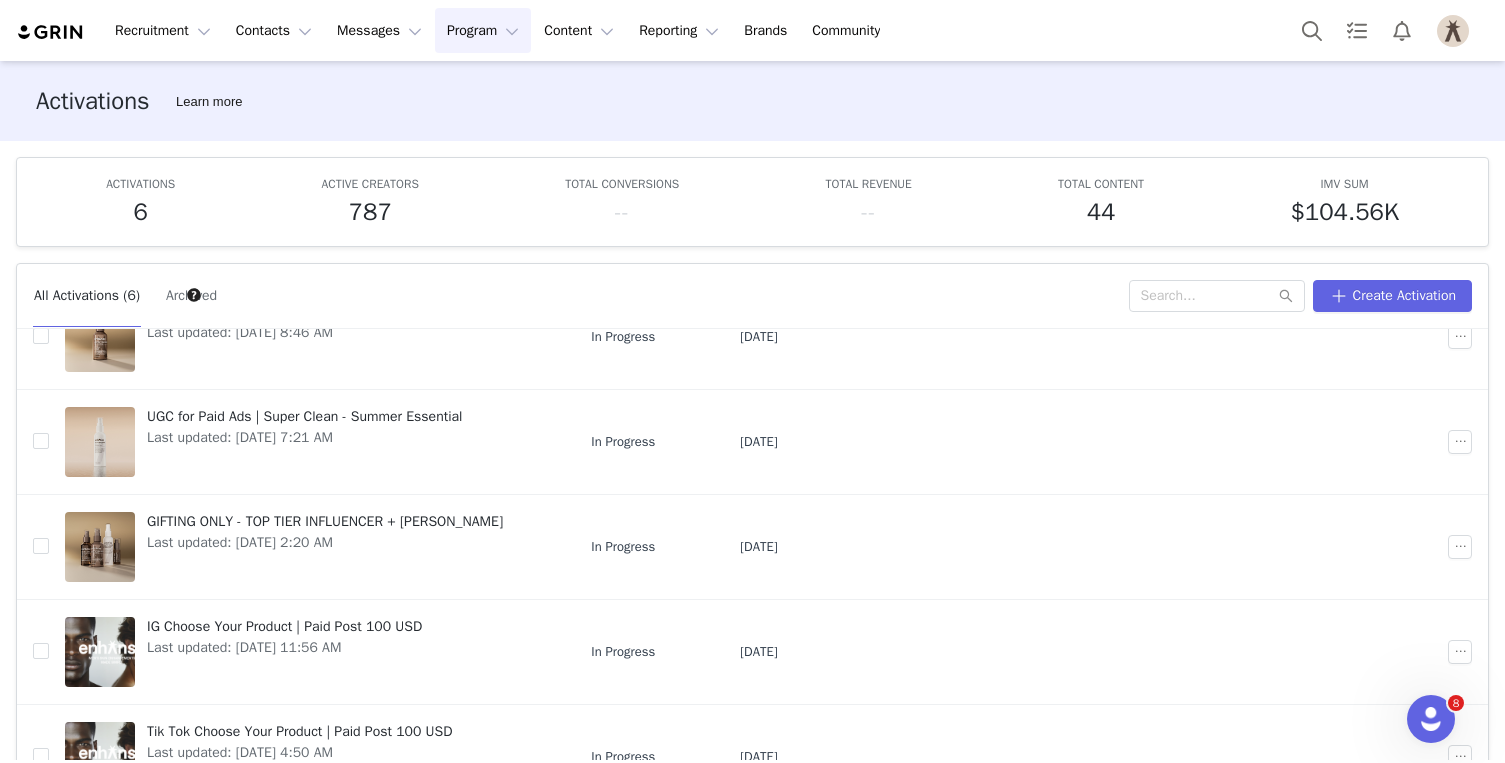 scroll, scrollTop: 215, scrollLeft: 0, axis: vertical 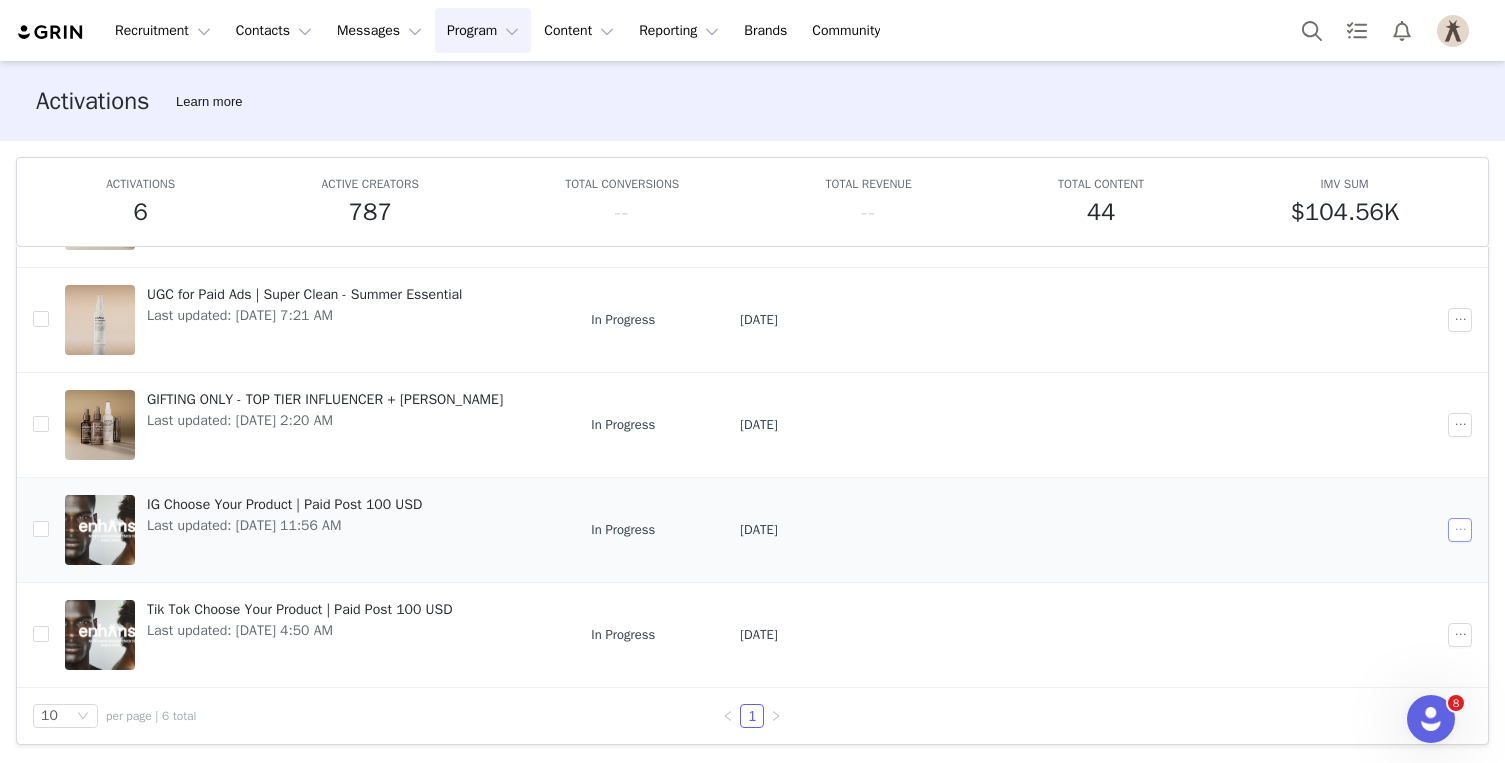 click at bounding box center (1460, 530) 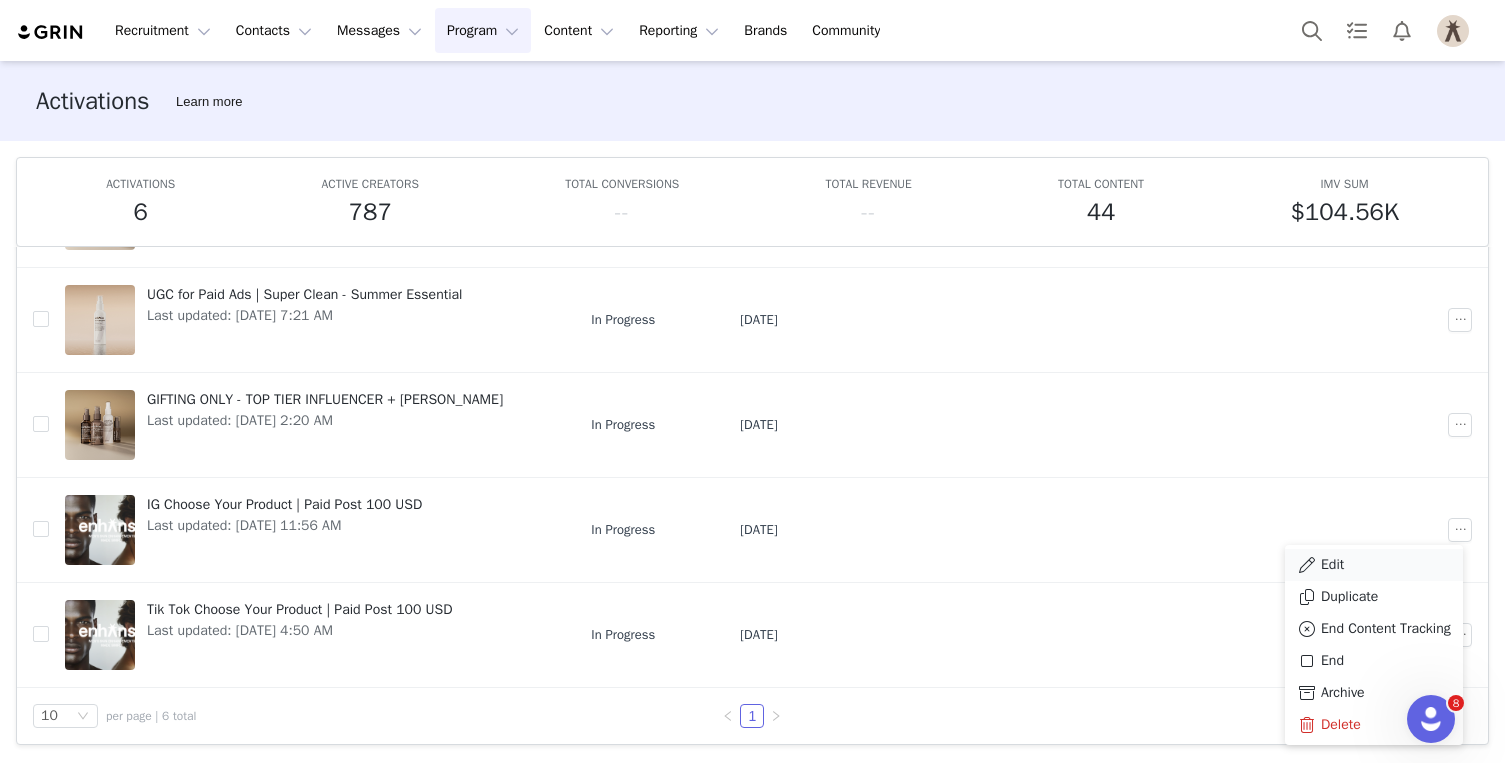 click on "Edit" at bounding box center [1332, 565] 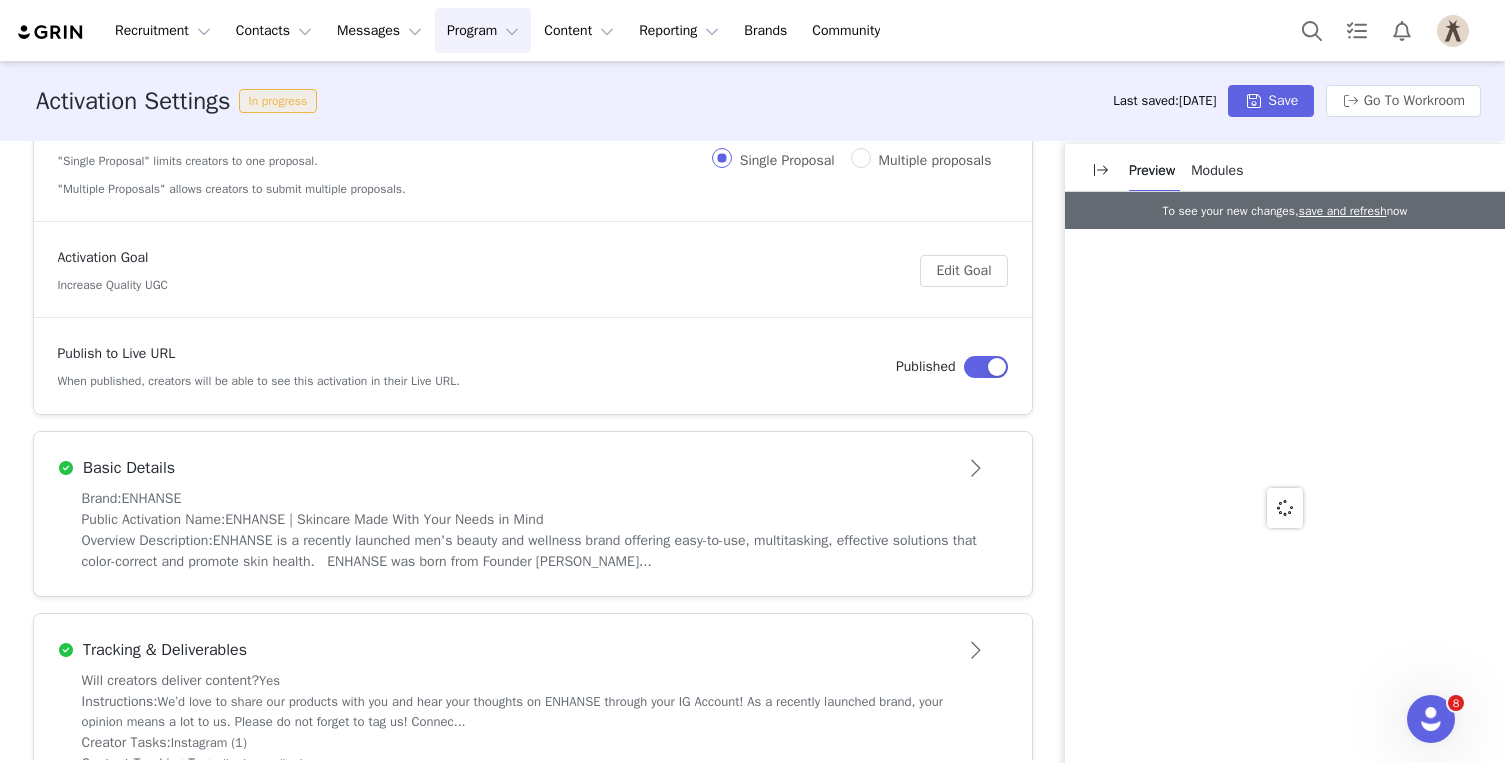 scroll, scrollTop: 203, scrollLeft: 0, axis: vertical 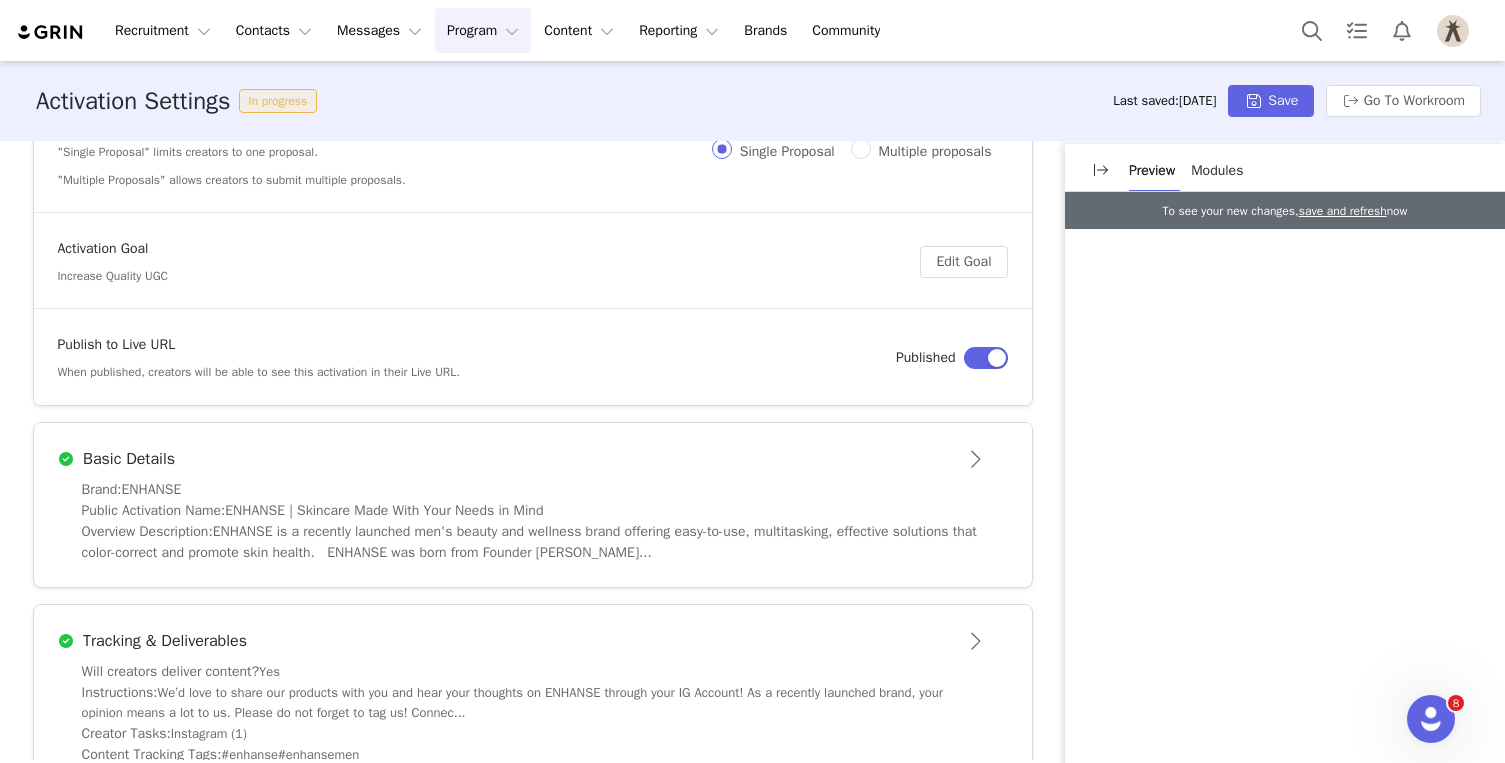click on "Public Activation Name: ENHANSE | Skincare Made With Your Needs in Mind" at bounding box center [533, 510] 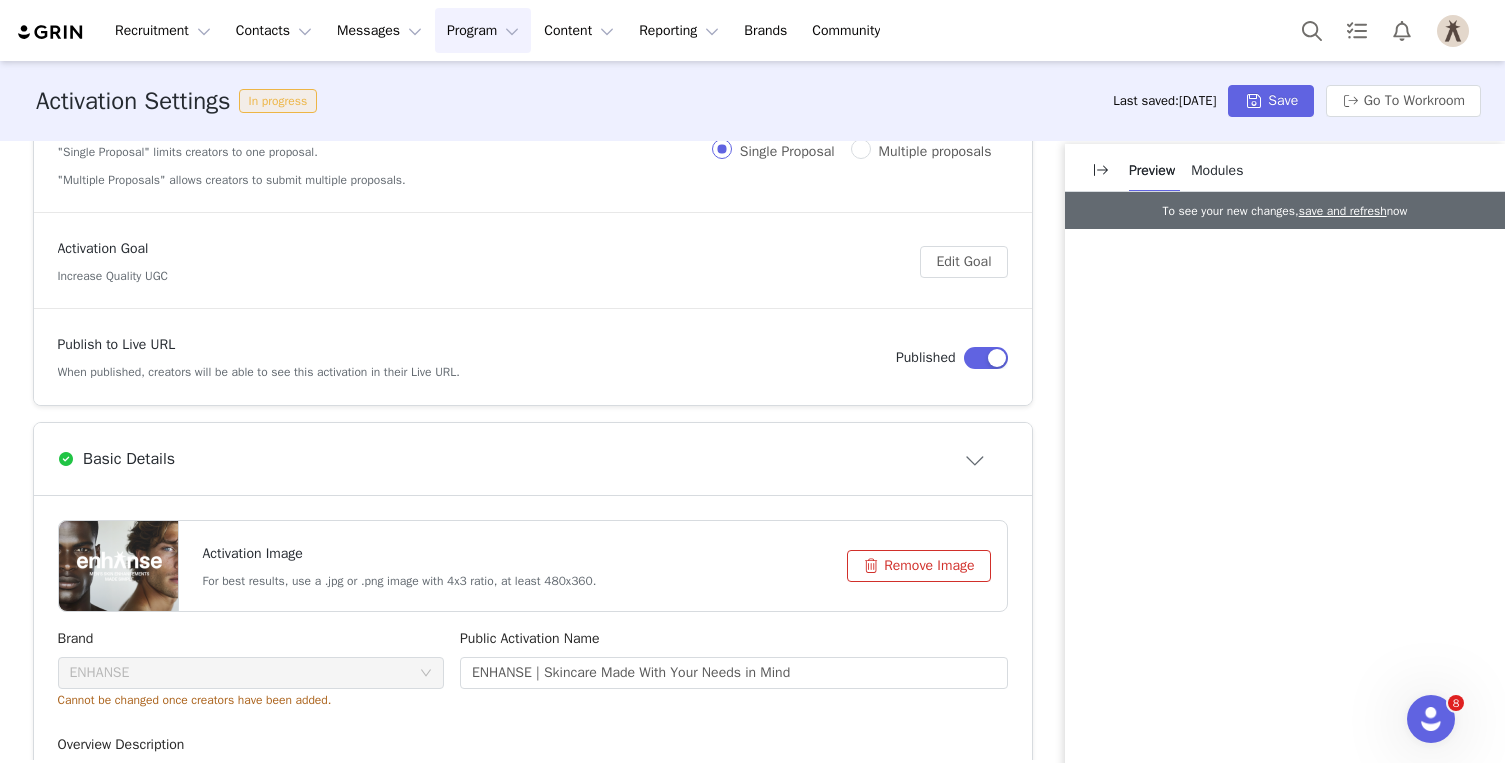scroll, scrollTop: 421, scrollLeft: 0, axis: vertical 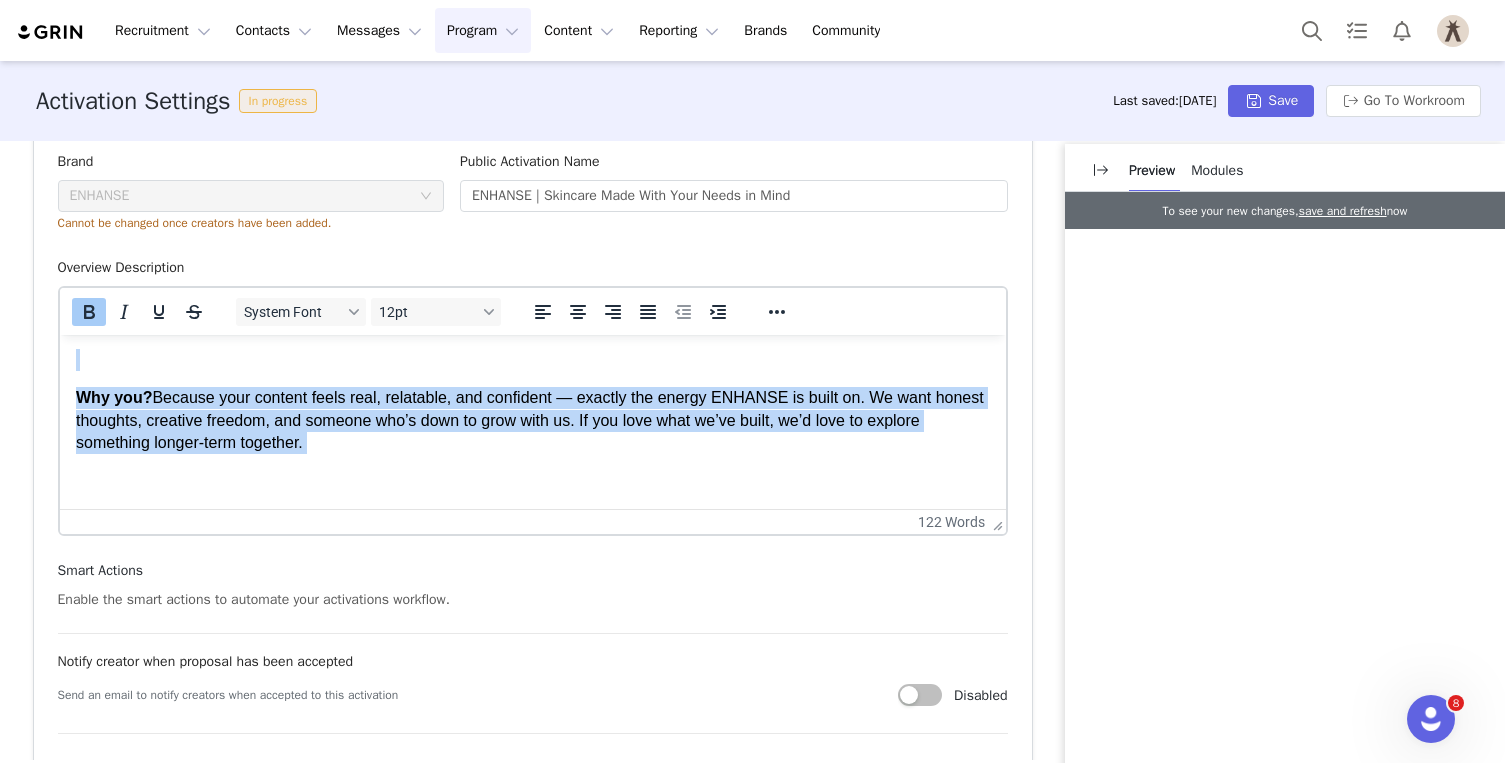 drag, startPoint x: 75, startPoint y: 358, endPoint x: 255, endPoint y: 648, distance: 341.32095 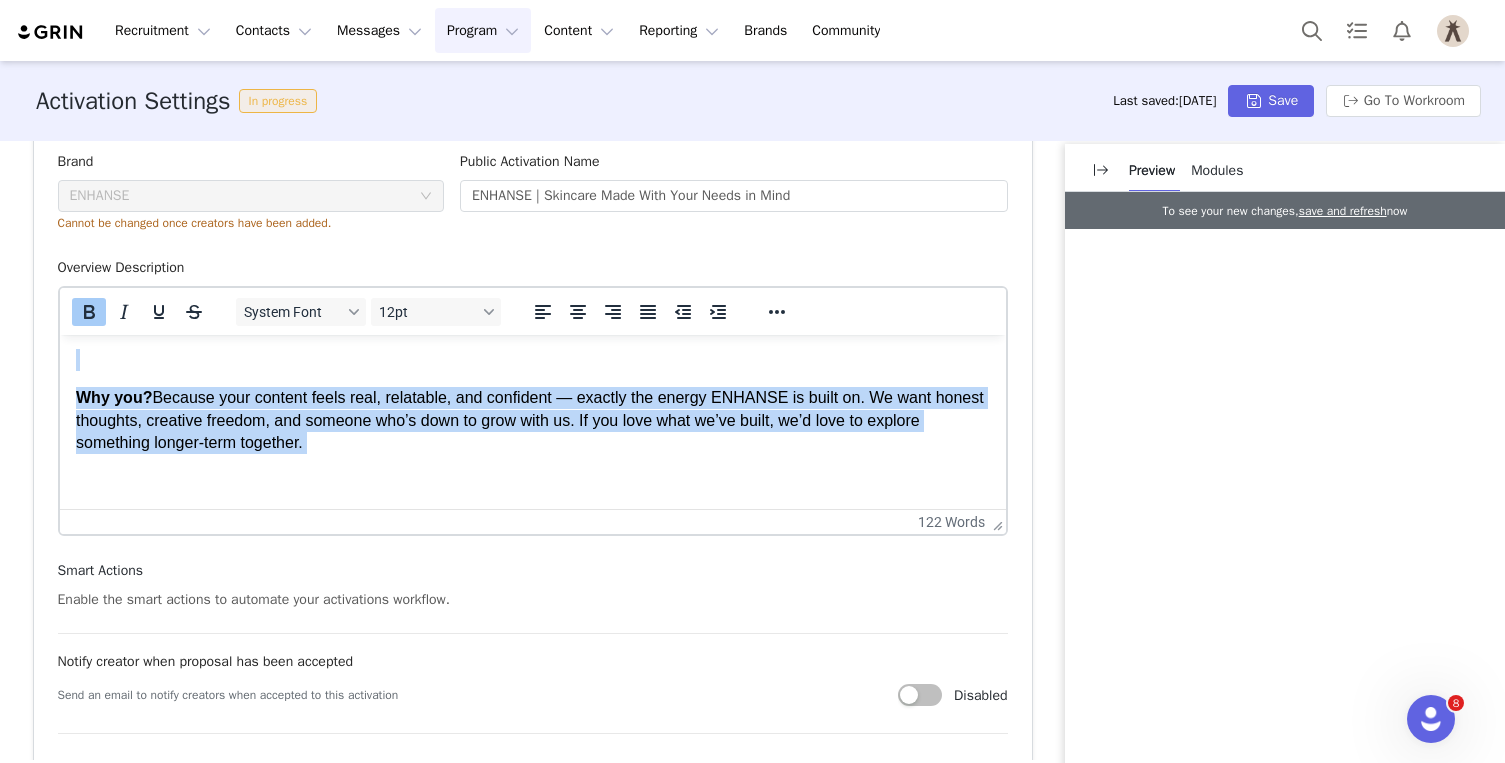 copy on "ENHANSE  is a recently launched men's beauty and wellness brand offering easy-to-use, multitasking, effective solutions that color-correct and promote skin health. ENHANSE was born from Founder Ev Bousis’ personal need — not only to simplify and elevate men’s skincare, but to create products that had never existed before. Each formula is thoughtfully developed to meet the unique biological needs of men’s skin, while prioritizing ease of use through spray-on application. The result: luxury-quality products at an accessible price point. Why you?  Because your content feels real, relatable, and confident — exactly the energy ENHANSE is built on. We want honest thoughts, creative freedom, and someone who’s down to grow with us. If you love what we’ve built, we’d love to explore something longer-term together." 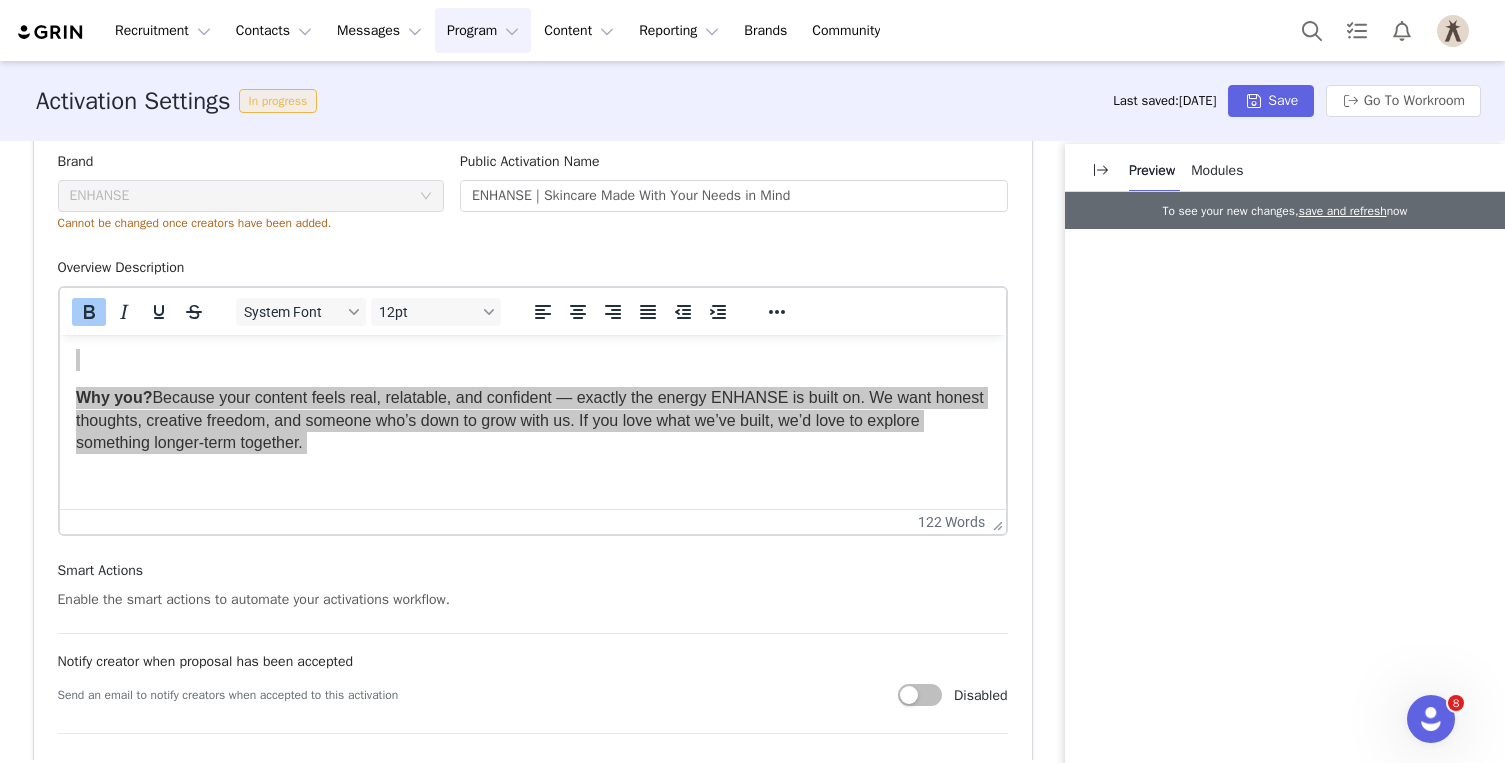click on "Program Program" at bounding box center [483, 30] 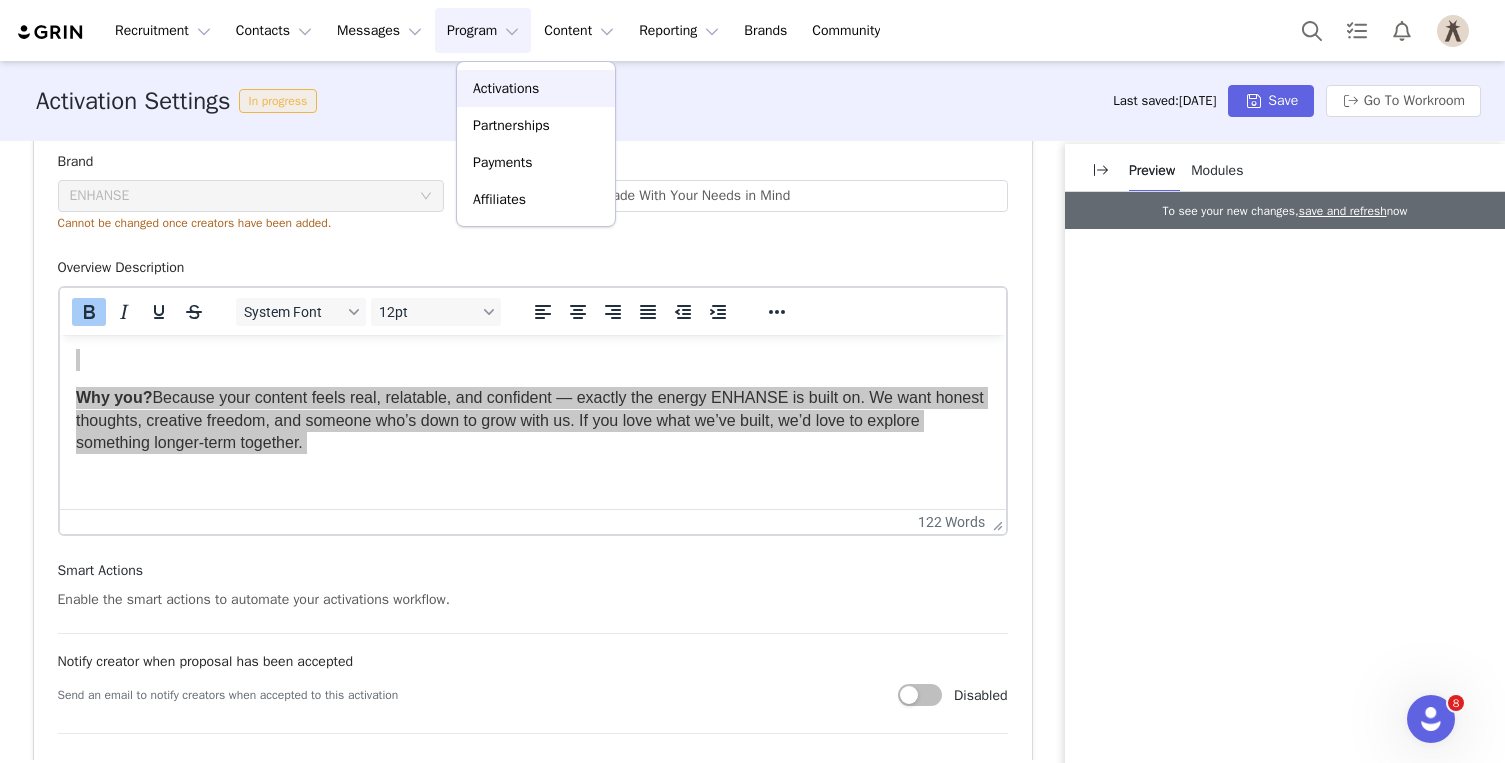 click on "Activations" at bounding box center (506, 88) 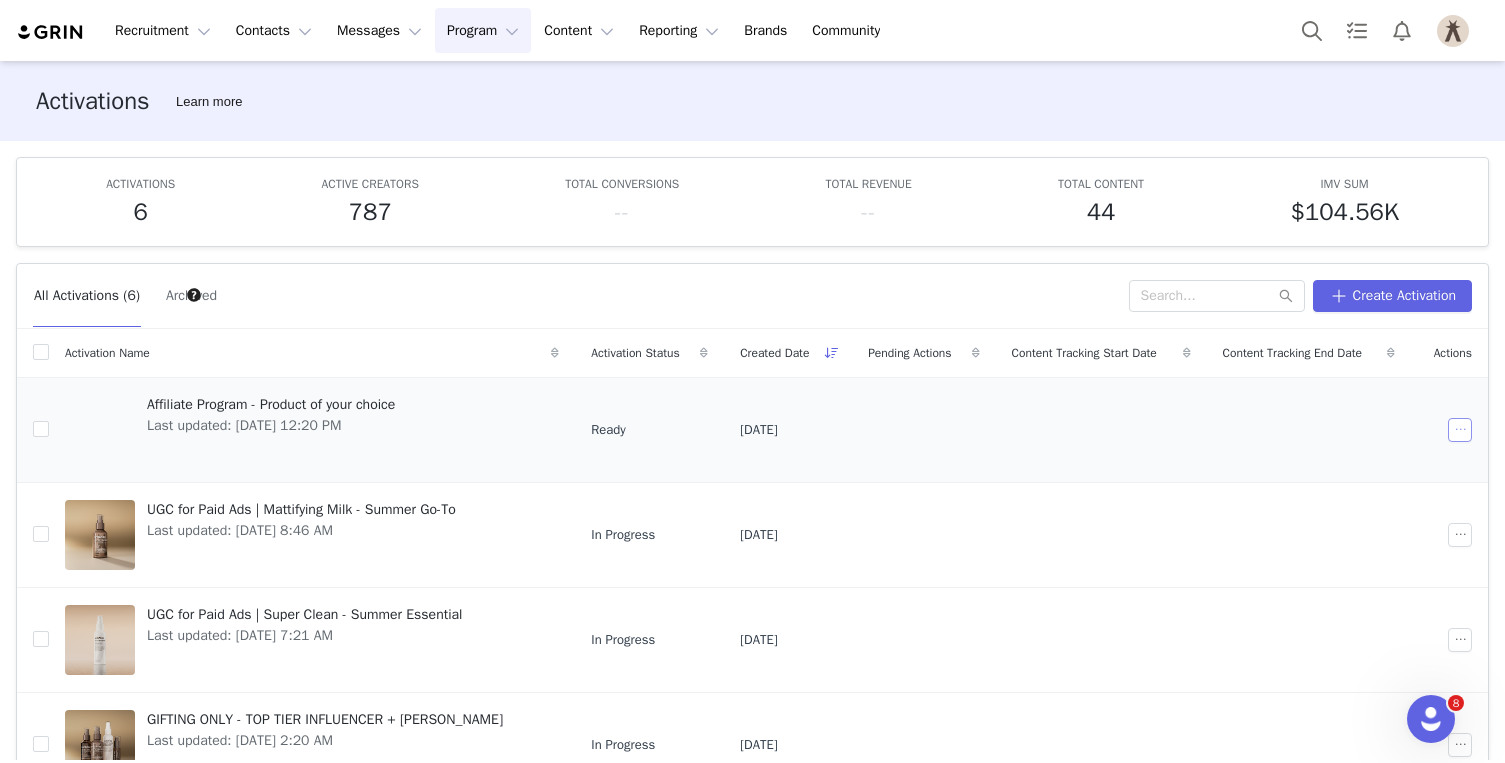 click at bounding box center [1460, 430] 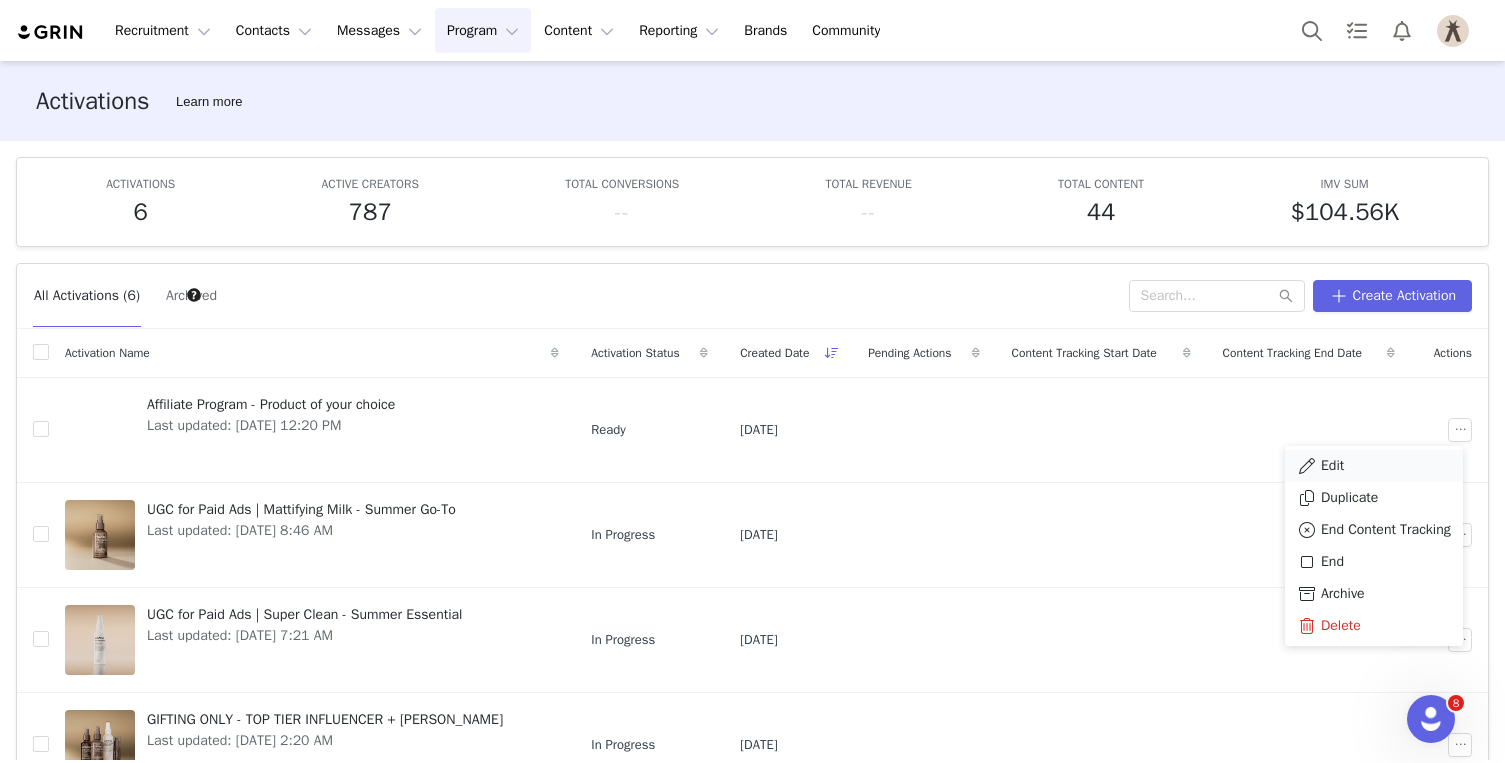 click on "Edit" at bounding box center (1374, 466) 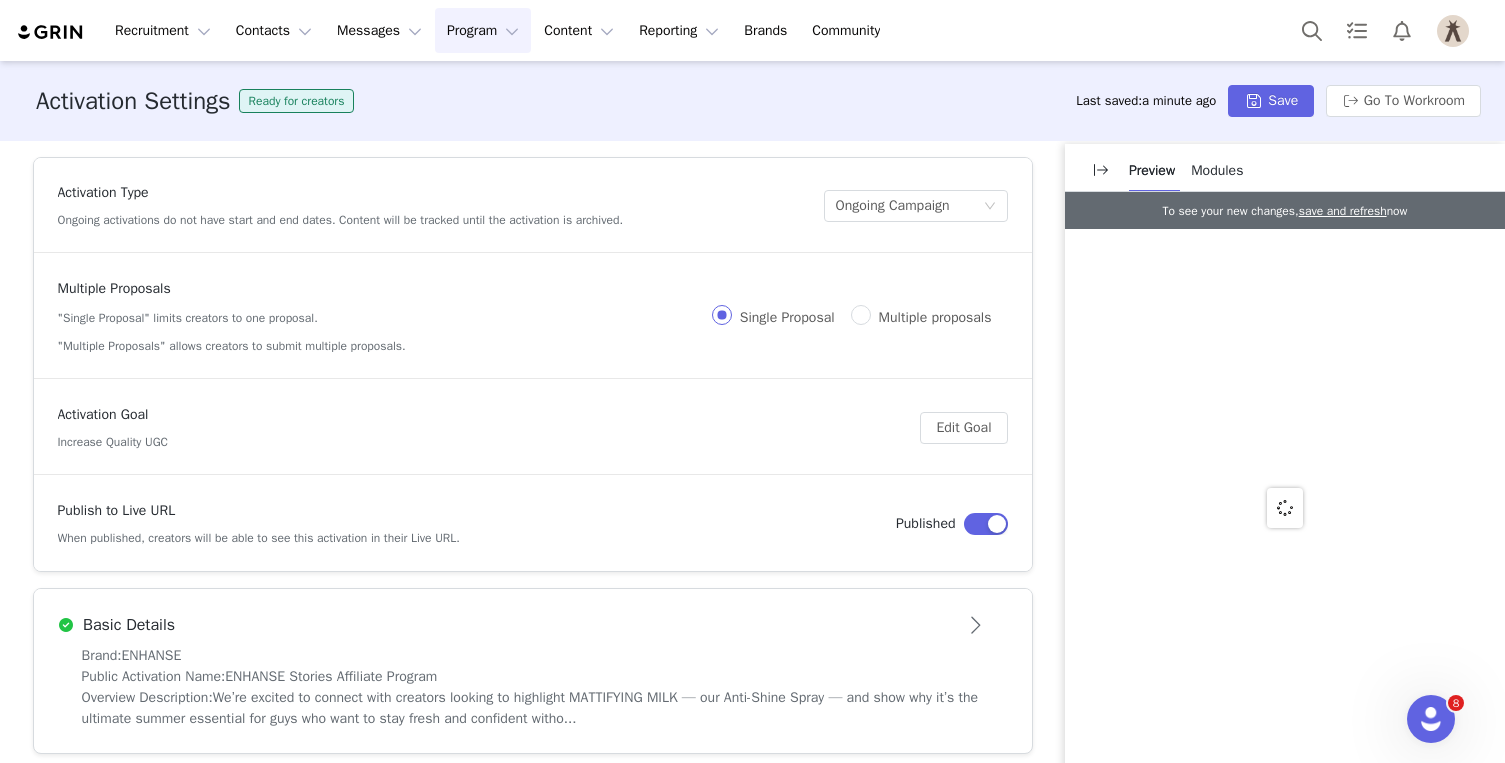 scroll, scrollTop: 199, scrollLeft: 0, axis: vertical 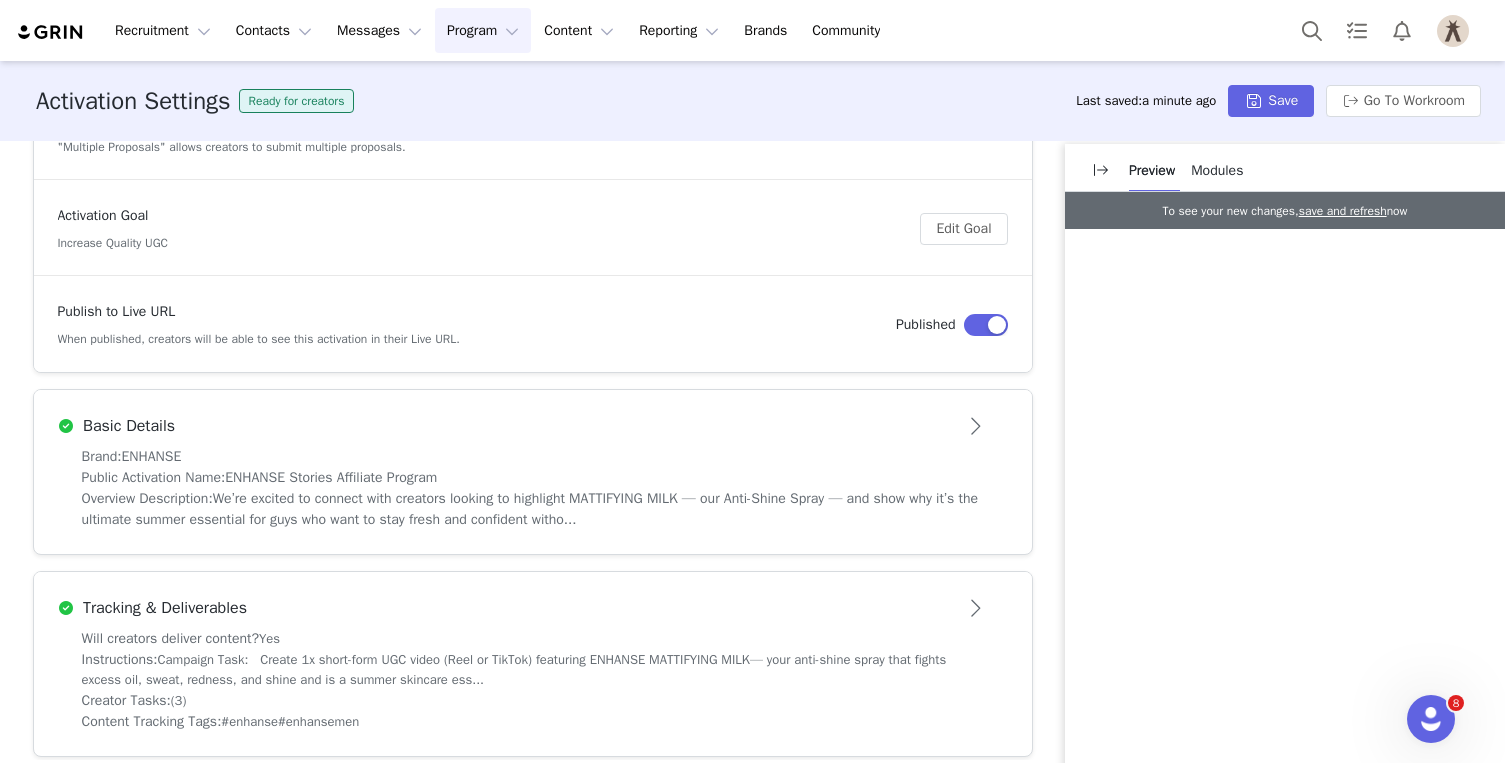 click on "We’re excited to connect with creators looking to highlight MATTIFYING MILK — our Anti-Shine Spray — and show why it’s the ultimate summer essential for guys who want to stay fresh and confident witho..." at bounding box center (530, 509) 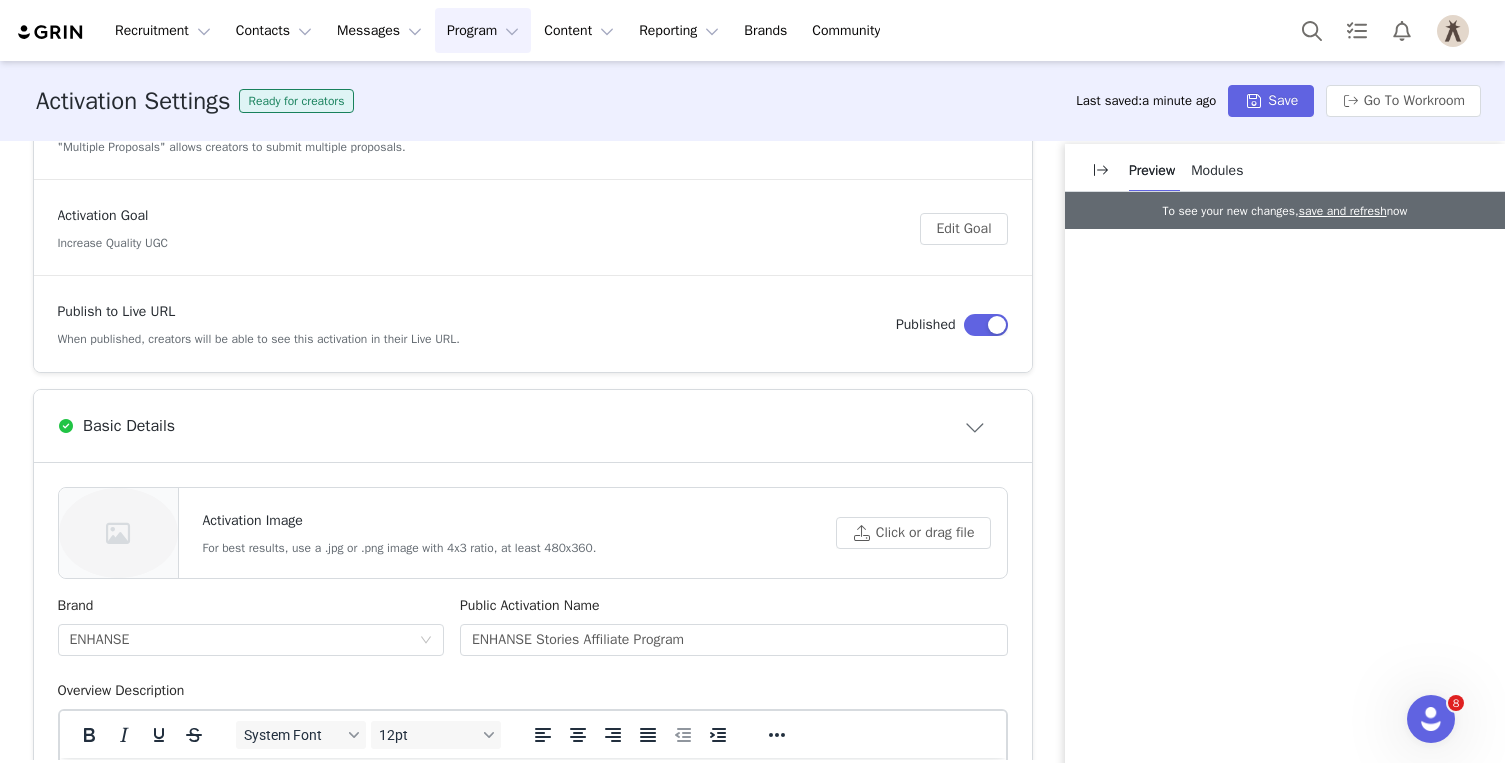 scroll, scrollTop: 0, scrollLeft: 0, axis: both 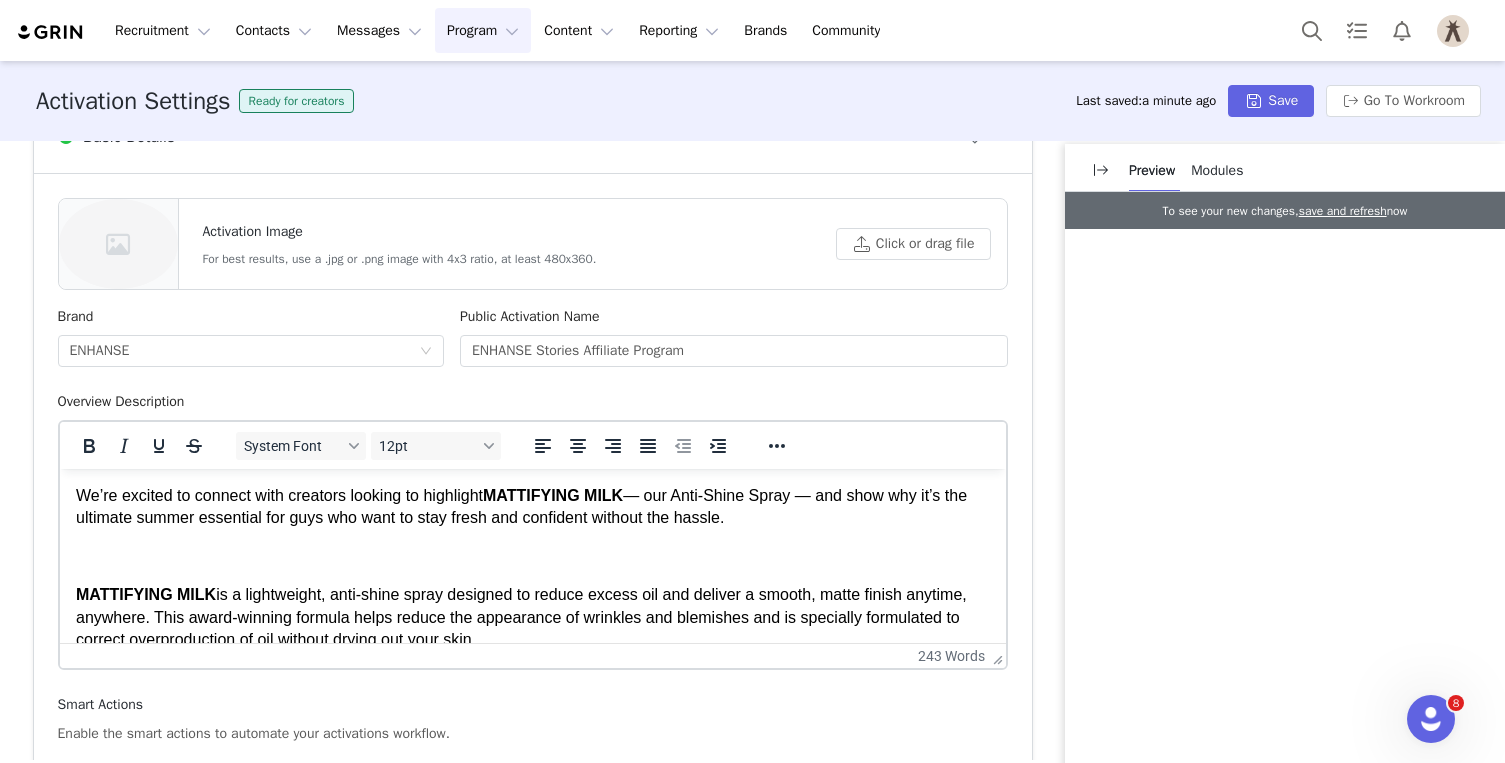 click on "We’re excited to connect with creators looking to highlight  MATTIFYING MILK  — our Anti-Shine Spray — and show why it’s the ultimate summer essential for guys who want to stay fresh and confident without the hassle." at bounding box center (532, 507) 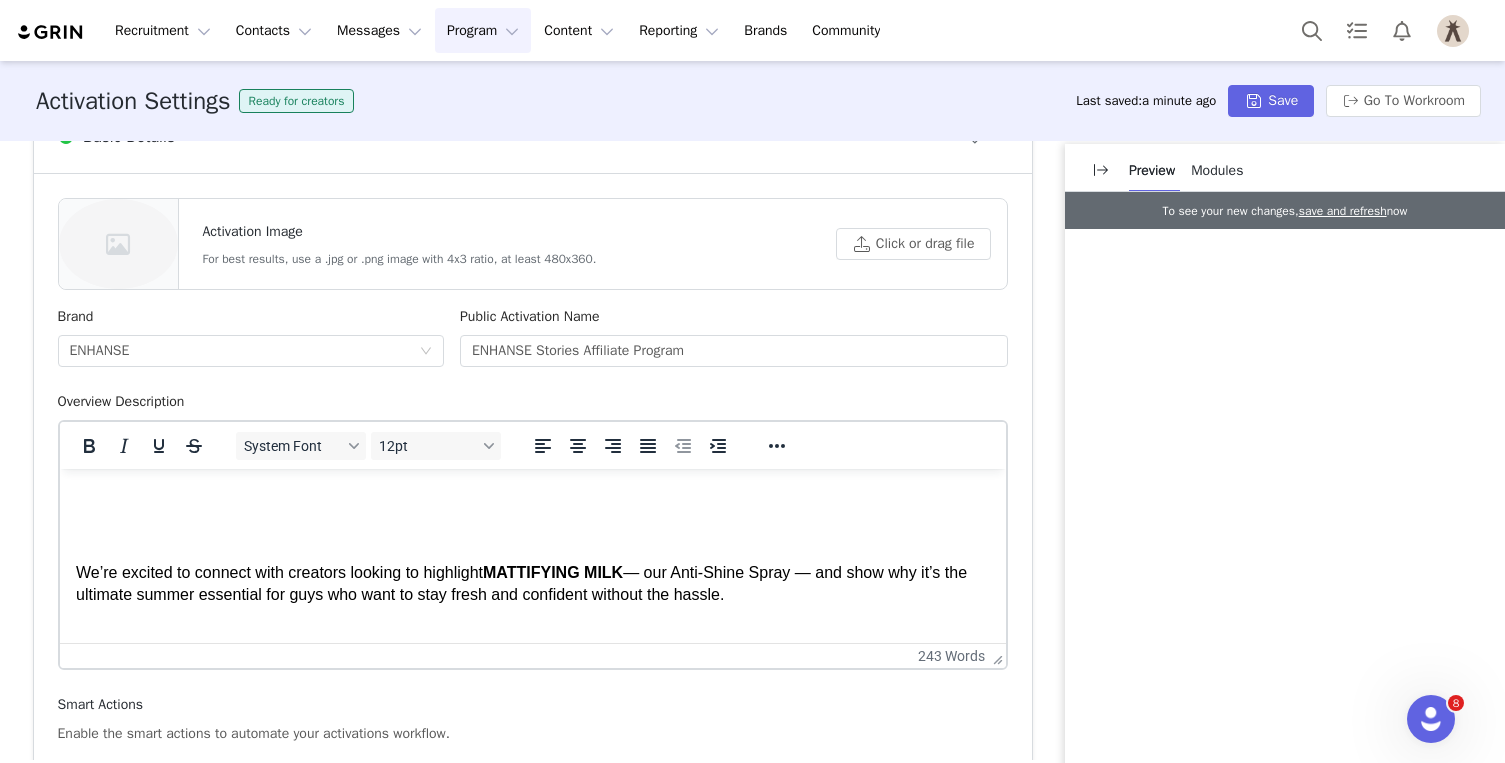 click at bounding box center (532, 496) 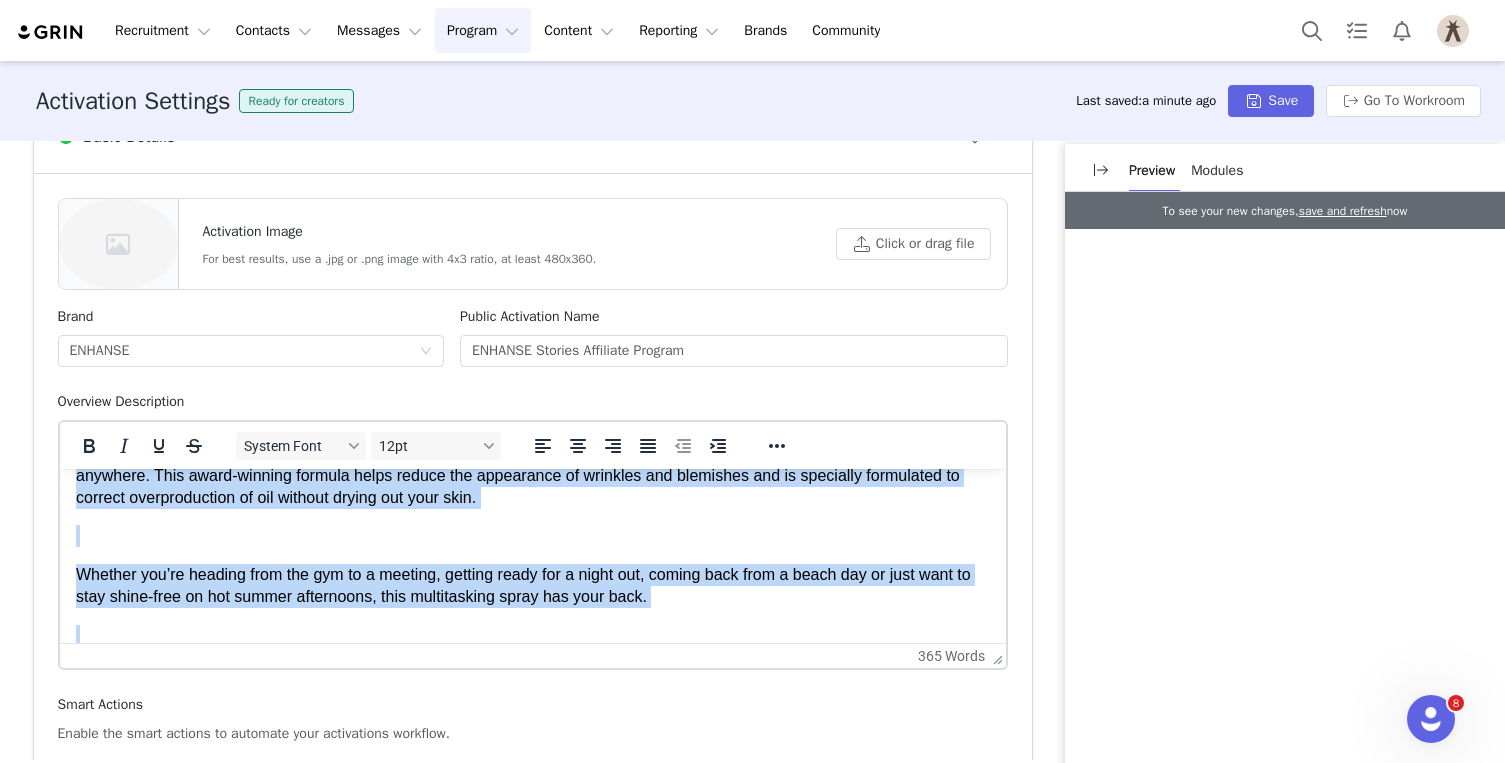 scroll, scrollTop: 759, scrollLeft: 0, axis: vertical 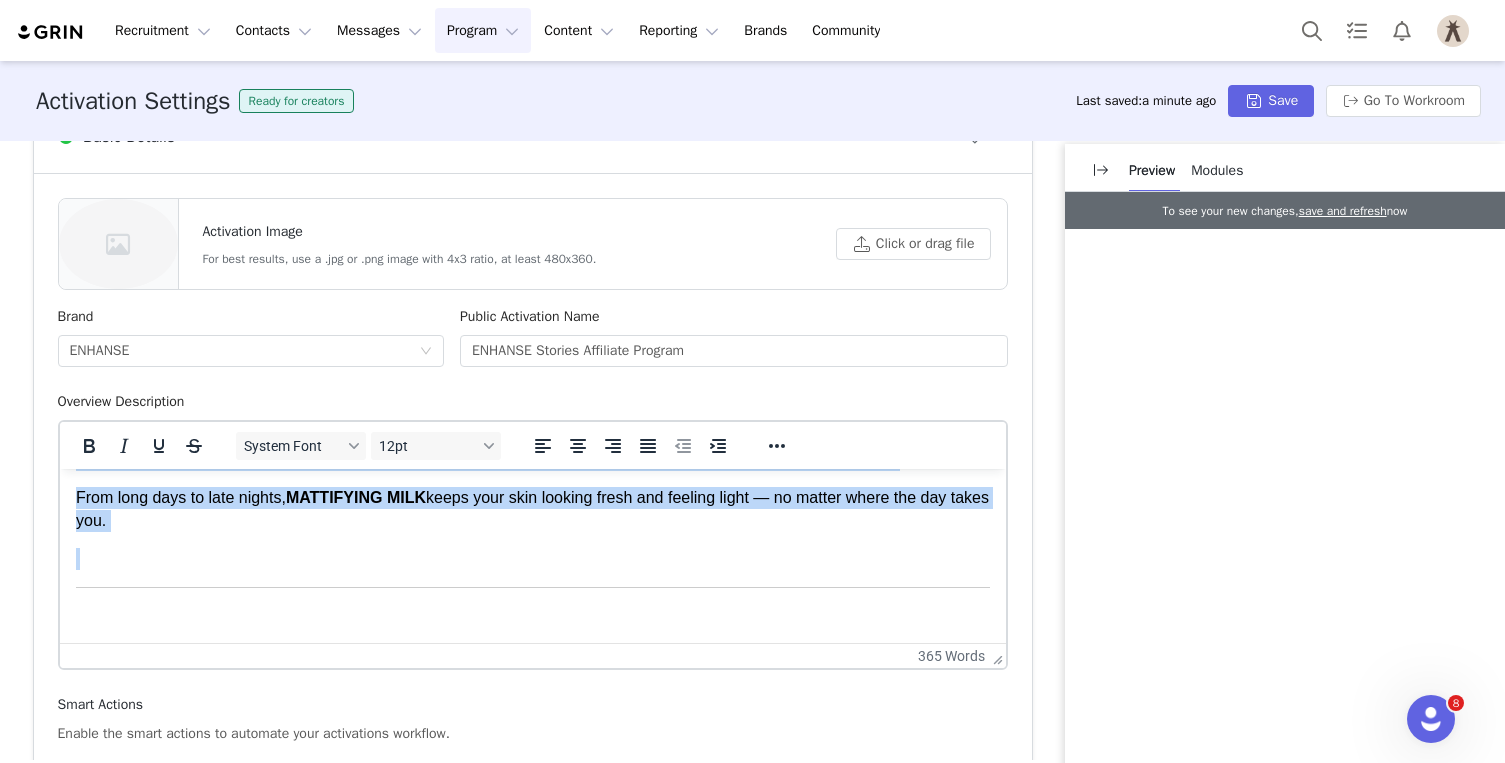 drag, startPoint x: 74, startPoint y: 511, endPoint x: 177, endPoint y: 555, distance: 112.00446 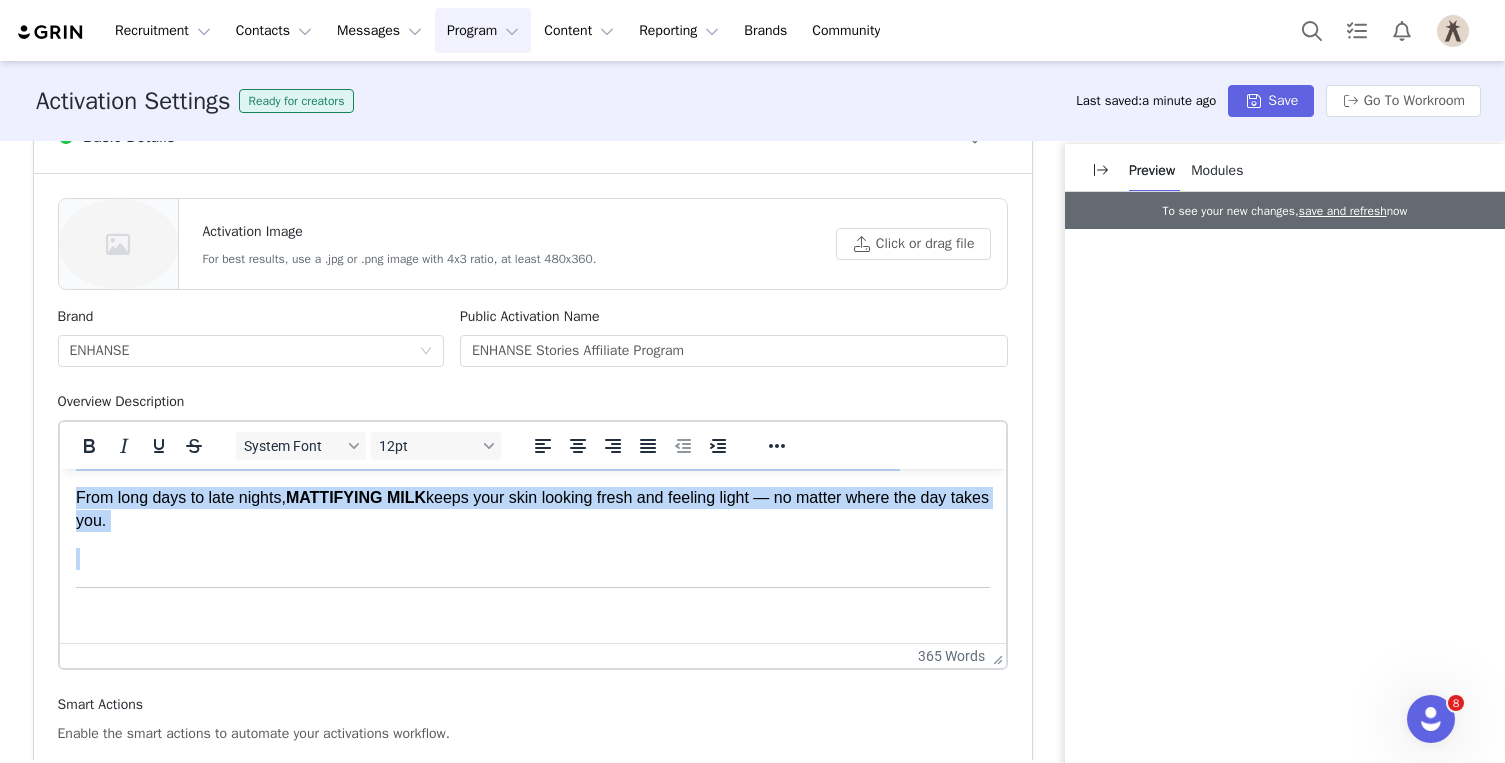 click on "ENHANSE  is a recently launched men's beauty and wellness brand offering easy-to-use, multitasking, effective solutions that color-correct and promote skin health. ENHANSE was born from Founder Ev Bousis’ personal need — not only to simplify and elevate men’s skincare, but to create products that had never existed before. Each formula is thoughtfully developed to meet the unique biological needs of men’s skin, while prioritizing ease of use through spray-on application. The result: luxury-quality products at an accessible price point. Why you?  Because your content feels real, relatable, and confident — exactly the energy ENHANSE is built on. We want honest thoughts, creative freedom, and someone who’s down to grow with us. If you love what we’ve built, we’d love to explore something longer-term together. We’re excited to connect with creators looking to highlight  MATTIFYING MILK MATTIFYING MILK From long days to late nights,  MATTIFYING MILK About the brand Learn more" at bounding box center [532, 349] 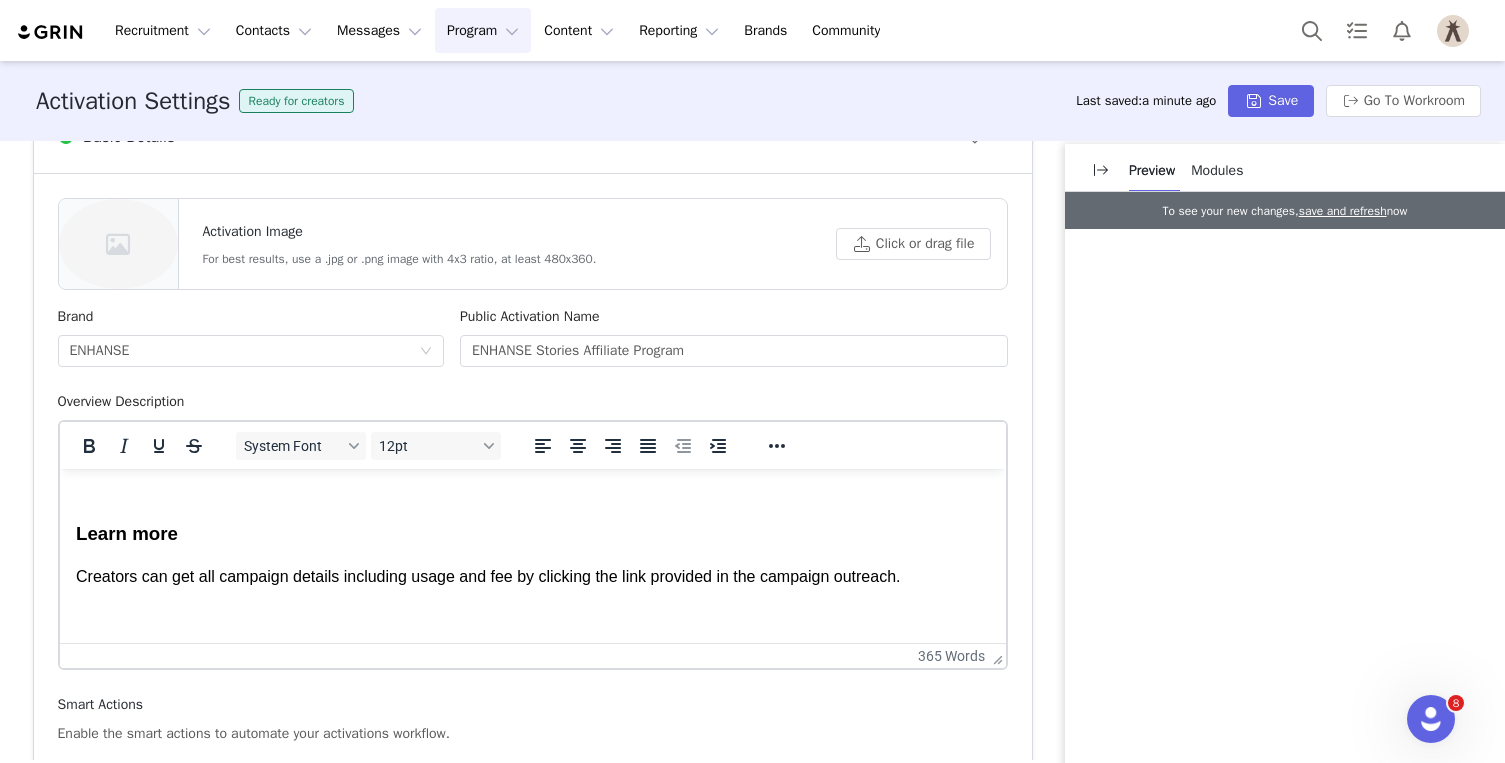 scroll, scrollTop: 685, scrollLeft: 0, axis: vertical 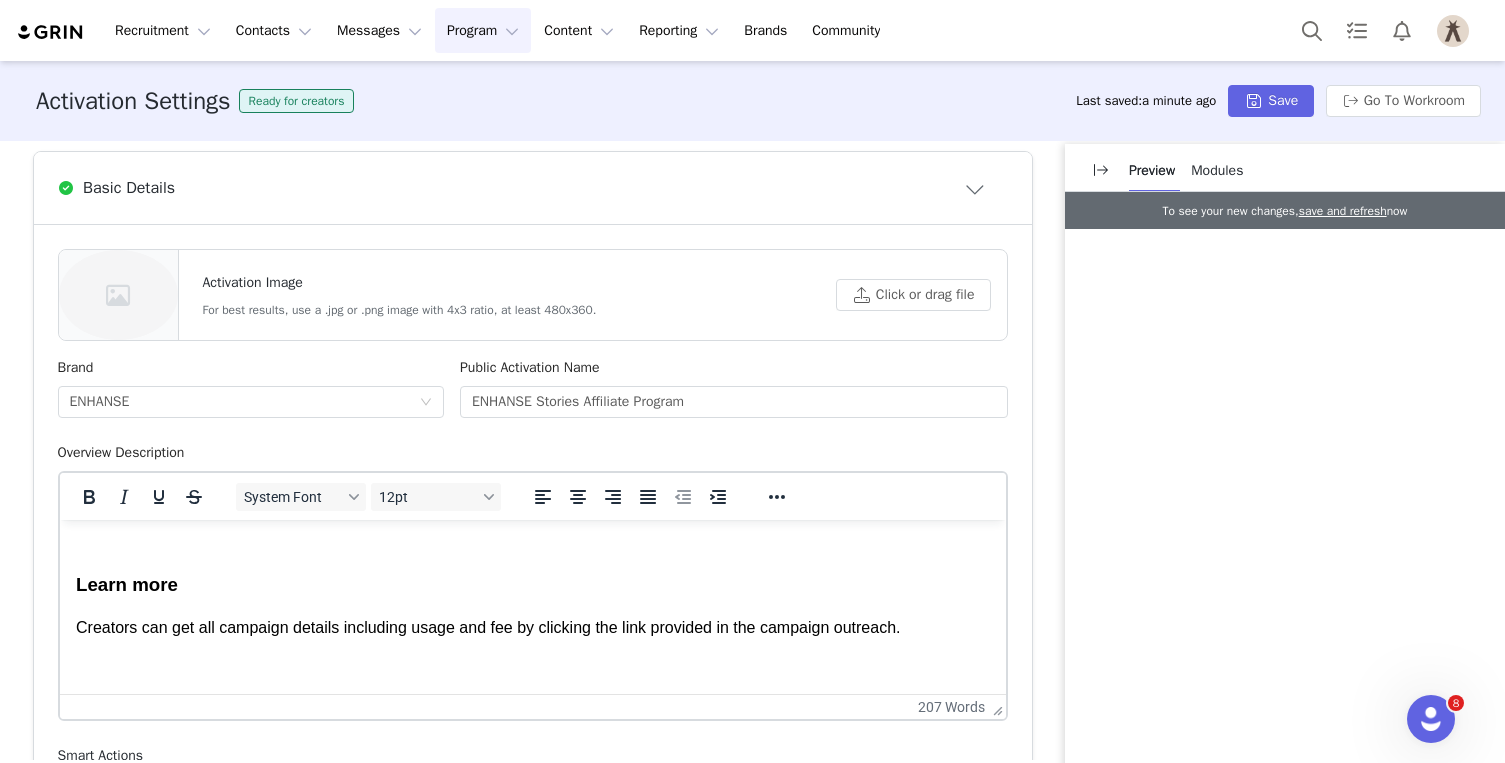 click on "Learn more" at bounding box center (532, 585) 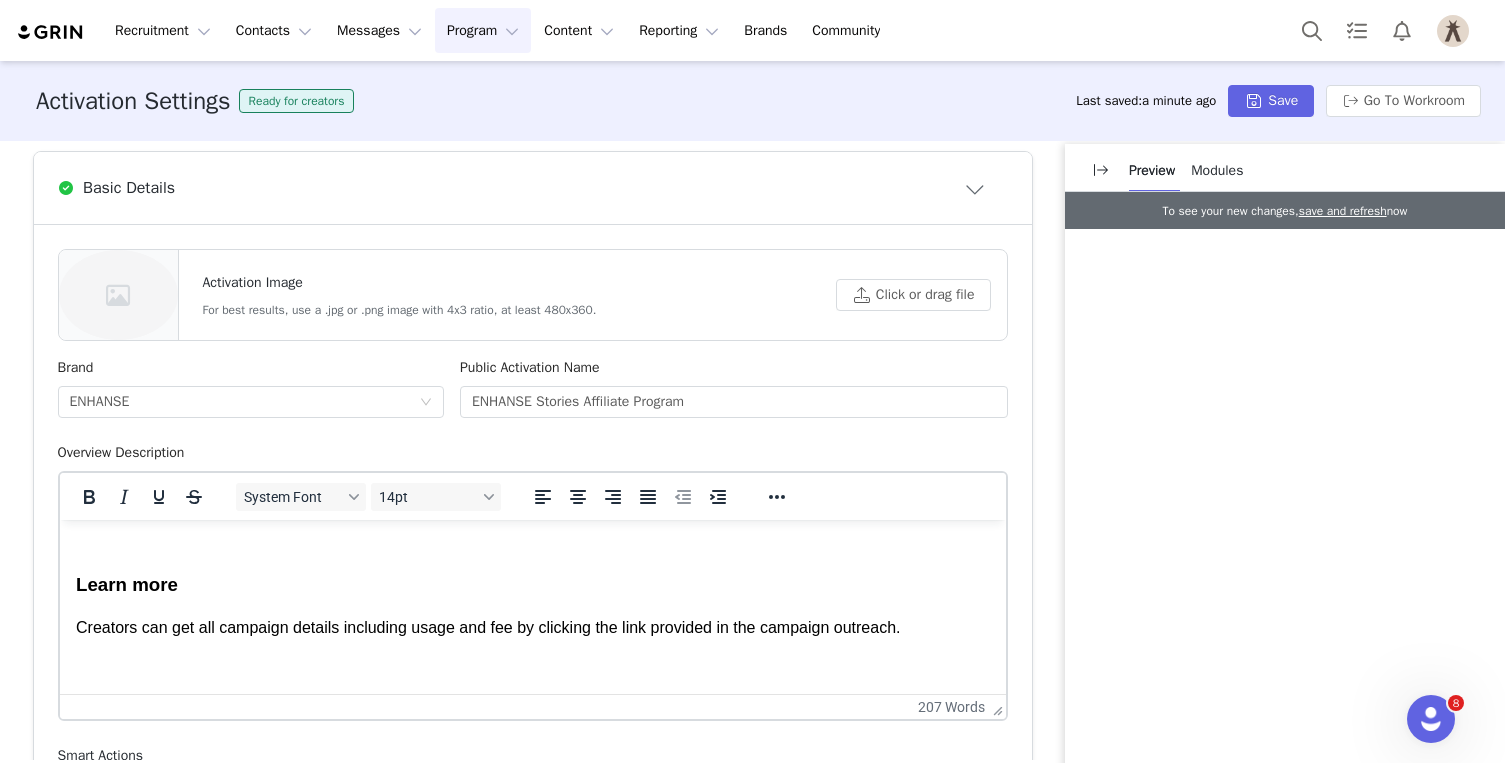 click at bounding box center (532, 540) 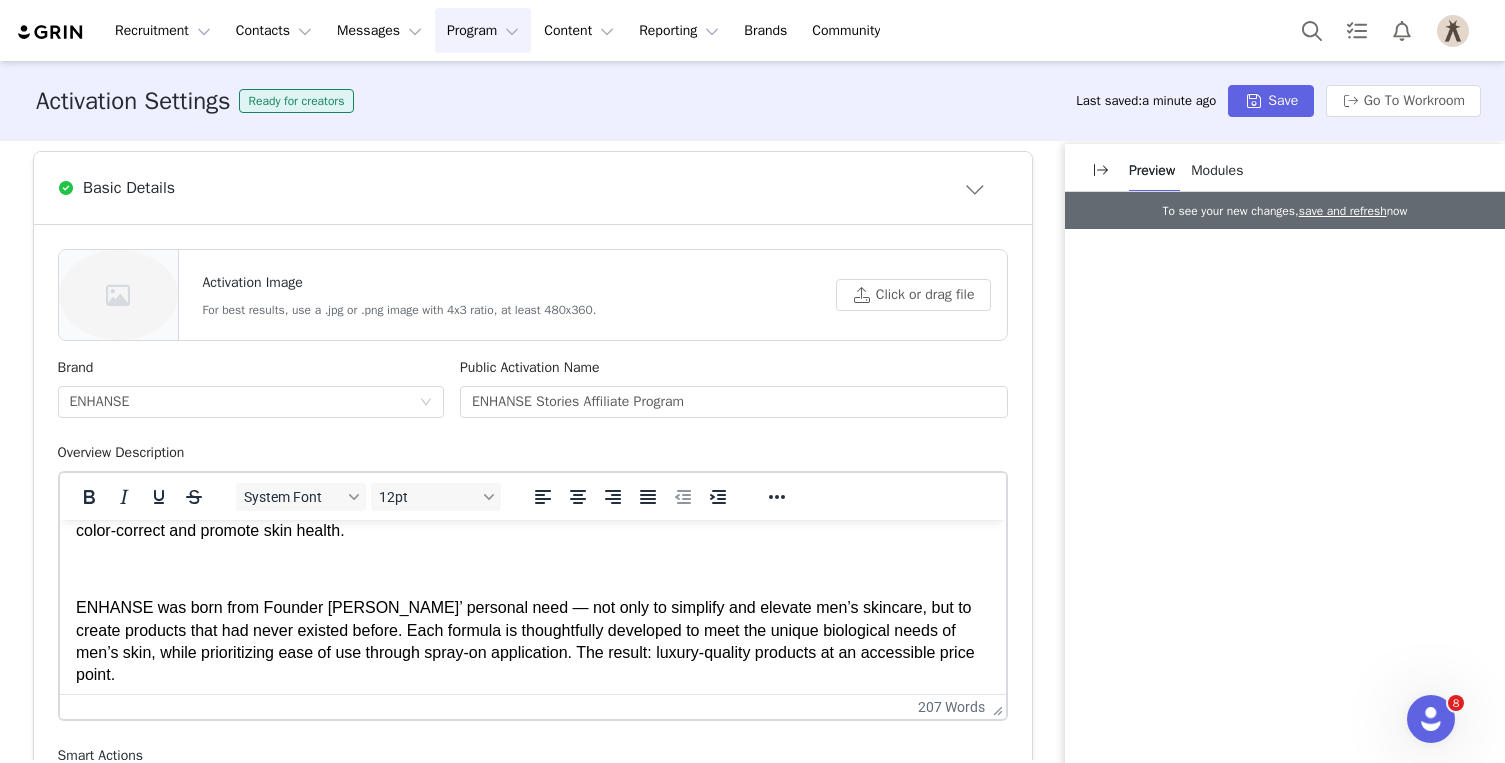 scroll, scrollTop: 0, scrollLeft: 0, axis: both 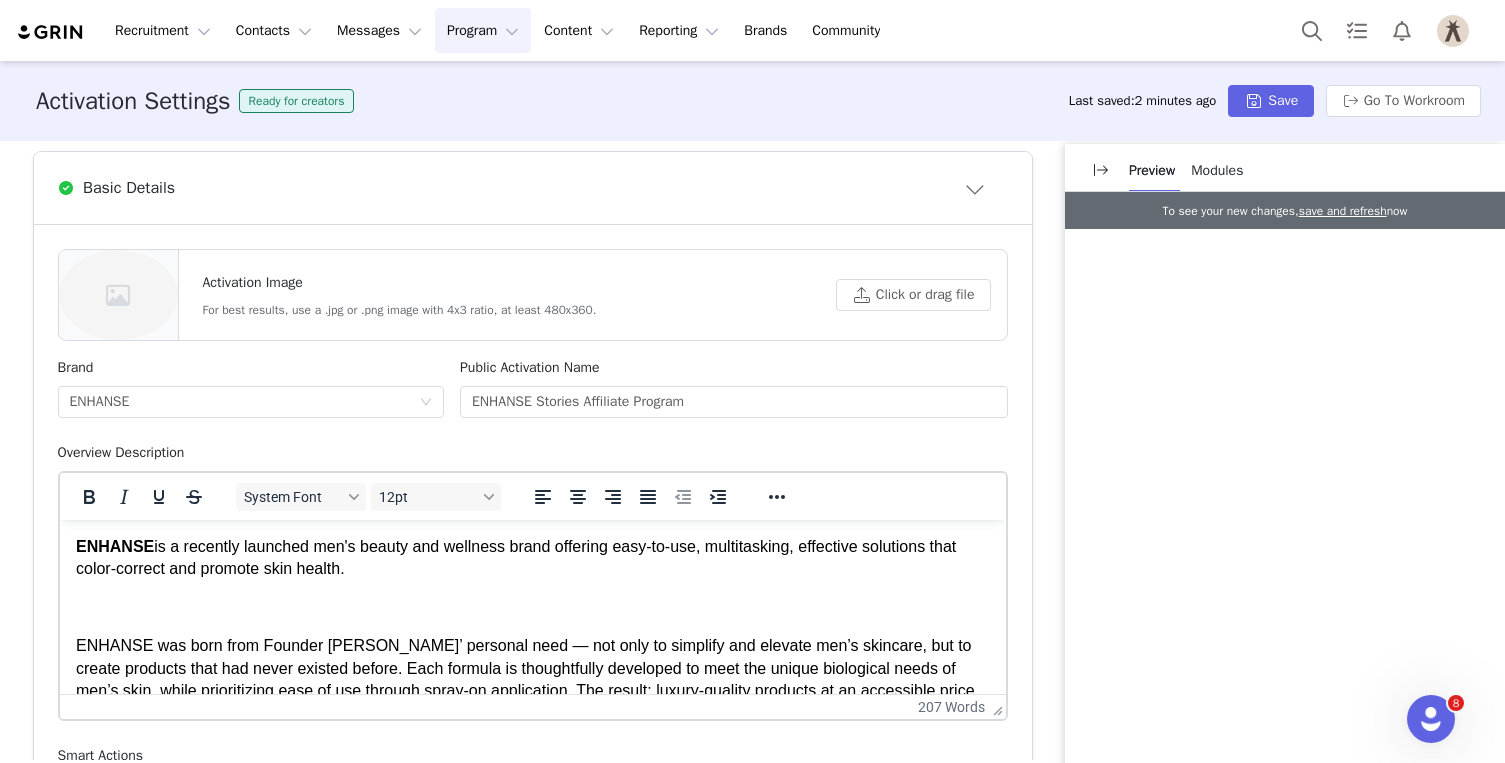 click at bounding box center (532, 608) 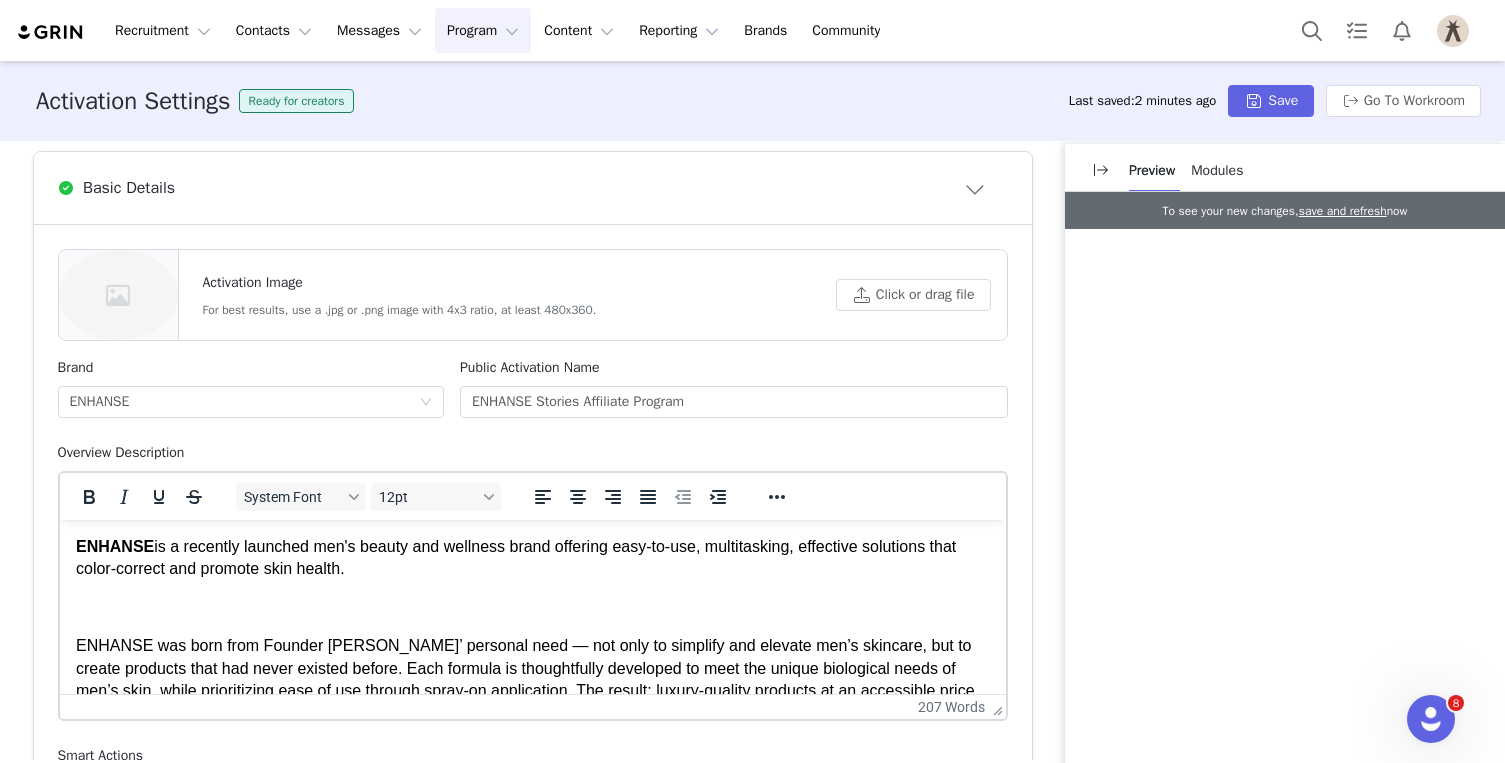 click at bounding box center (532, 608) 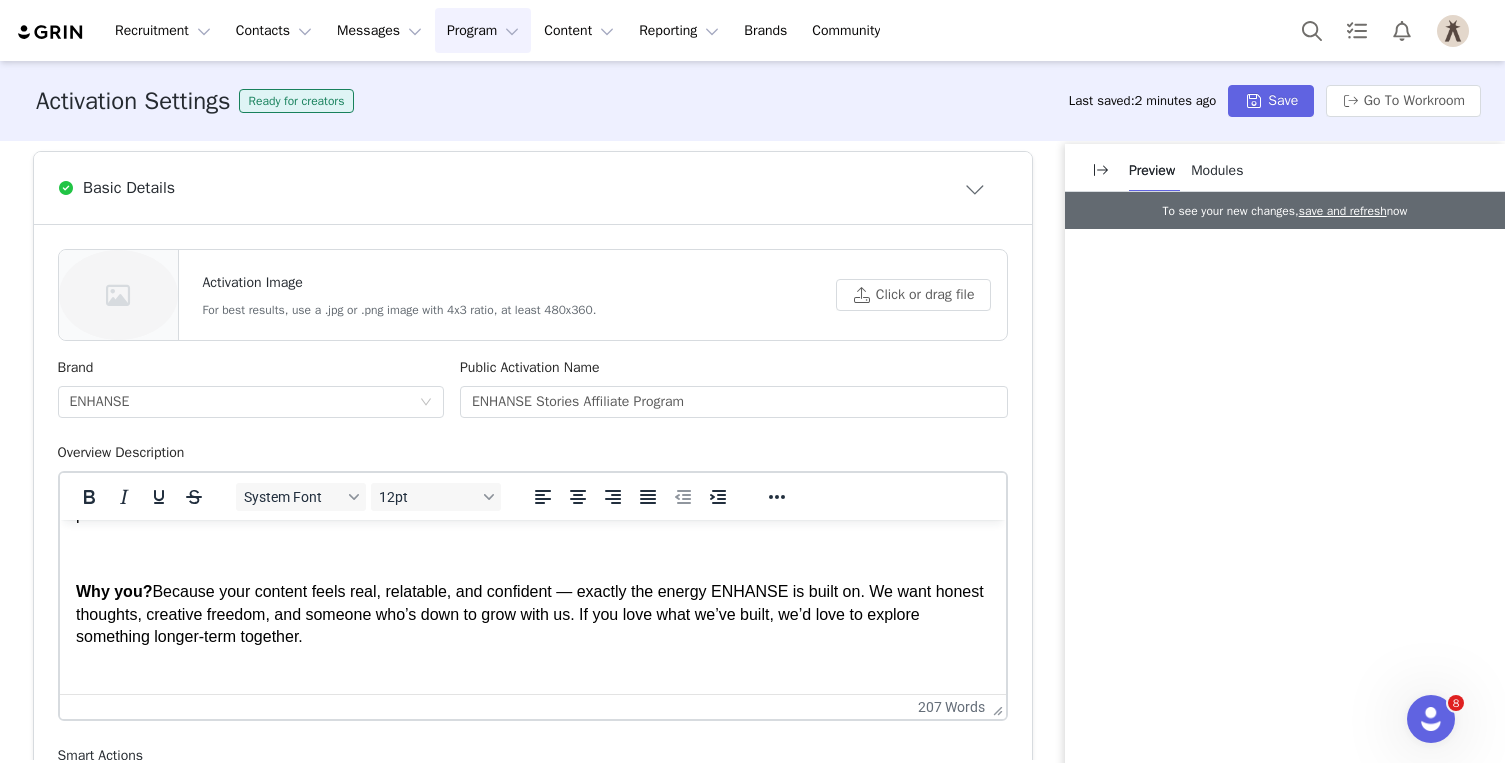 scroll, scrollTop: 166, scrollLeft: 0, axis: vertical 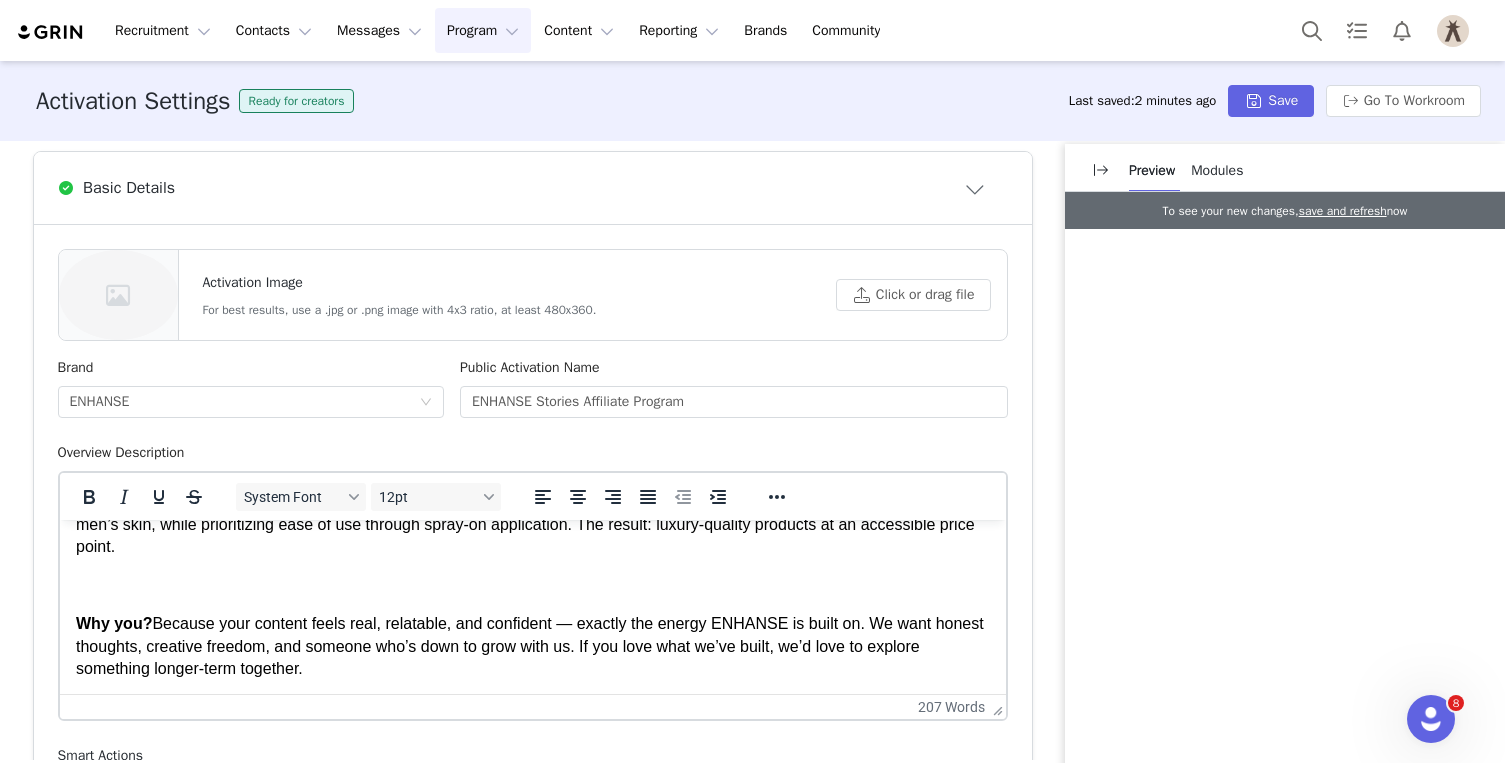 click at bounding box center [532, 586] 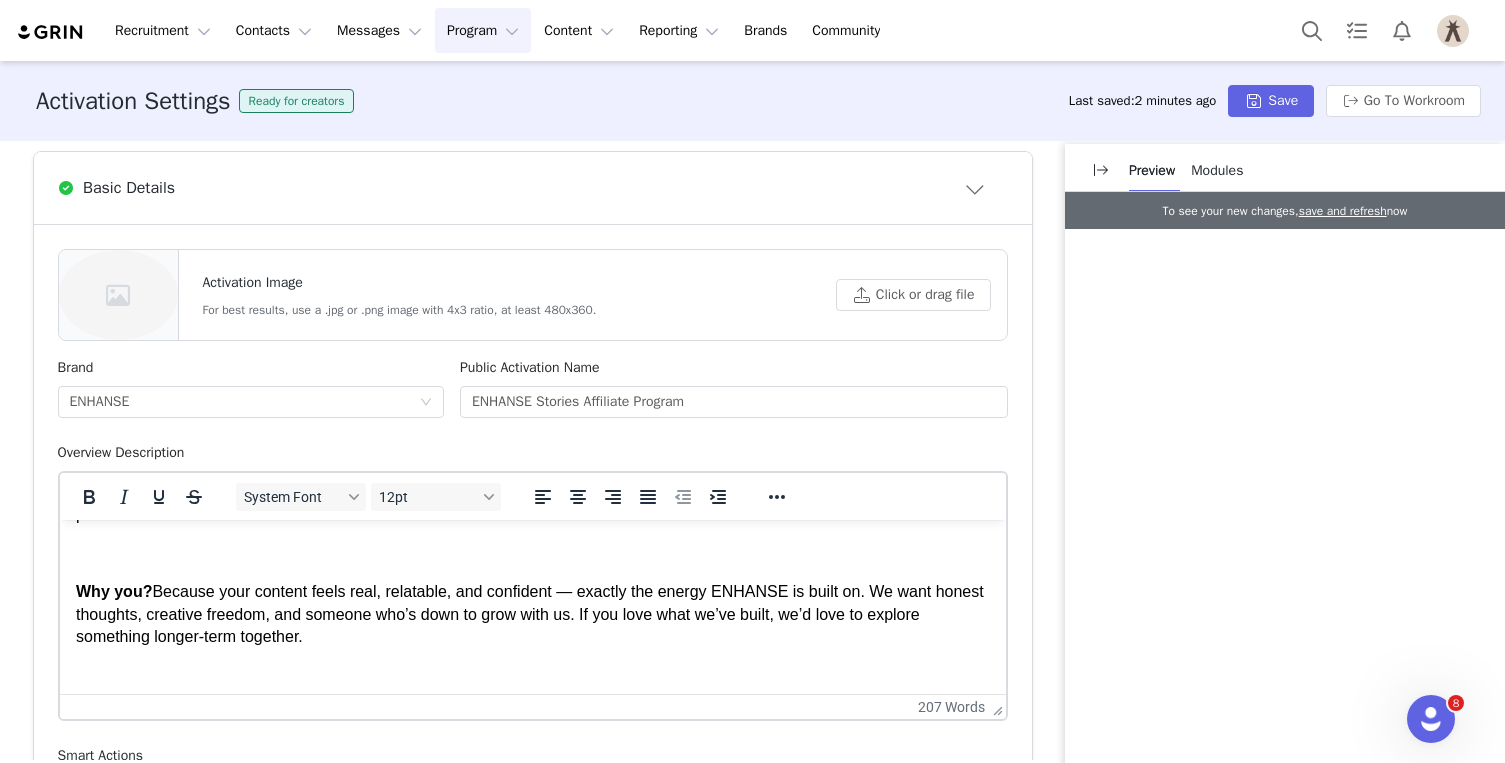scroll, scrollTop: 0, scrollLeft: 0, axis: both 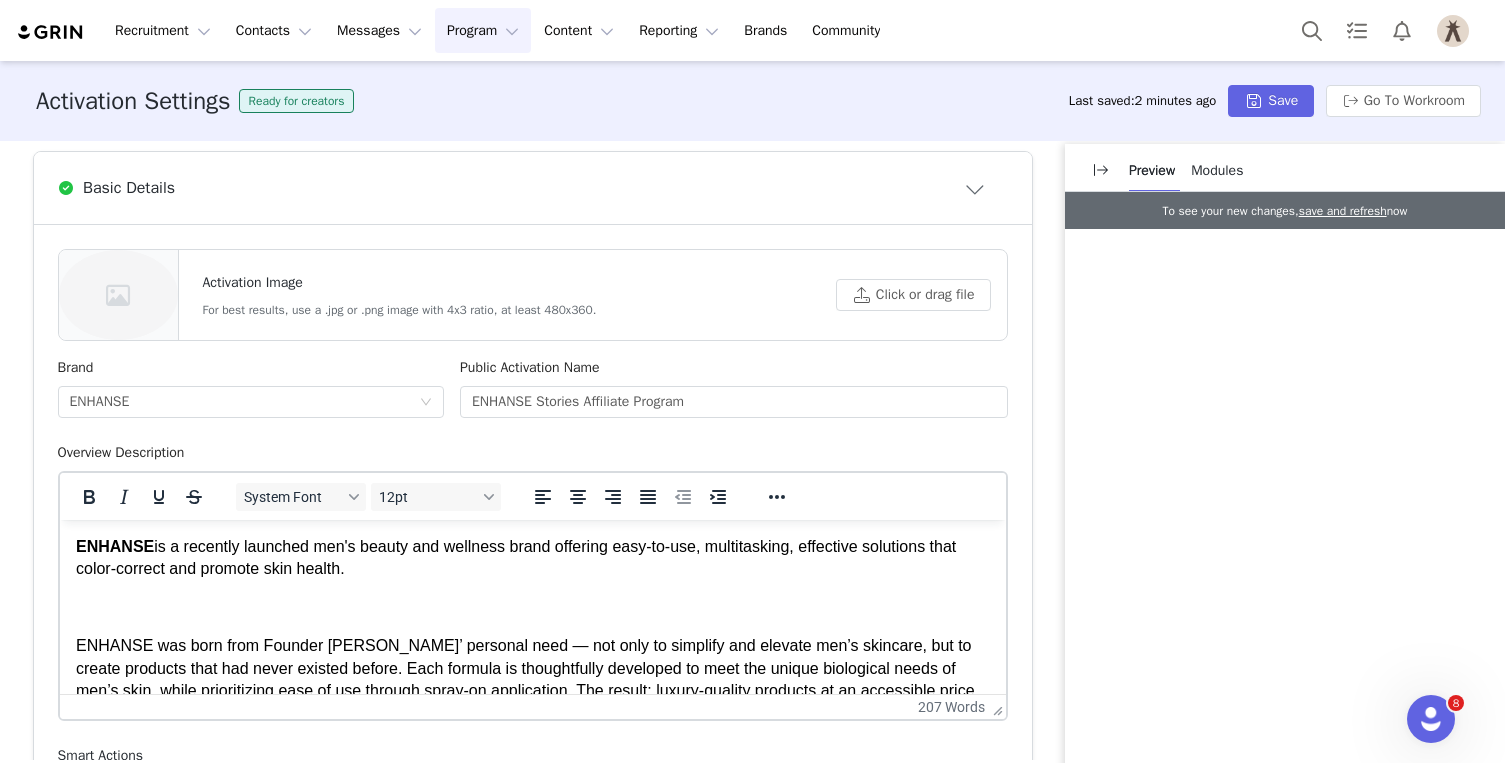 click on "ENHANSE  is a recently launched men's beauty and wellness brand offering easy-to-use, multitasking, effective solutions that color-correct and promote skin health. ENHANSE was born from Founder Ev Bousis’ personal need — not only to simplify and elevate men’s skincare, but to create products that had never existed before. Each formula is thoughtfully developed to meet the unique biological needs of men’s skin, while prioritizing ease of use through spray-on application. The result: luxury-quality products at an accessible price point. Why you?  Because your content feels real, relatable, and confident — exactly the energy ENHANSE is built on. We want honest thoughts, creative freedom, and someone who’s down to grow with us. If you love what we’ve built, we’d love to explore something longer-term together. About the brand Learn more Creators can get all campaign details including usage and fee by clicking the link provided in the campaign outreach." at bounding box center [532, 911] 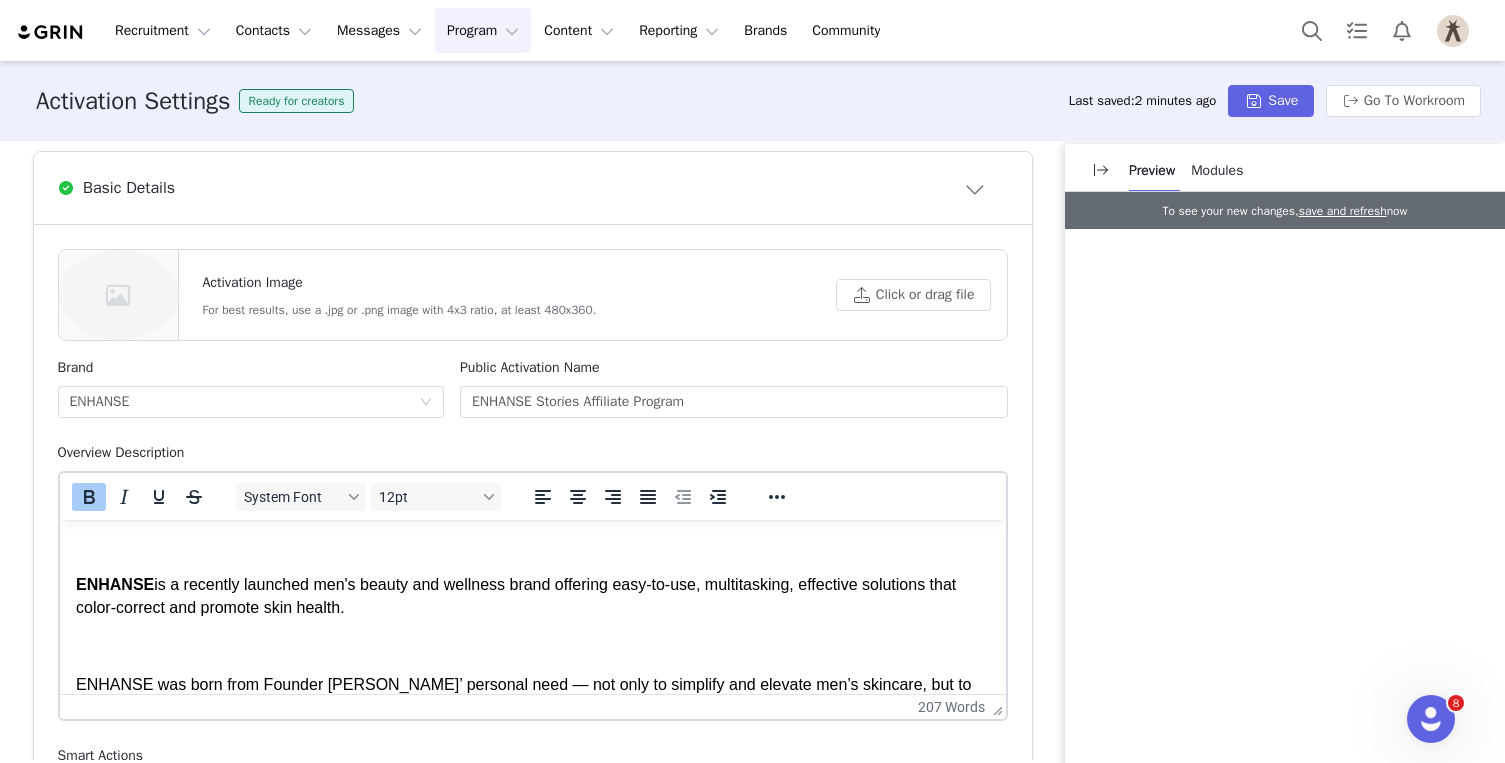 click on "ENHANSE  is a recently launched men's beauty and wellness brand offering easy-to-use, multitasking, effective solutions that color-correct and promote skin health. ENHANSE was born from Founder Ev Bousis’ personal need — not only to simplify and elevate men’s skincare, but to create products that had never existed before. Each formula is thoughtfully developed to meet the unique biological needs of men’s skin, while prioritizing ease of use through spray-on application. The result: luxury-quality products at an accessible price point. Why you?  Because your content feels real, relatable, and confident — exactly the energy ENHANSE is built on. We want honest thoughts, creative freedom, and someone who’s down to grow with us. If you love what we’ve built, we’d love to explore something longer-term together. About the brand Learn more Creators can get all campaign details including usage and fee by clicking the link provided in the campaign outreach." at bounding box center (532, 930) 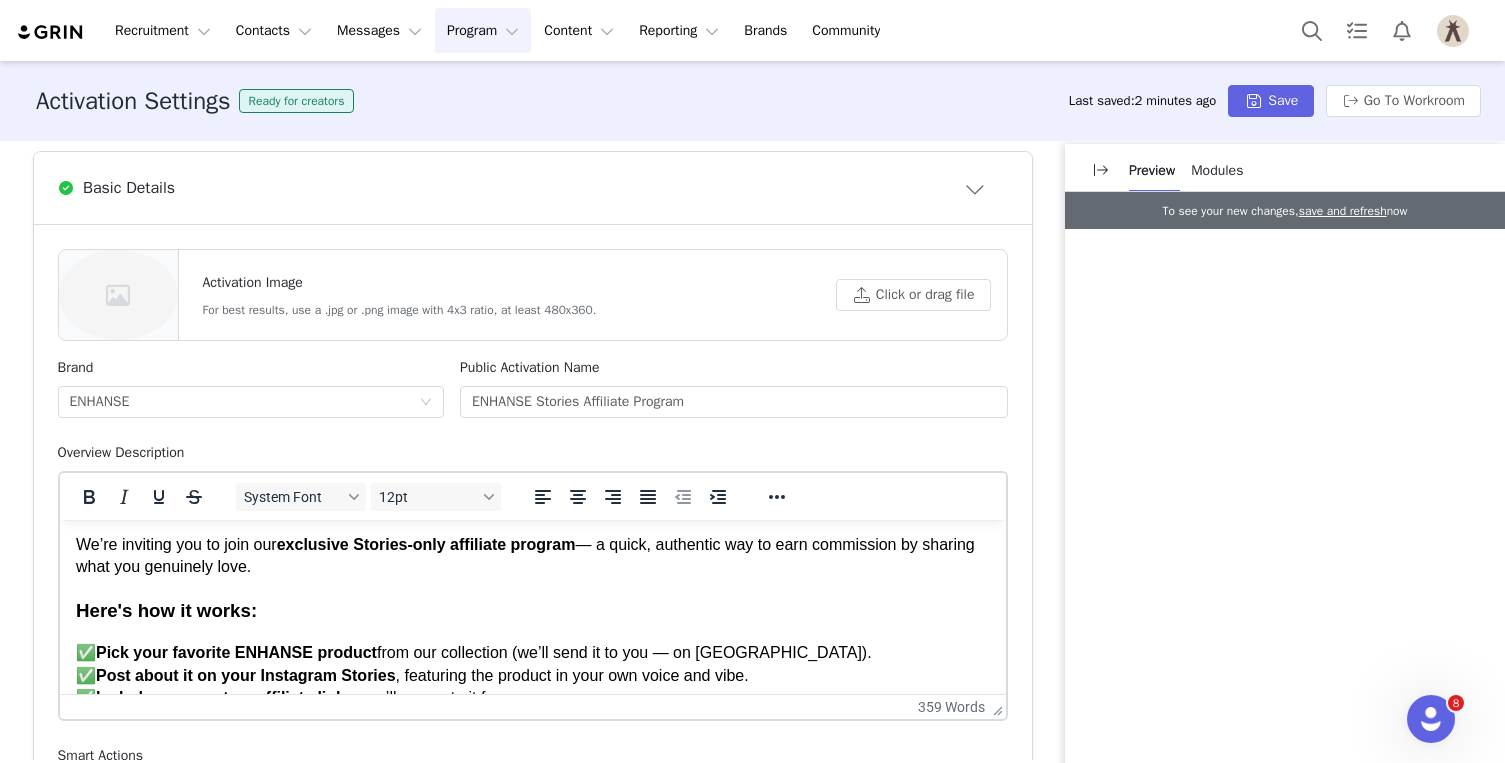 scroll, scrollTop: 0, scrollLeft: 0, axis: both 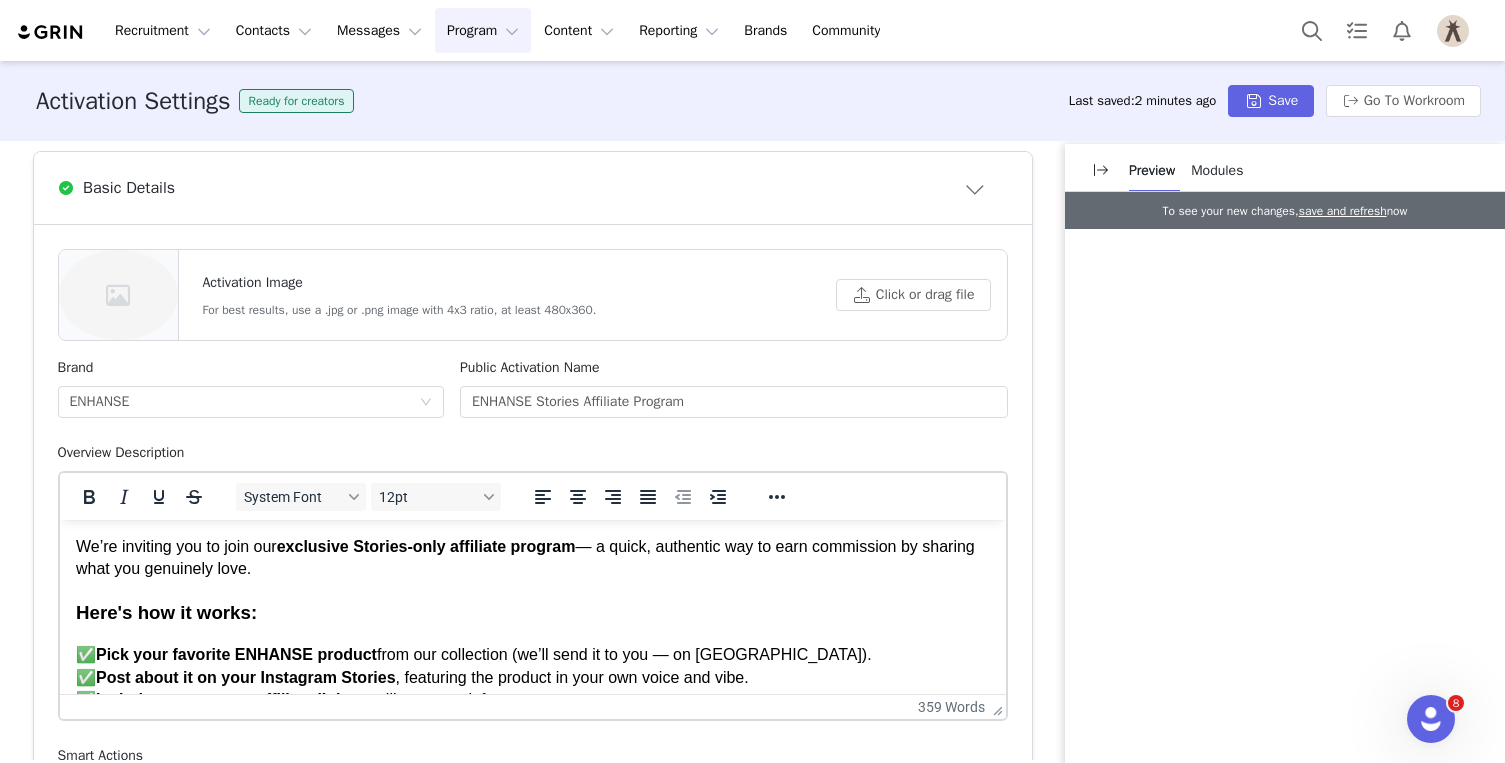 click on "exclusive Stories-only affiliate program" at bounding box center [425, 546] 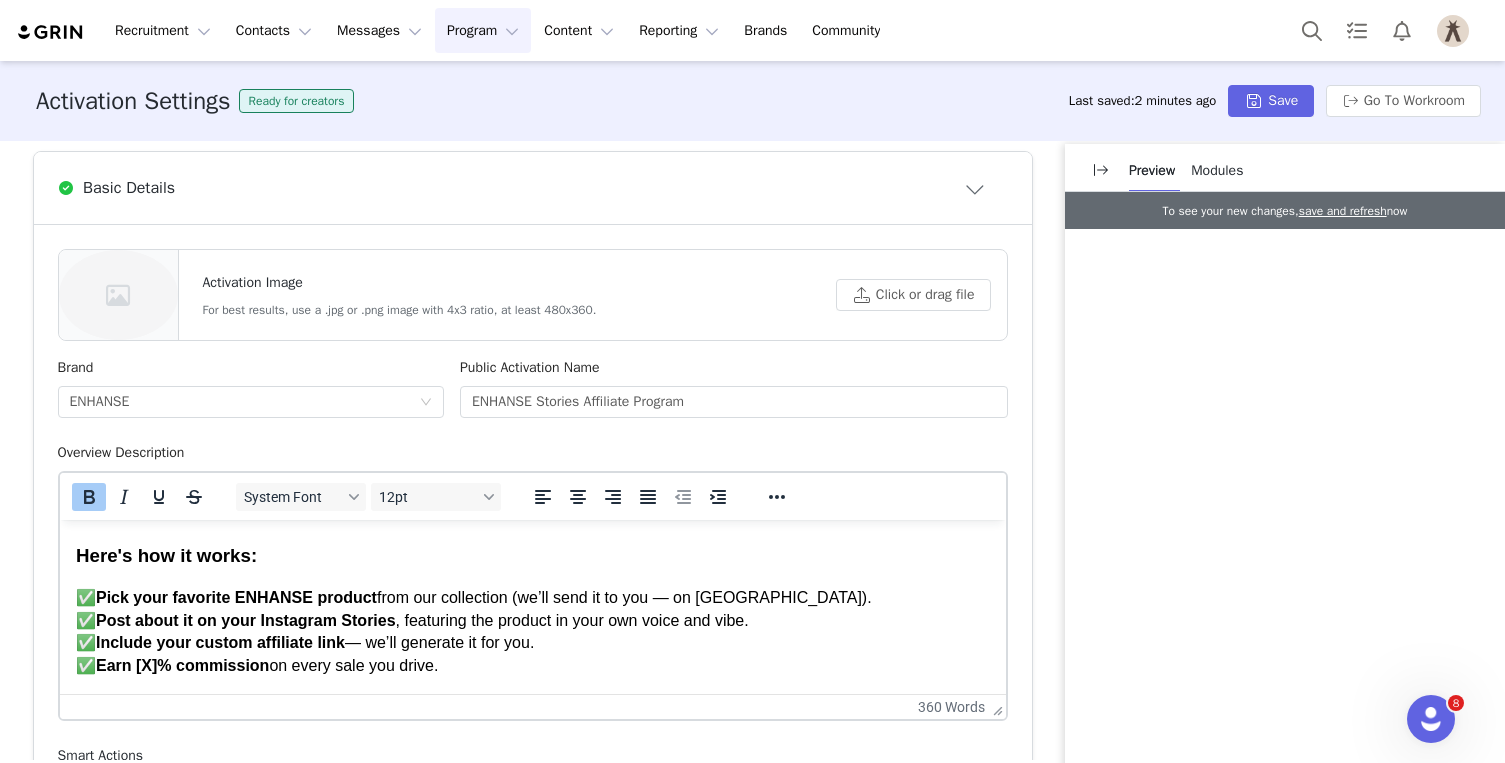 scroll, scrollTop: 64, scrollLeft: 0, axis: vertical 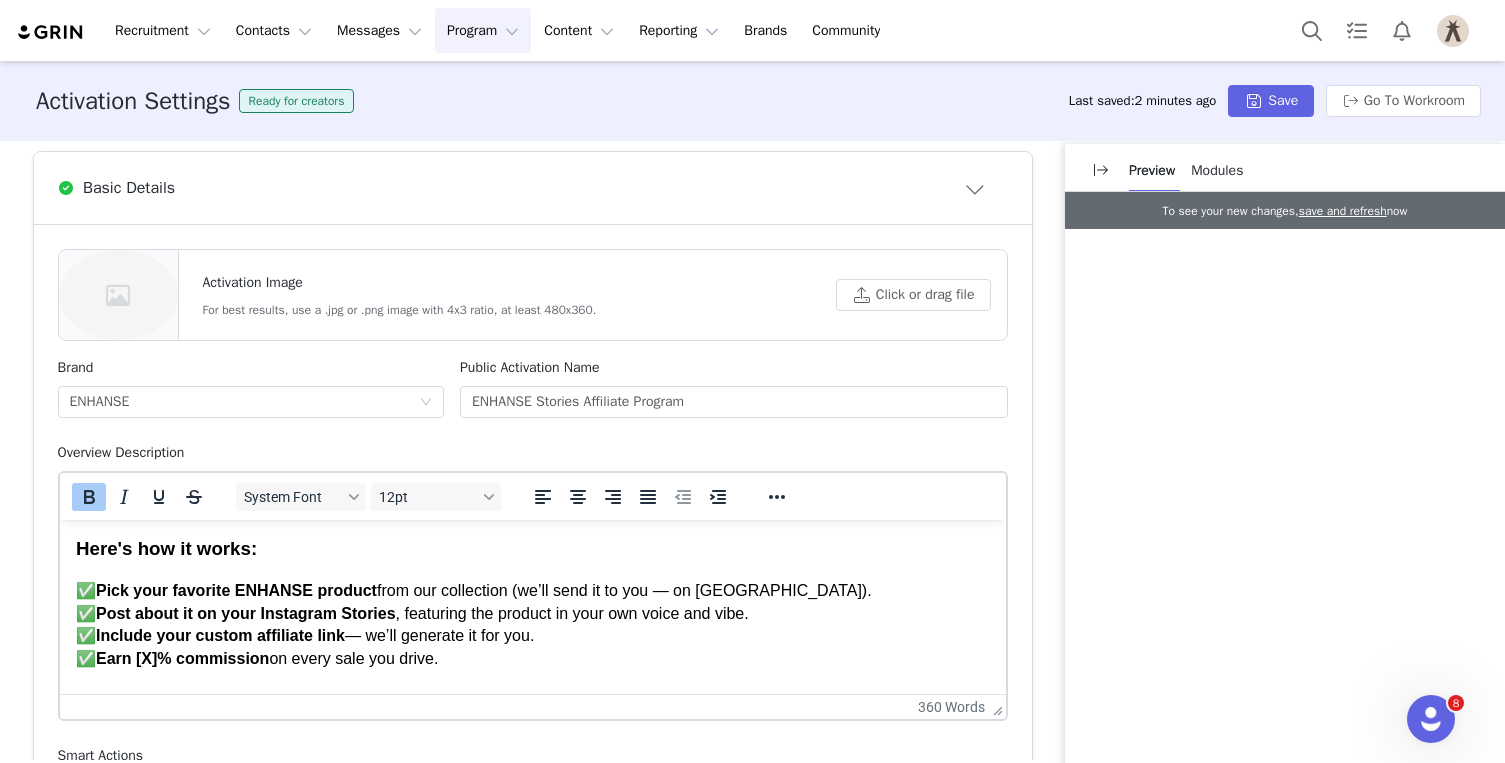 click on "We’re inviting you to join our  exclusive Instagram Stories-only affiliate program  — a quick, authentic way to earn commission by sharing what you genuinely love. Here's how it works: ✅  Pick your favorite ENHANSE product  from our collection (we’ll send it to you — on us). ✅  Post about it on your Instagram Stories , featuring the product in your own voice and vibe. ✅  Include your custom affiliate link  — we’ll generate it for you. ✅  Earn [X]% commission  on every sale you drive. Why join? 🚀 It’s easy, fun, and low-lift. 💸 You get rewarded for sharing something you actually love. 📲 It’s exclusive to Stories — no feed pressure, no overthinking. Ready to activate? 👉  Step 1:  Select your favorite ENHANSE product 👉  Step 2:  Submit your shipping info 👉  Step 3:  Receive your affiliate link & start earning This opportunity is  invite-only  and limited — so let’s make it count. ENHANSE Why you? About the brand Learn more" at bounding box center (532, 1112) 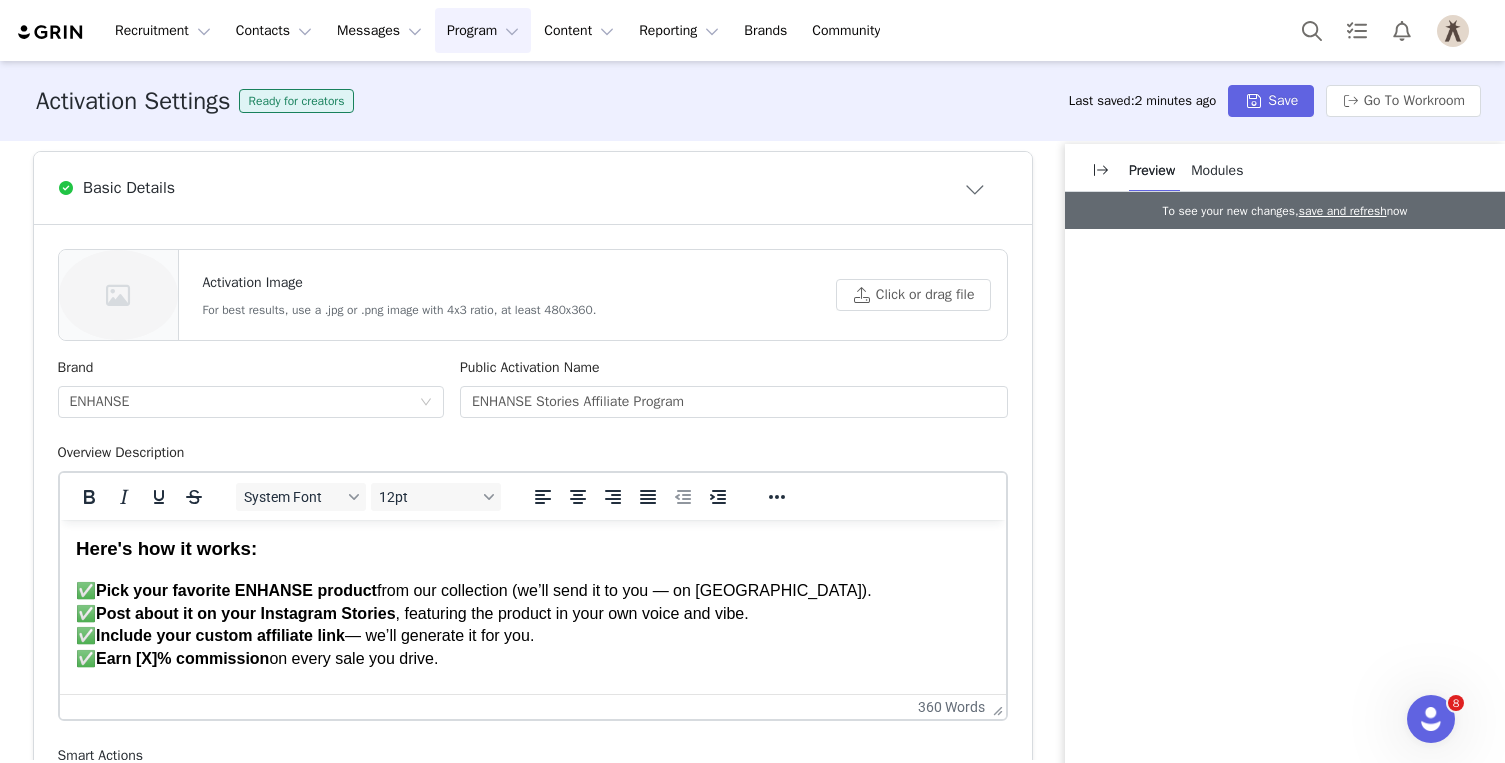 click on "✅  Pick your favorite ENHANSE product  from our collection (we’ll send it to you — on us). ✅  Post about it on your Instagram Stories , featuring the product in your own voice and vibe. ✅  Include your custom affiliate link  — we’ll generate it for you. ✅  Earn [X]% commission  on every sale you drive." at bounding box center [532, 625] 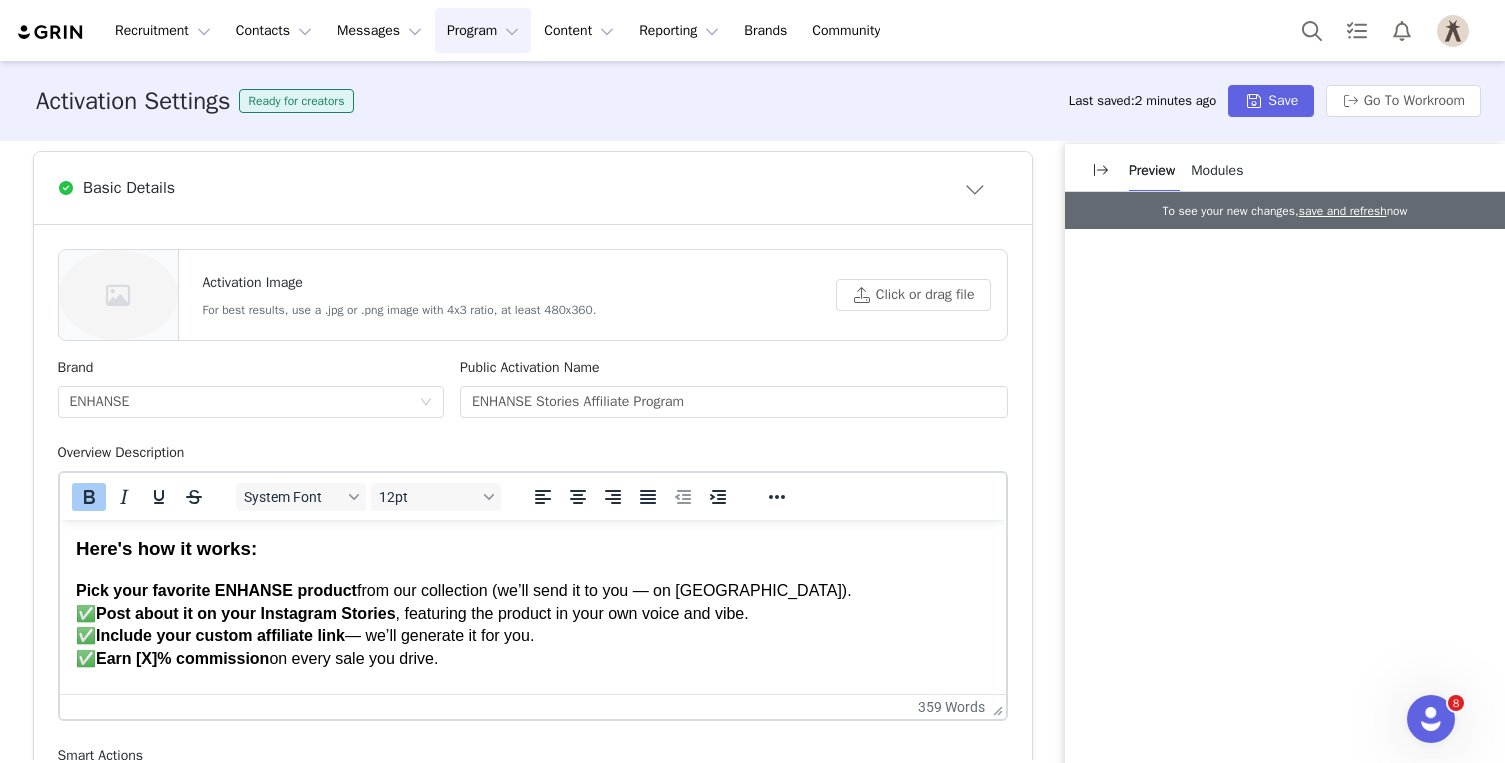 click on "Post about it on your Instagram Stories" at bounding box center [245, 613] 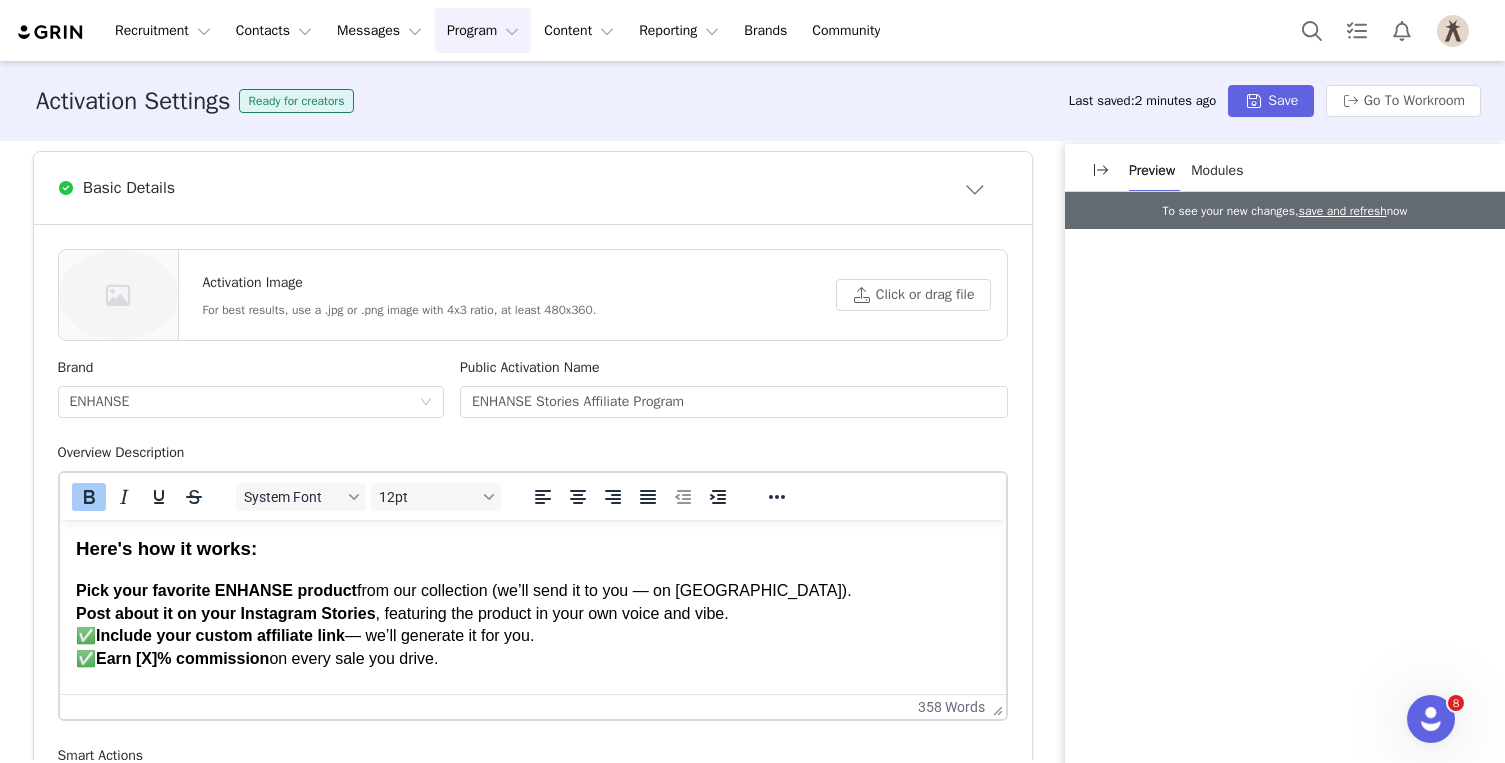 click on "Include your custom affiliate link" at bounding box center [219, 635] 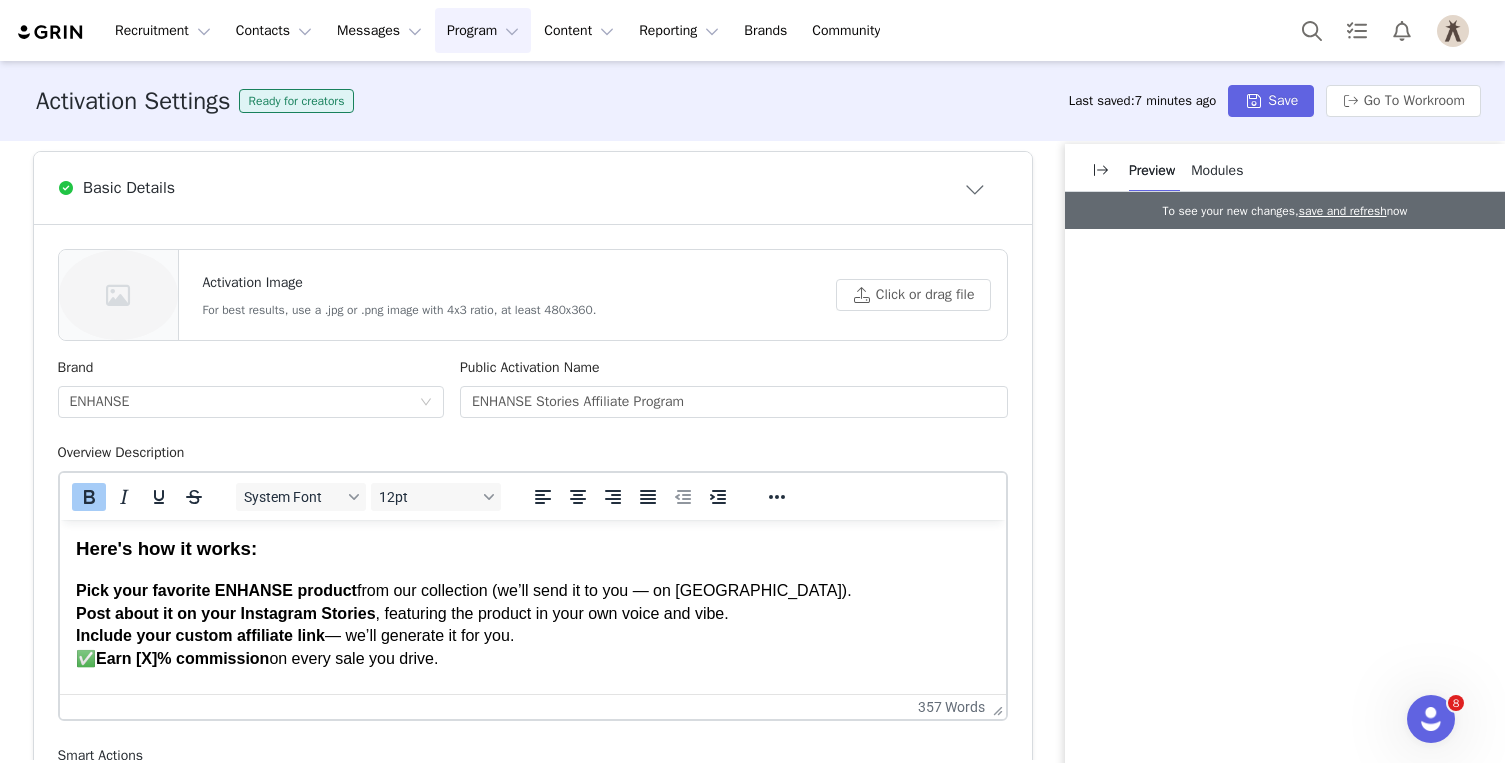 click on "Earn [X]% commission" at bounding box center (181, 658) 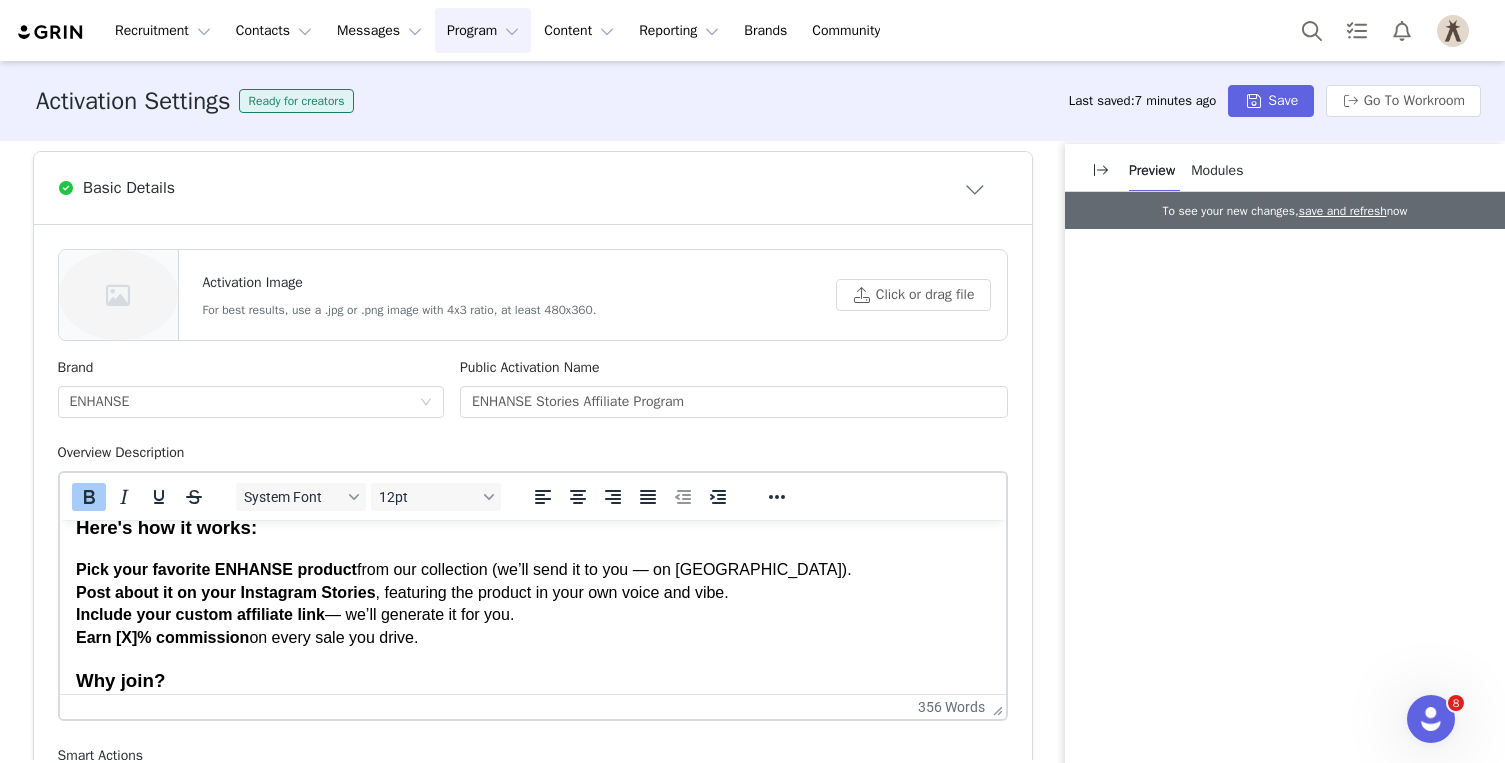 scroll, scrollTop: 87, scrollLeft: 0, axis: vertical 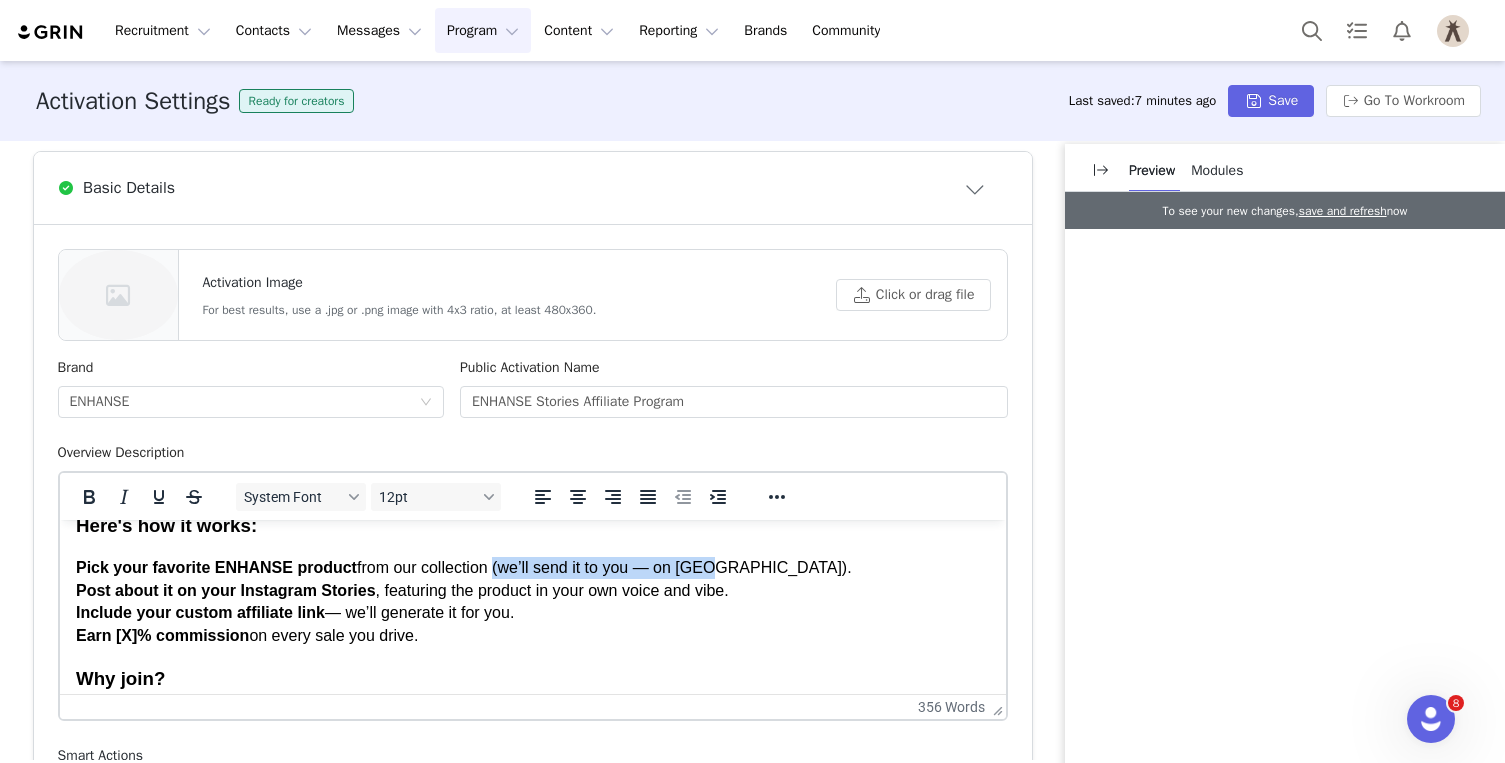 drag, startPoint x: 708, startPoint y: 568, endPoint x: 498, endPoint y: 567, distance: 210.00238 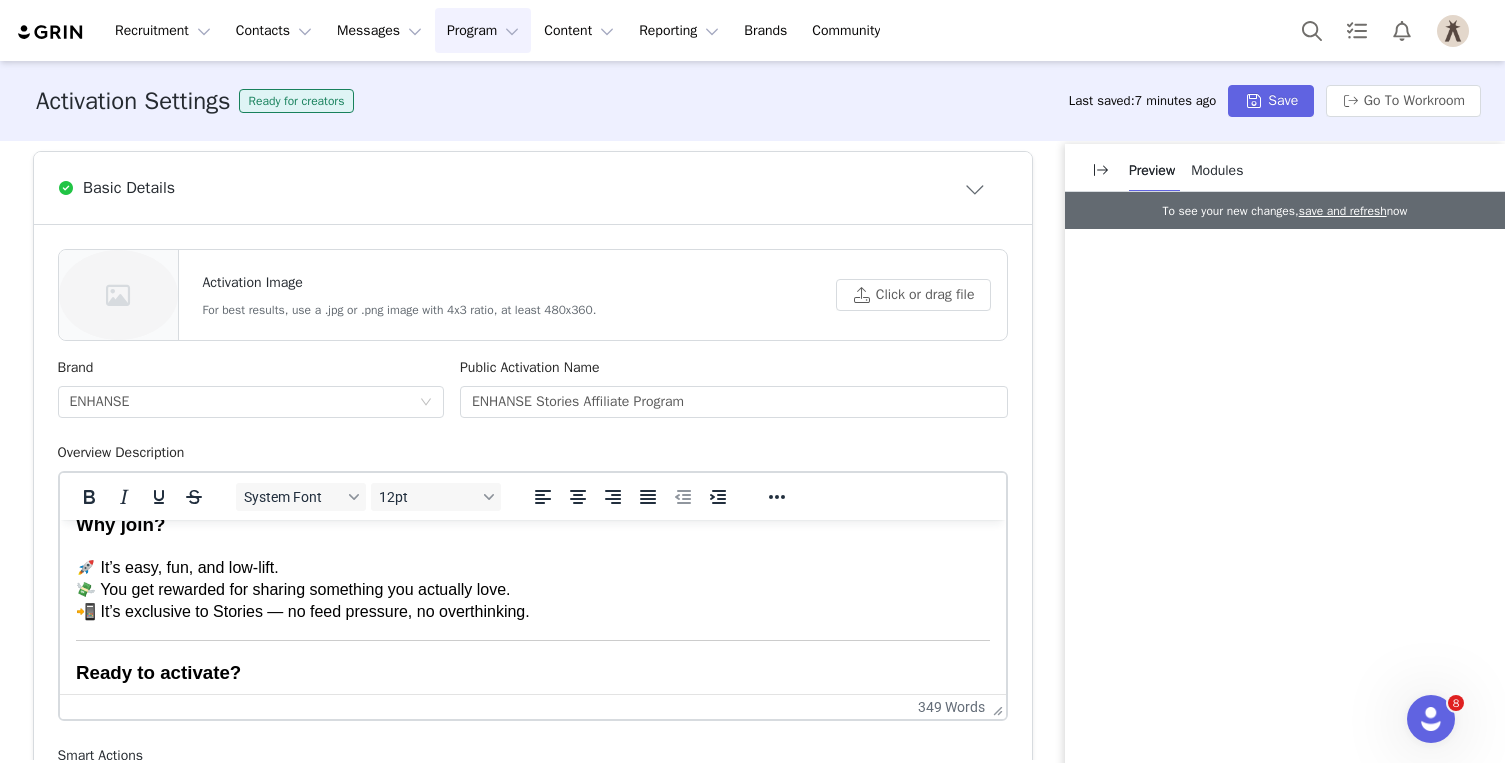 scroll, scrollTop: 223, scrollLeft: 0, axis: vertical 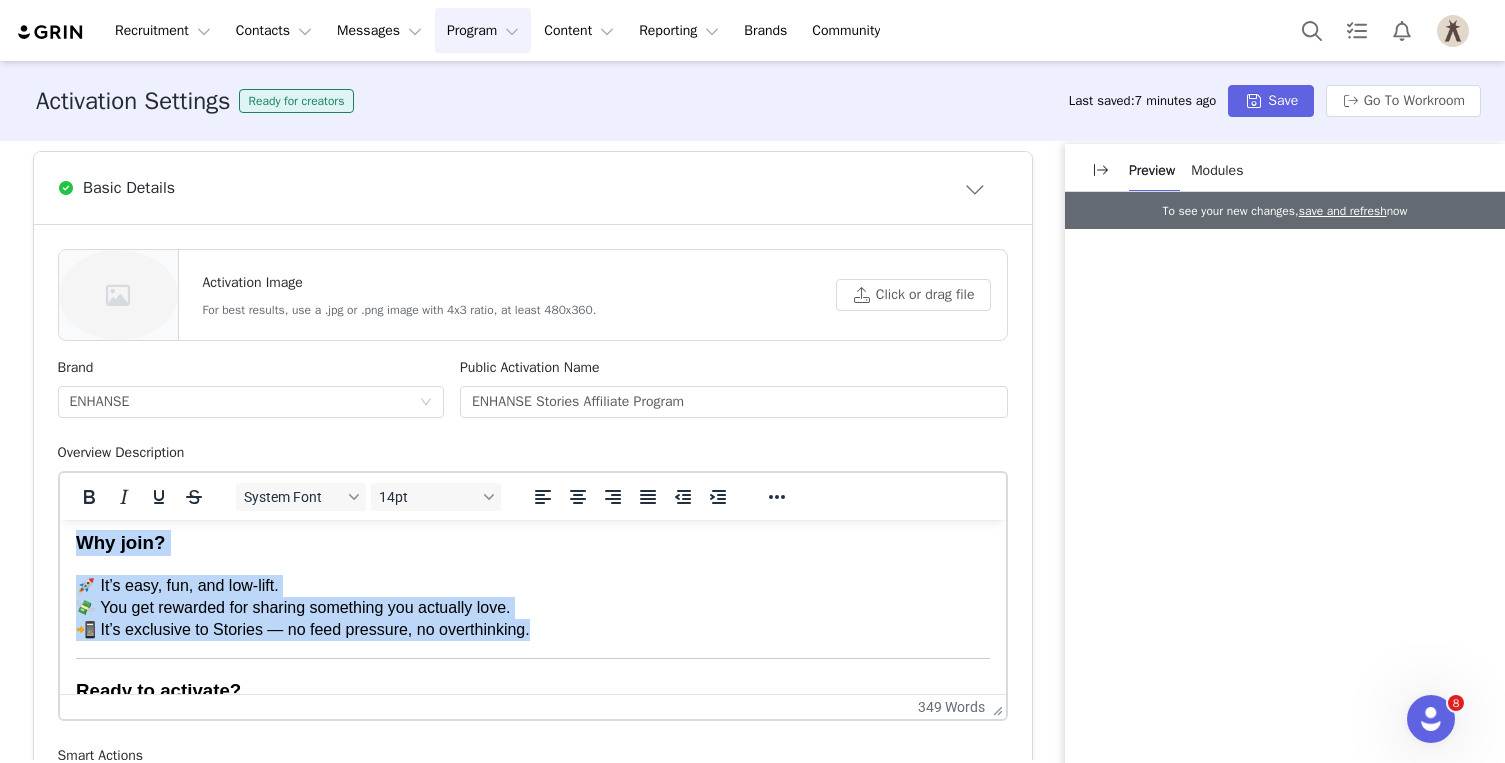 drag, startPoint x: 561, startPoint y: 626, endPoint x: 74, endPoint y: 532, distance: 495.98892 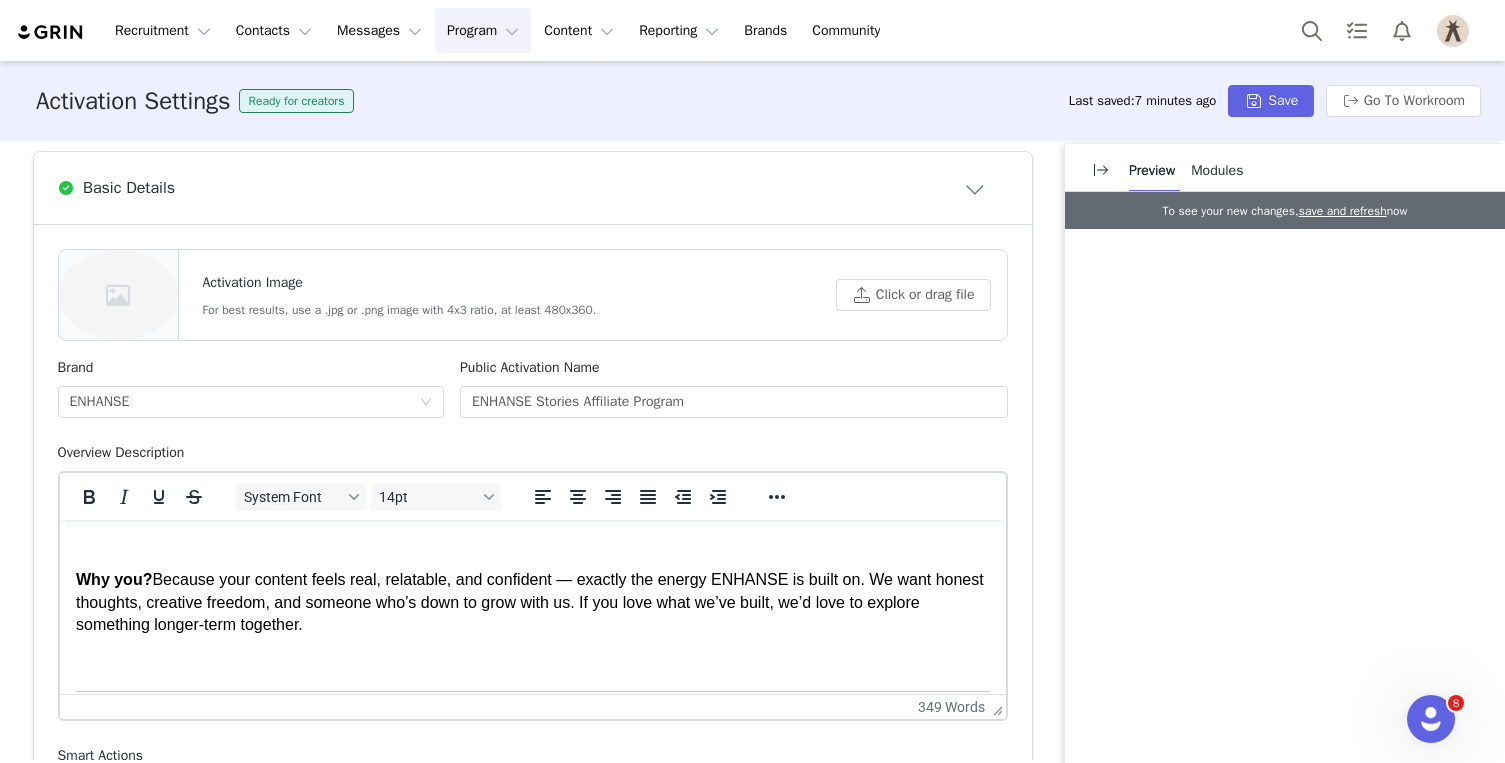 scroll, scrollTop: 739, scrollLeft: 0, axis: vertical 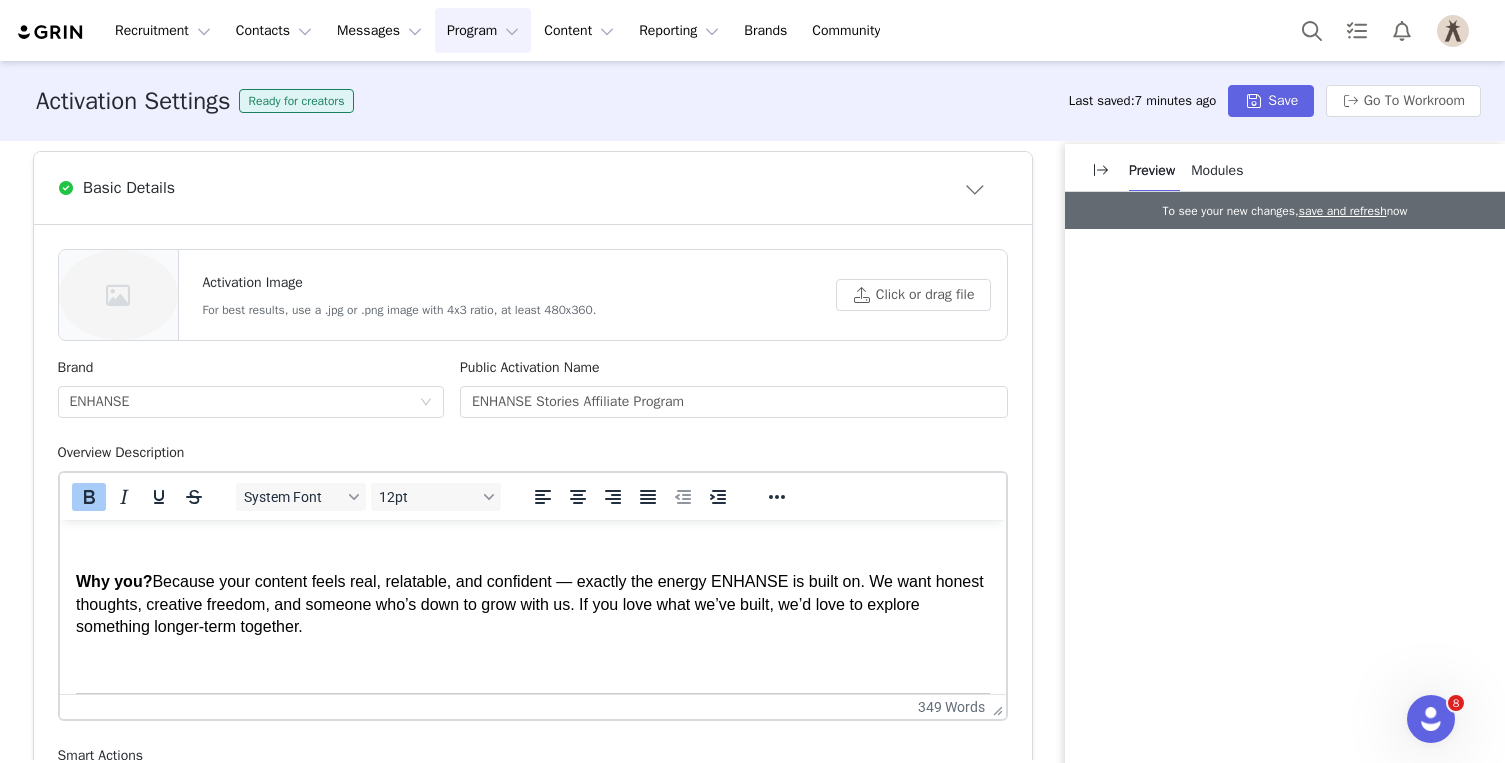 drag, startPoint x: 407, startPoint y: 622, endPoint x: 58, endPoint y: 588, distance: 350.65225 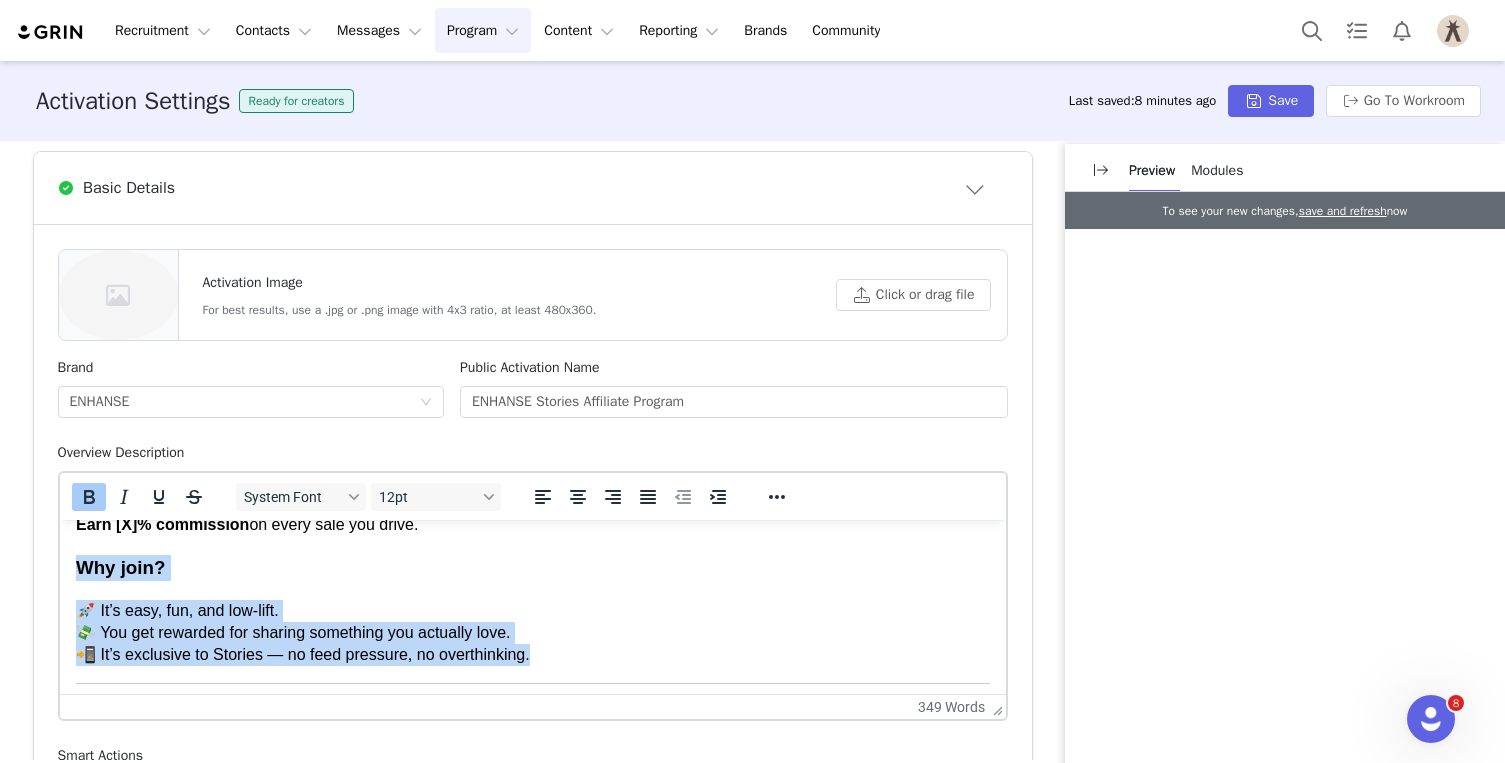 scroll, scrollTop: 187, scrollLeft: 0, axis: vertical 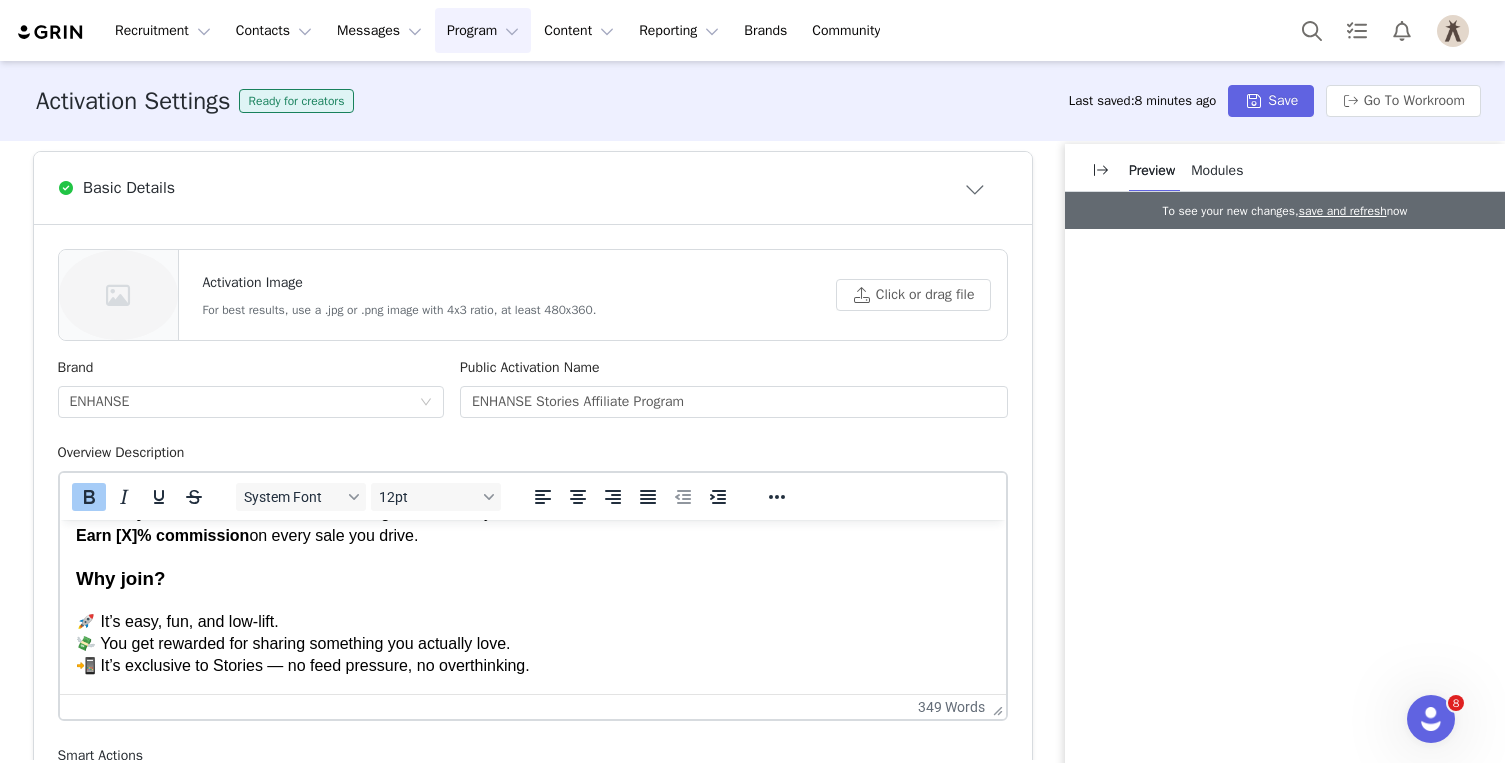 click on "Pick your favorite ENHANSE product  from our collection. Post about it on your Instagram Stories , featuring the product in your own voice and vibe. Include your custom affiliate link  — we’ll generate it for you. Earn [X]% commission  on every sale you drive." at bounding box center (532, 502) 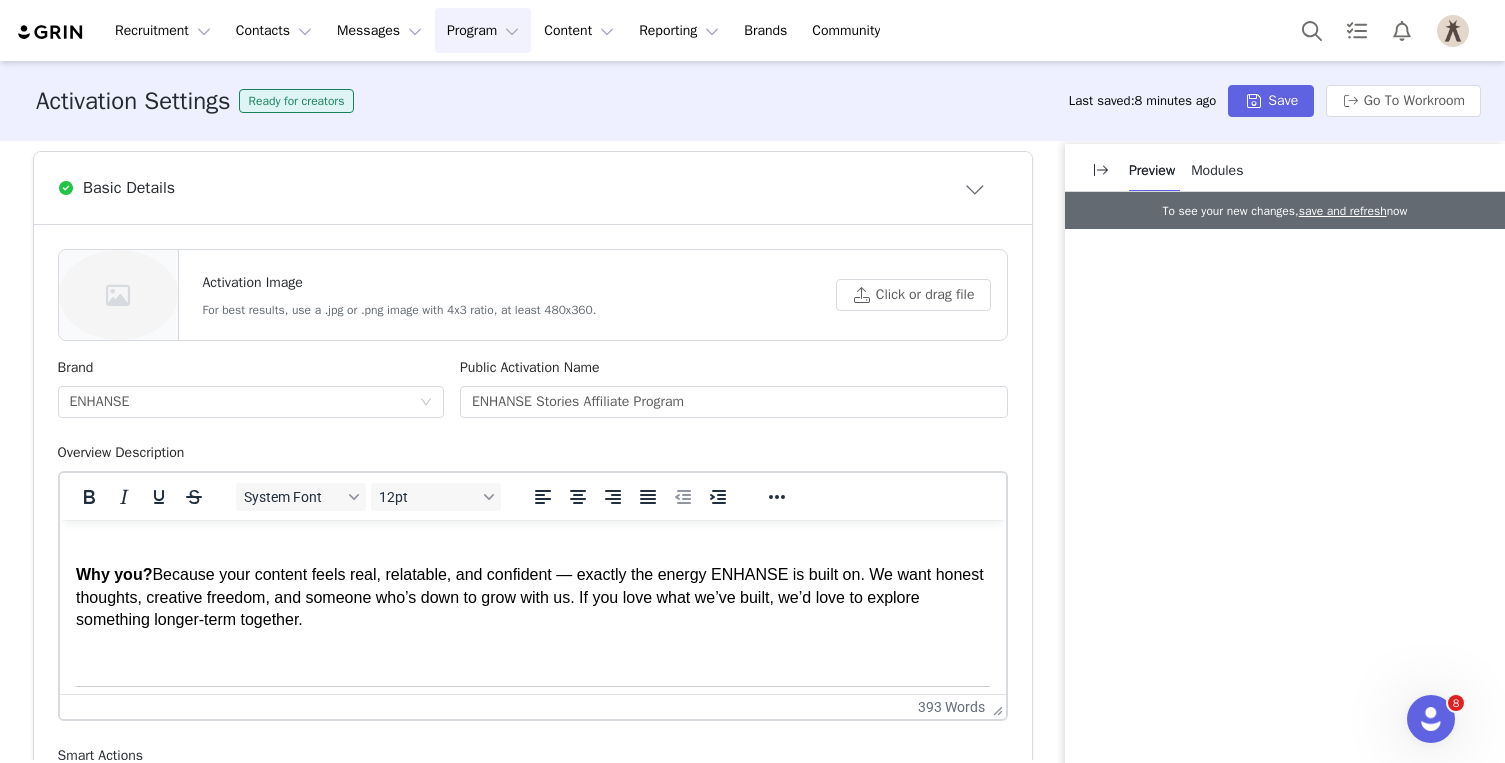 scroll, scrollTop: 847, scrollLeft: 0, axis: vertical 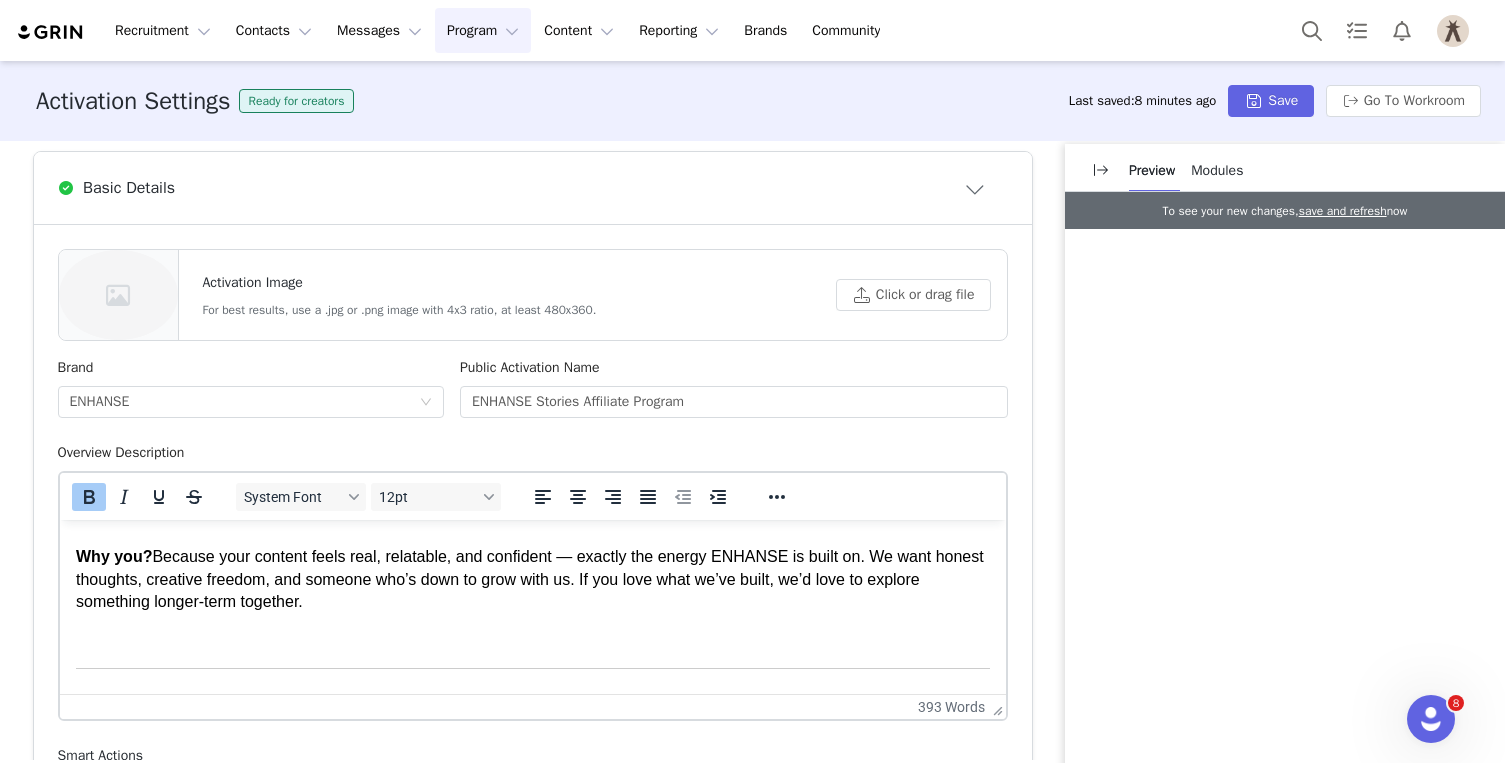 drag, startPoint x: 402, startPoint y: 607, endPoint x: 70, endPoint y: 552, distance: 336.5249 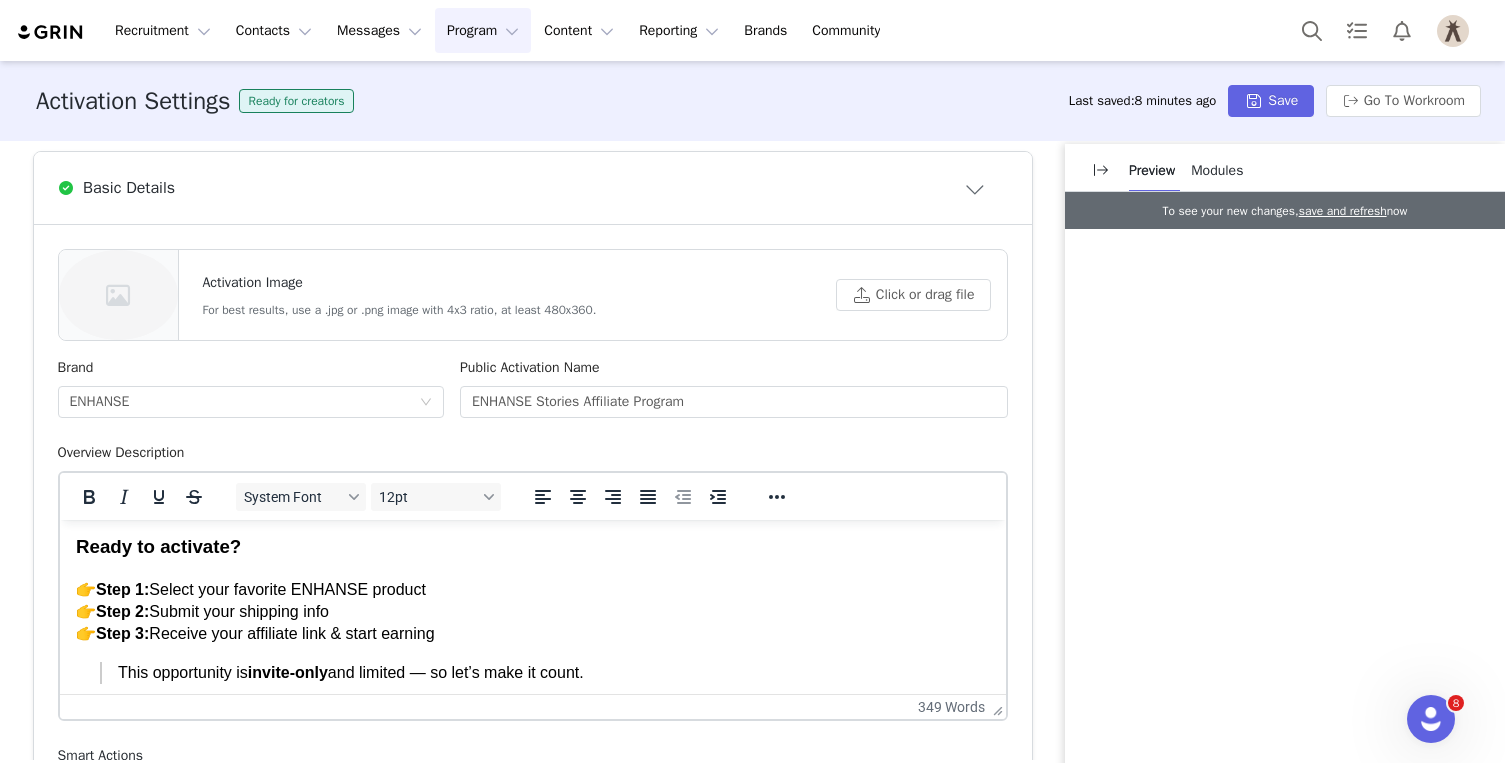 scroll, scrollTop: 473, scrollLeft: 0, axis: vertical 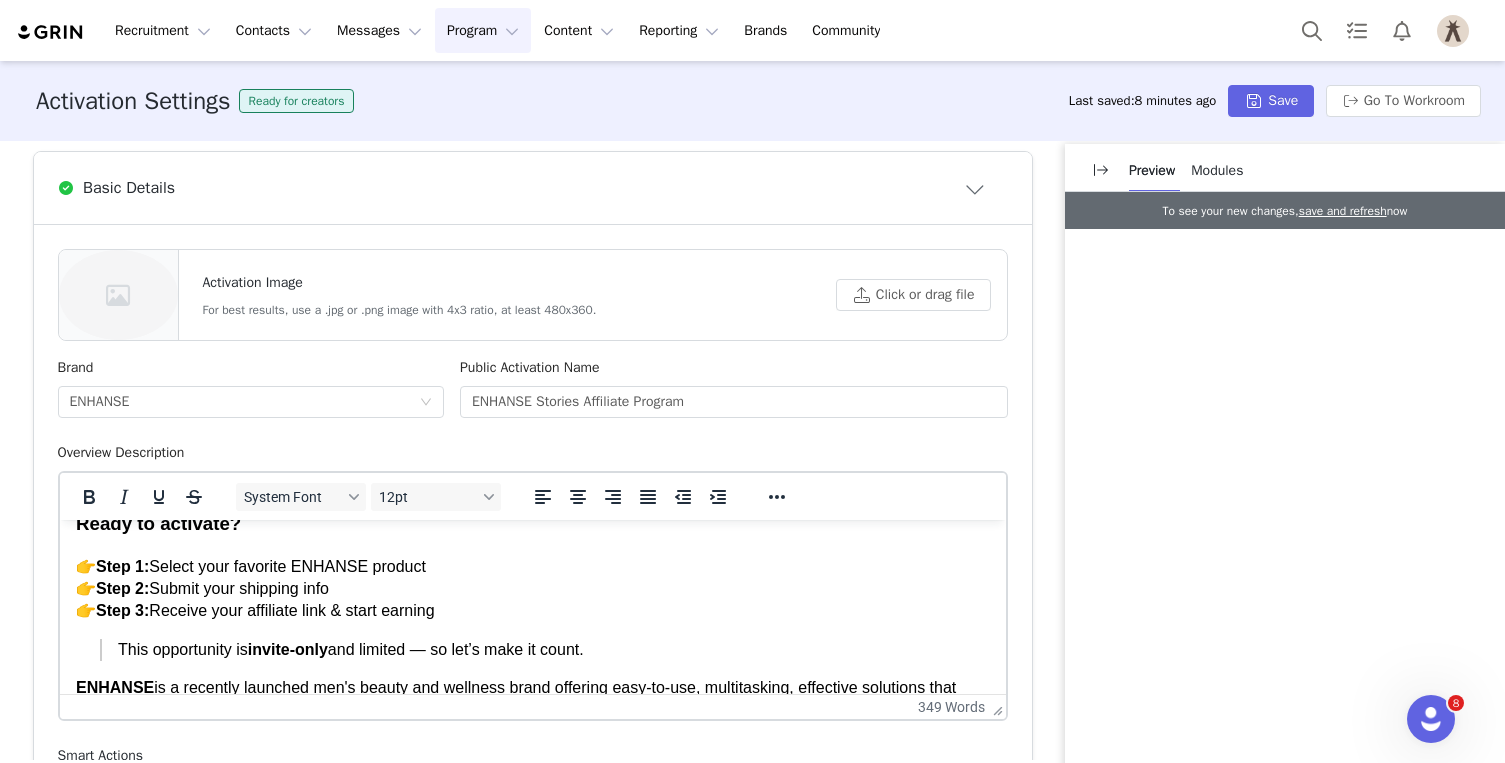 drag, startPoint x: 622, startPoint y: 649, endPoint x: 132, endPoint y: 539, distance: 502.1952 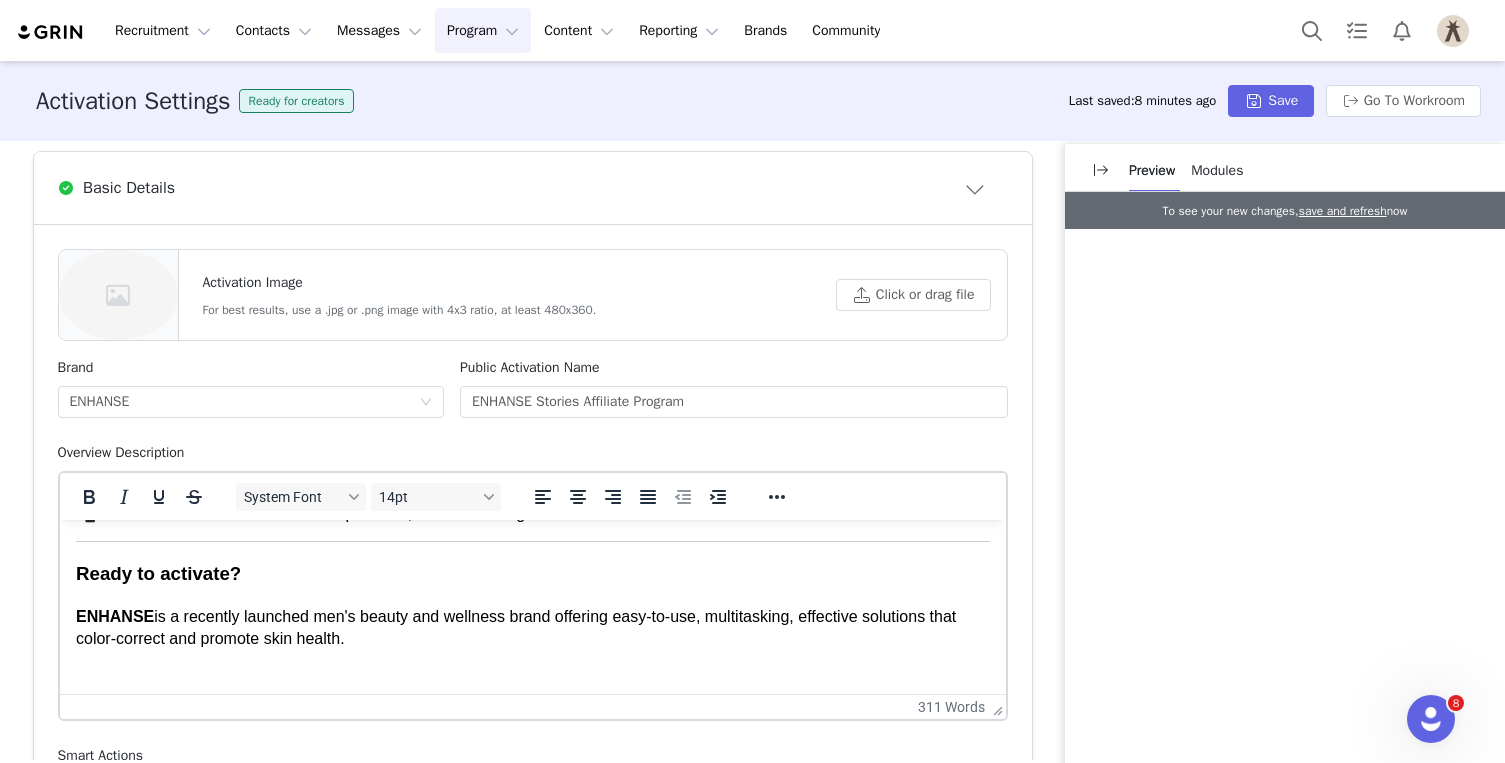 scroll, scrollTop: 403, scrollLeft: 0, axis: vertical 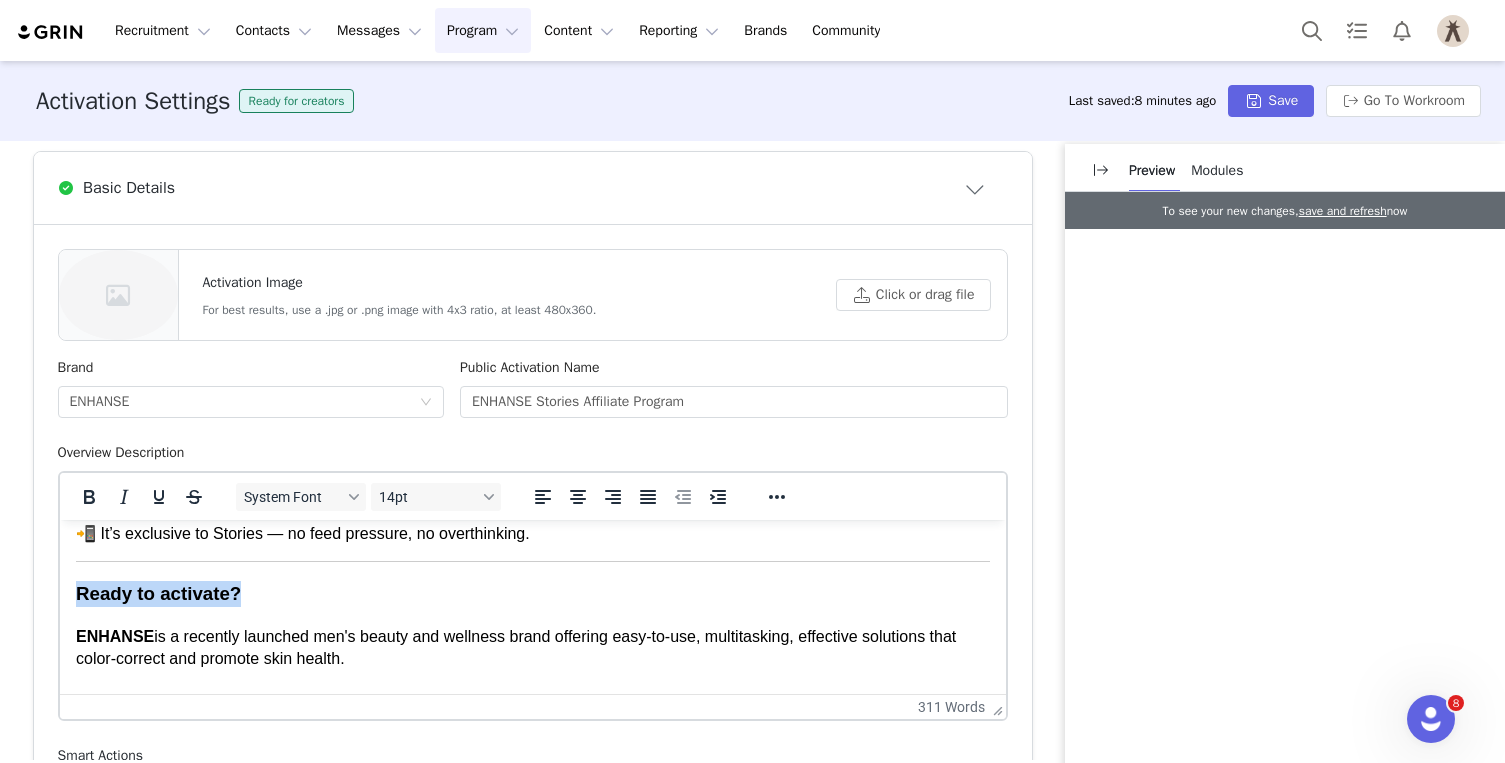 drag, startPoint x: 240, startPoint y: 585, endPoint x: 50, endPoint y: 585, distance: 190 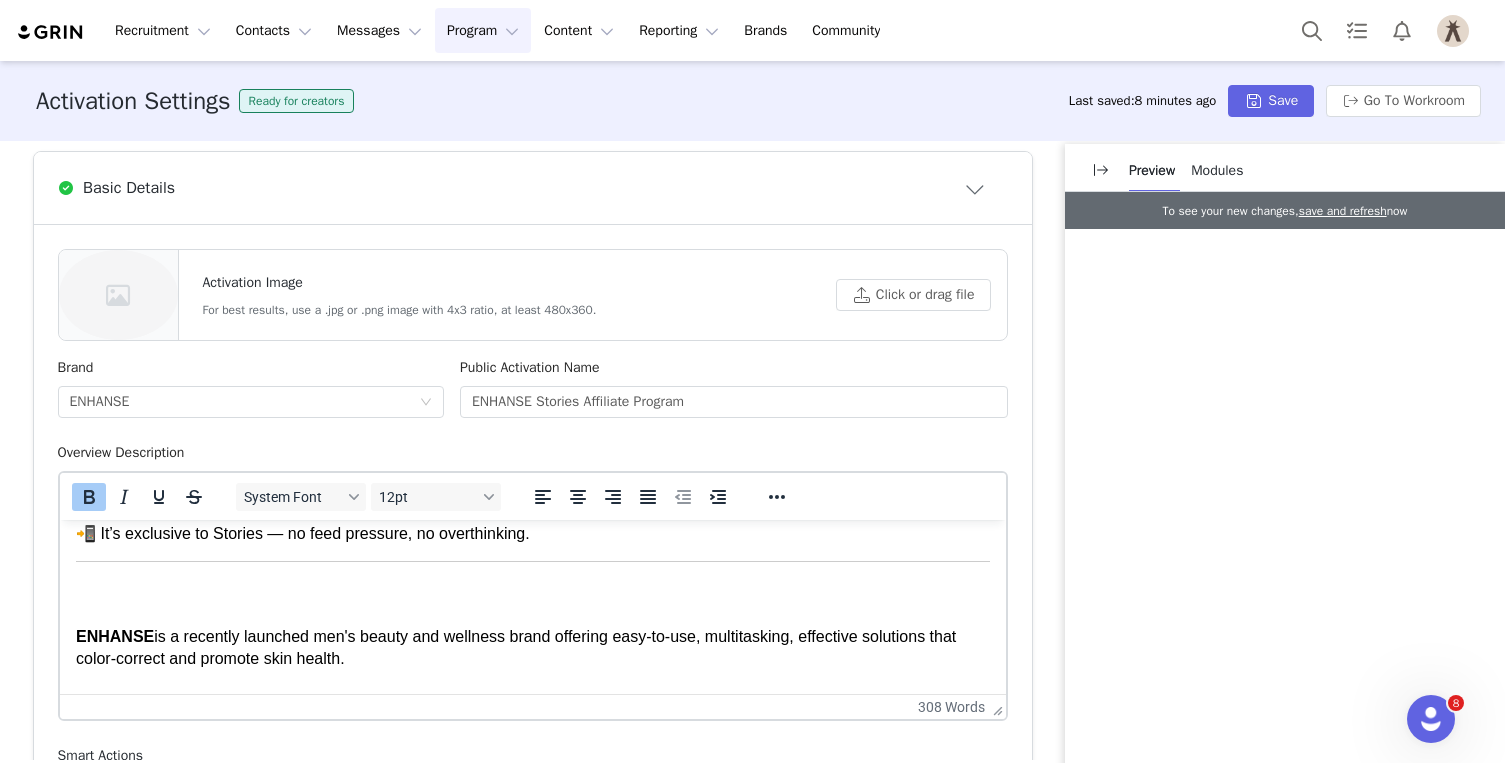 click on "ENHANSE" at bounding box center (114, 636) 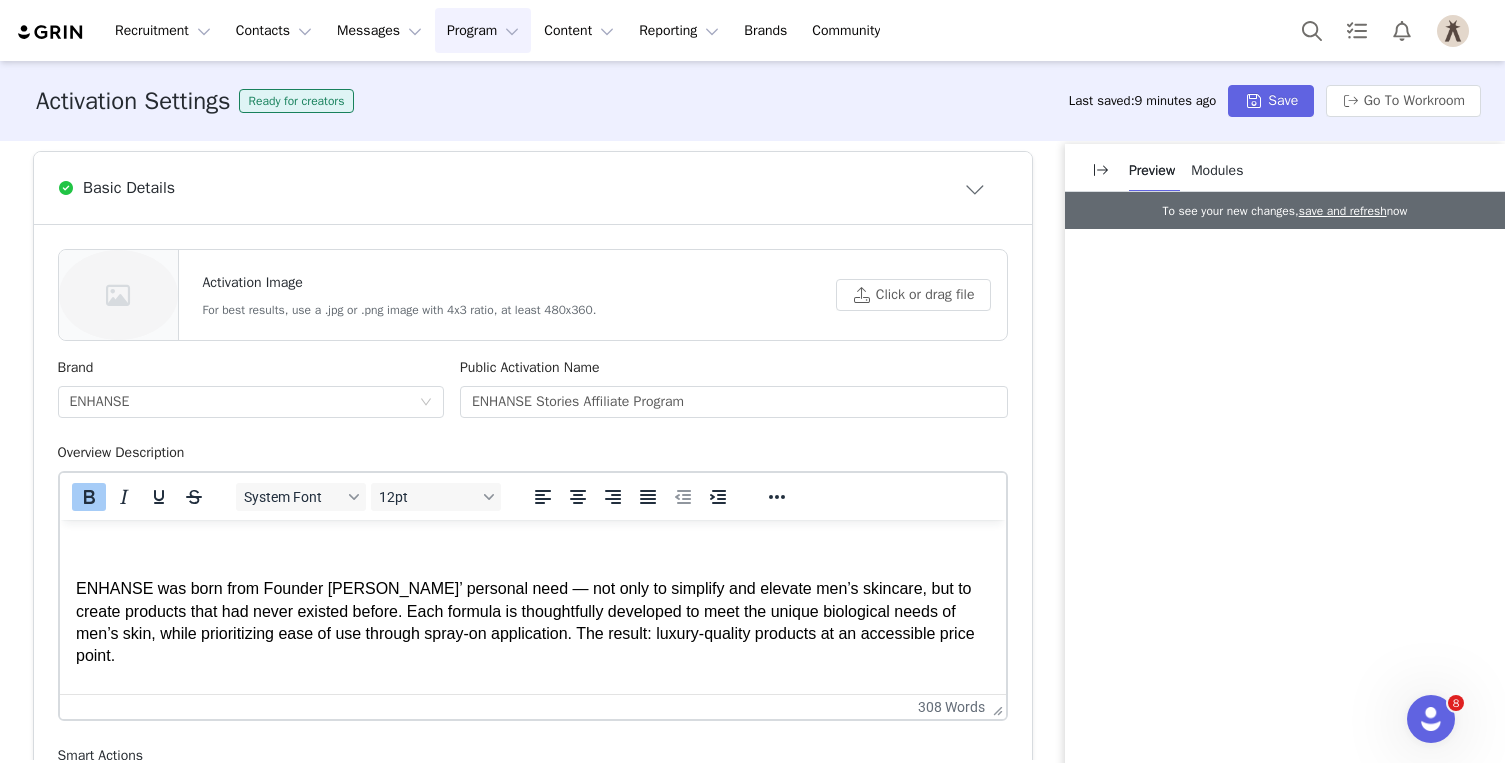 scroll, scrollTop: 527, scrollLeft: 0, axis: vertical 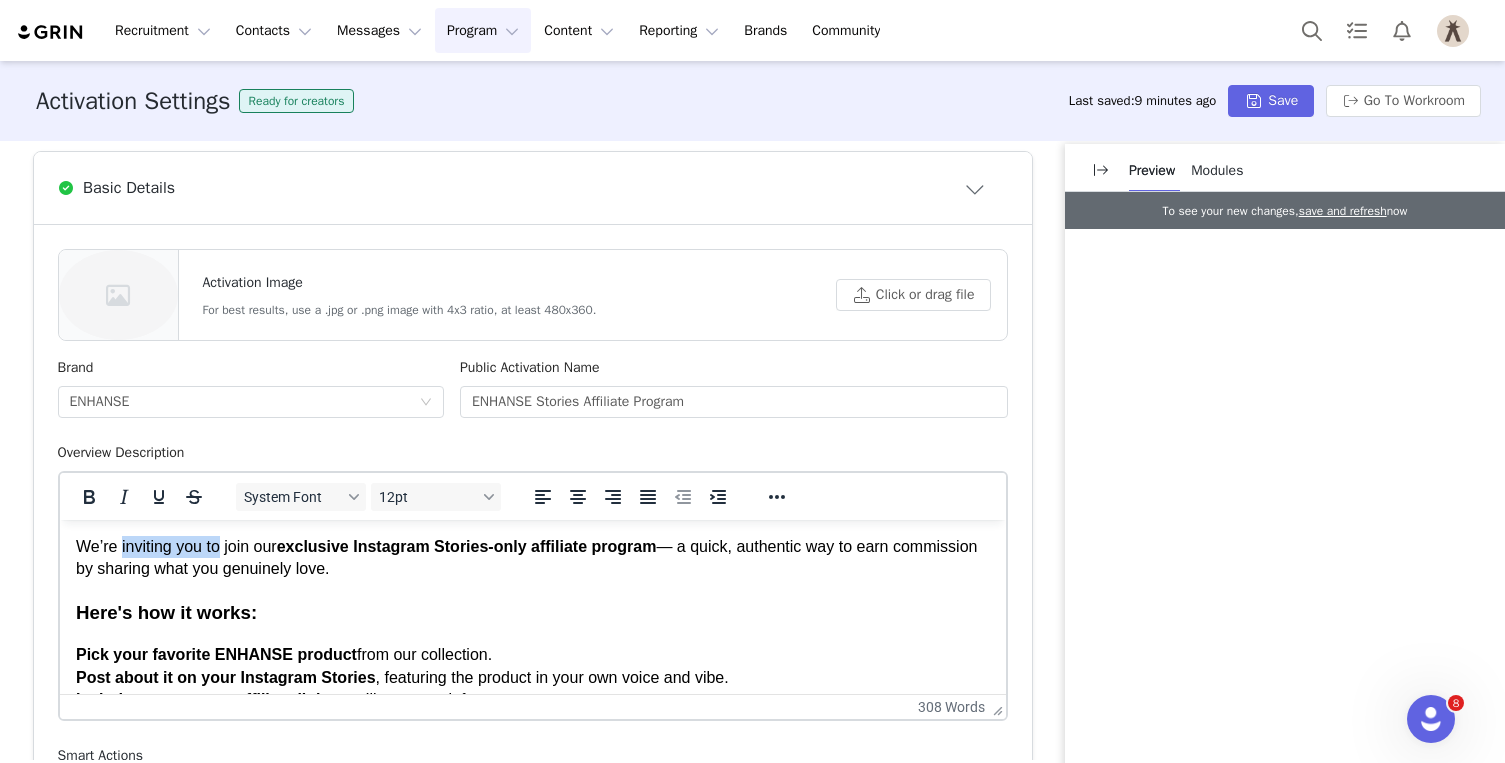 drag, startPoint x: 223, startPoint y: 546, endPoint x: 122, endPoint y: 546, distance: 101 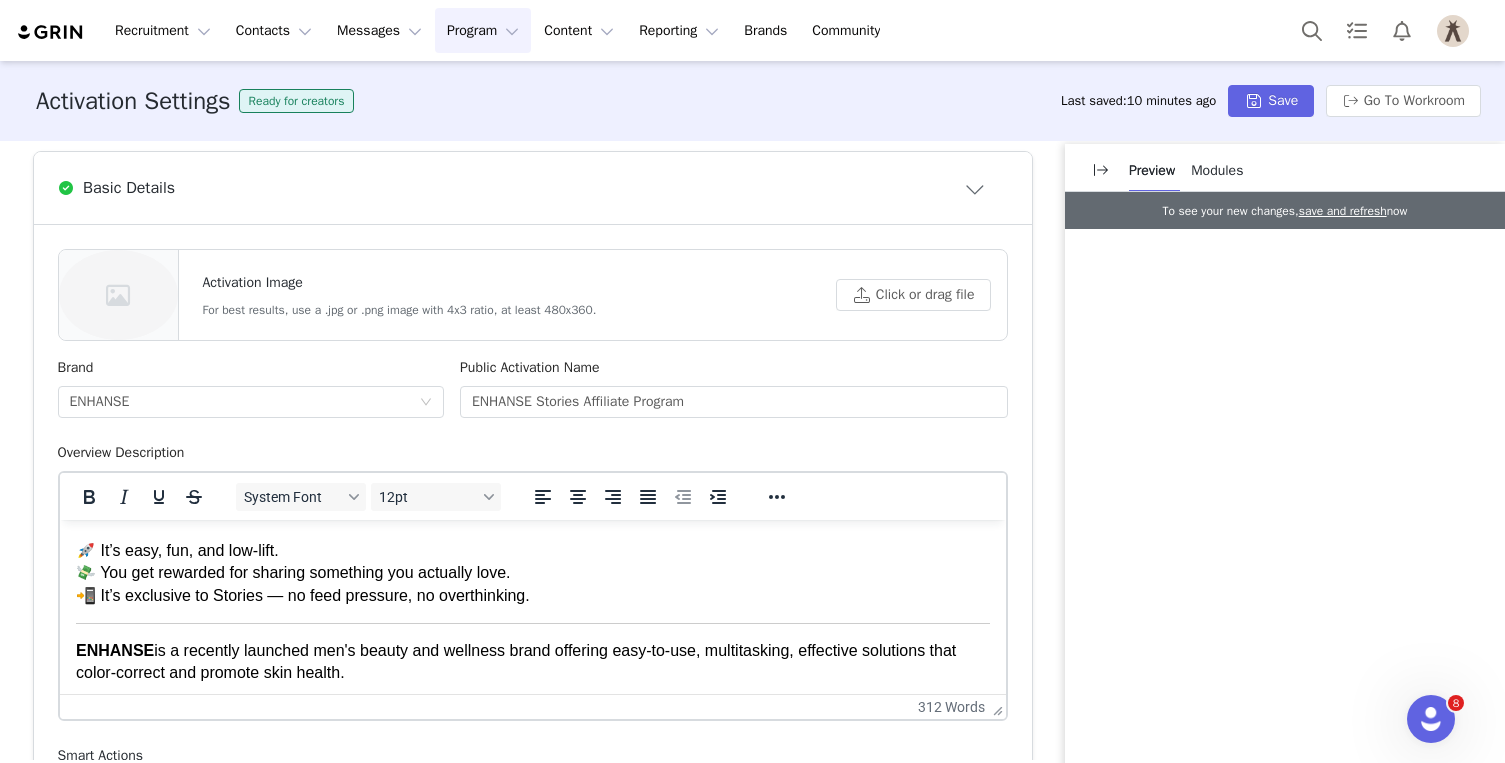 scroll, scrollTop: 337, scrollLeft: 0, axis: vertical 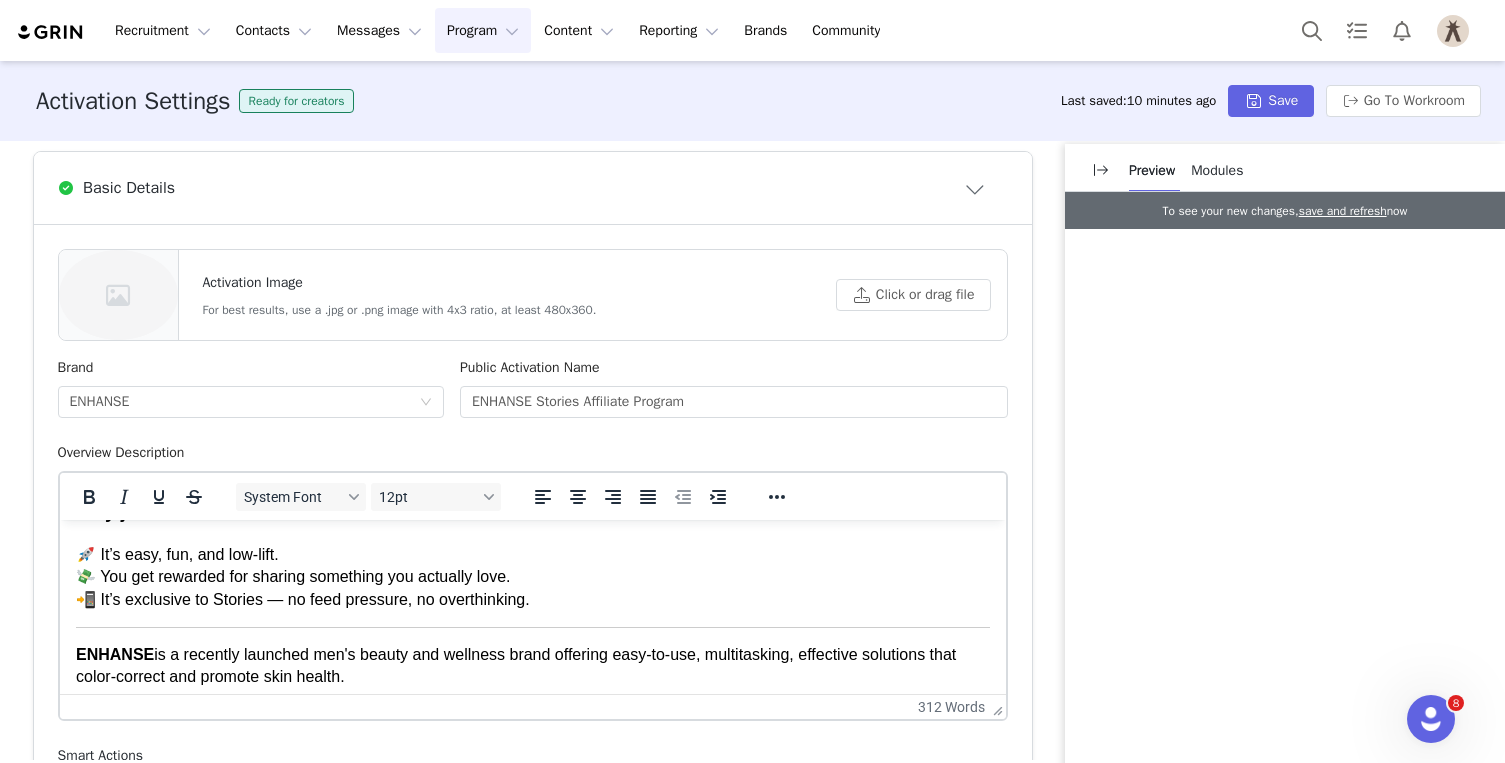click on "🚀 It’s easy, fun, and low-lift. 💸 You get rewarded for sharing something you actually love. 📲 It’s exclusive to Stories — no feed pressure, no overthinking." at bounding box center [532, 577] 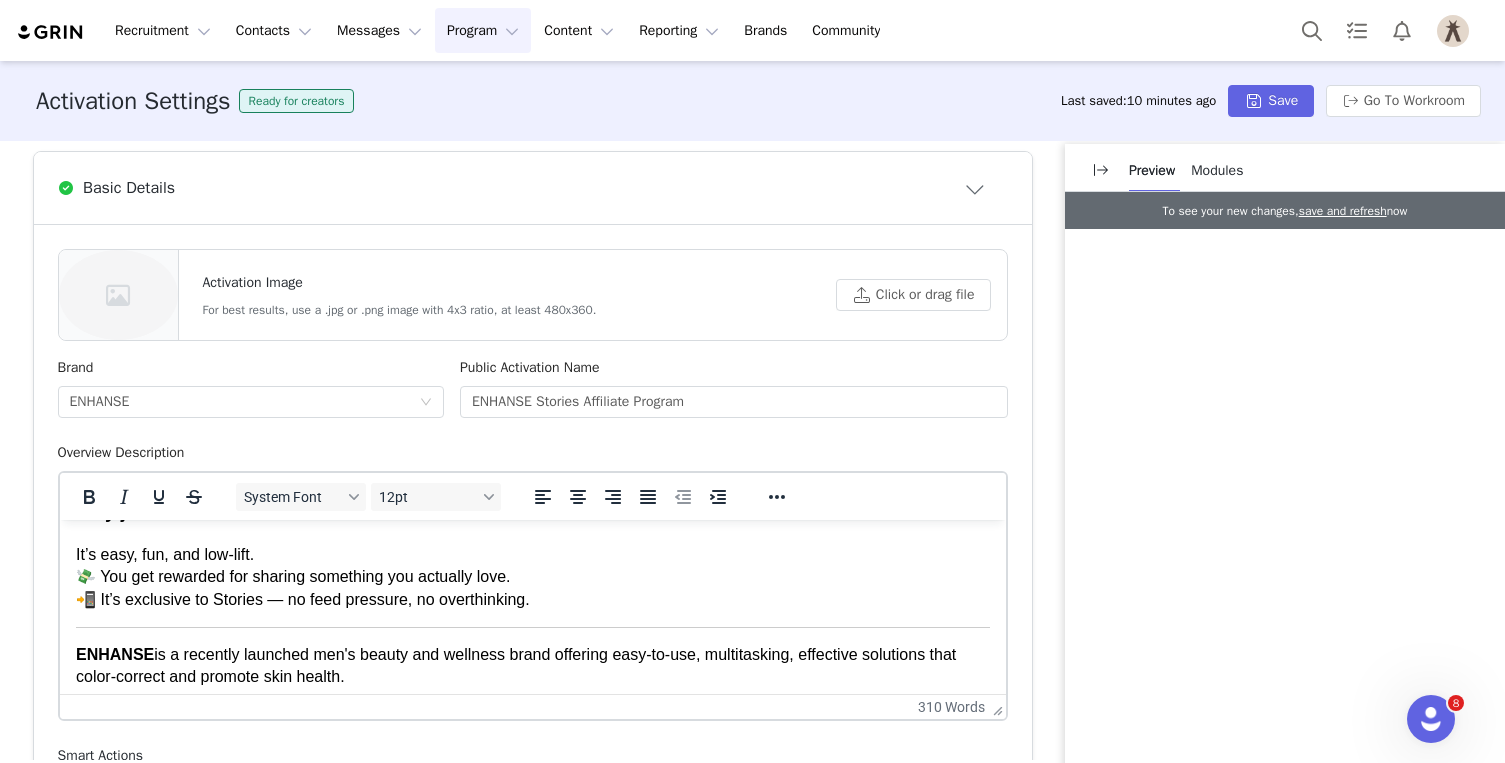 click on "It’s easy, fun, and low-lift. 💸 You get rewarded for sharing something you actually love. 📲 It’s exclusive to Stories — no feed pressure, no overthinking." at bounding box center (532, 577) 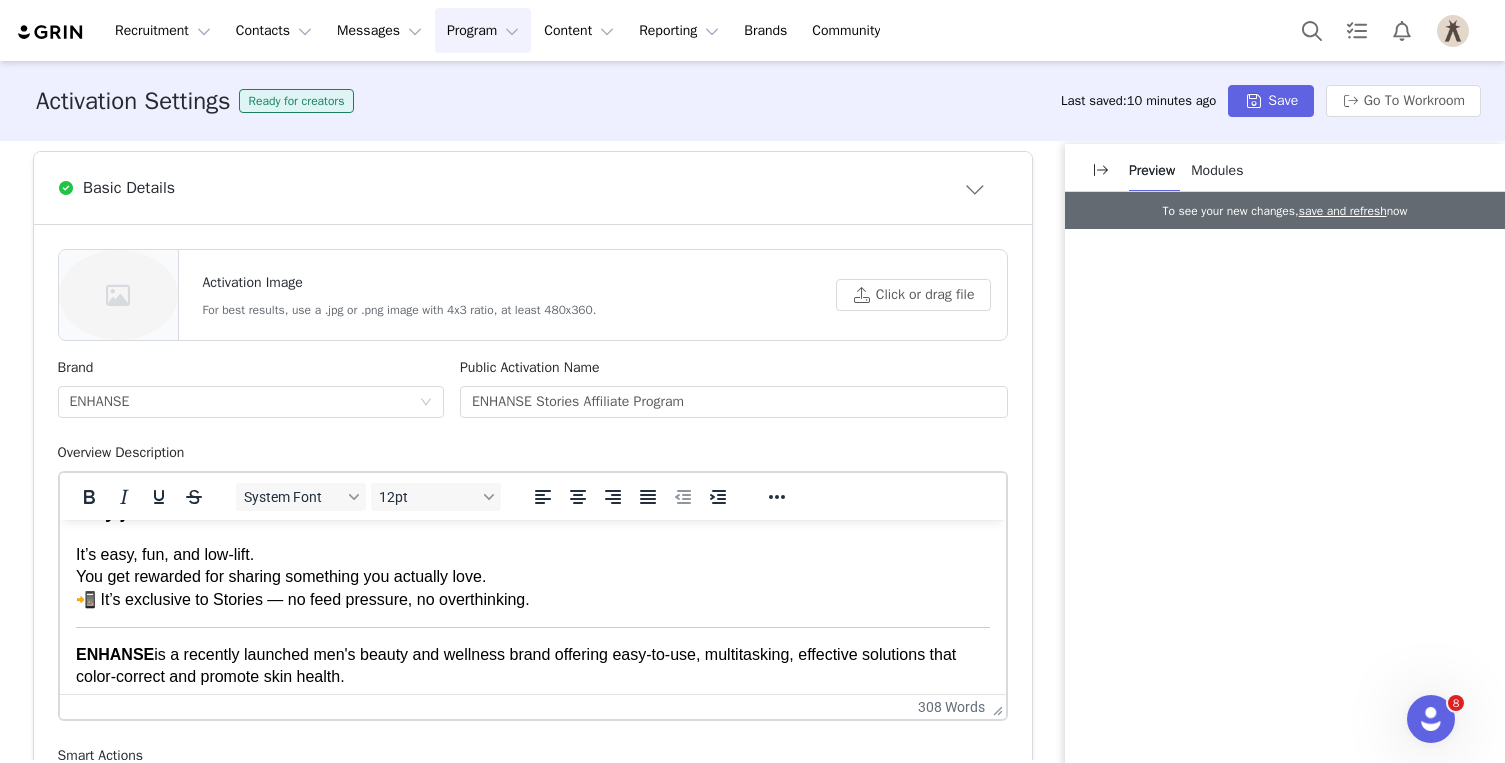 click on "It’s easy, fun, and low-lift. You get rewarded for sharing something you actually love. 📲 It’s exclusive to Stories — no feed pressure, no overthinking." at bounding box center (532, 577) 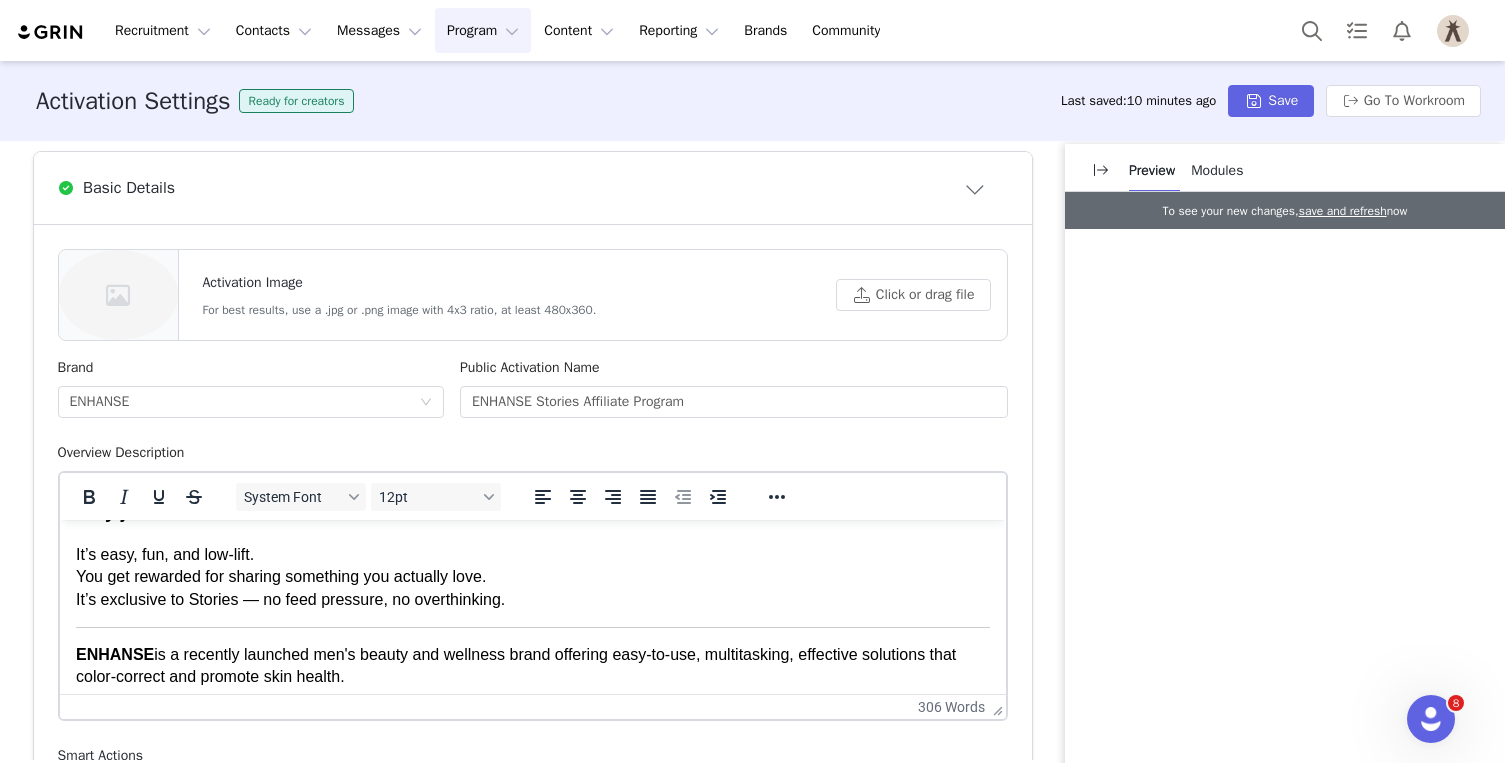click on "It’s easy, fun, and low-lift. You get rewarded for sharing something you actually love. It’s exclusive to Stories — no feed pressure, no overthinking." at bounding box center [532, 577] 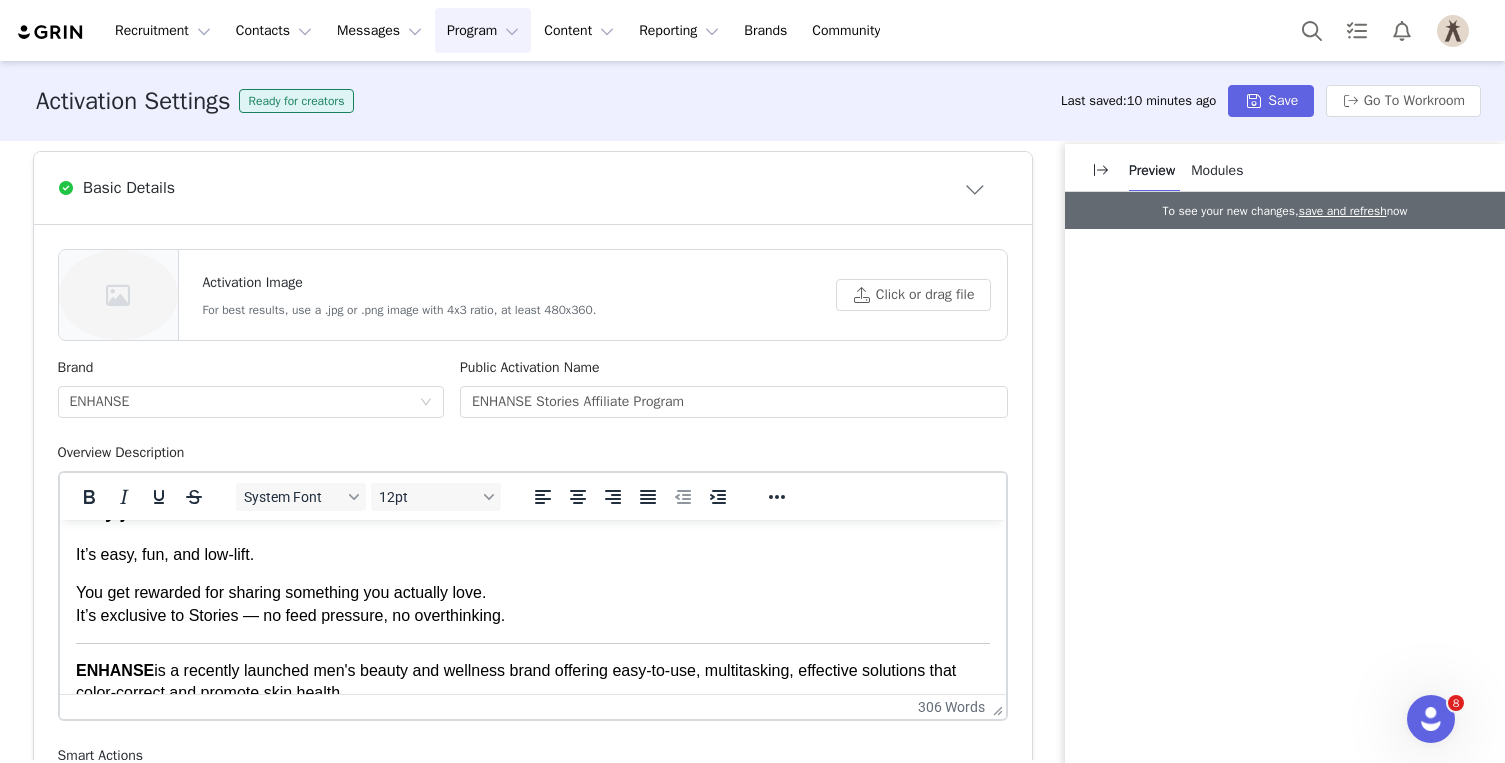 click on "We’re excited to connect with creators looking to join our  exclusive Instagram Stories-only affiliate program  — a quick, authentic way to earn commission by sharing what you genuinely love. Here's how it works: Pick your favorite ENHANSE product  from our collection. Post about it on your Instagram Stories , featuring the product in your own voice and vibe. Include your custom affiliate link  — we’ll generate it for you. Earn [X]% commission  on every sale you drive. Why you?  Because your content feels real, relatable, and confident — exactly the energy ENHANSE is built on. We want honest thoughts, creative freedom, and someone who’s down to grow with us. If you love what we’ve built, we’d love to explore something longer-term together. Why join? It’s easy, fun, and low-lift. You get rewarded for sharing something you actually love. It’s exclusive to Stories — no feed pressure, no overthinking. ENHANSE About the brand Learn more" at bounding box center (532, 744) 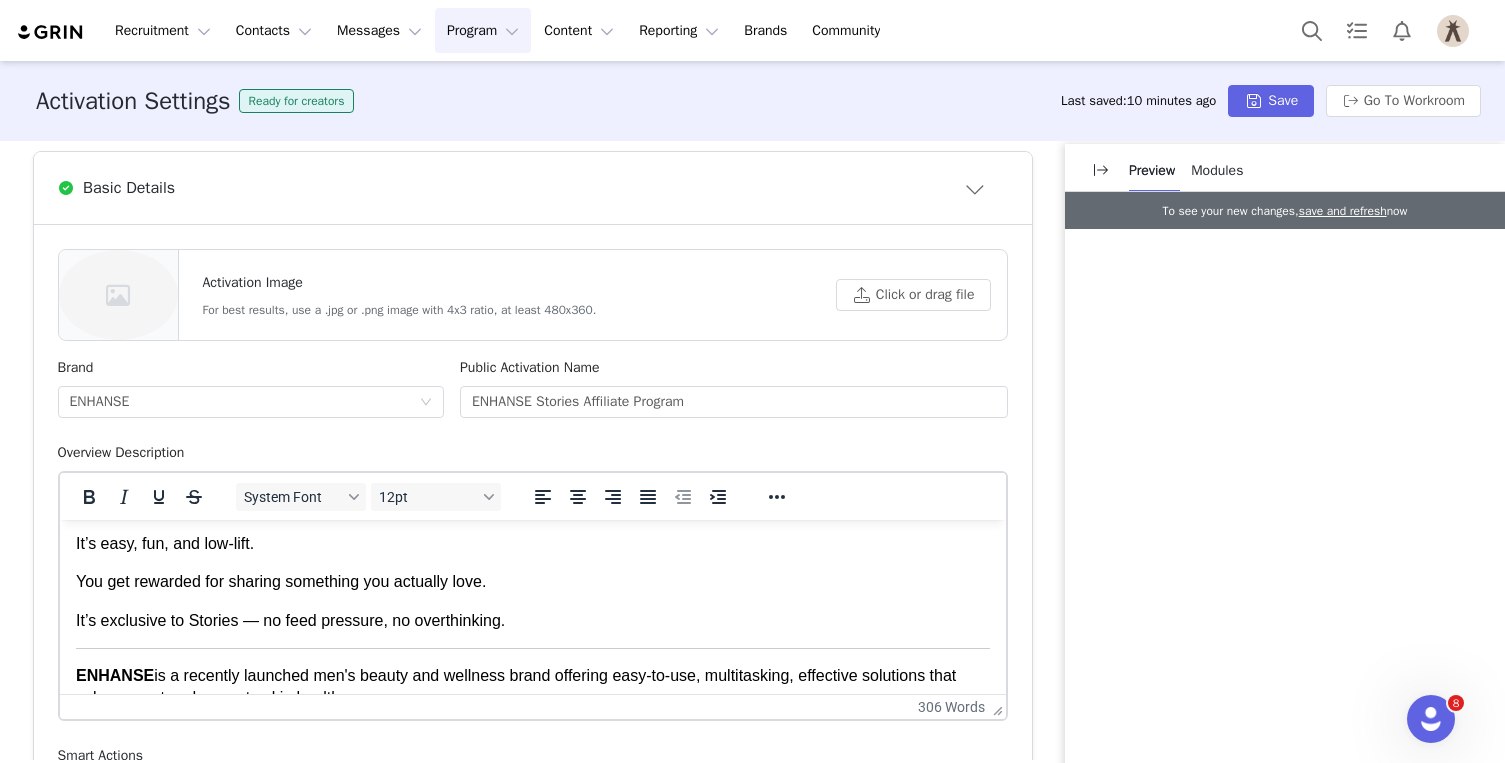 scroll, scrollTop: 350, scrollLeft: 0, axis: vertical 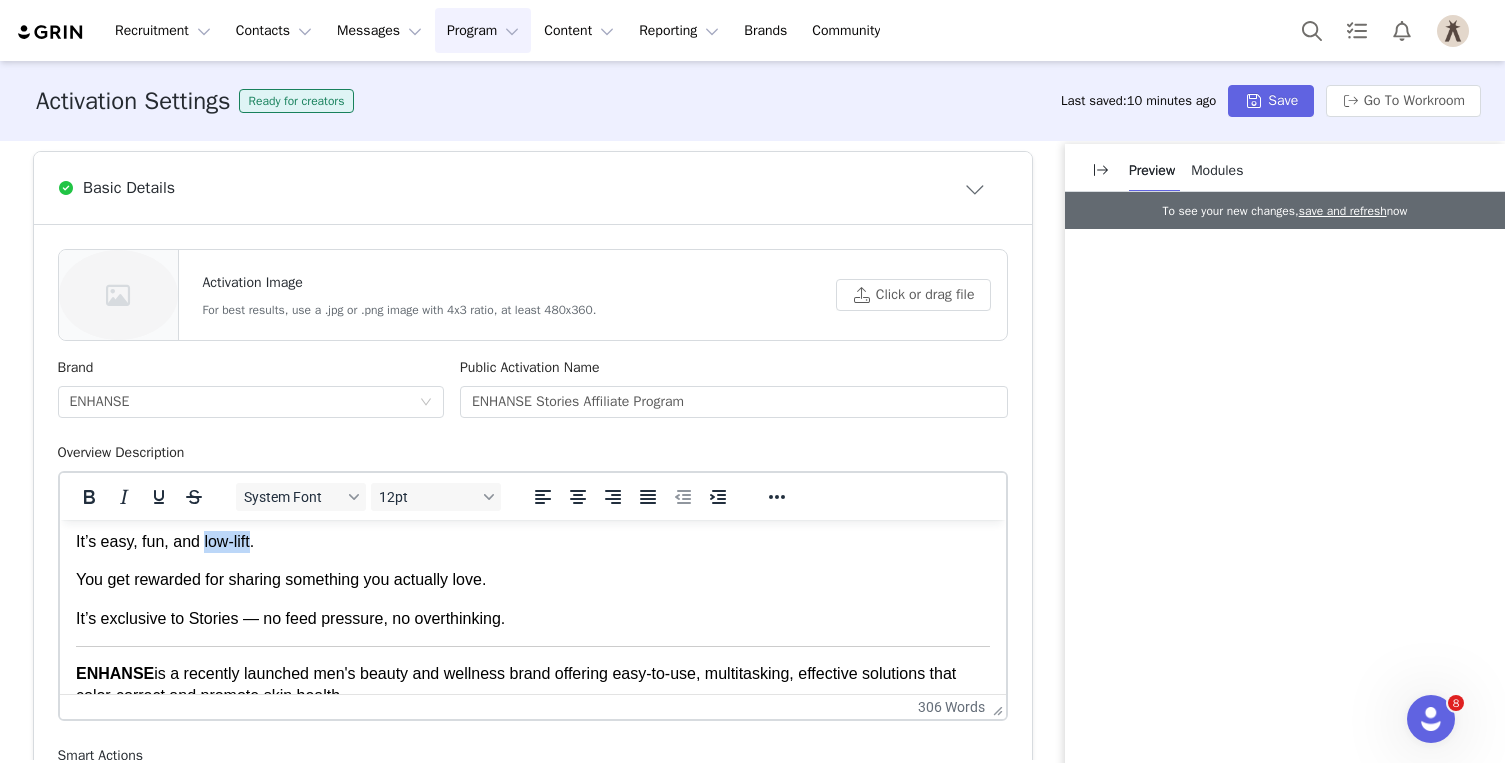 drag, startPoint x: 256, startPoint y: 543, endPoint x: 206, endPoint y: 543, distance: 50 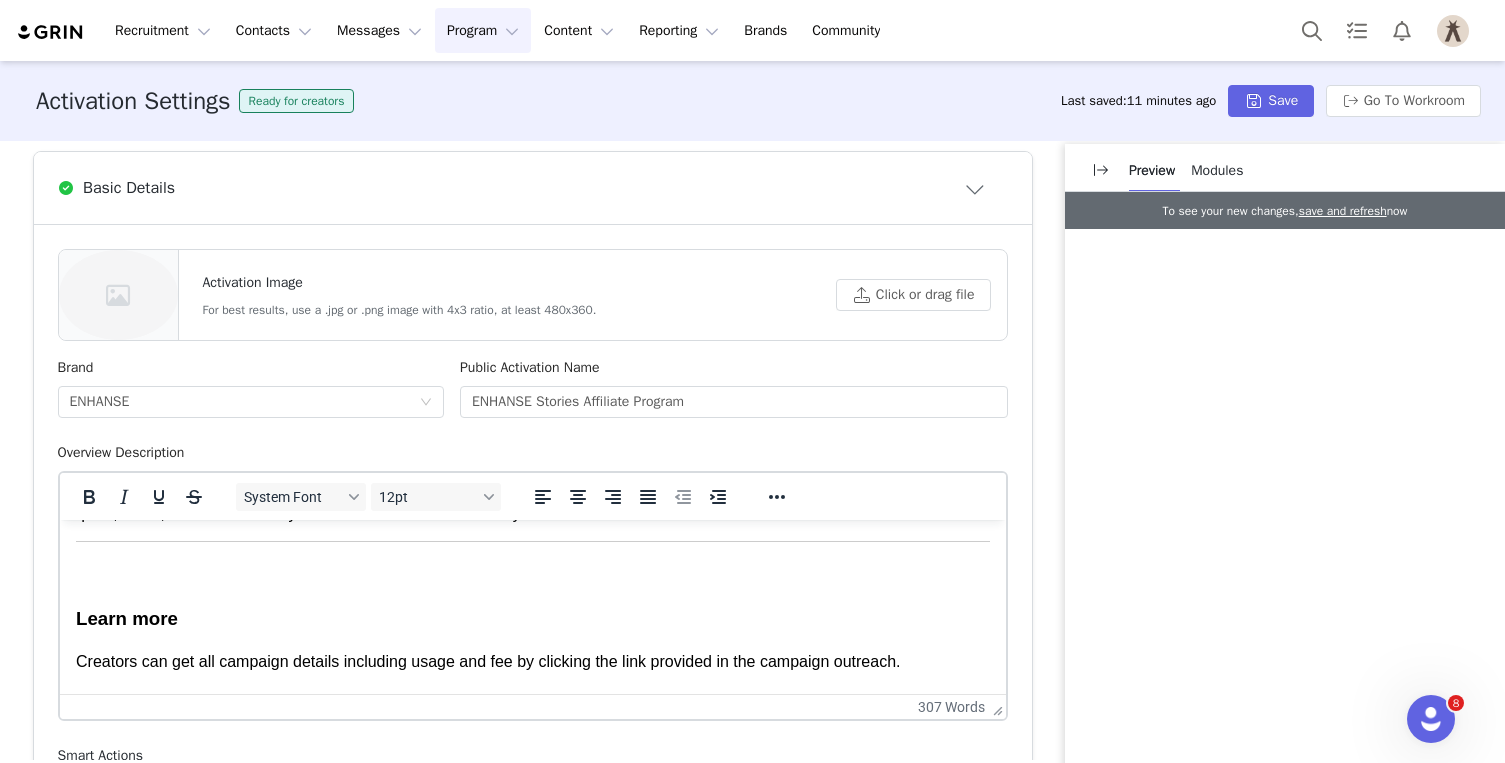 scroll, scrollTop: 964, scrollLeft: 0, axis: vertical 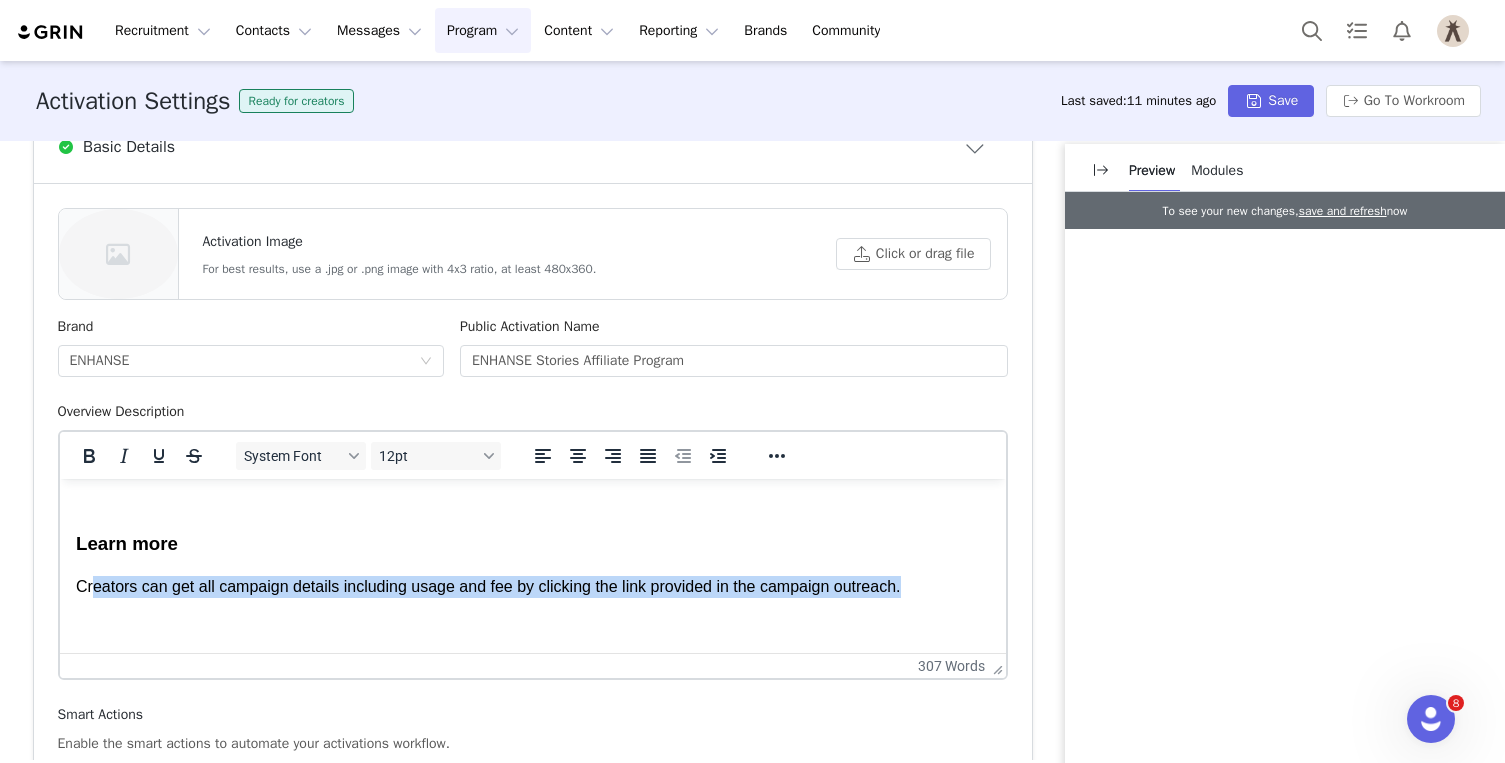 drag, startPoint x: 927, startPoint y: 585, endPoint x: 90, endPoint y: 591, distance: 837.0215 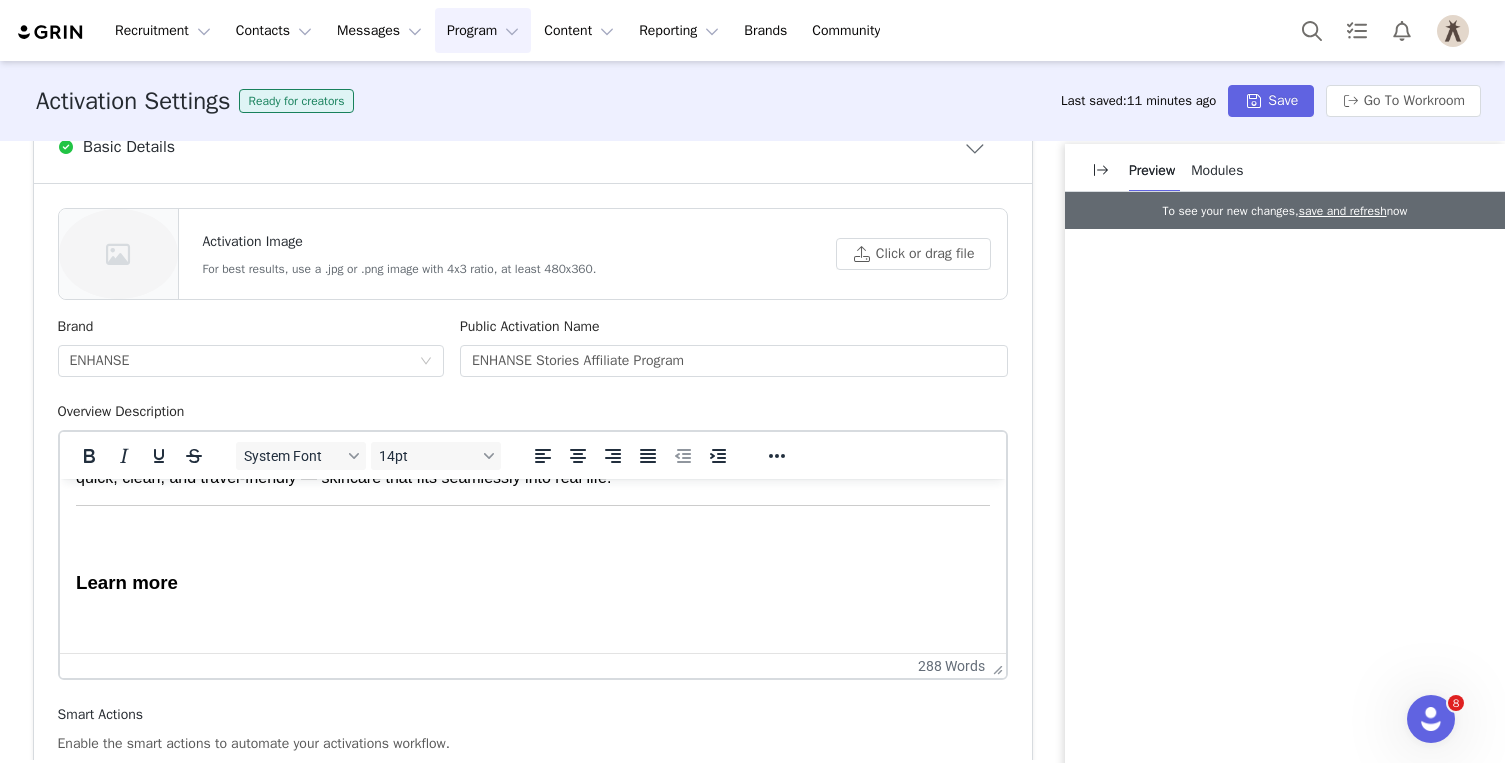 scroll, scrollTop: 964, scrollLeft: 0, axis: vertical 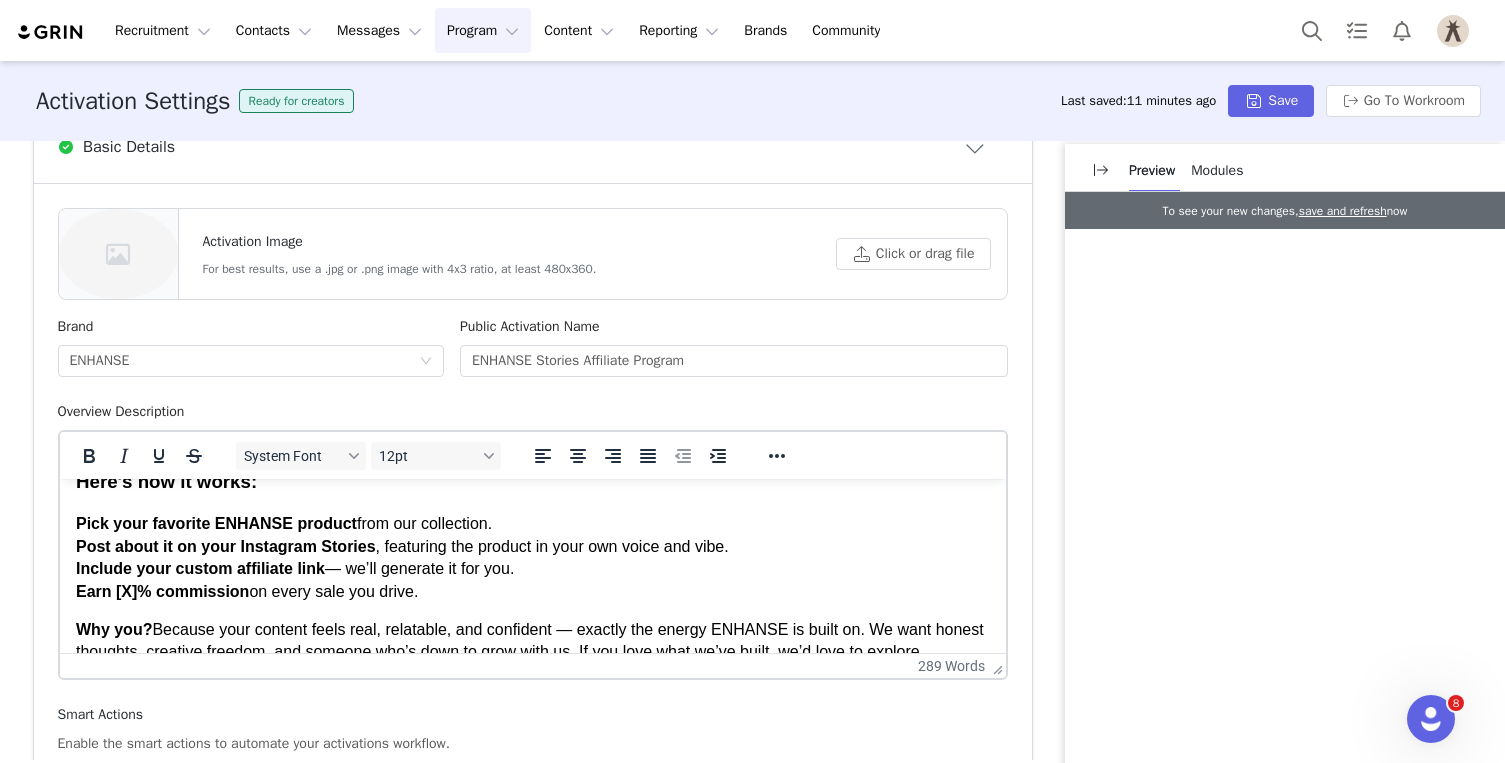 click on "Pick your favorite ENHANSE product  from our collection. Post about it on your Instagram Stories , featuring the product in your own voice and vibe. Include your custom affiliate link  — we’ll generate it for you. Earn [X]% commission  on every sale you drive." at bounding box center [532, 558] 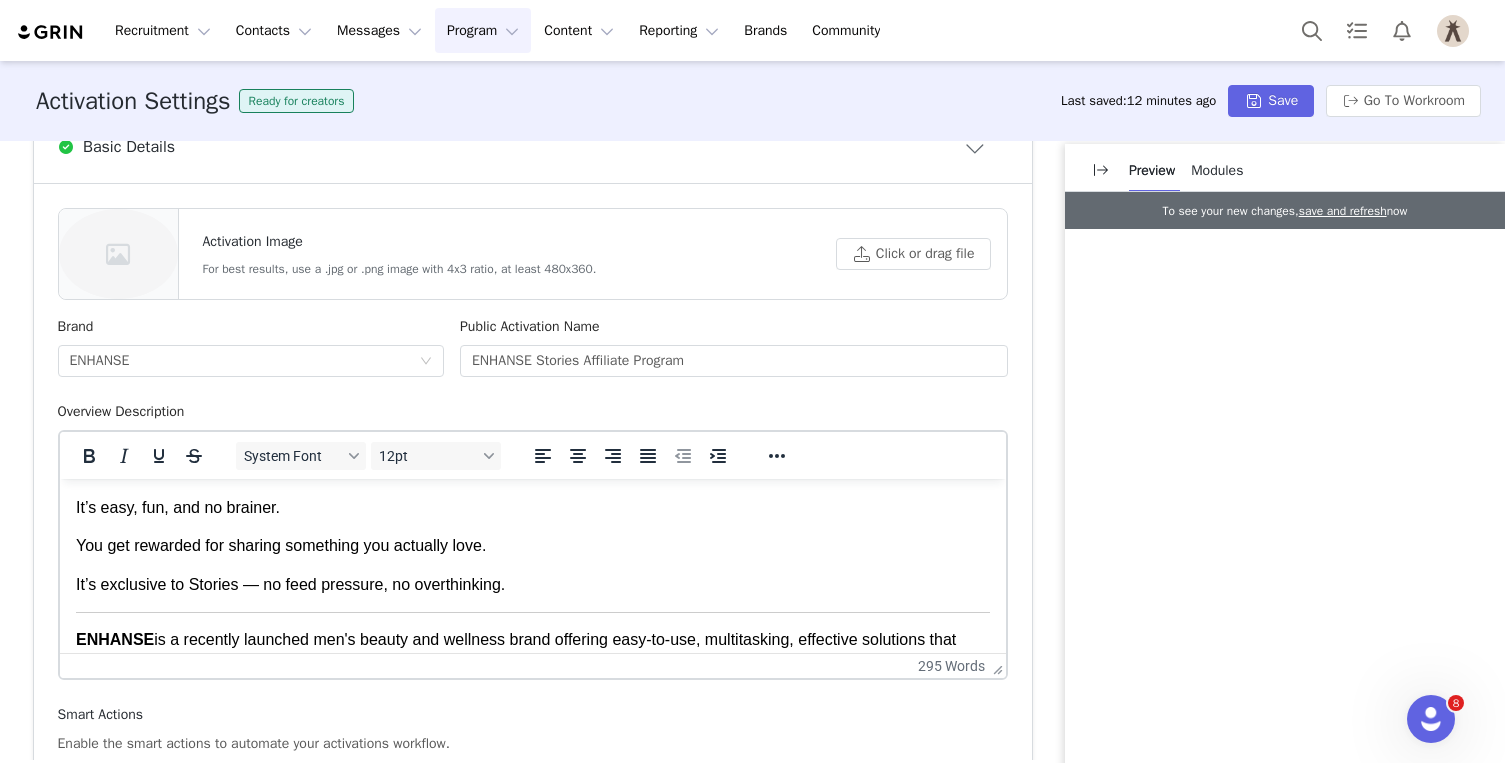 scroll, scrollTop: 347, scrollLeft: 0, axis: vertical 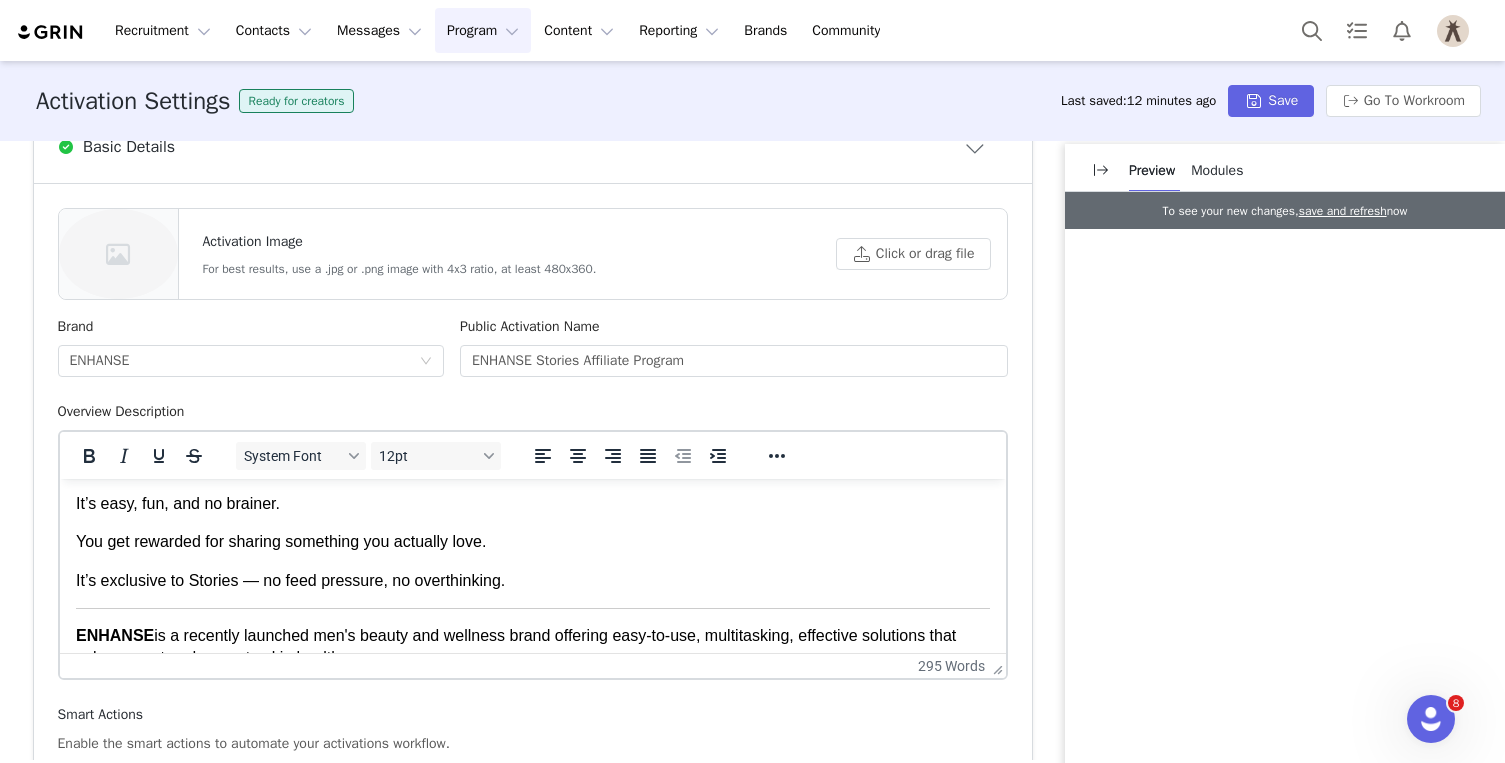click on "and a no-" 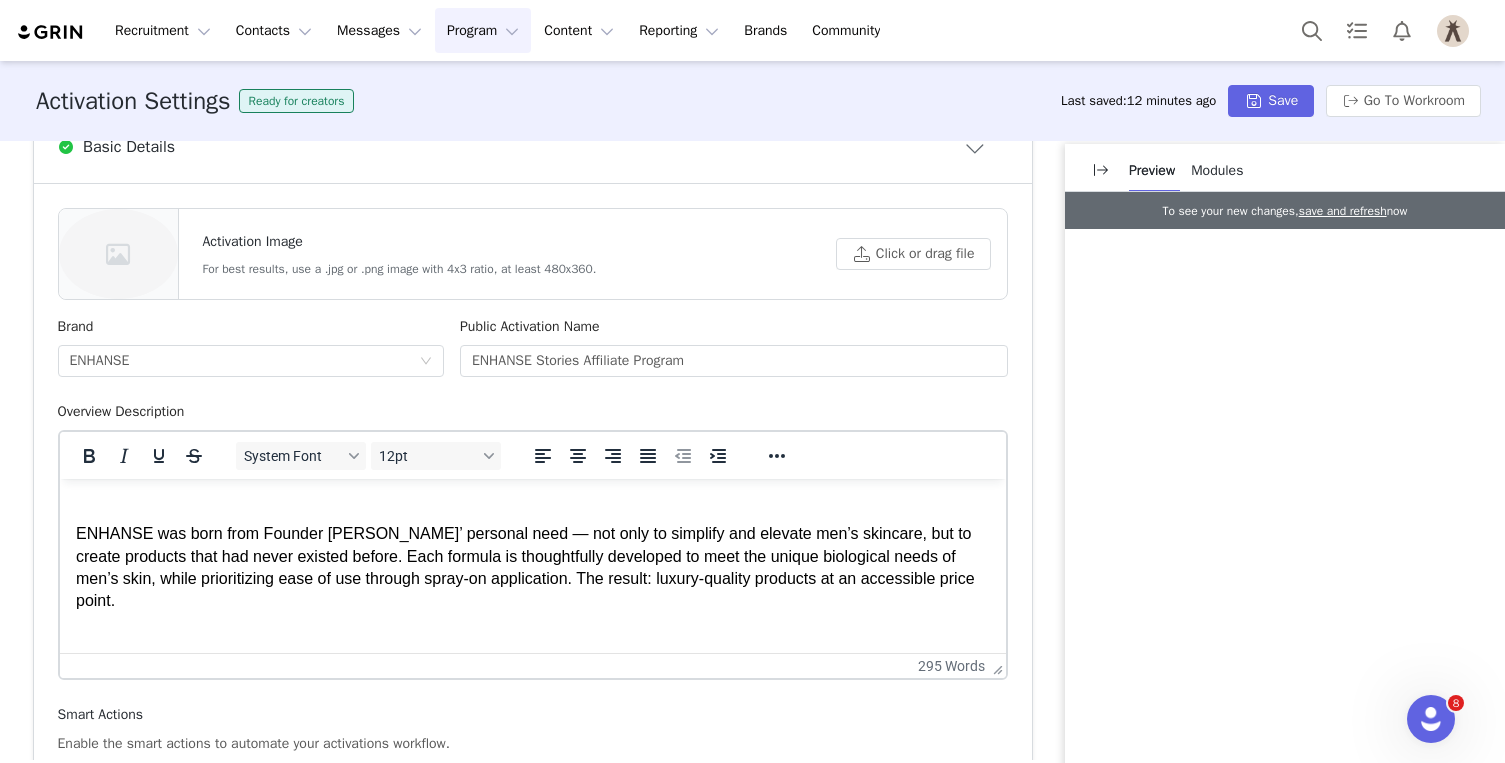 scroll, scrollTop: 501, scrollLeft: 0, axis: vertical 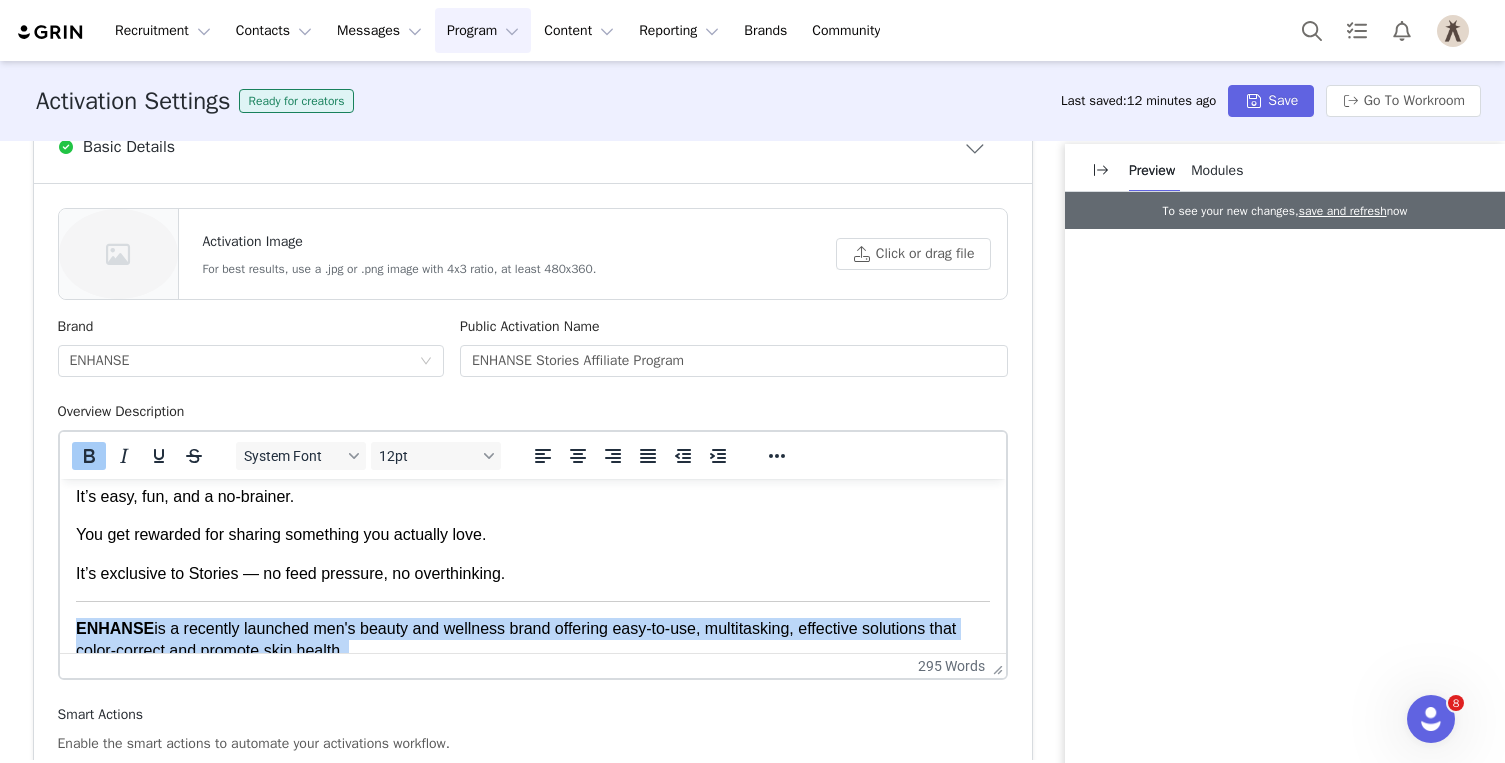 drag, startPoint x: 130, startPoint y: 645, endPoint x: 79, endPoint y: 610, distance: 61.854668 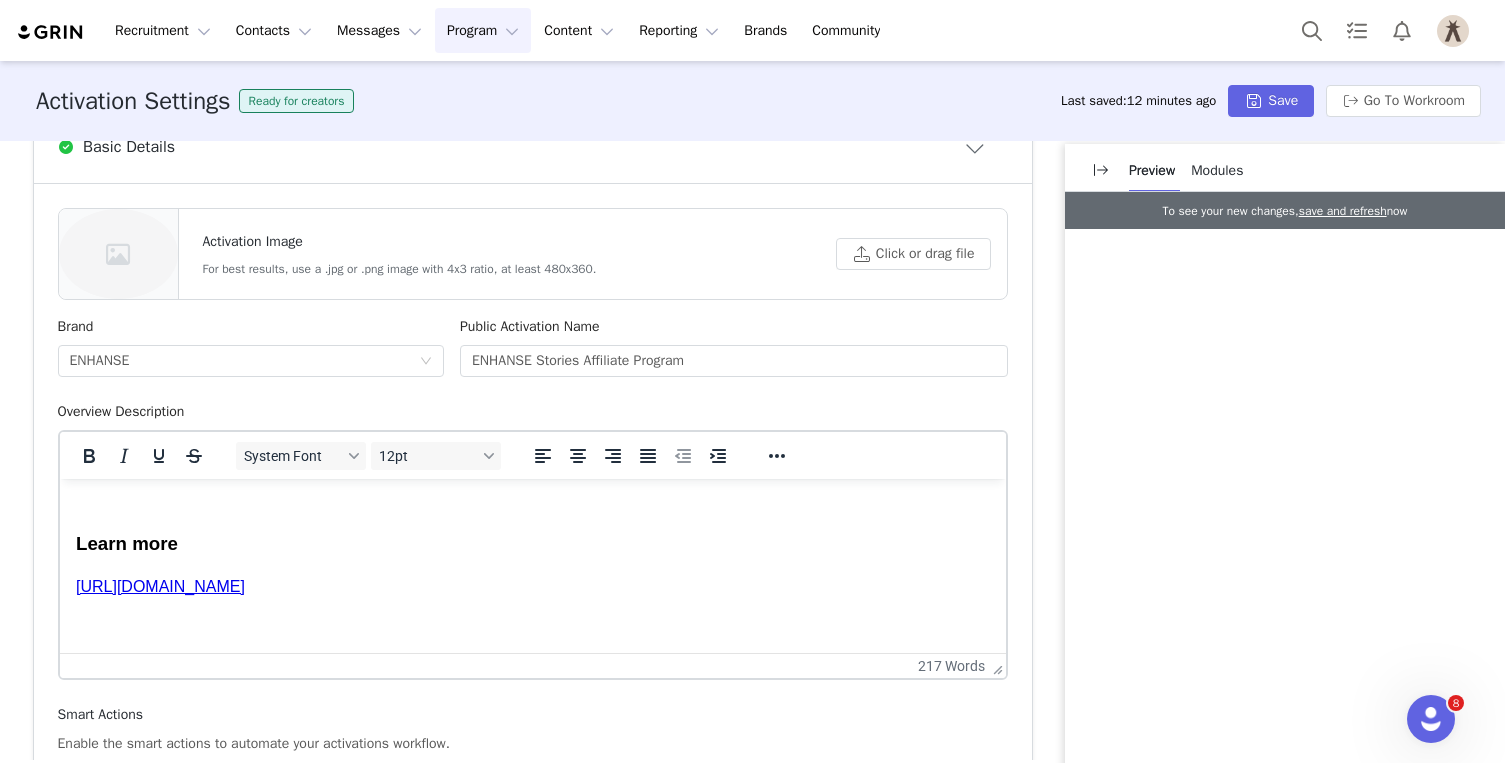 scroll, scrollTop: 866, scrollLeft: 0, axis: vertical 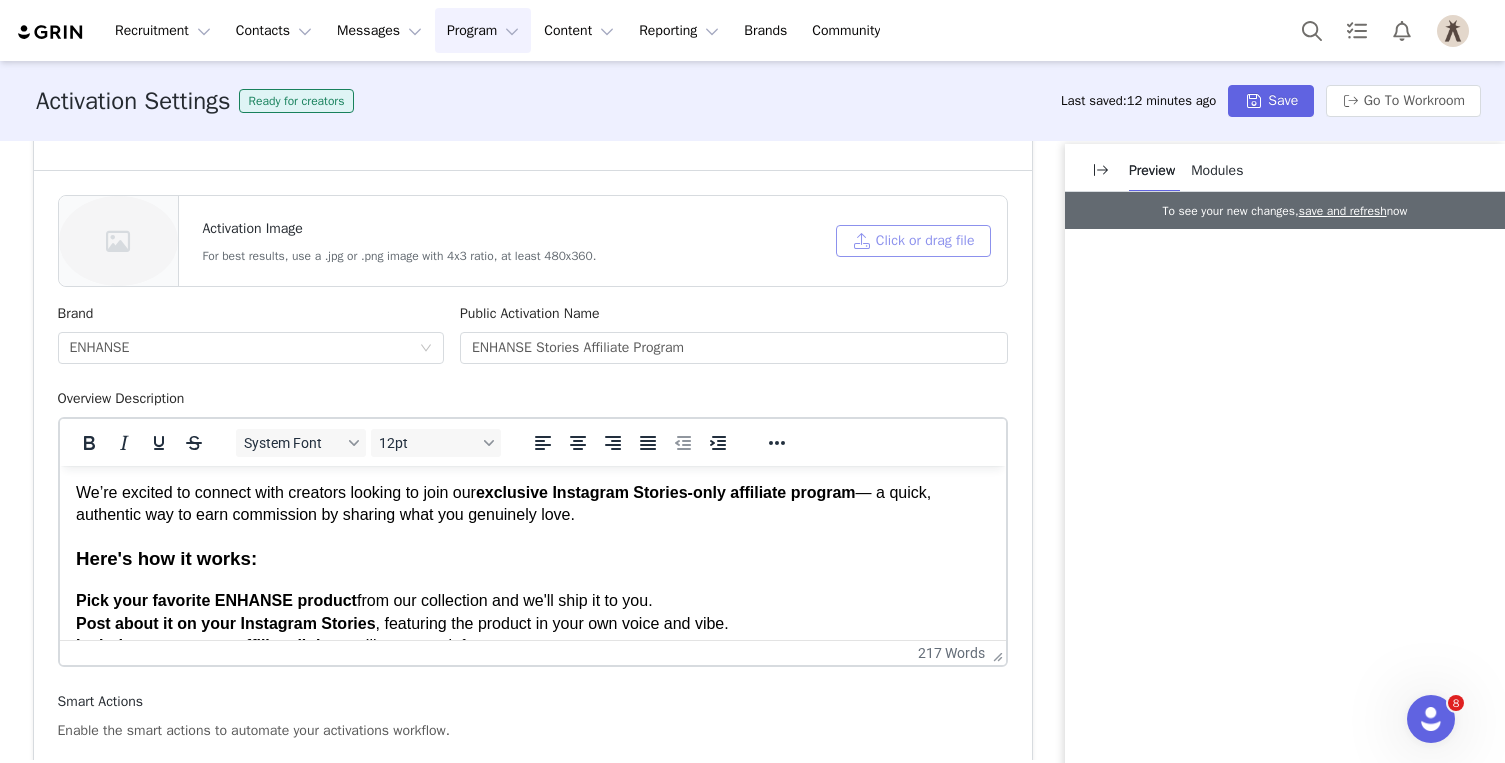 click on "Click or drag file" at bounding box center [913, 241] 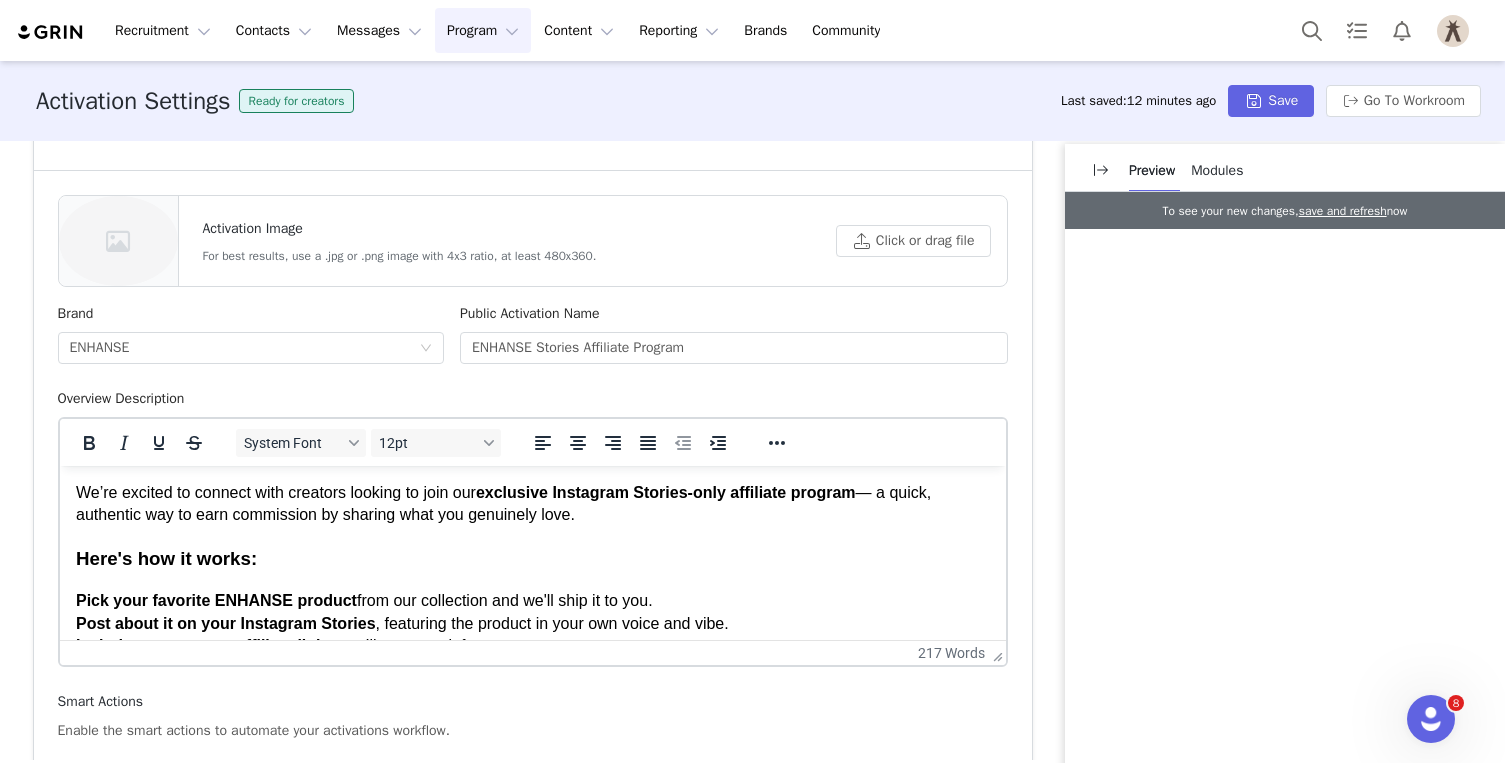 click on "Program Program" at bounding box center [483, 30] 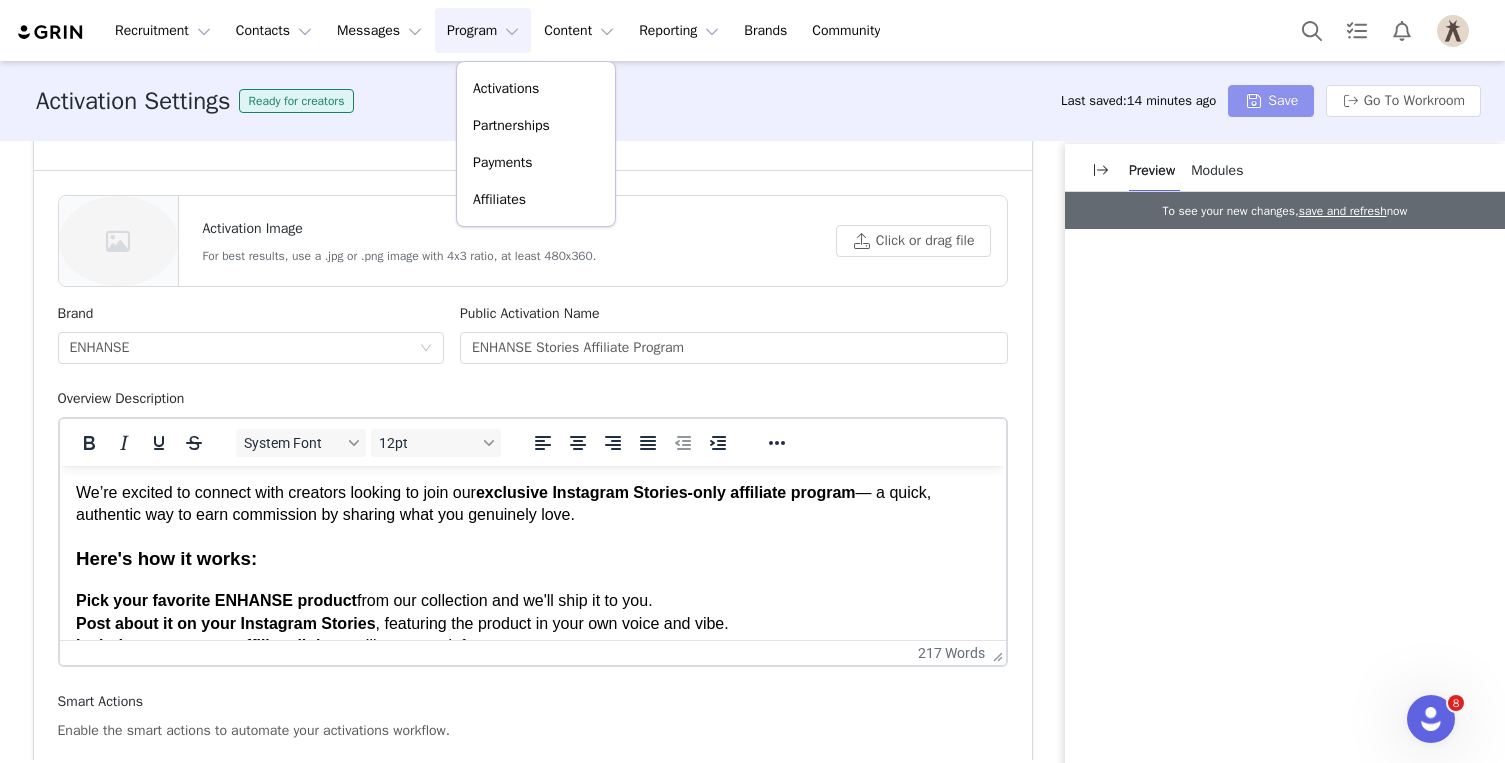 click on "Save" at bounding box center (1271, 101) 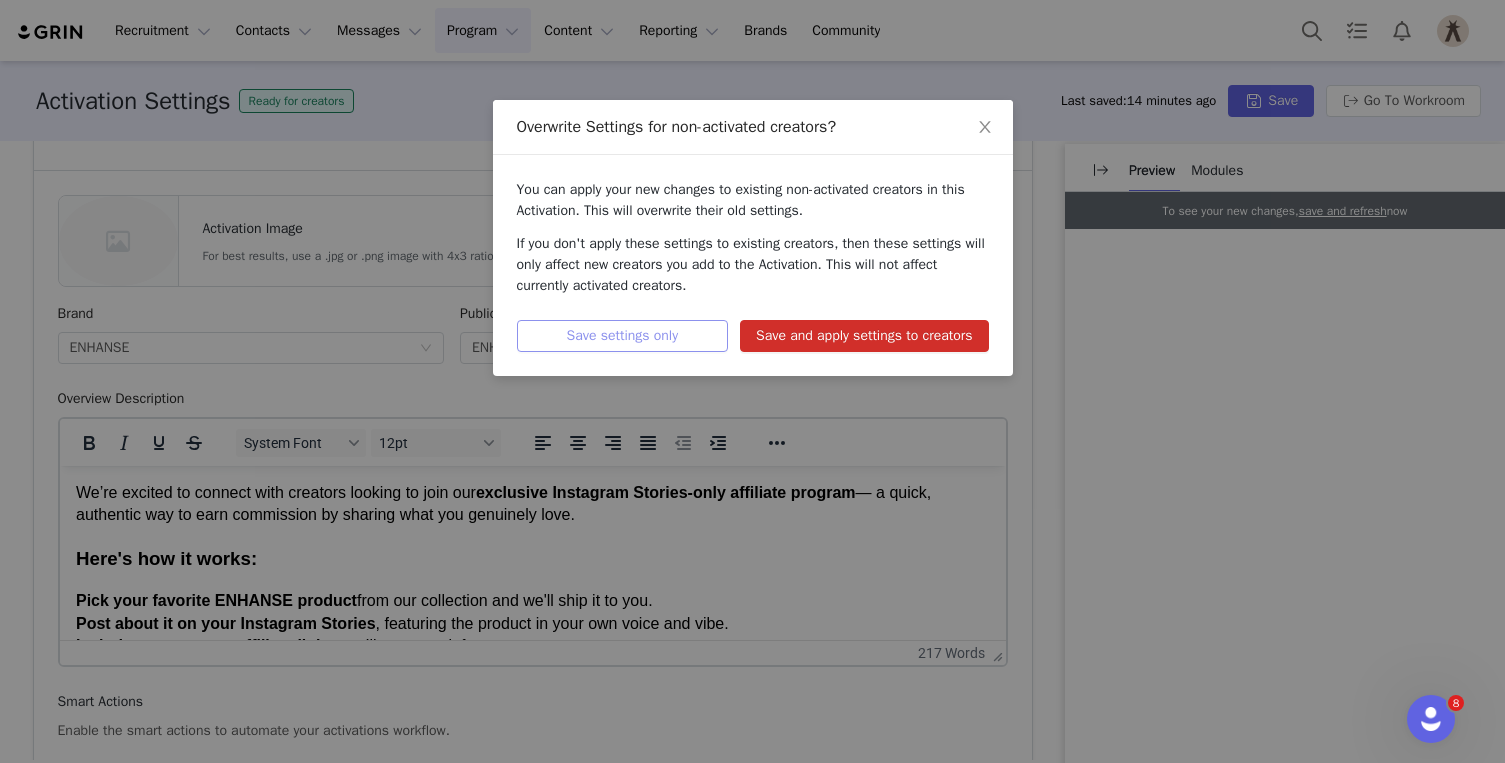 click on "Save settings only" at bounding box center [623, 336] 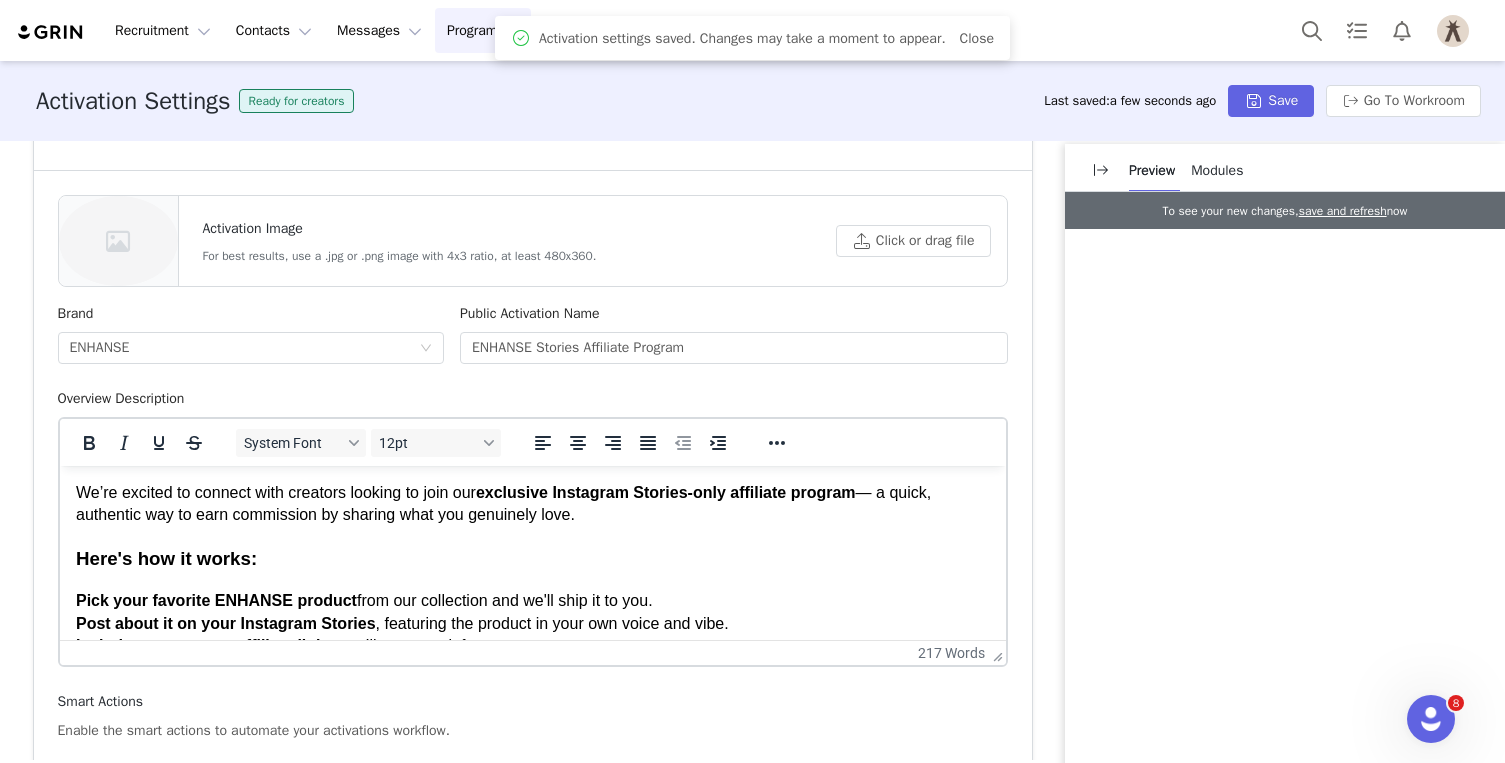 click on "Program Program" at bounding box center (483, 30) 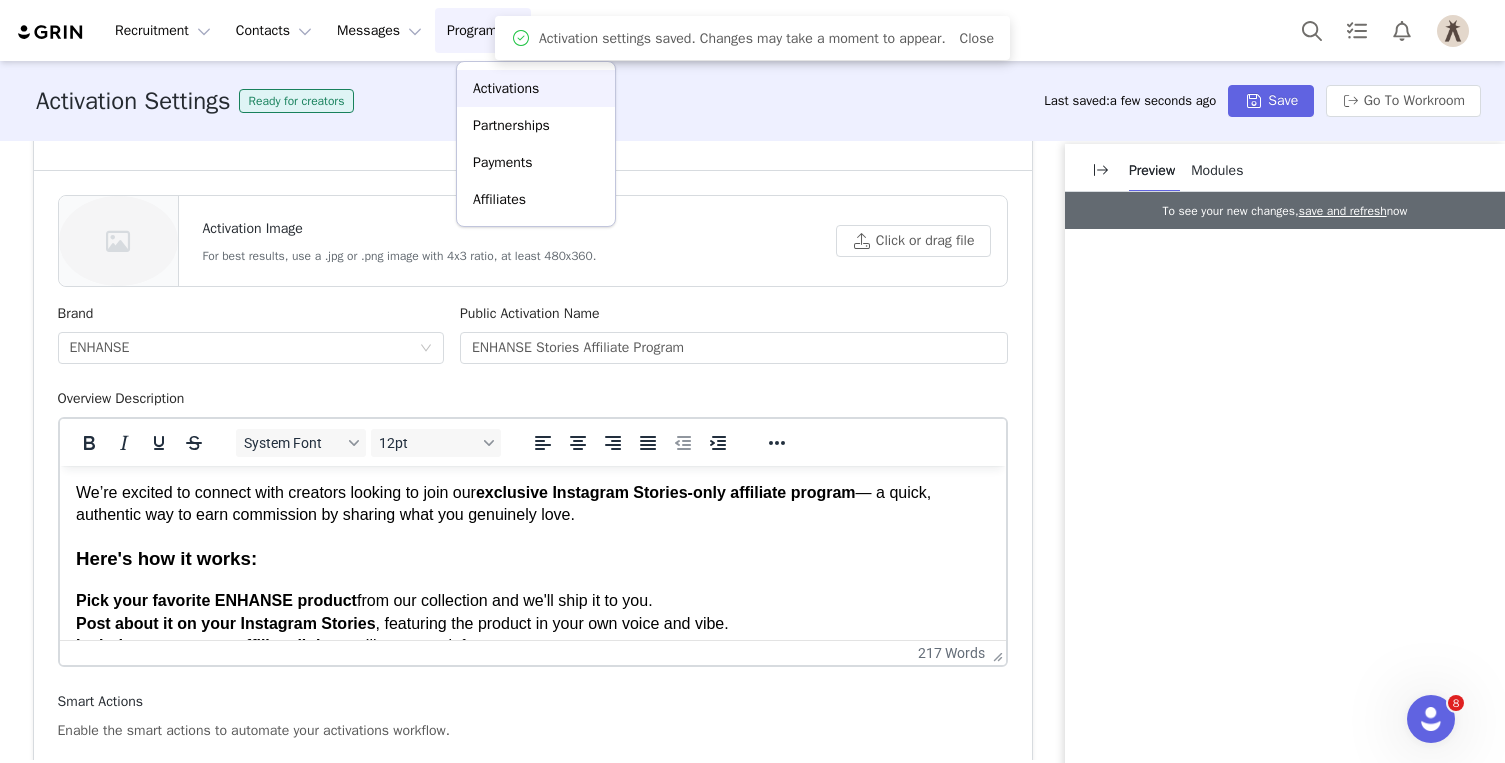click on "Activations" at bounding box center (506, 88) 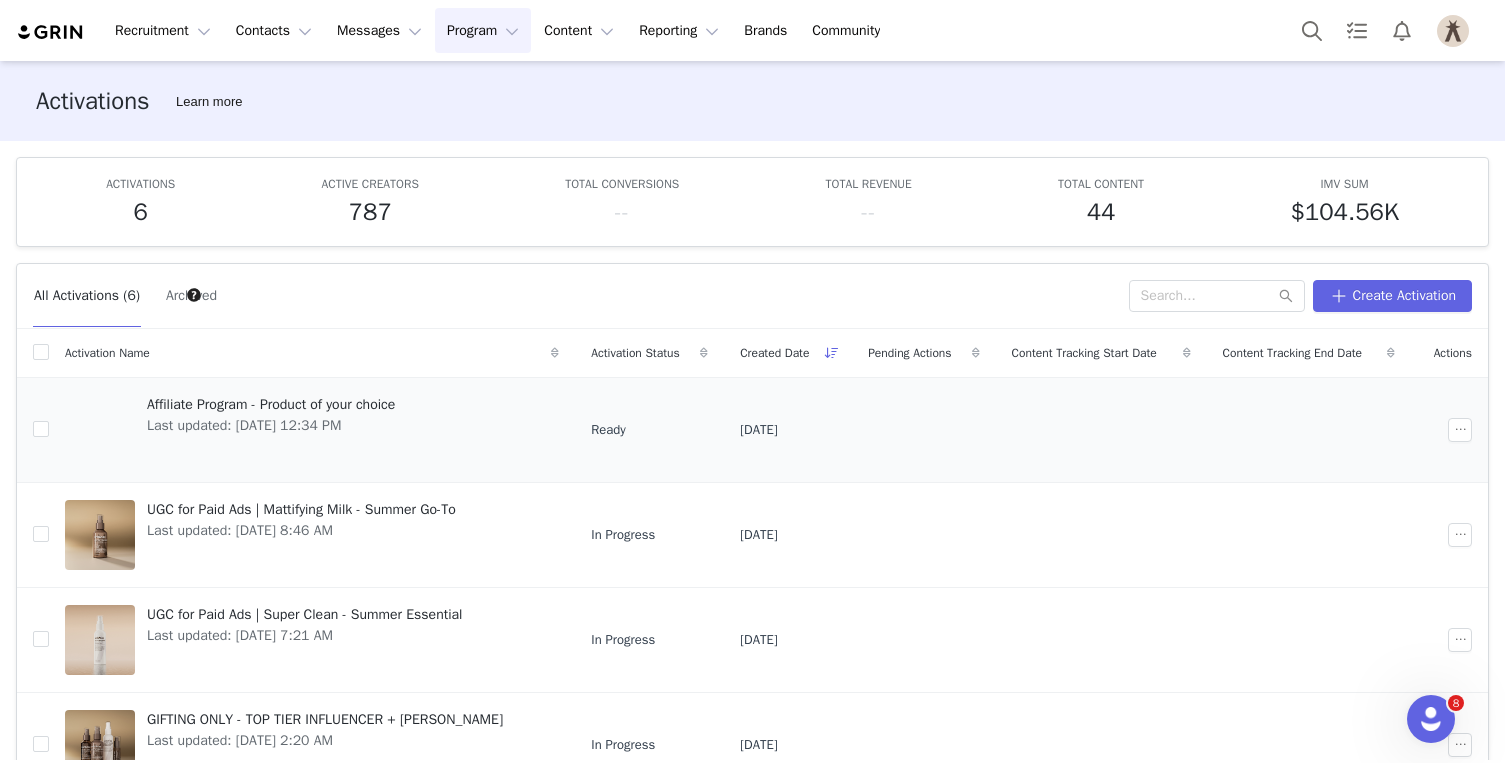click on "Affiliate Program - Product of your choice" at bounding box center [271, 404] 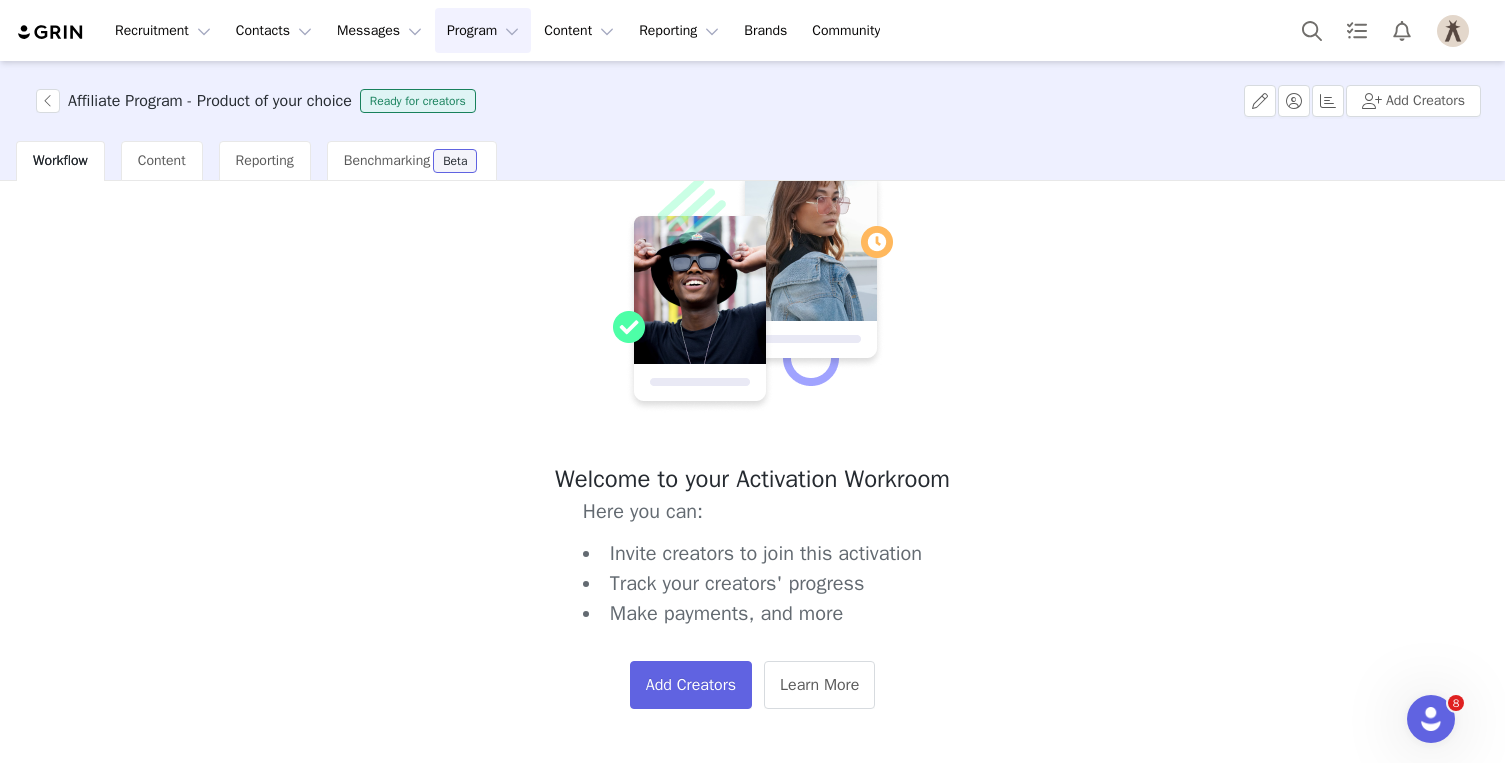 scroll, scrollTop: 101, scrollLeft: 0, axis: vertical 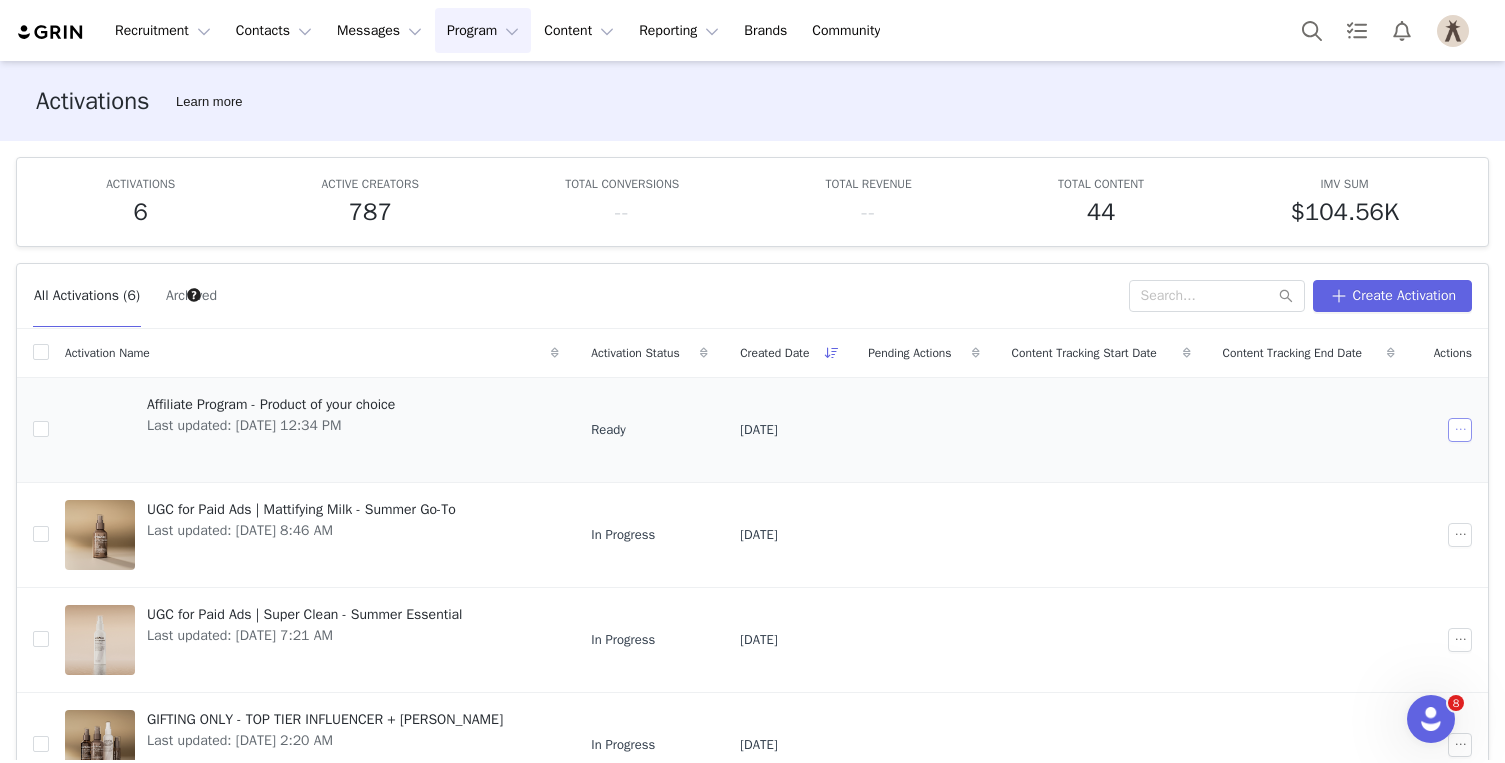 click at bounding box center (1460, 430) 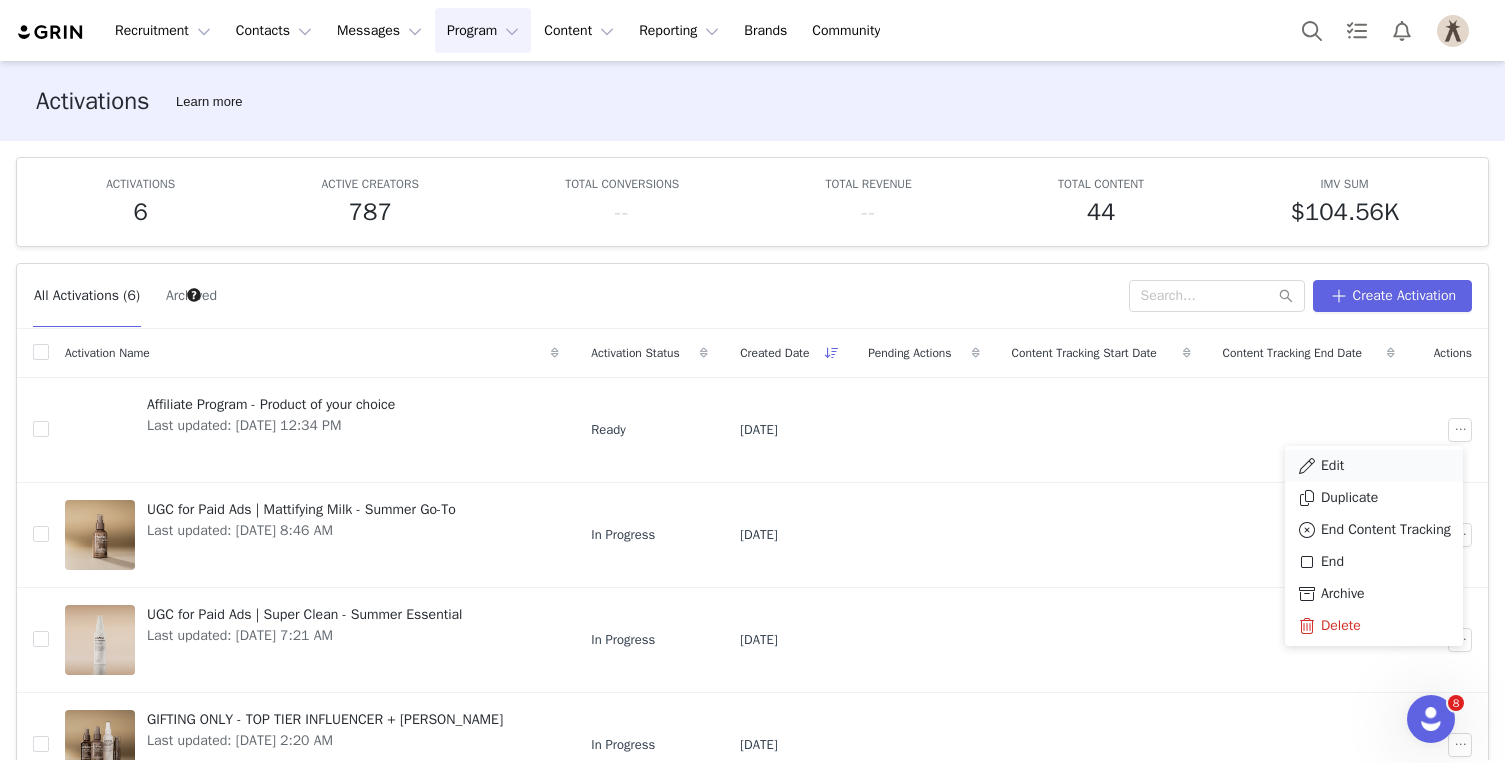 click on "Edit" at bounding box center [1374, 466] 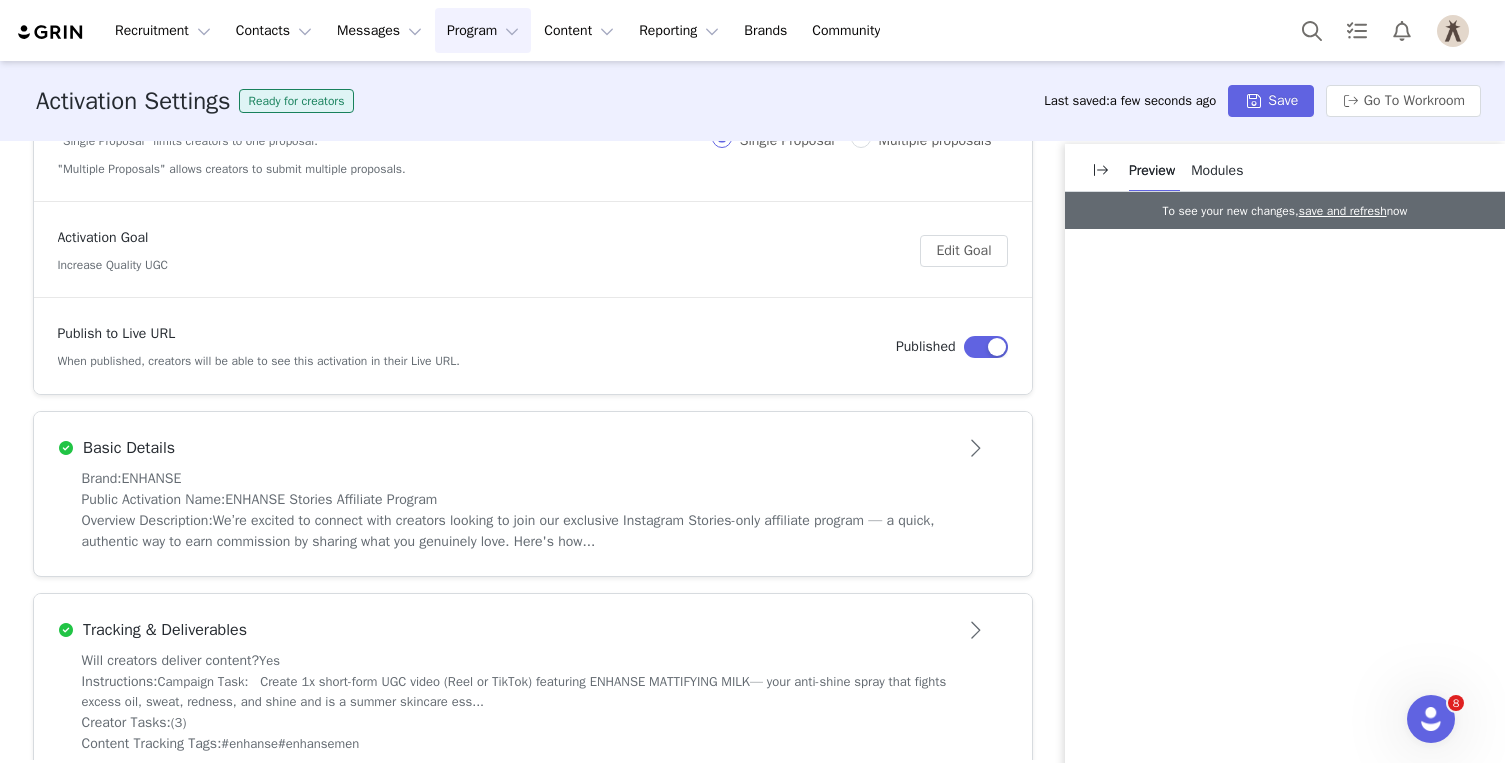 scroll, scrollTop: 191, scrollLeft: 0, axis: vertical 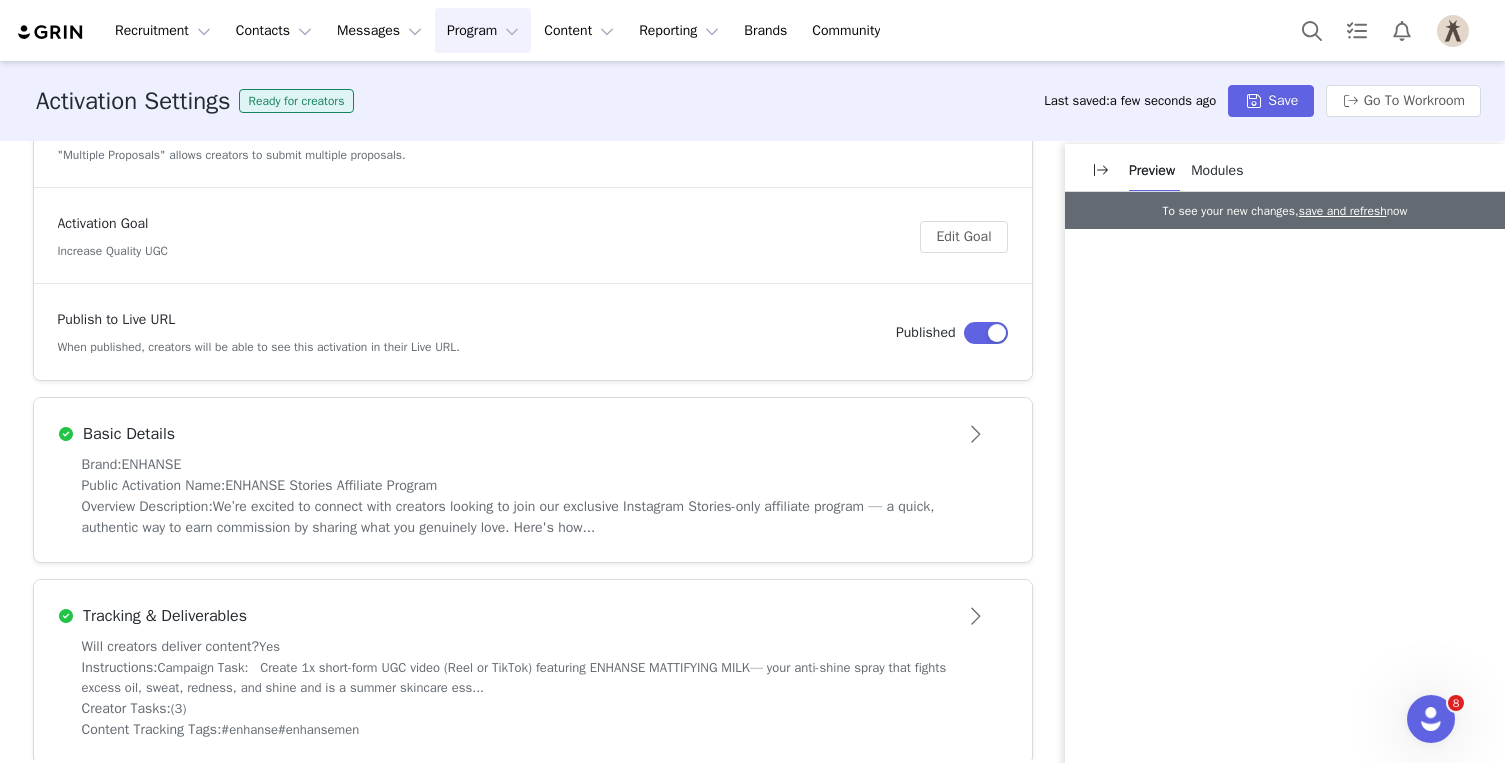 click on "Brand: ENHANSE" at bounding box center (533, 464) 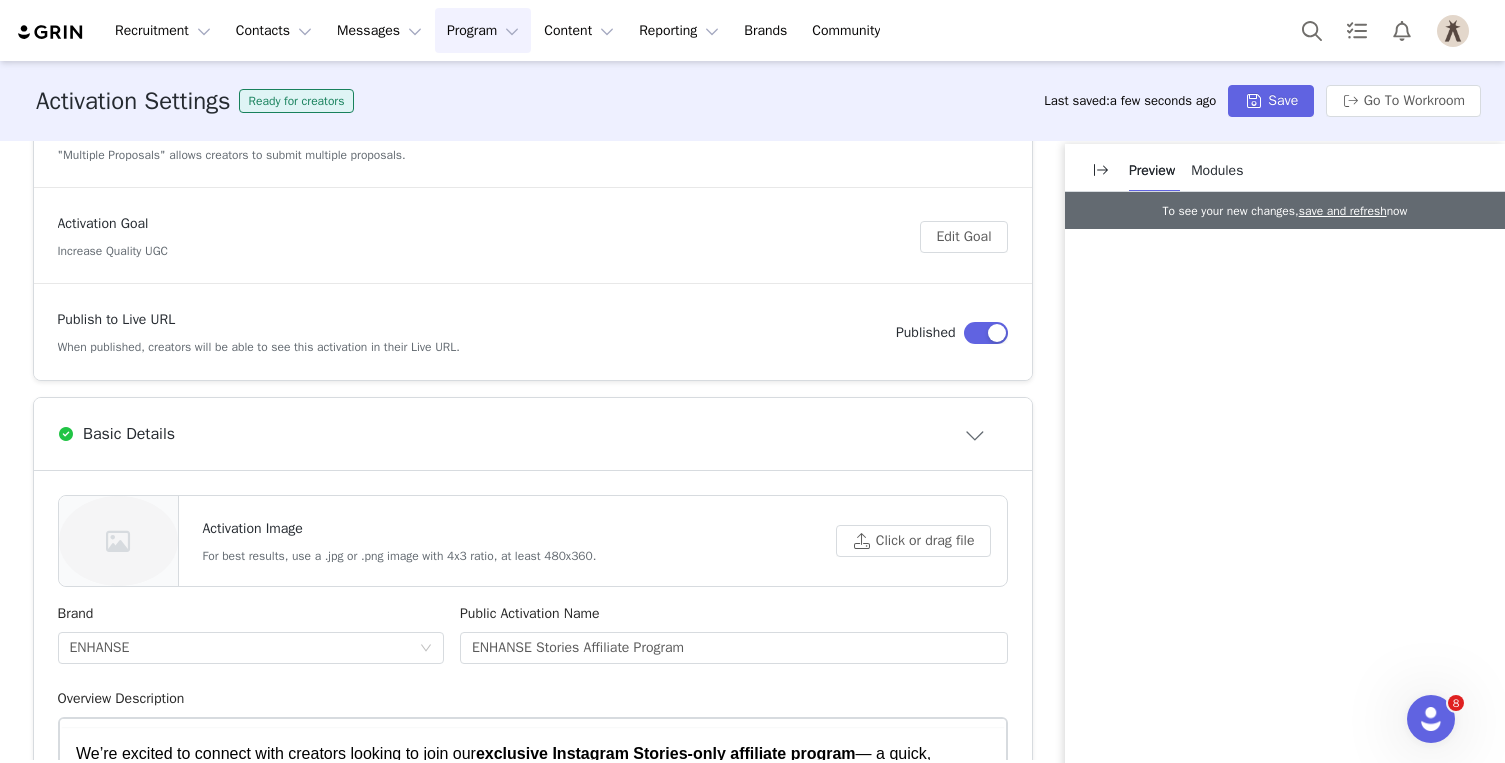 scroll, scrollTop: 0, scrollLeft: 0, axis: both 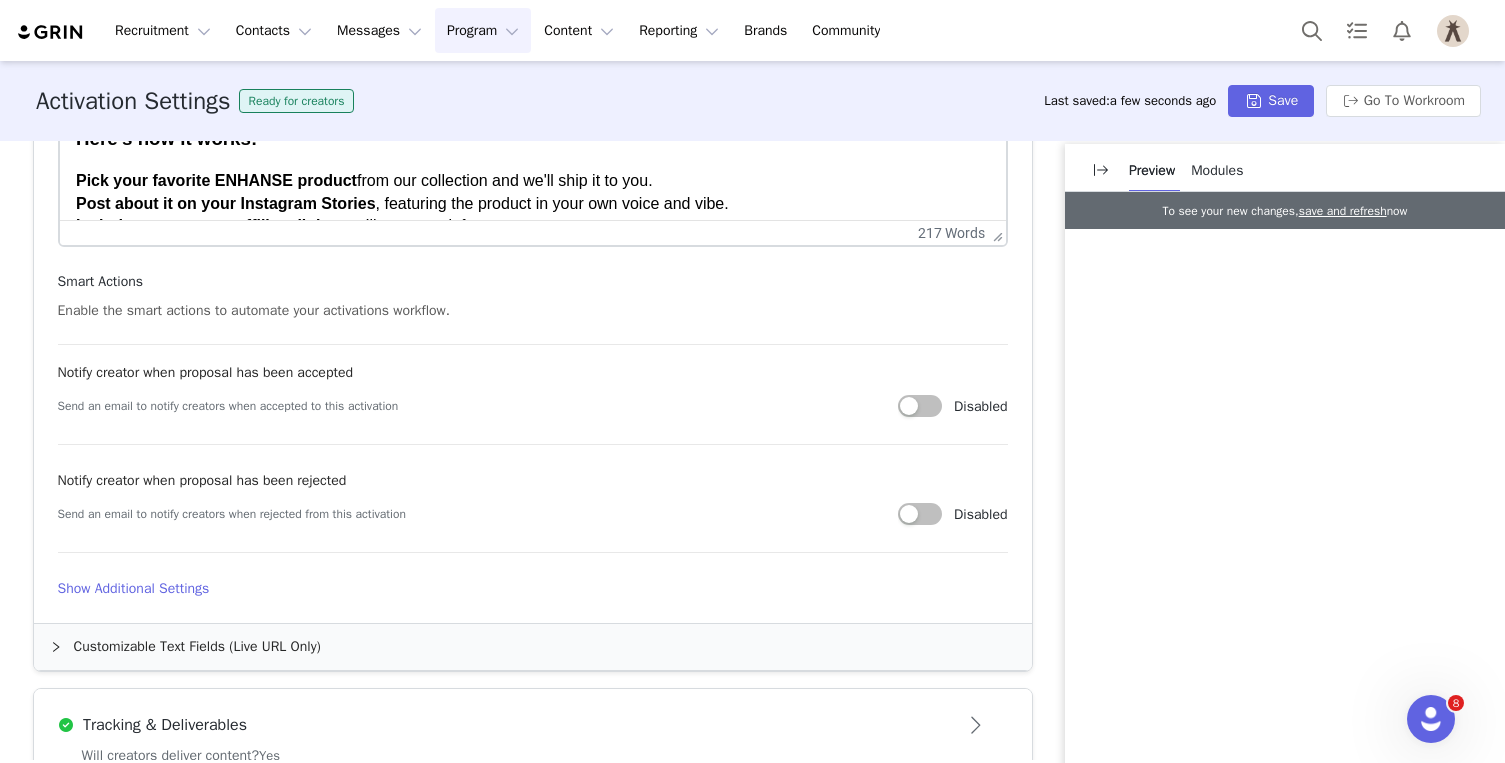 click on "Tracking & Deliverables" at bounding box center [500, 725] 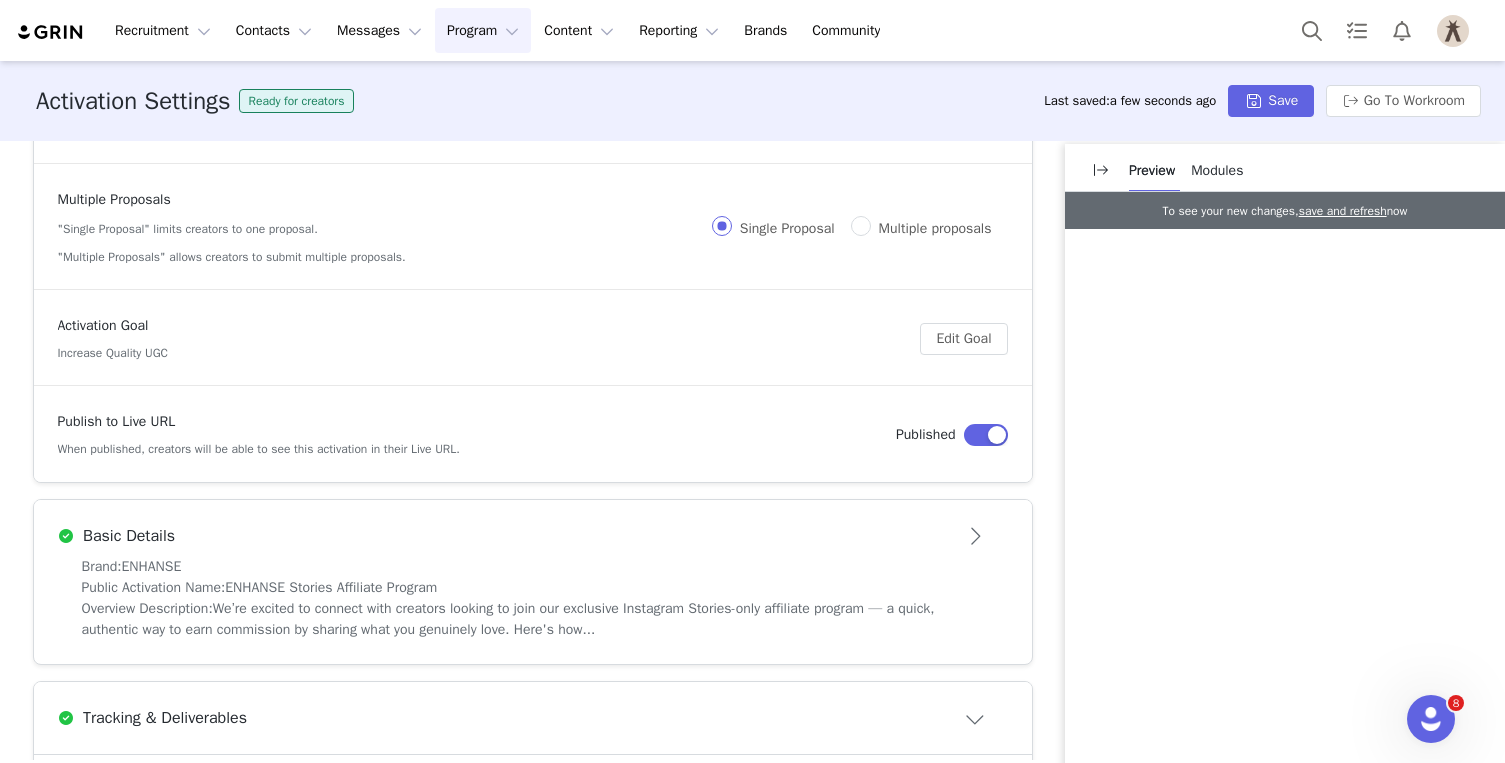 scroll, scrollTop: 53, scrollLeft: 0, axis: vertical 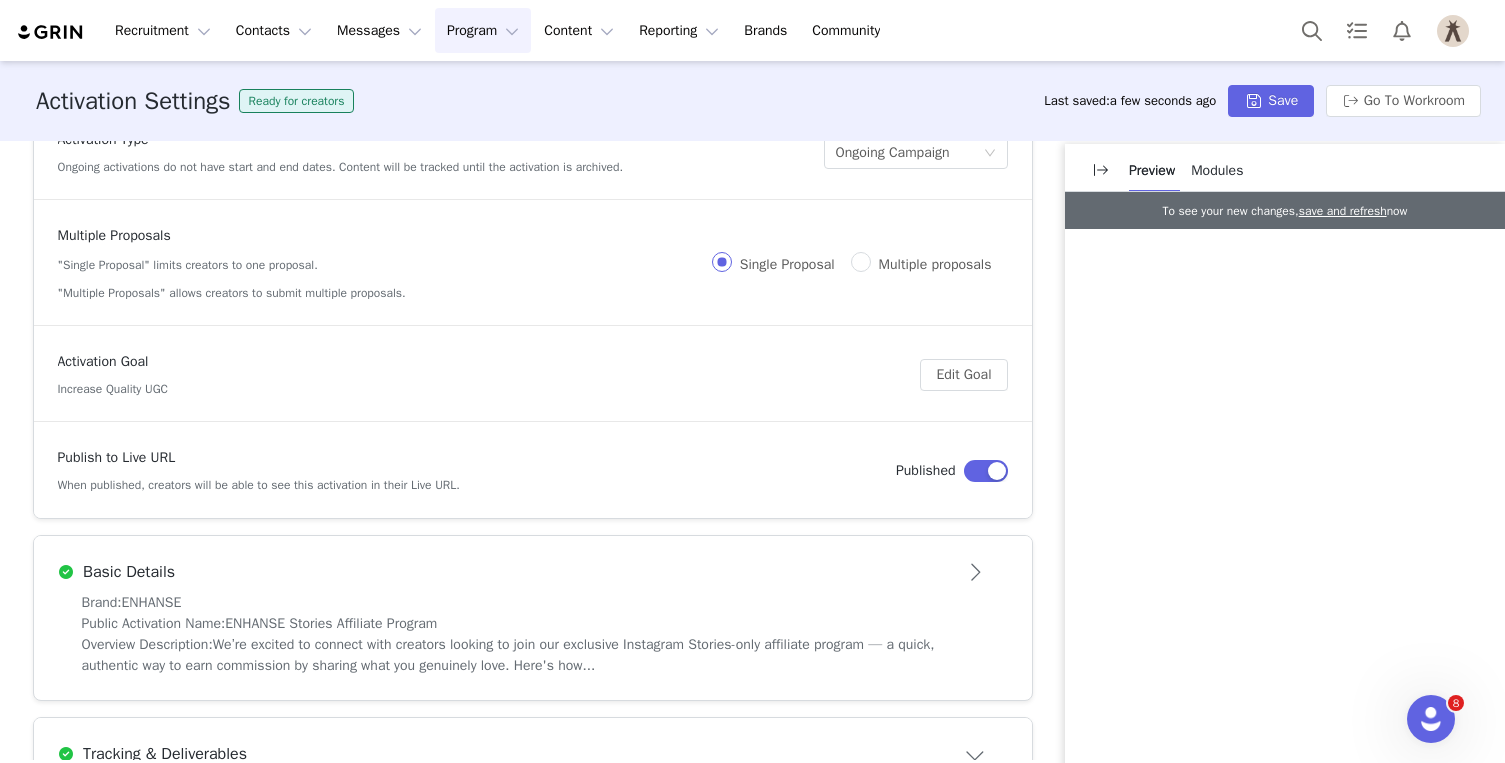 click on "Public Activation Name: ENHANSE Stories Affiliate Program" at bounding box center (533, 623) 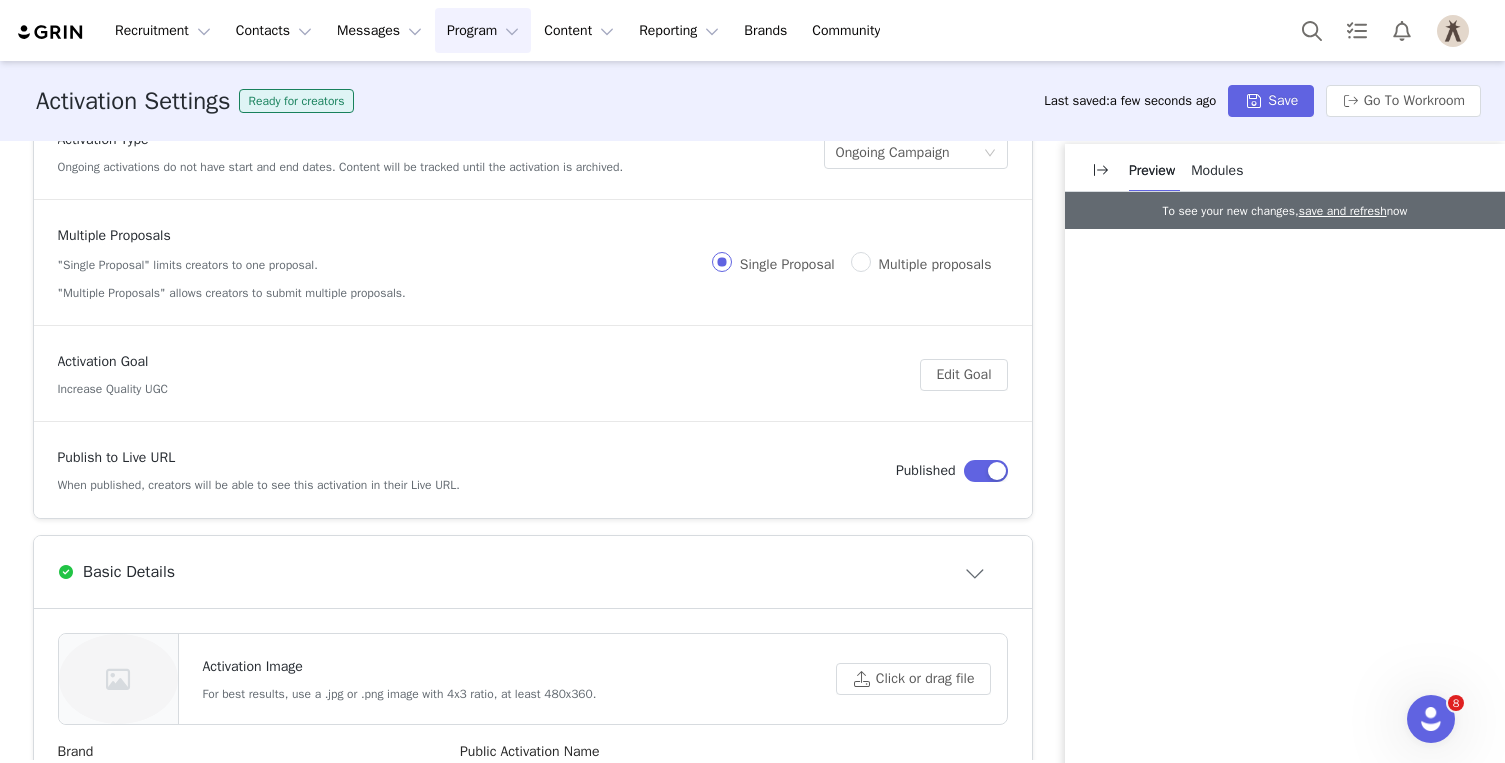 scroll, scrollTop: 0, scrollLeft: 0, axis: both 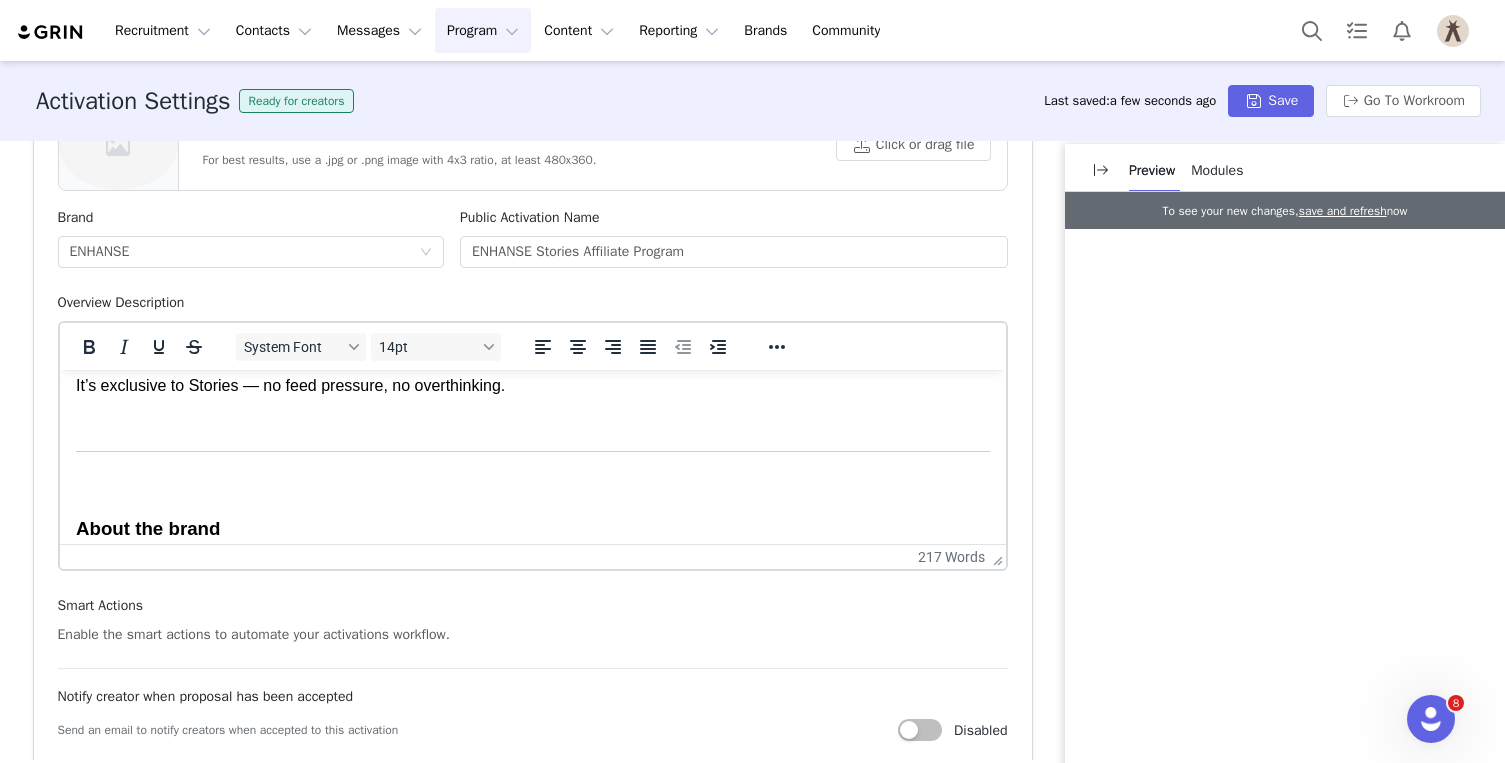 drag, startPoint x: 284, startPoint y: 488, endPoint x: 115, endPoint y: 474, distance: 169.57889 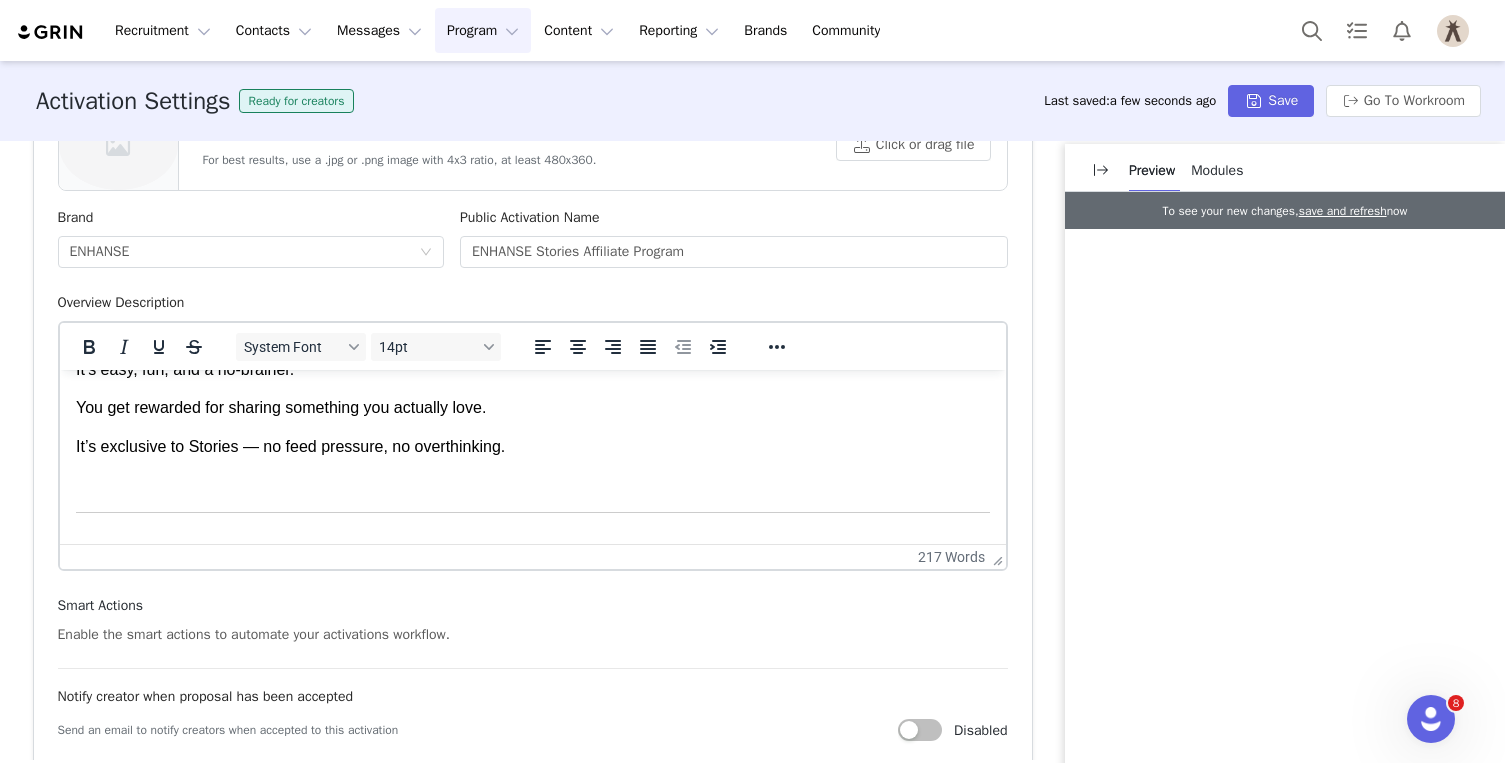 scroll, scrollTop: 367, scrollLeft: 0, axis: vertical 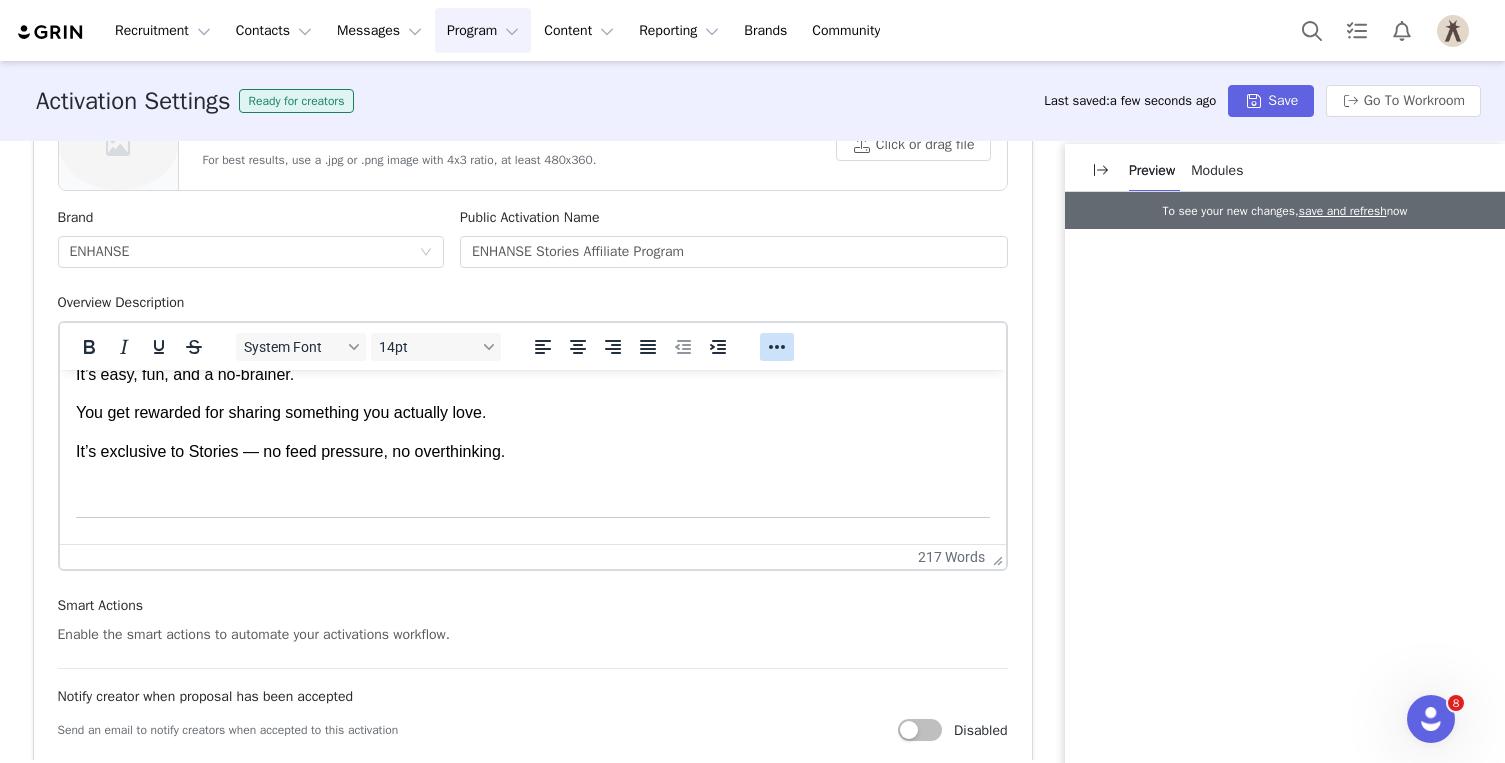 click 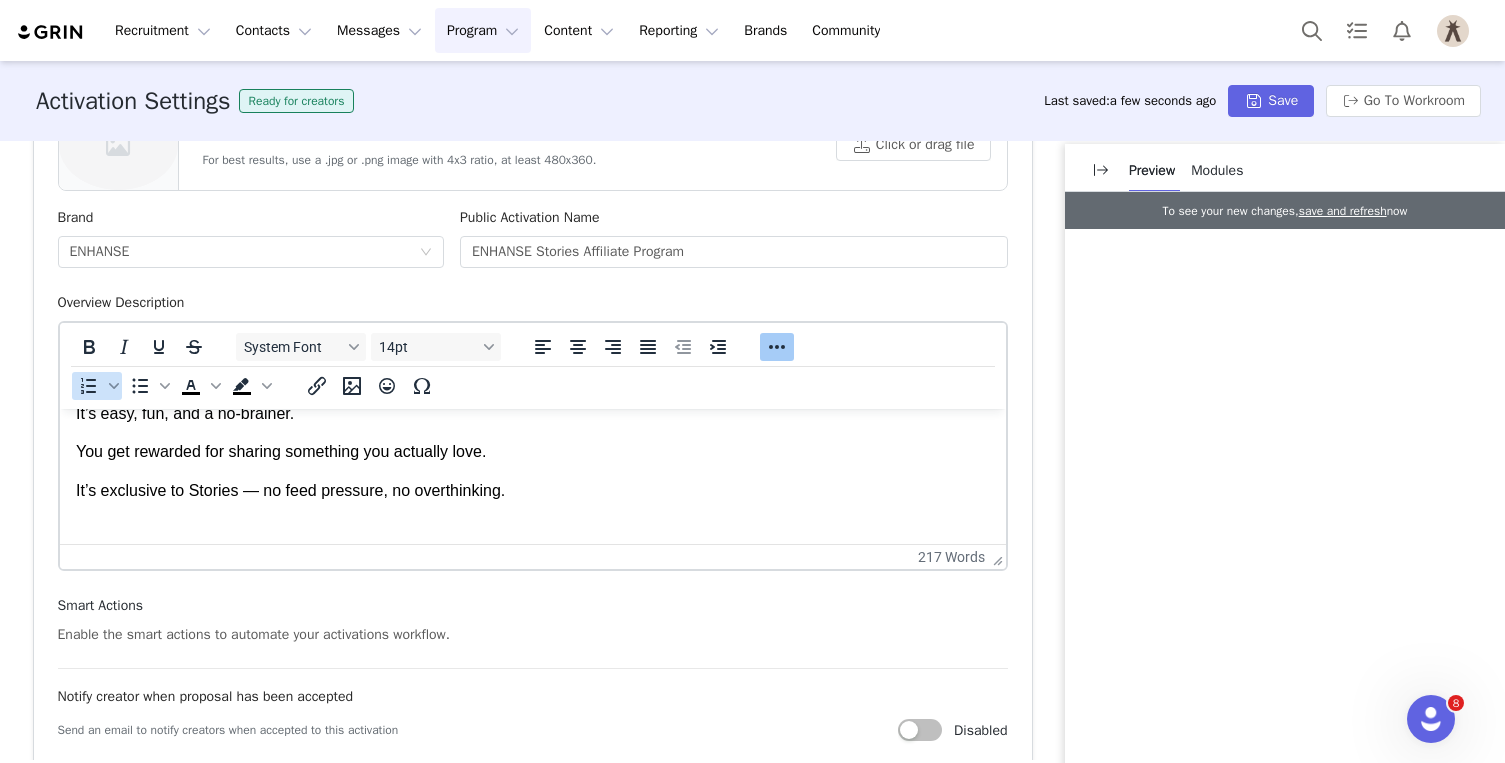 click 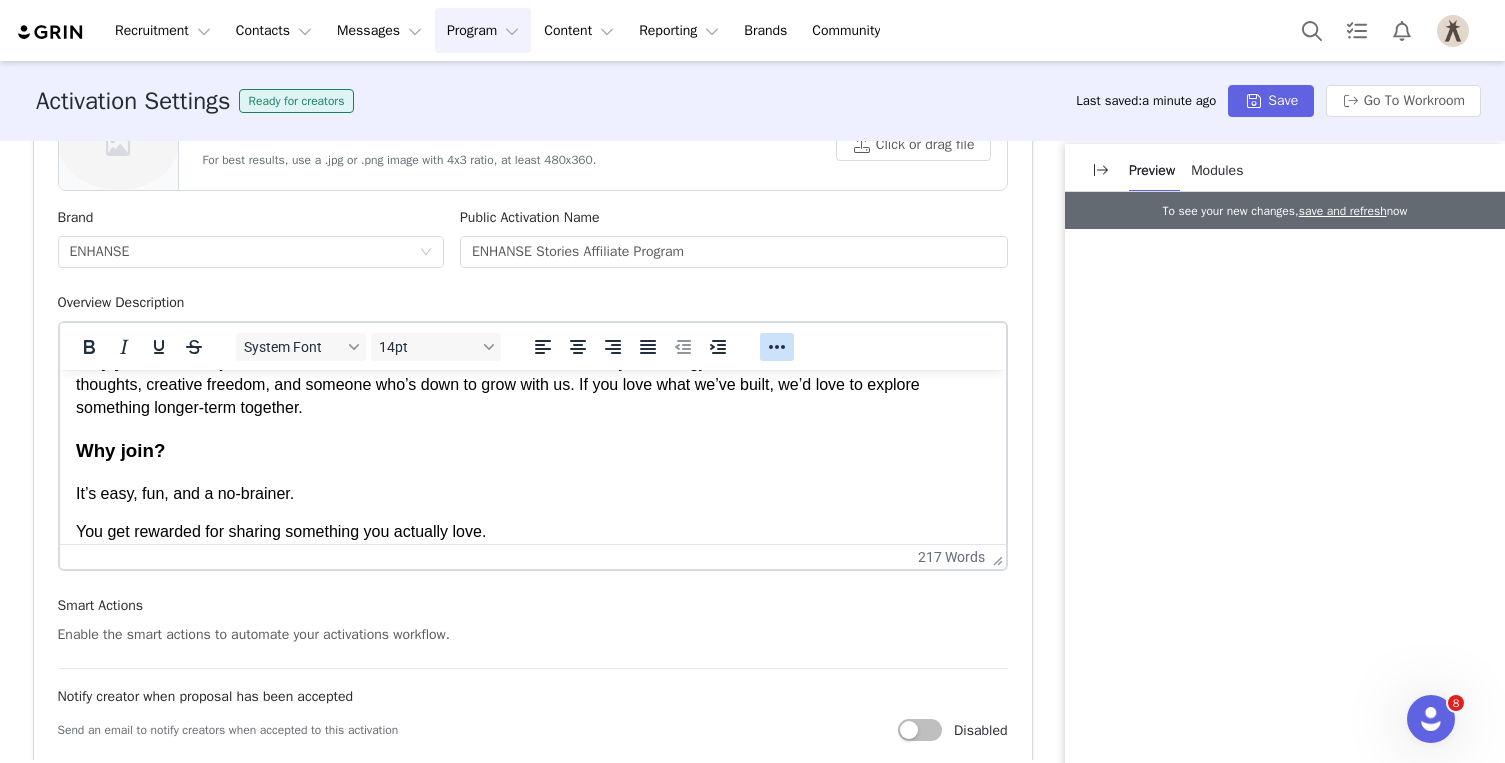 scroll, scrollTop: 242, scrollLeft: 0, axis: vertical 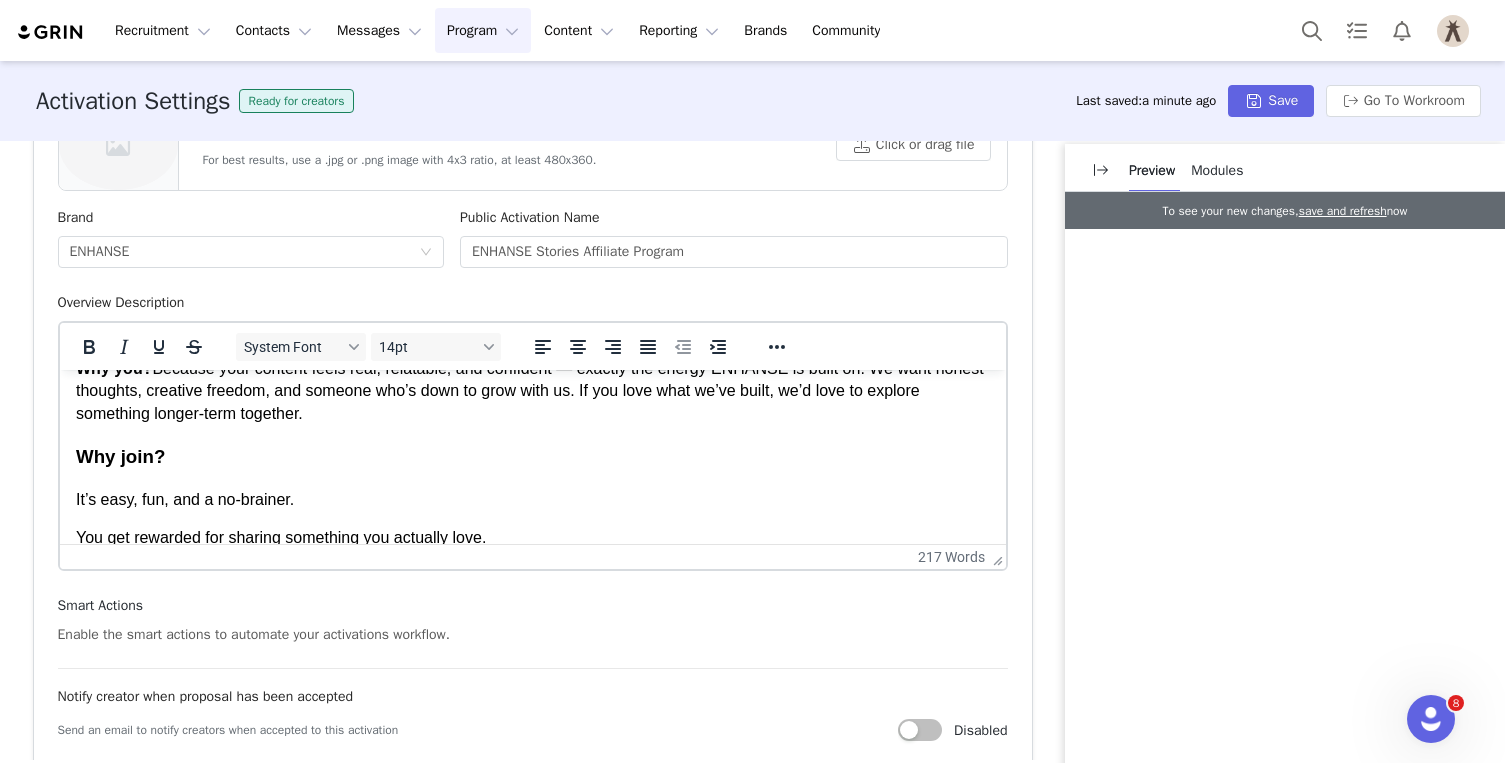 click on "Why you?  Because your content feels real, relatable, and confident — exactly the energy ENHANSE is built on. We want honest thoughts, creative freedom, and someone who’s down to grow with us. If you love what we’ve built, we’d love to explore something longer-term together." at bounding box center [532, 391] 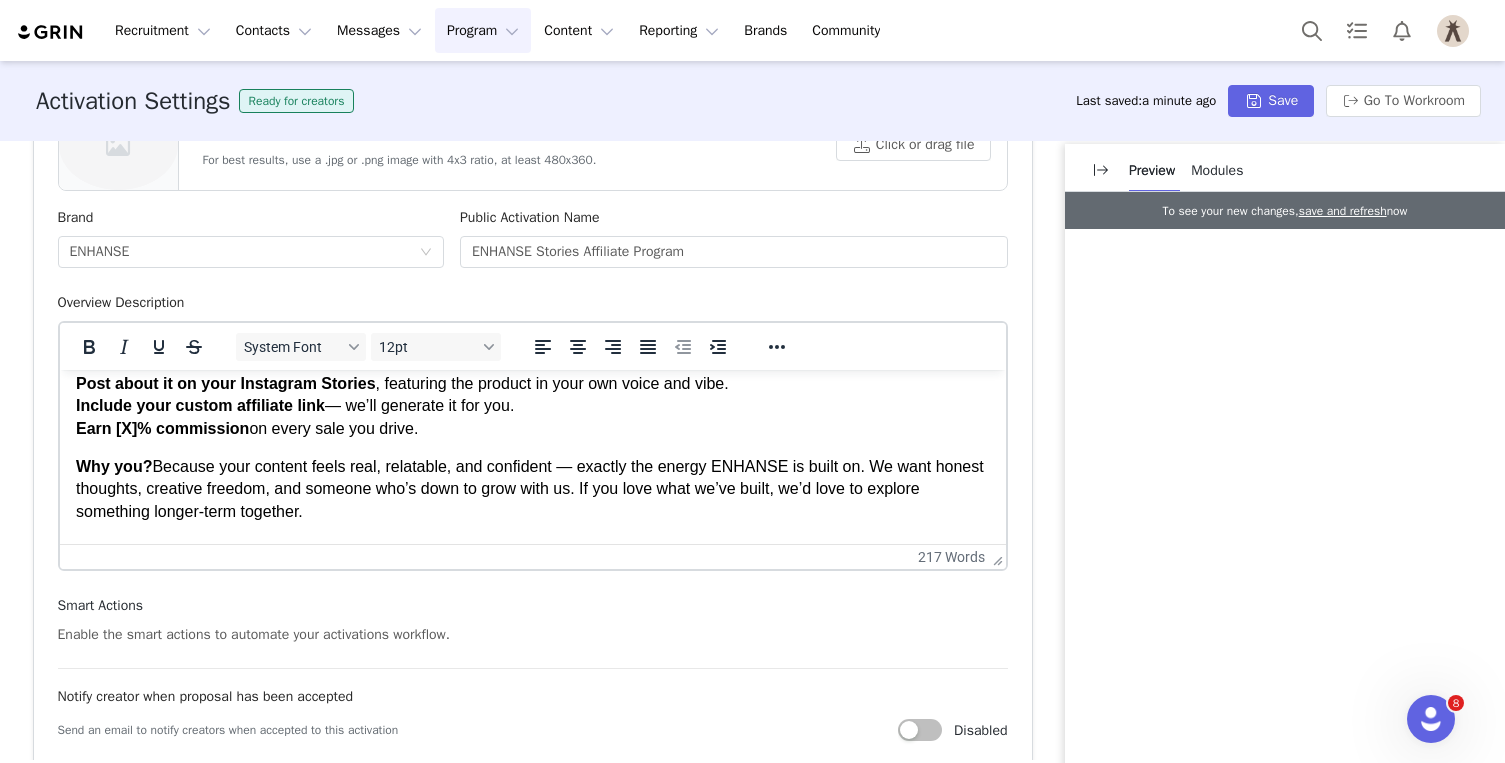 scroll, scrollTop: 137, scrollLeft: 0, axis: vertical 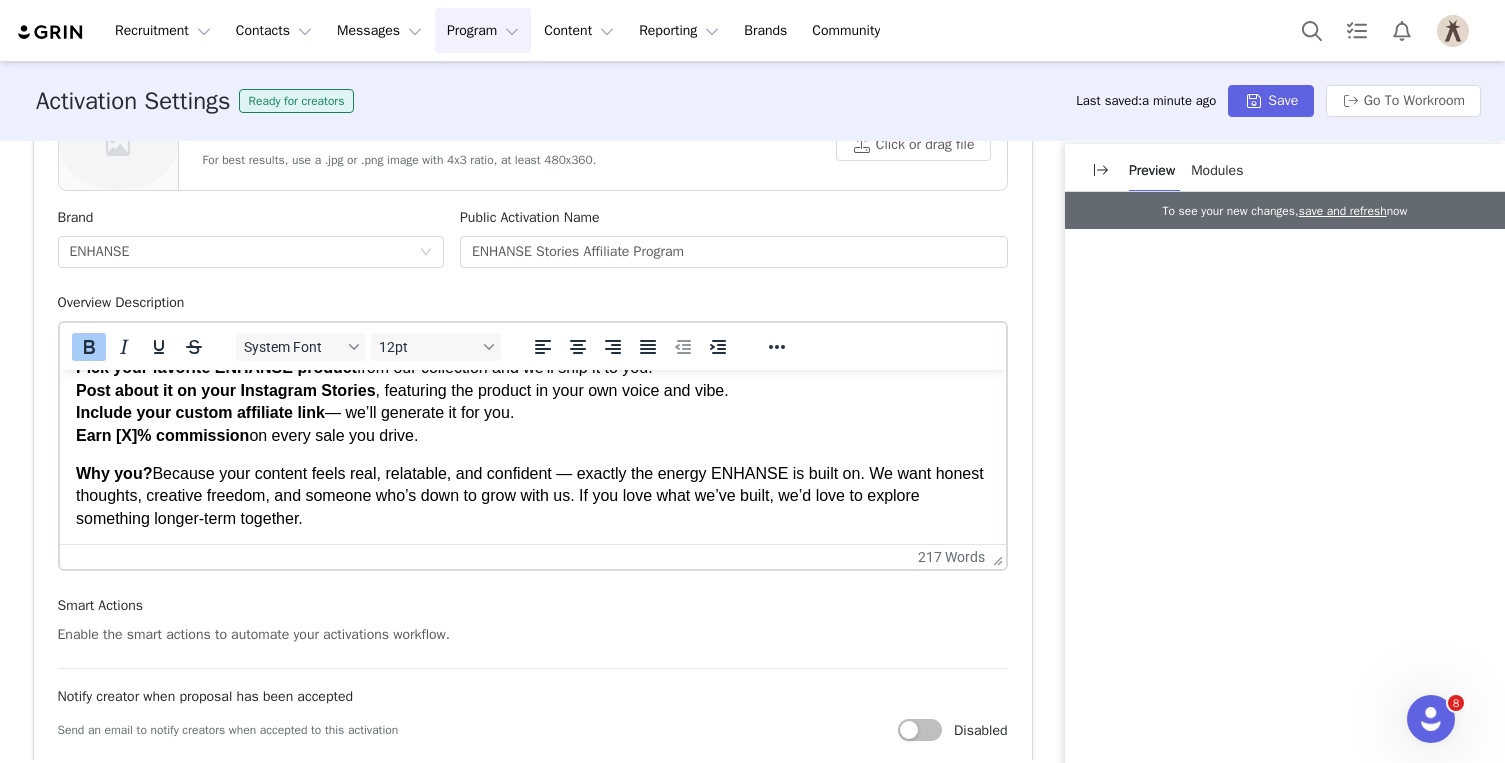 click on "We’re excited to connect with creators looking to join our  exclusive Instagram Stories-only affiliate program  — a quick, authentic way to earn commission by sharing what you genuinely love. Here's how it works: Pick your favorite ENHANSE product  from our collection and we'll ship it to you. Post about it on your Instagram Stories , featuring the product in your own voice and vibe. Include your custom affiliate link  — we’ll generate it for you. Earn [X]% commission  on every sale you drive. Why you?  Because your content feels real, relatable, and confident — exactly the energy ENHANSE is built on. We want honest thoughts, creative freedom, and someone who’s down to grow with us. If you love what we’ve built, we’d love to explore something longer-term together. Why join? It’s easy, fun, and a no-brainer. You get rewarded for sharing something you actually love. It’s exclusive to Stories — no feed pressure, no overthinking. About the brand Learn more https://enhanse.com/" at bounding box center [532, 729] 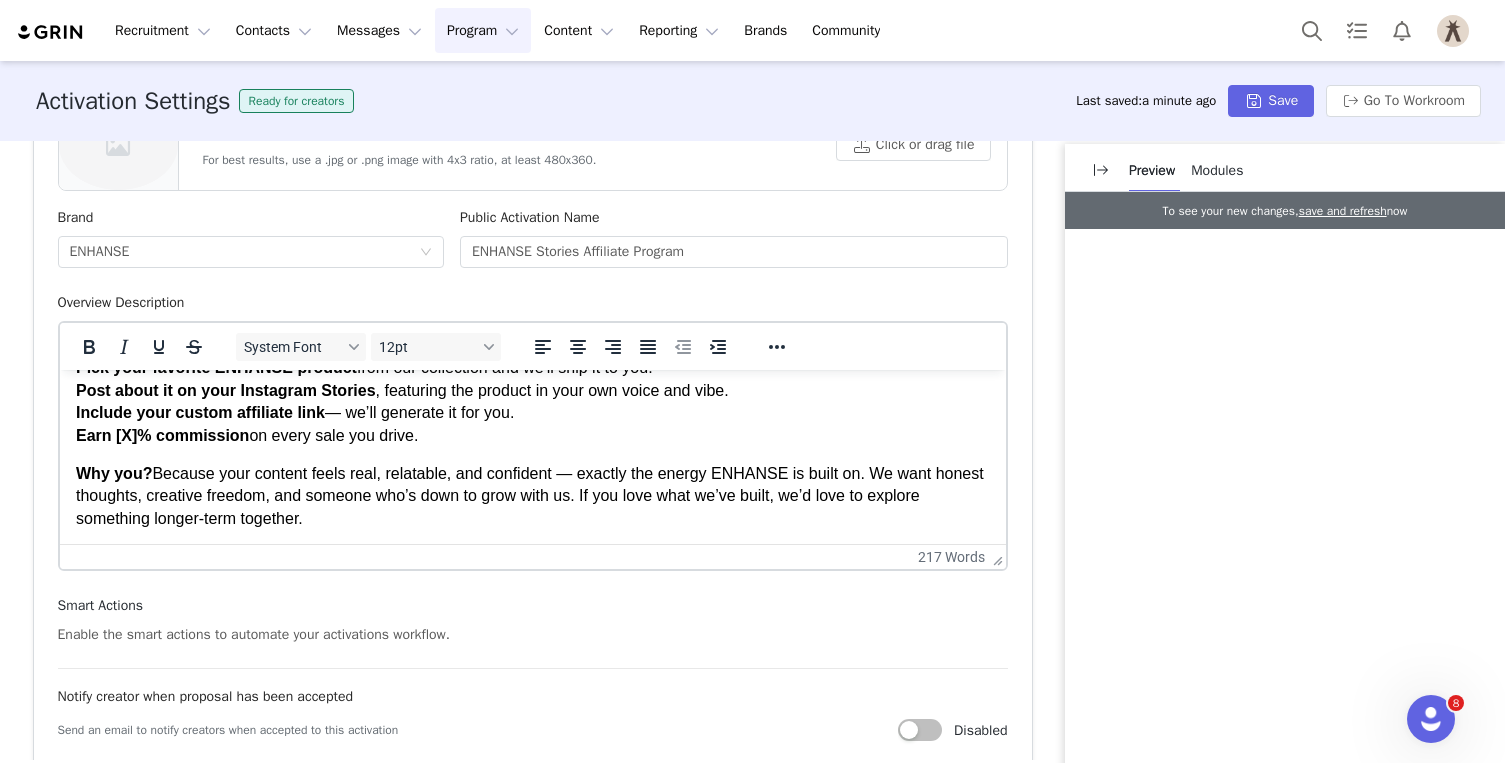 click on "Pick your favorite ENHANSE product  from our collection and we'll ship it to you. Post about it on your Instagram Stories , featuring the product in your own voice and vibe. Include your custom affiliate link  — we’ll generate it for you. Earn [X]% commission  on every sale you drive." at bounding box center [532, 402] 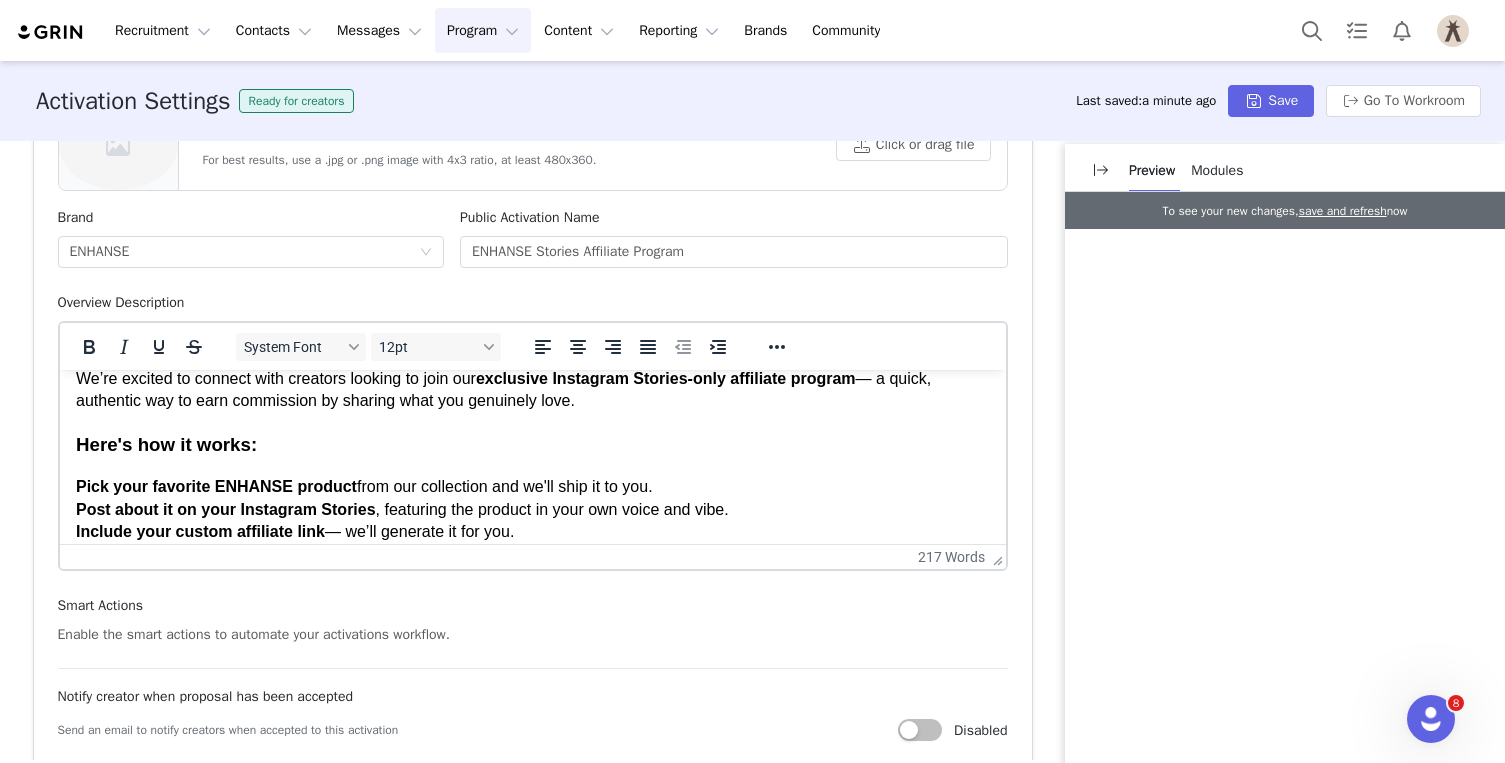 scroll, scrollTop: 0, scrollLeft: 0, axis: both 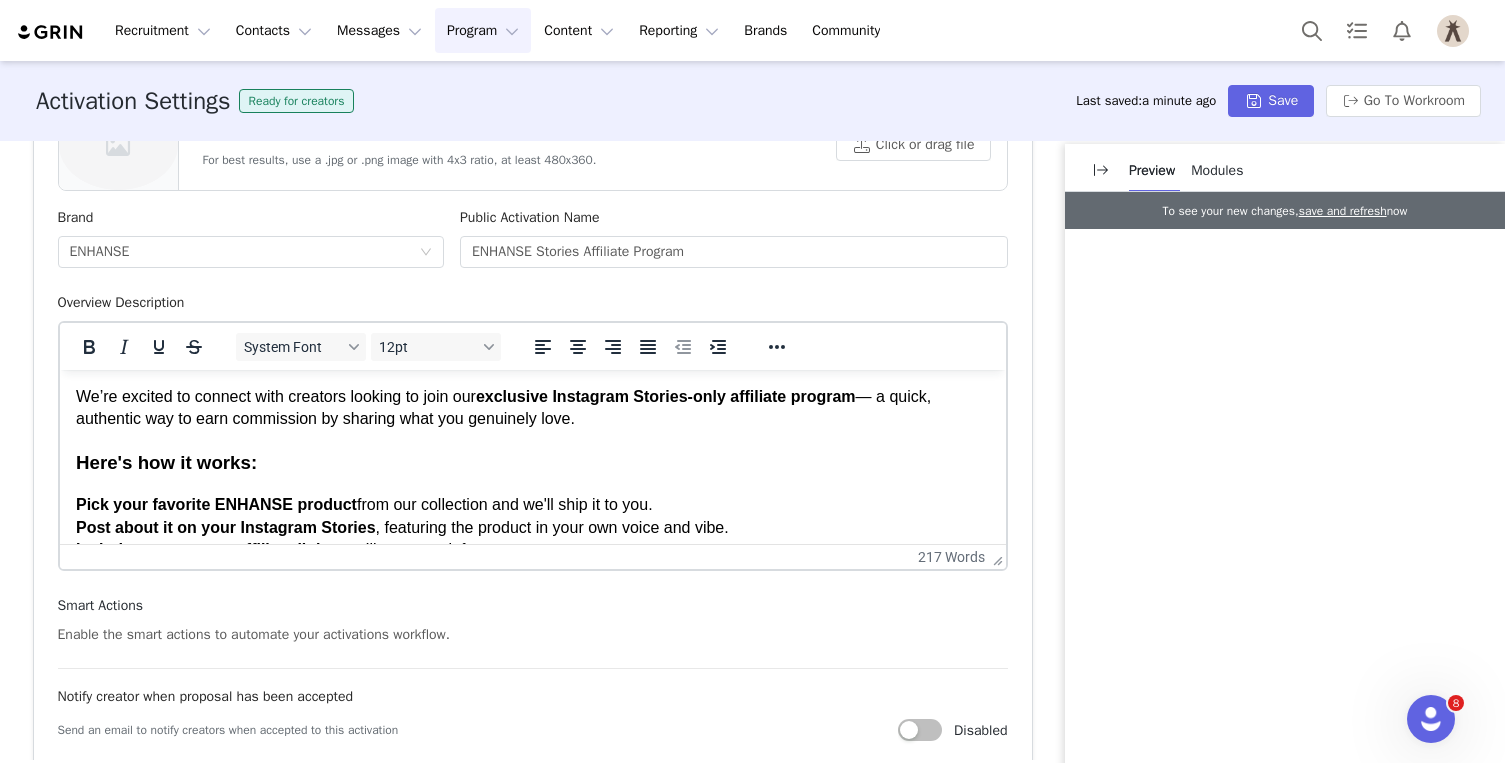 click on "We’re excited to connect with creators looking to join our  exclusive Instagram Stories-only affiliate program  — a quick, authentic way to earn commission by sharing what you genuinely love." at bounding box center [532, 408] 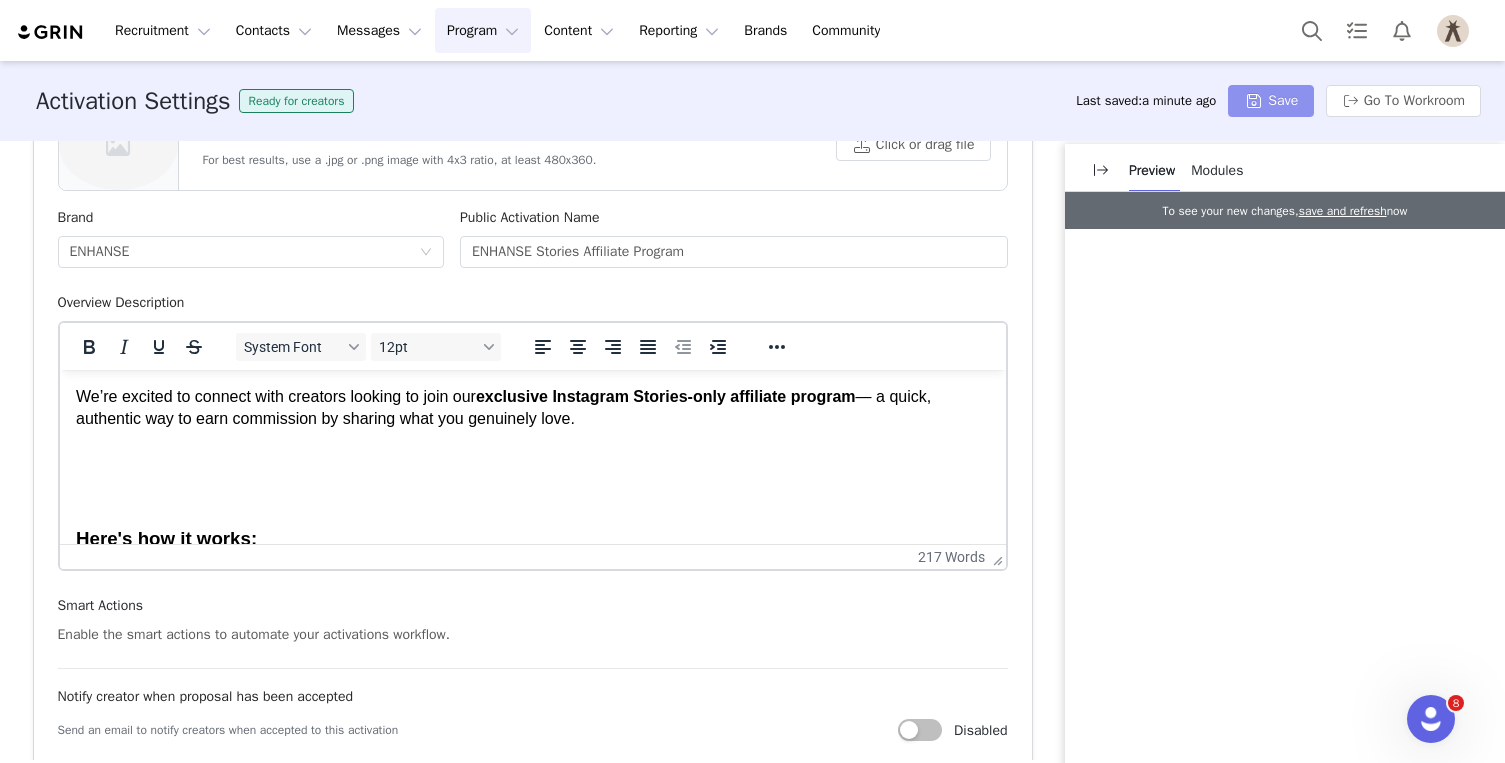 click on "Save" at bounding box center [1271, 101] 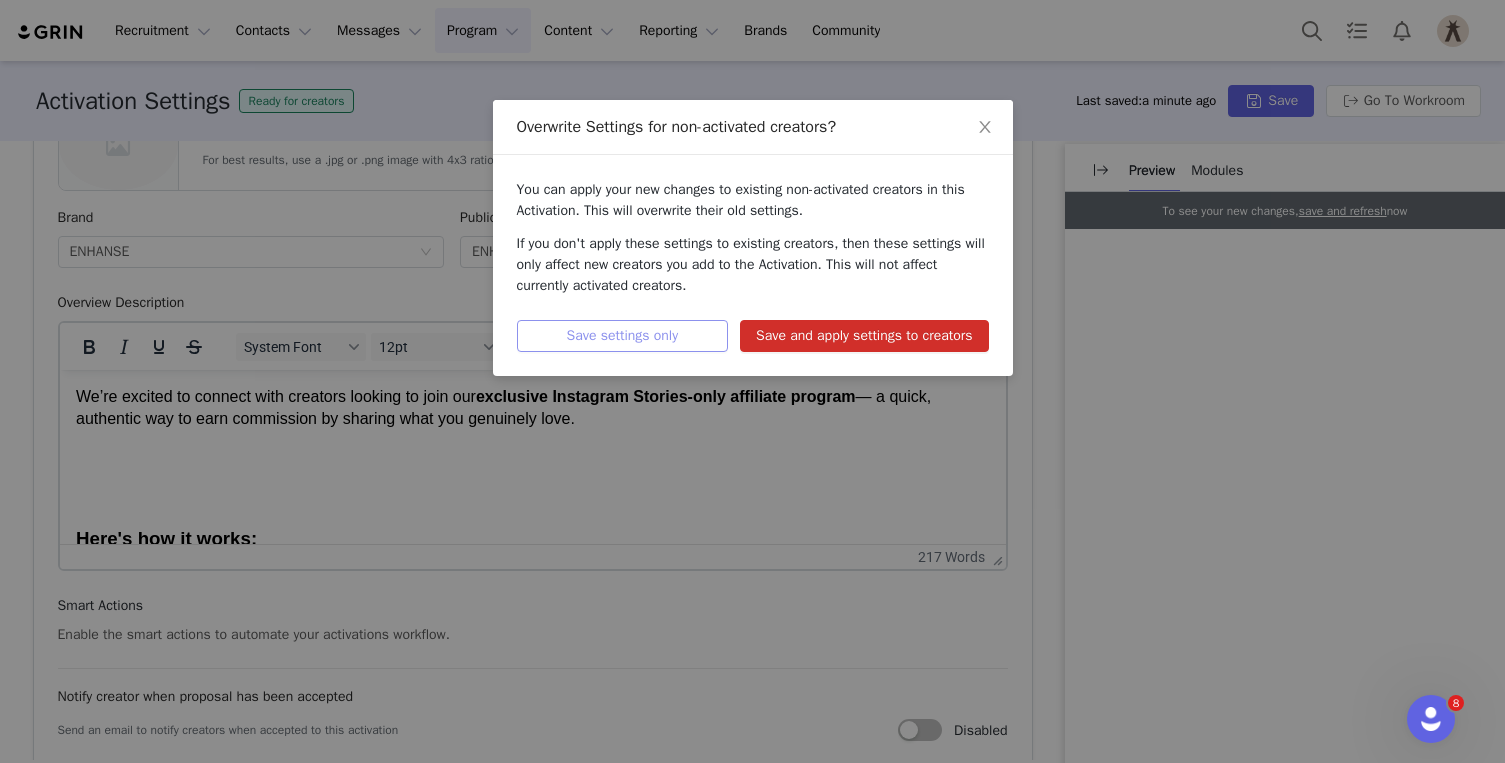 click on "Save settings only" at bounding box center [623, 336] 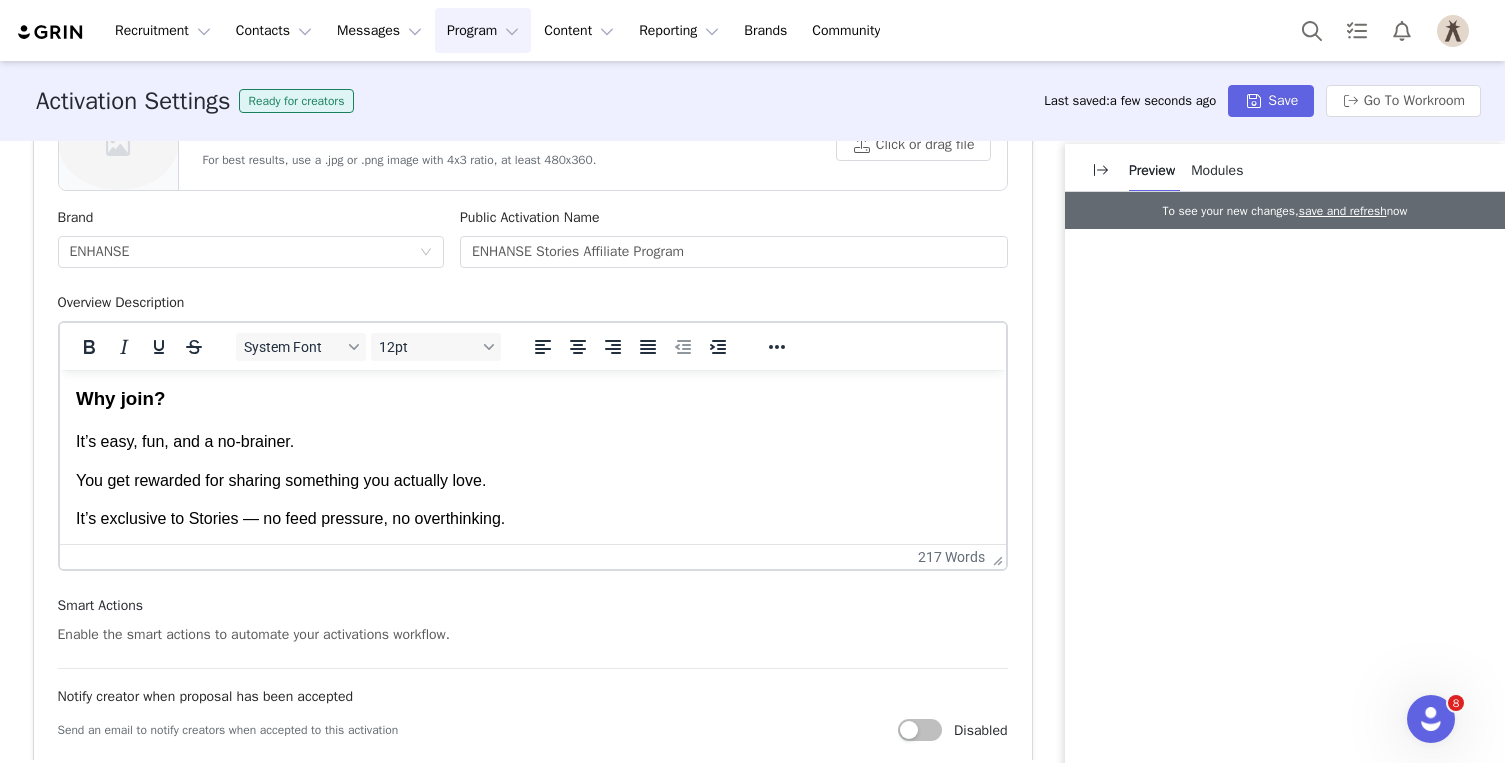 scroll, scrollTop: 541, scrollLeft: 0, axis: vertical 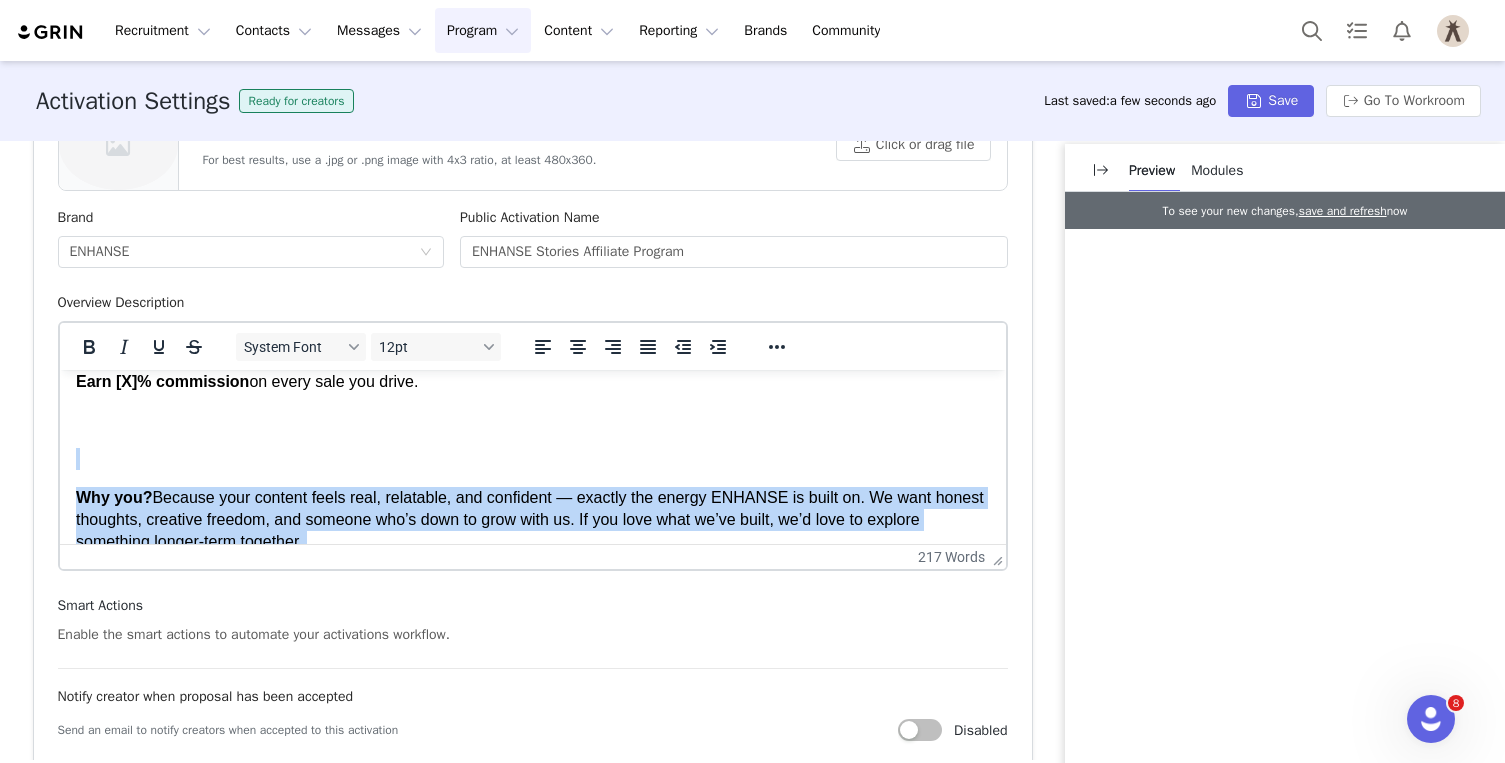 drag, startPoint x: 465, startPoint y: 505, endPoint x: 83, endPoint y: 450, distance: 385.93912 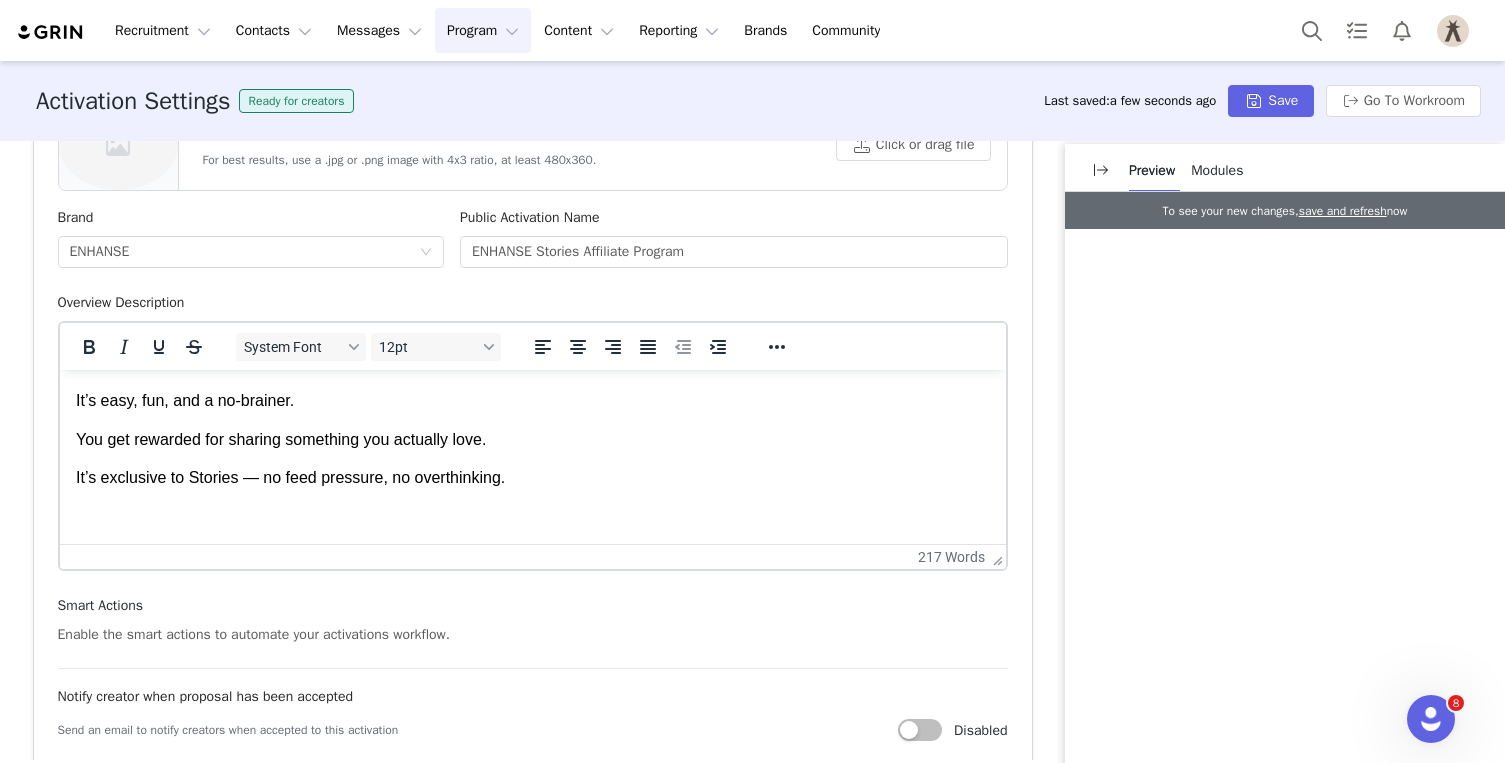 click on "We’re excited to connect with creators looking to join our  exclusive Instagram Stories-only affiliate program  — a quick, authentic way to earn commission by sharing what you genuinely love. Here's how it works: Pick your favorite ENHANSE product  from our collection and we'll ship it to you. Post about it on your Instagram Stories , featuring the product in your own voice and vibe. Include your custom affiliate link  — we’ll generate it for you. Earn [X]% commission  on every sale you drive. Why you?  Because your content feels real, relatable, and confident — exactly the energy ENHANSE is built on. We want honest thoughts, creative freedom, and someone who’s down to grow with us. If you love what we’ve built, we’d love to explore something longer-term together. Why join? It’s easy, fun, and a no-brainer. You get rewarded for sharing something you actually love. It’s exclusive to Stories — no feed pressure, no overthinking. About the brand Learn more https://enhanse.com/" at bounding box center (532, 372) 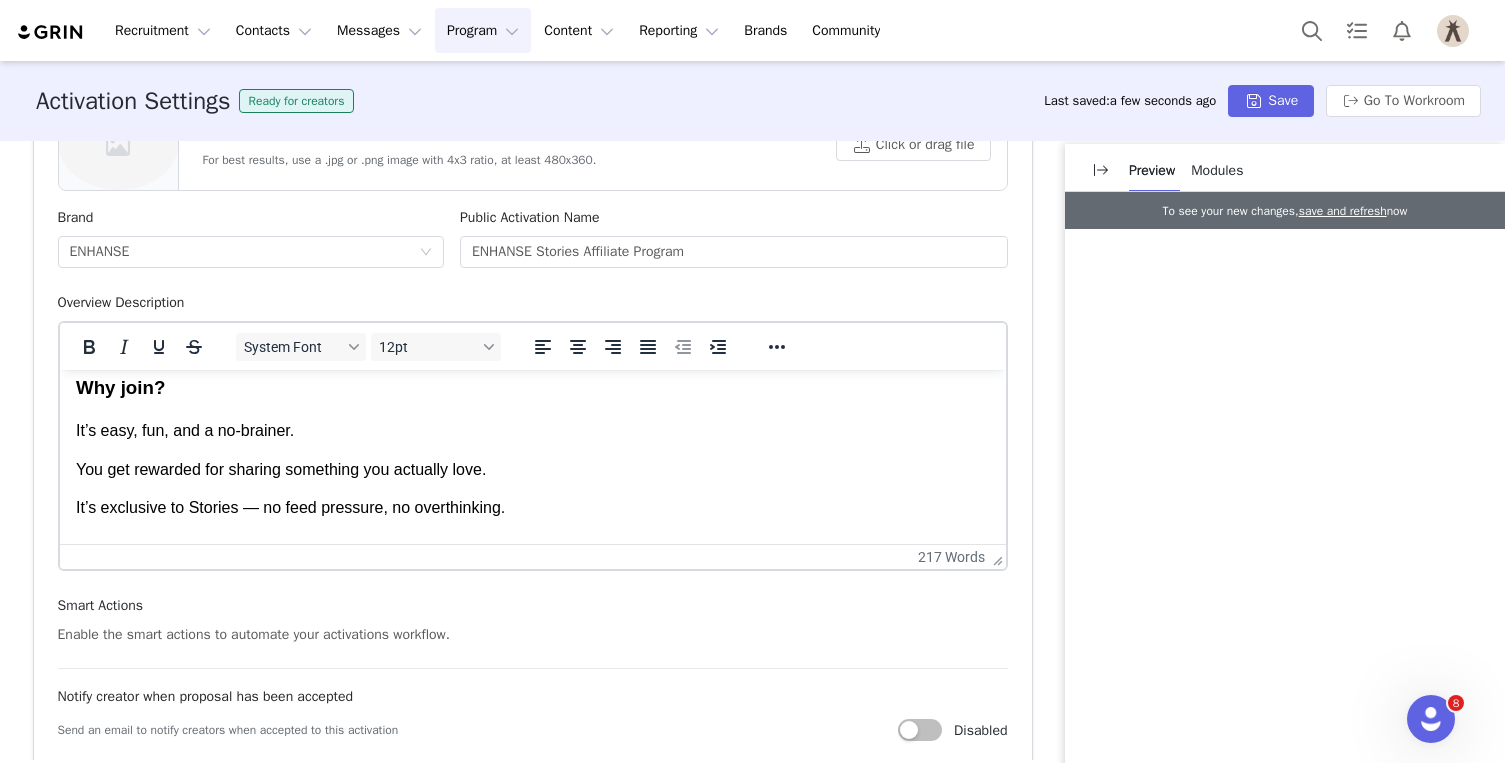 scroll, scrollTop: 522, scrollLeft: 0, axis: vertical 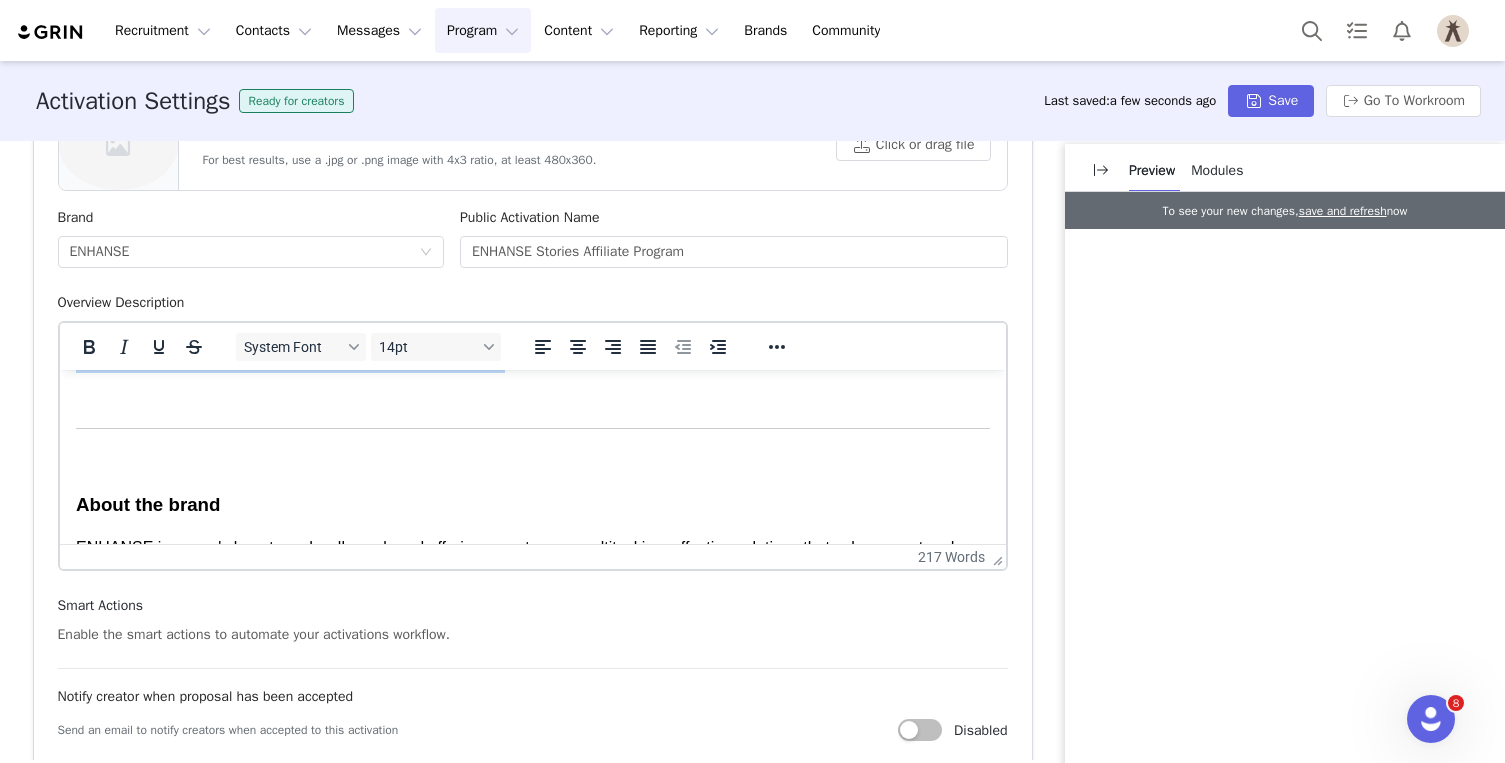 drag, startPoint x: 75, startPoint y: 403, endPoint x: 519, endPoint y: 415, distance: 444.16214 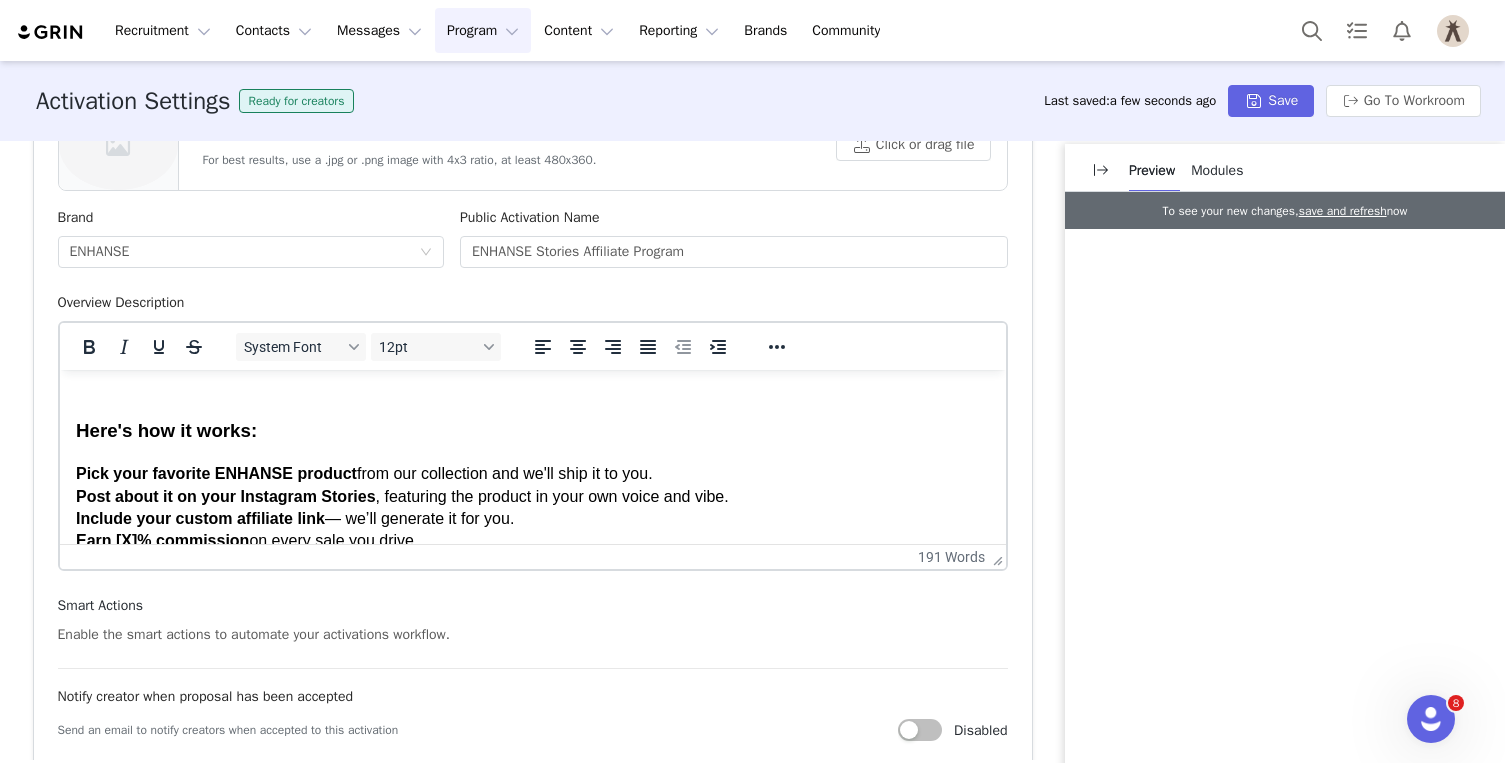 scroll, scrollTop: 111, scrollLeft: 0, axis: vertical 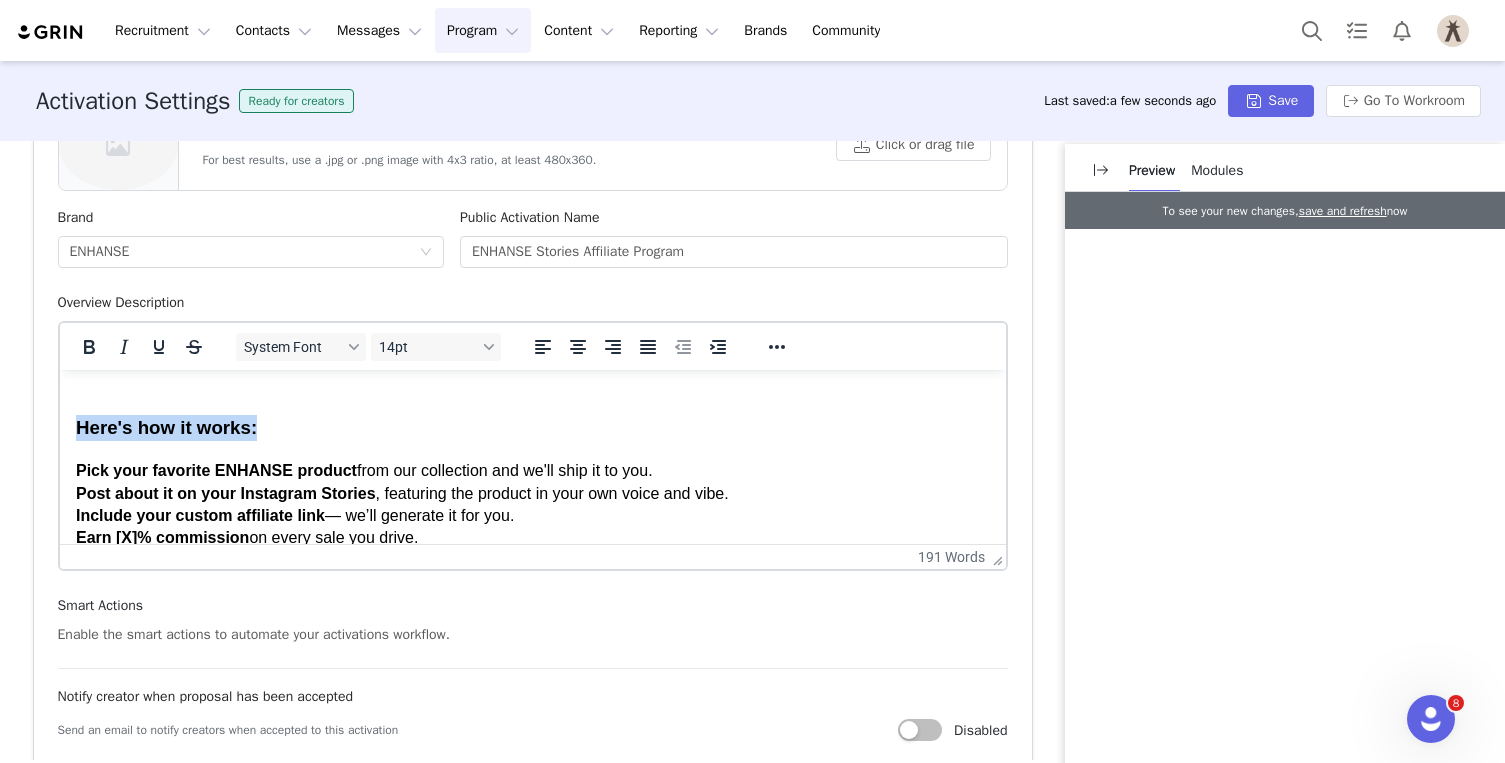 drag, startPoint x: 285, startPoint y: 426, endPoint x: 1, endPoint y: 420, distance: 284.0634 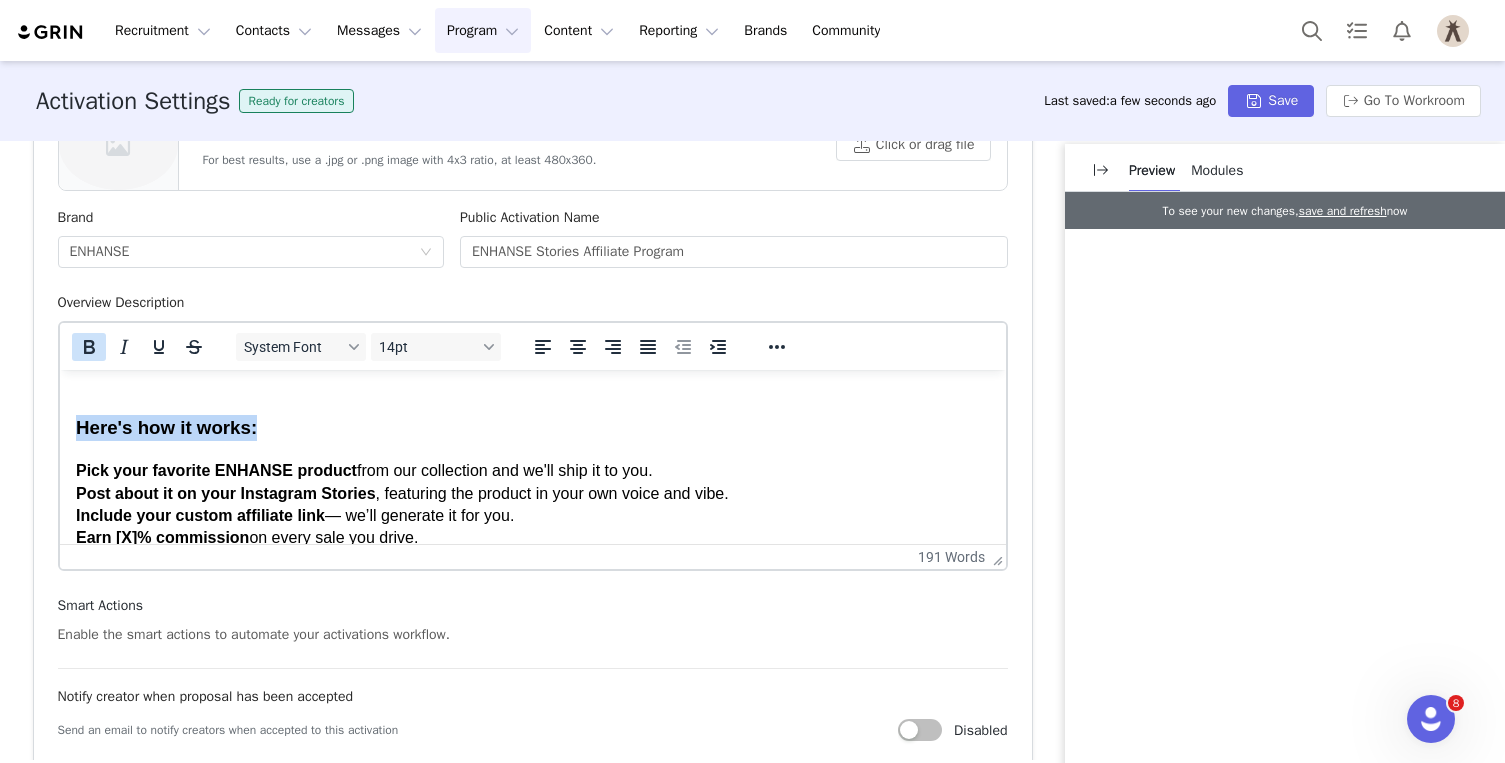 click 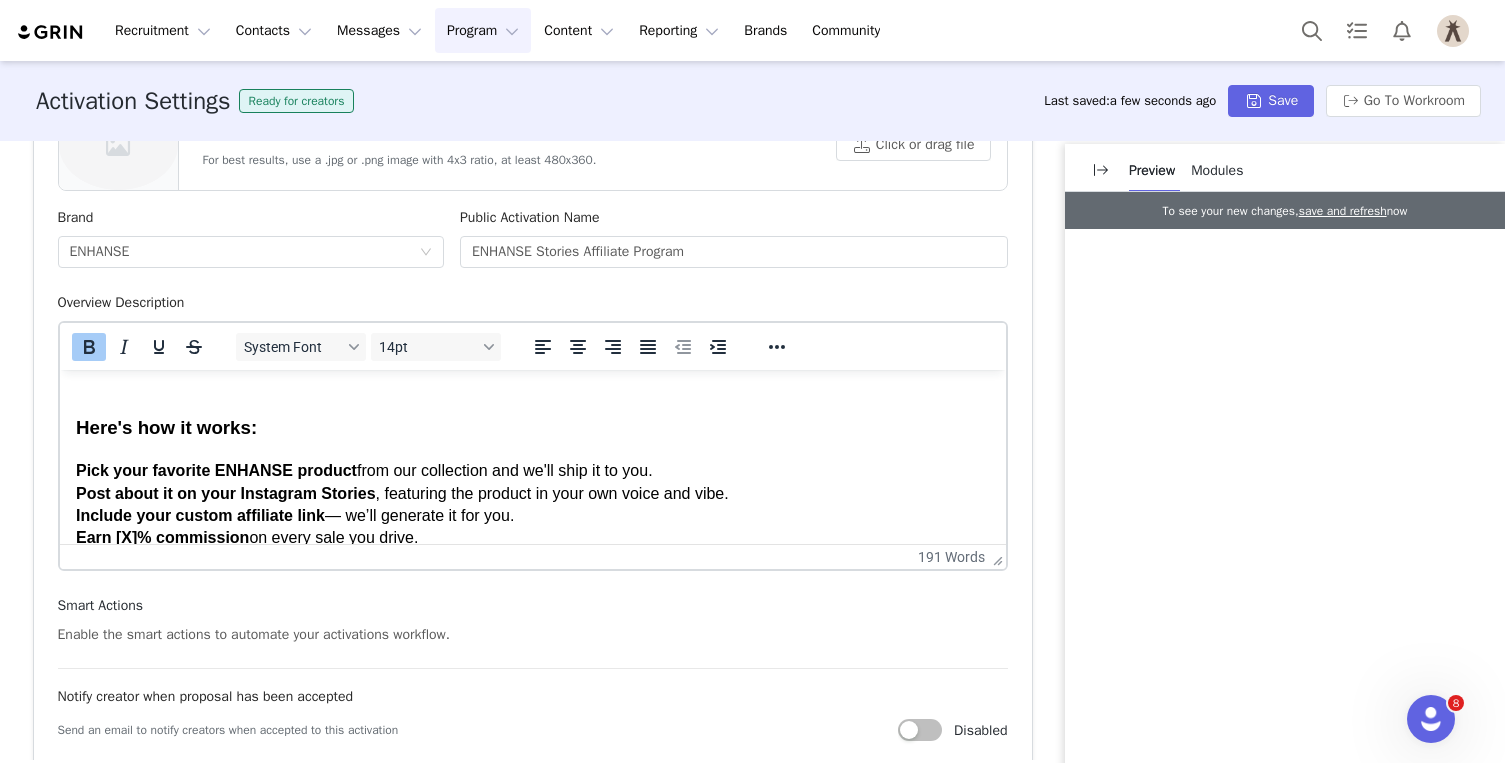 click on "We’re excited to connect with creators looking to join our  exclusive Instagram Stories-only affiliate program  — a quick, authentic way to earn commission by sharing what you genuinely love. Here's how it works: Pick your favorite ENHANSE product  from our collection and we'll ship it to you. Post about it on your Instagram Stories , featuring the product in your own voice and vibe. Include your custom affiliate link  — we’ll generate it for you. Earn [X]% commission  on every sale you drive. Why you?  Because your content feels real, relatable, and confident — exactly the energy ENHANSE is built on. We want honest thoughts, creative freedom, and someone who’s down to grow with us. If you love what we’ve built, we’d love to explore something longer-term together. About the brand Learn more https://enhanse.com/" at bounding box center (532, 750) 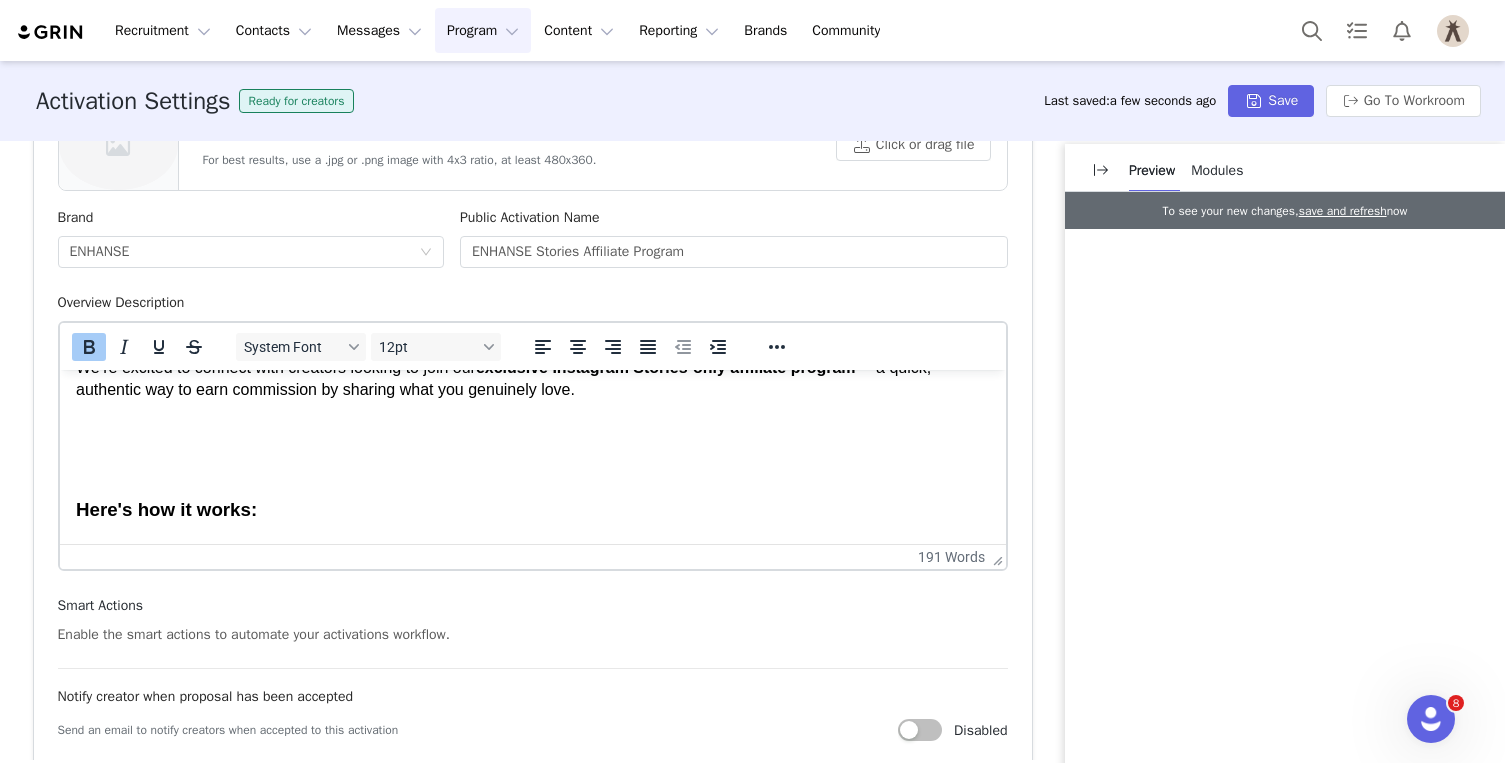 scroll, scrollTop: 0, scrollLeft: 0, axis: both 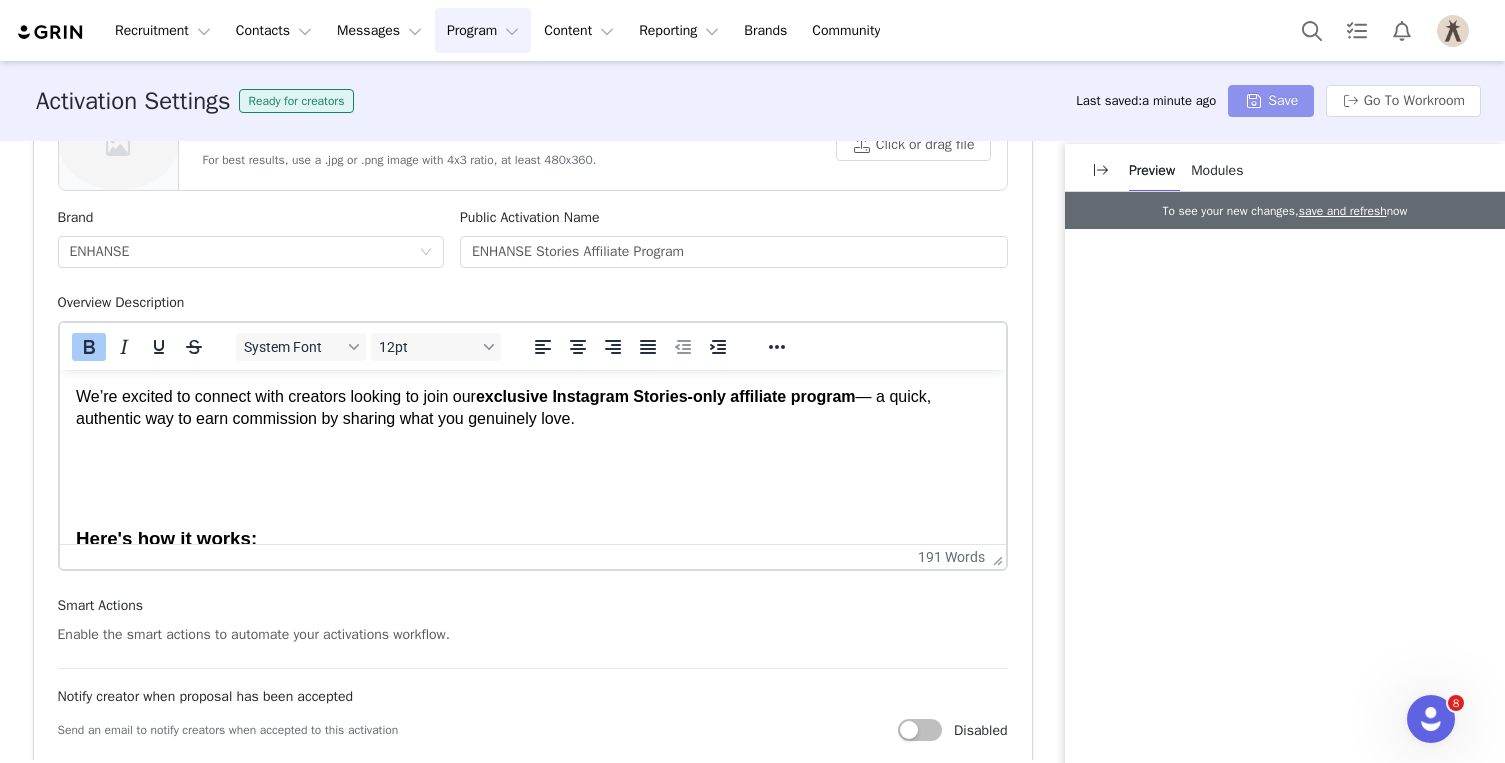 click on "Save" at bounding box center [1271, 101] 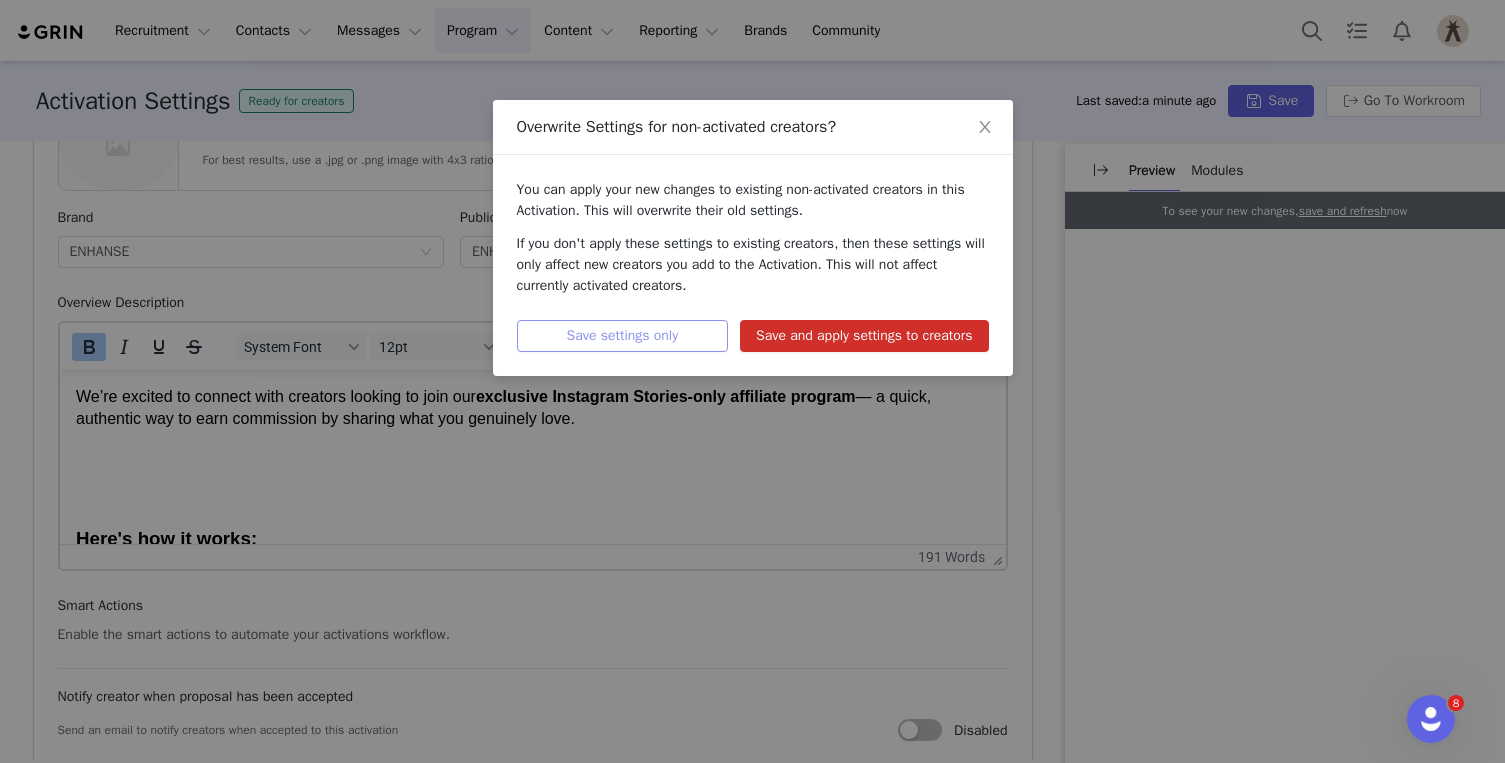 click on "Save settings only" at bounding box center [623, 336] 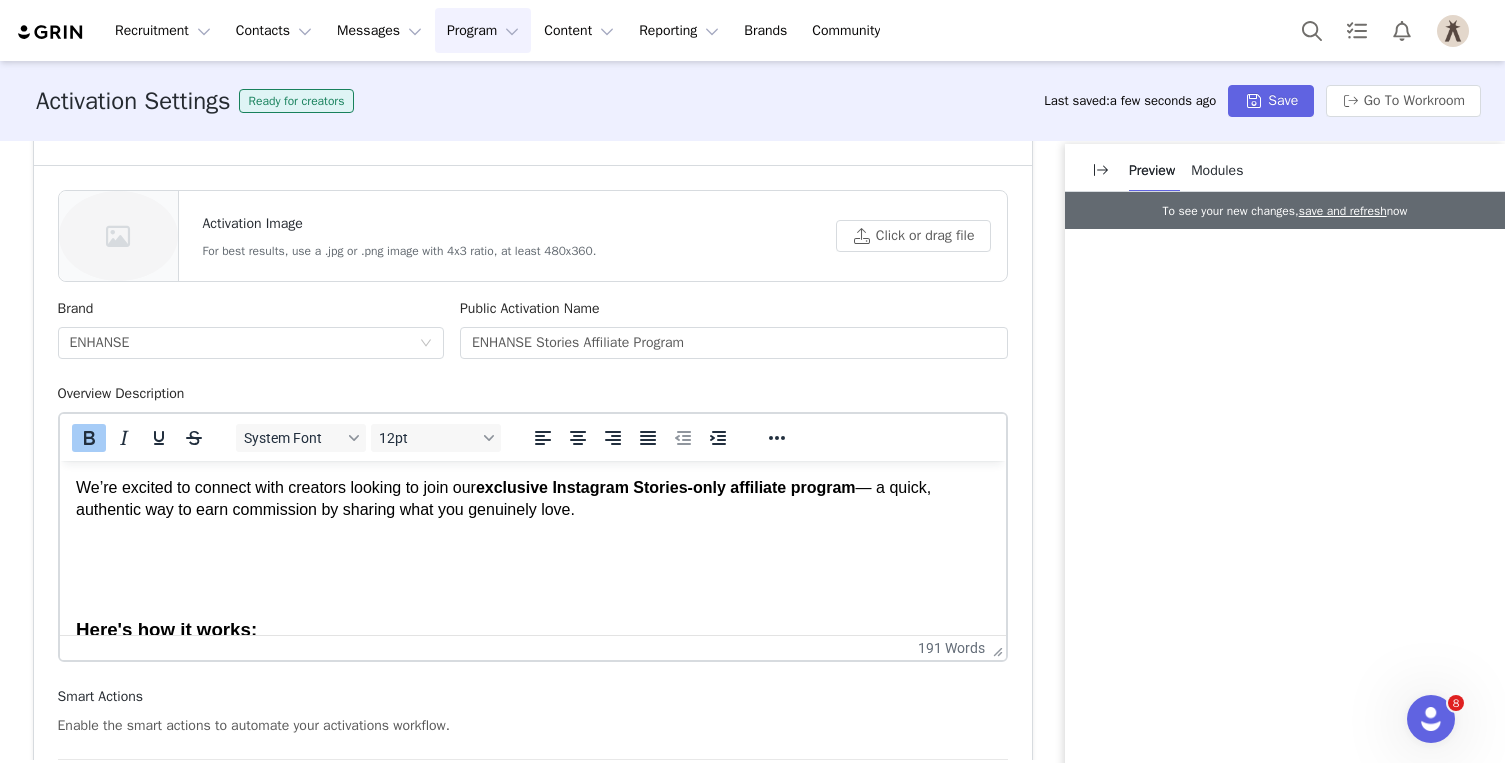 scroll, scrollTop: 510, scrollLeft: 0, axis: vertical 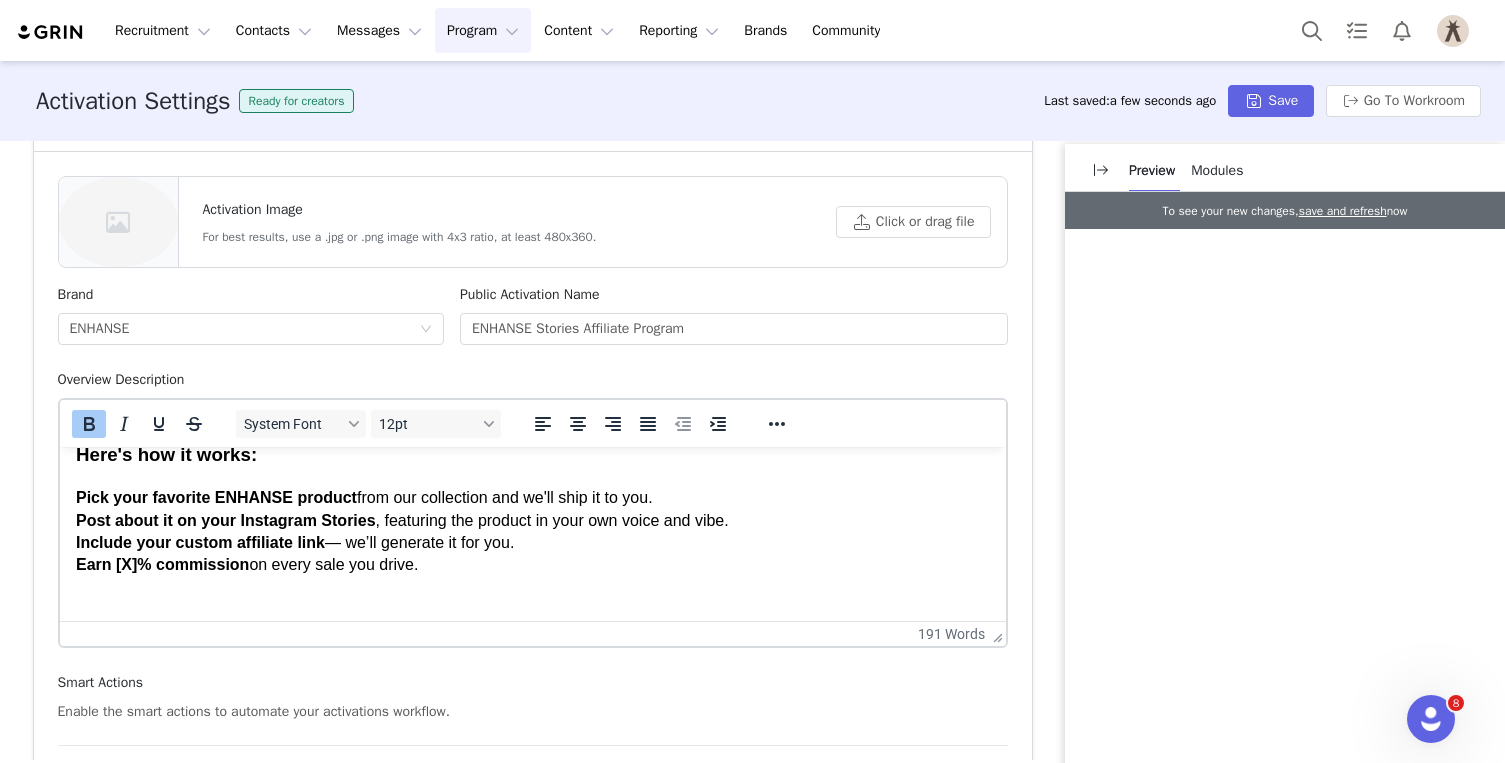 drag, startPoint x: 367, startPoint y: 568, endPoint x: 25, endPoint y: 509, distance: 347.05188 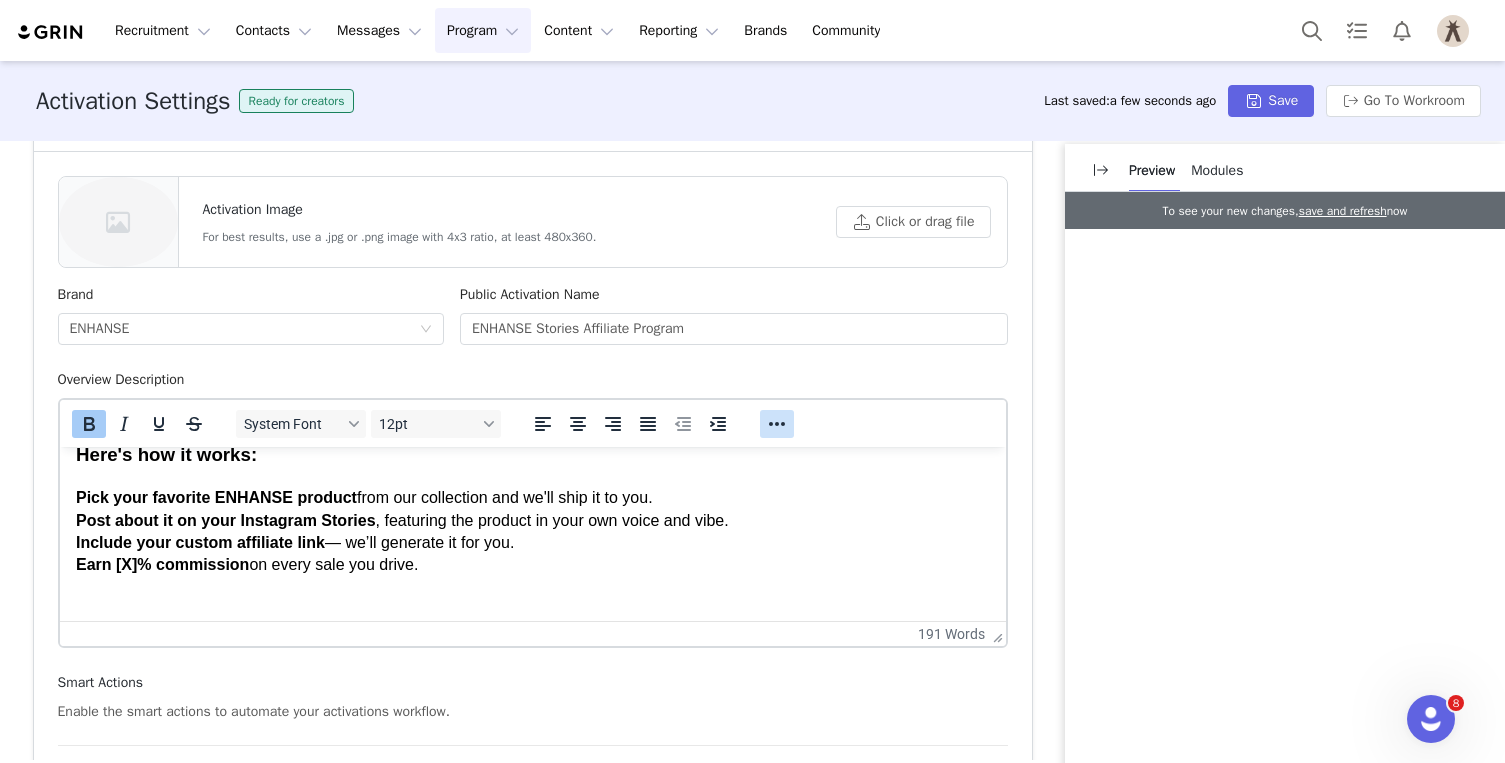 click 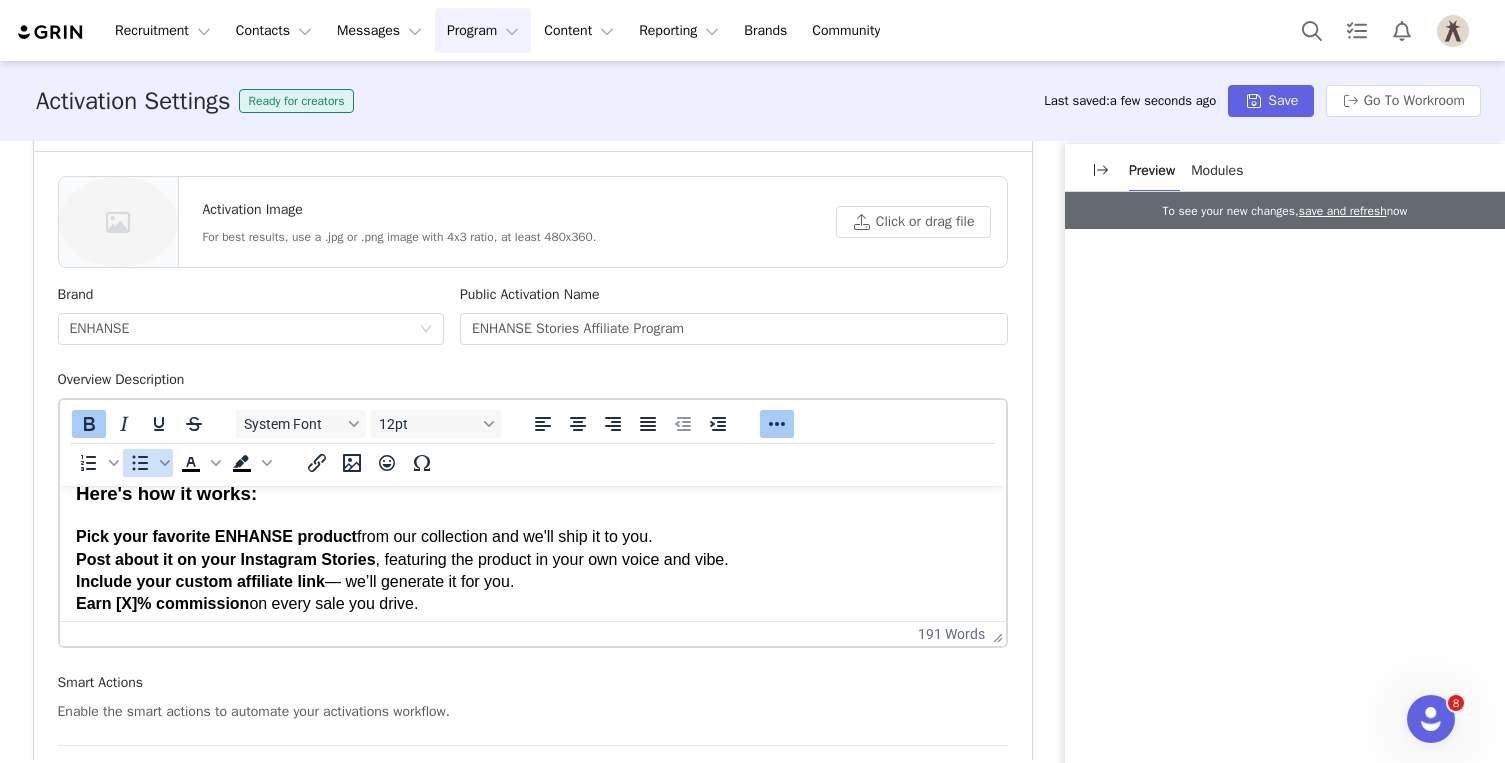 click 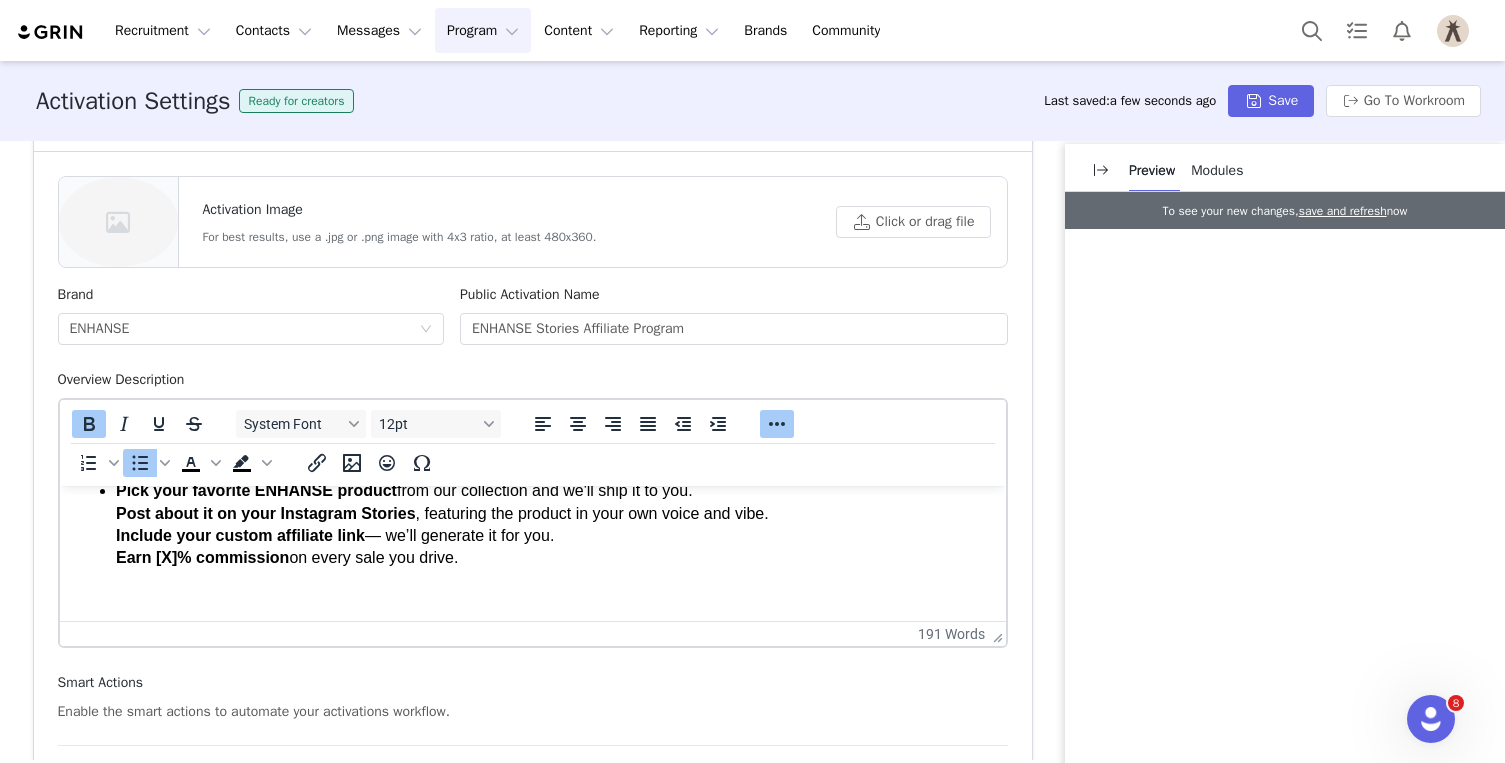 scroll, scrollTop: 204, scrollLeft: 0, axis: vertical 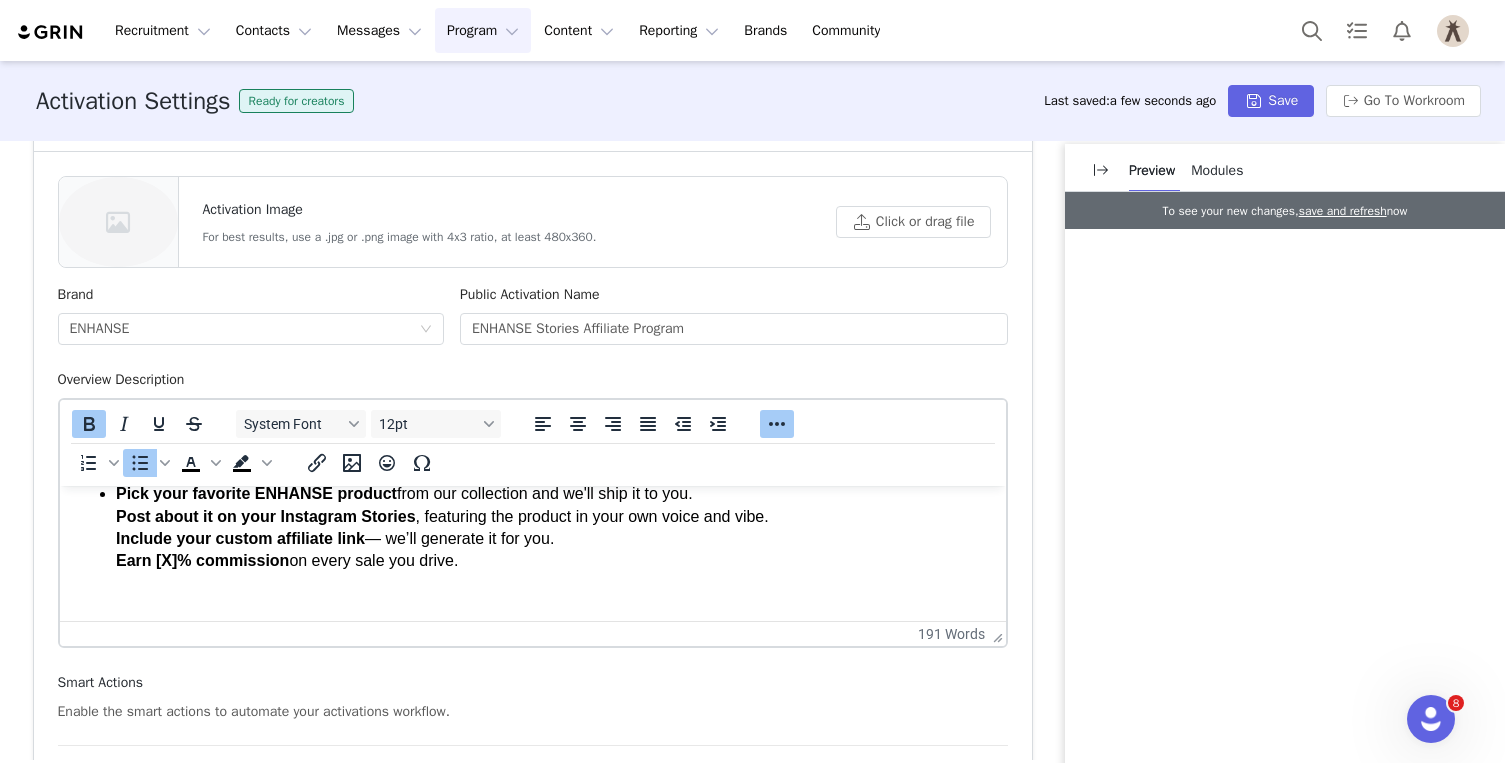 click on "Include your custom affiliate link" at bounding box center (239, 538) 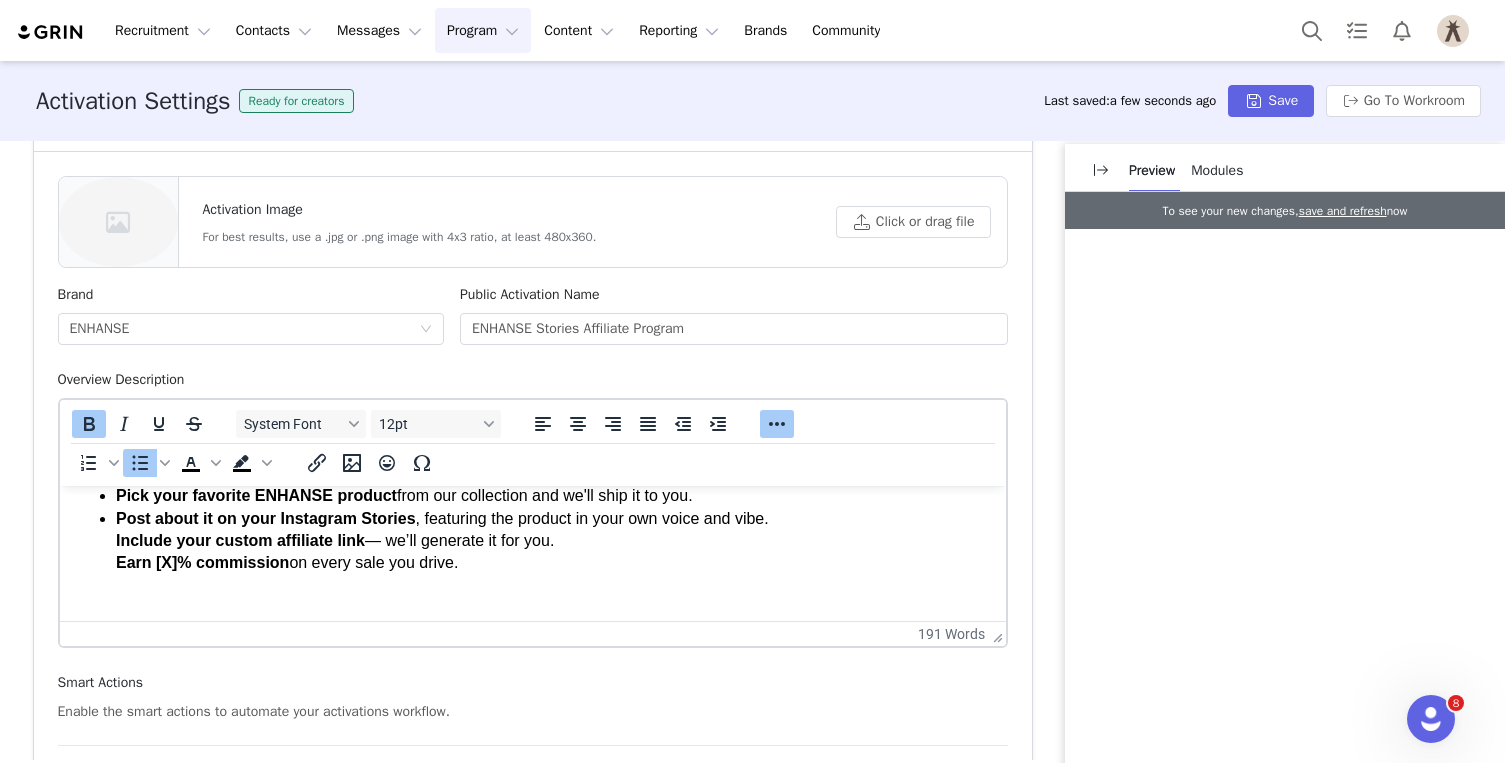 click on "Pick your favorite ENHANSE product  from our collection and we'll ship it to you. Post about it on your Instagram Stories , featuring the product in your own voice and vibe. Include your custom affiliate link  — we’ll generate it for you. Earn [X]% commission  on every sale you drive." at bounding box center (532, 530) 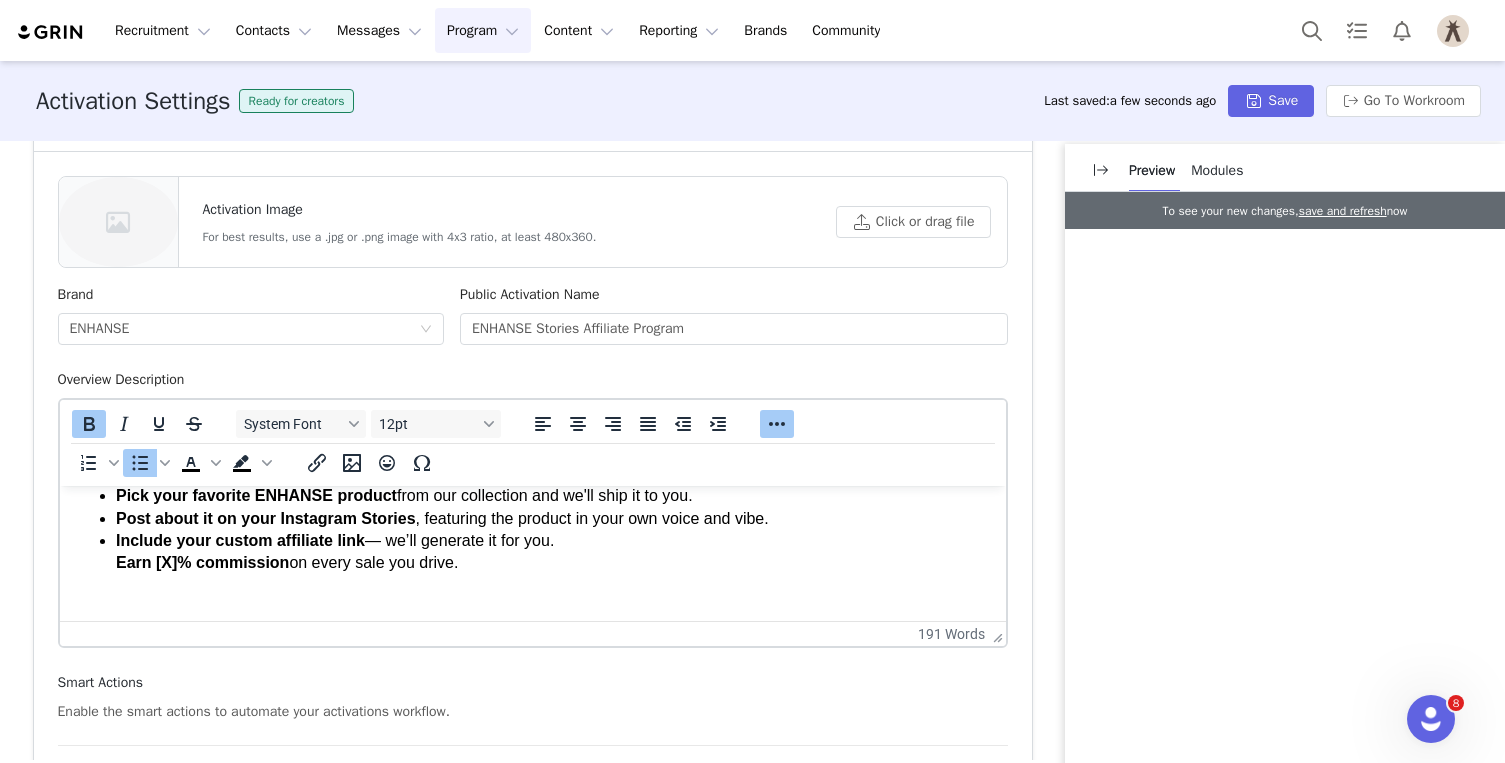 click on "Pick your favorite ENHANSE product  from our collection and we'll ship it to you. Post about it on your Instagram Stories , featuring the product in your own voice and vibe. Include your custom affiliate link  — we’ll generate it for you. Earn [X]% commission  on every sale you drive." at bounding box center [532, 530] 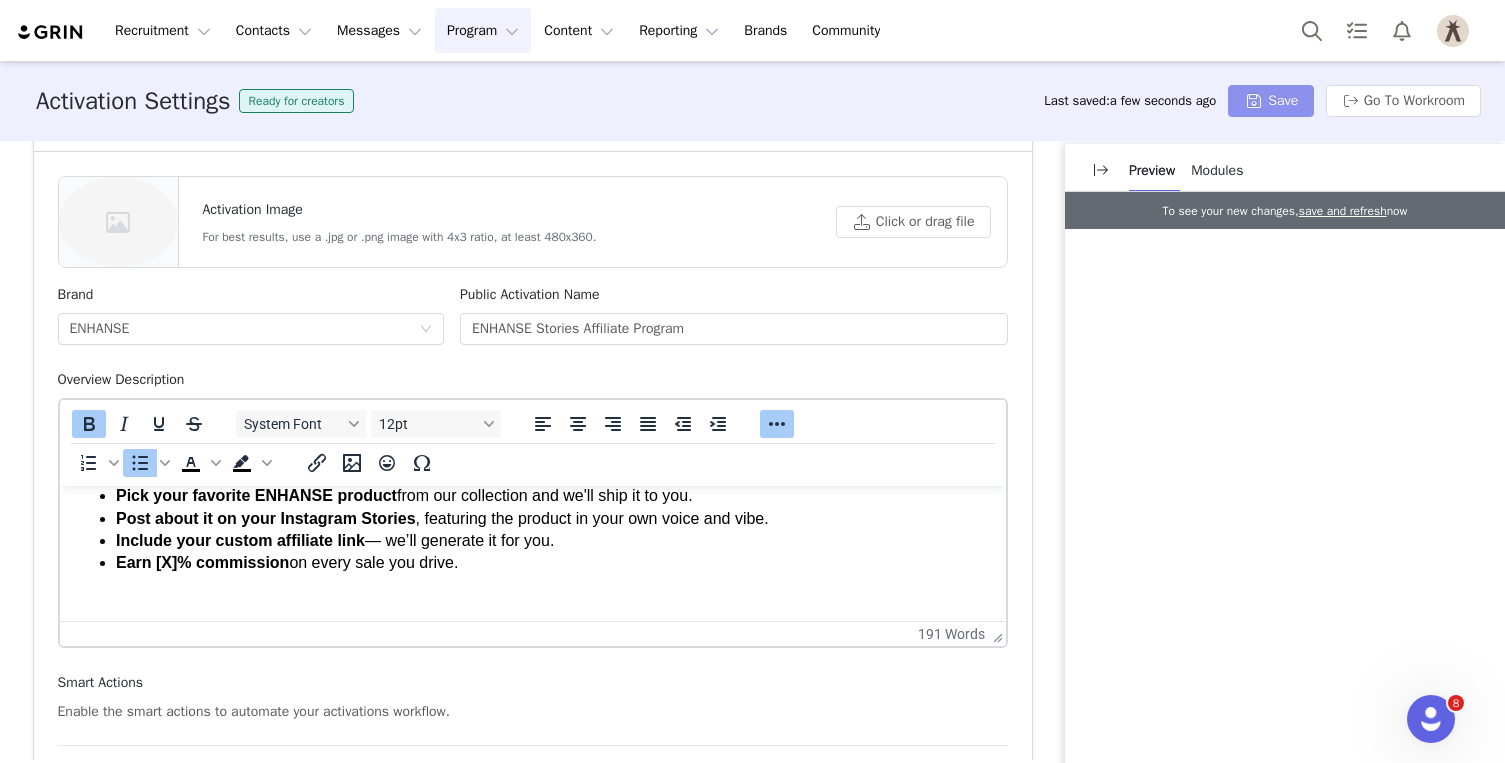 click on "Save" at bounding box center [1271, 101] 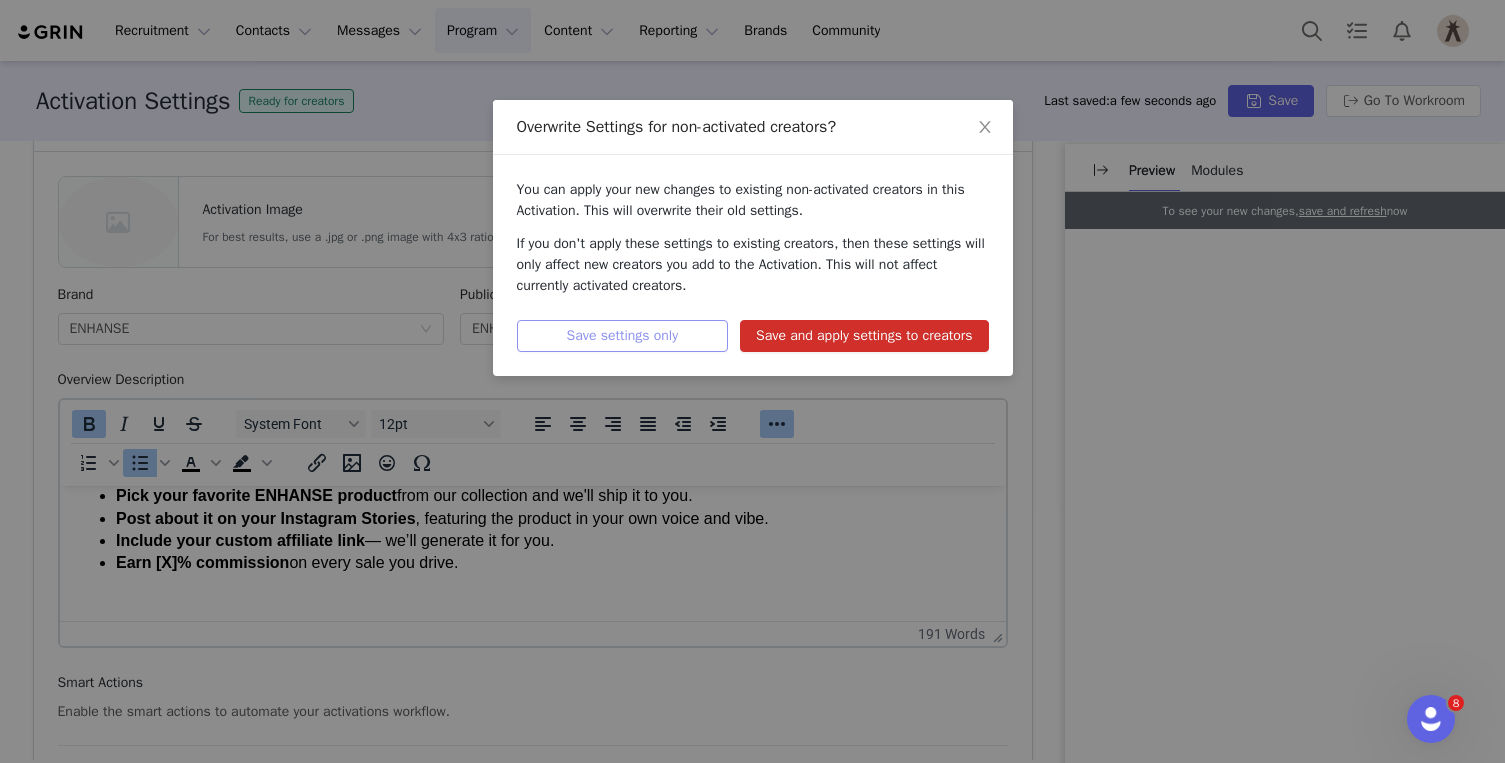 click on "Save settings only" at bounding box center (623, 336) 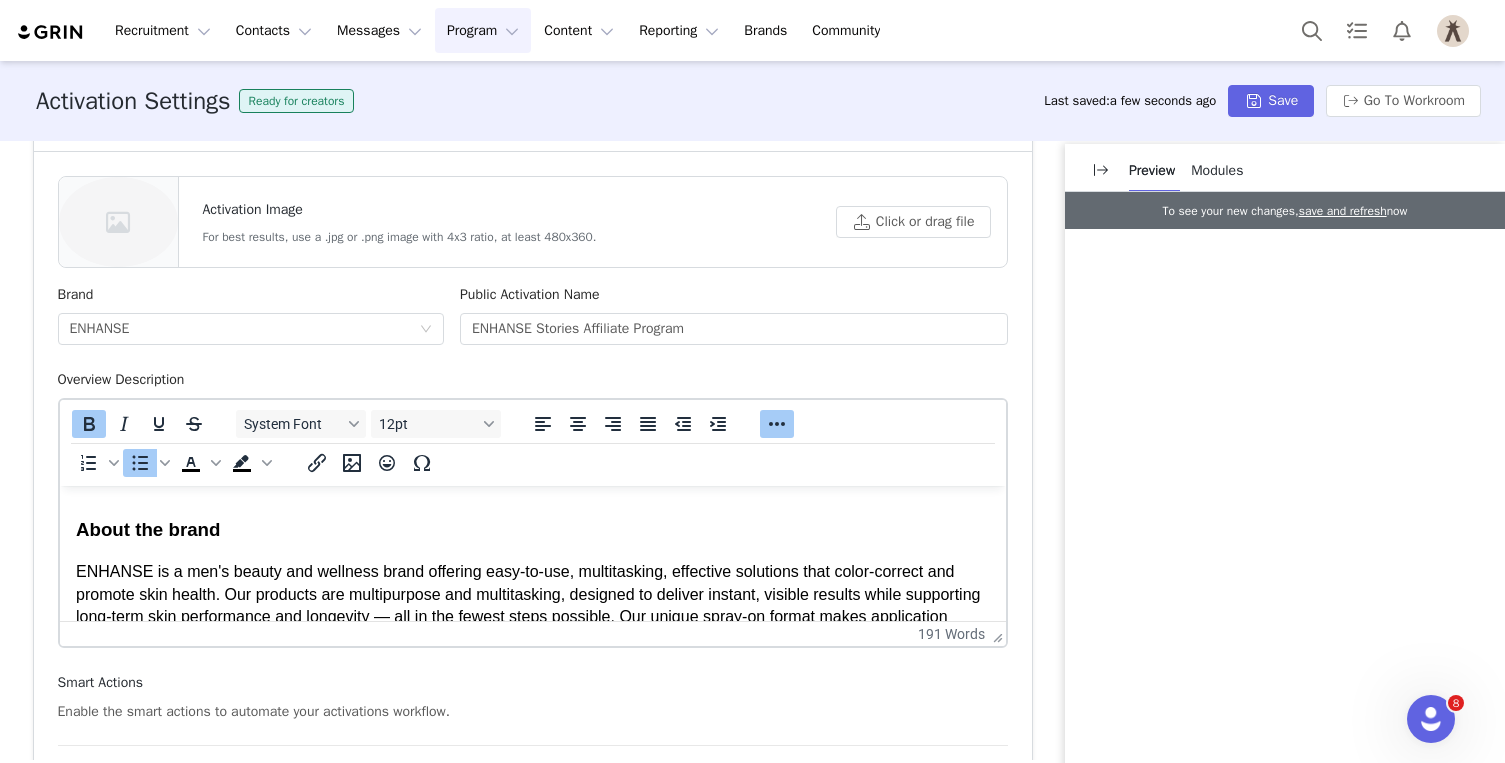 scroll, scrollTop: 621, scrollLeft: 0, axis: vertical 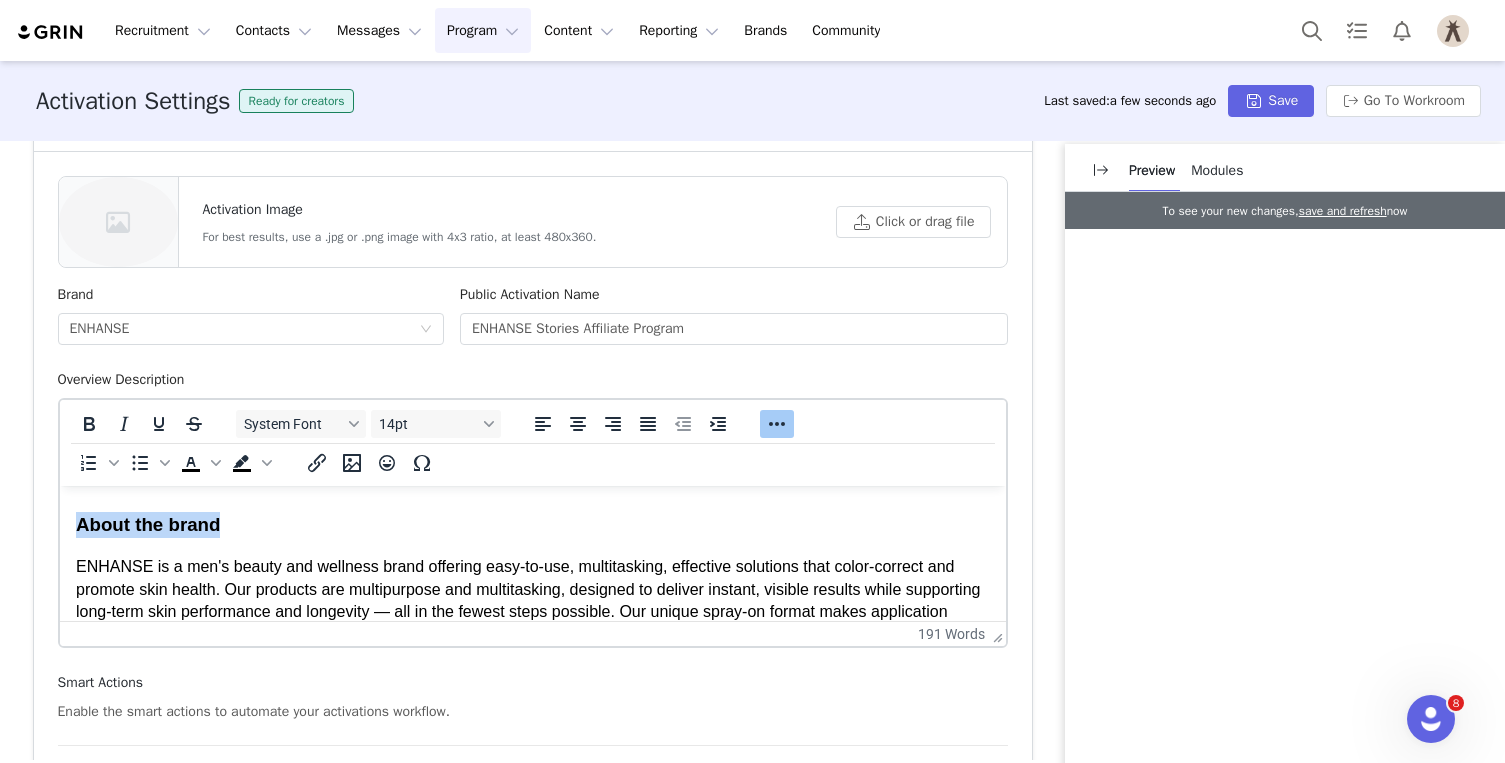 drag, startPoint x: 239, startPoint y: 521, endPoint x: 49, endPoint y: 519, distance: 190.01053 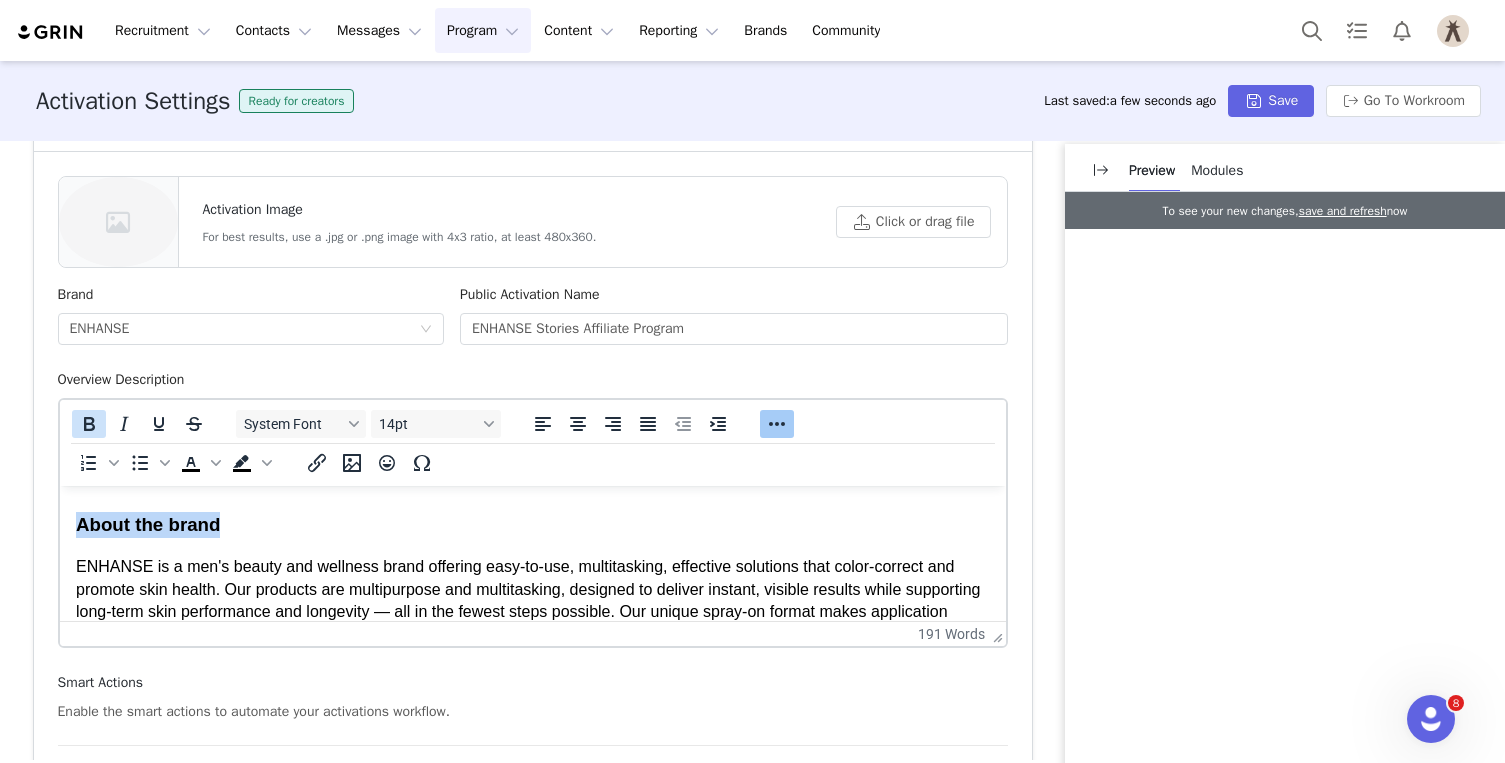 click 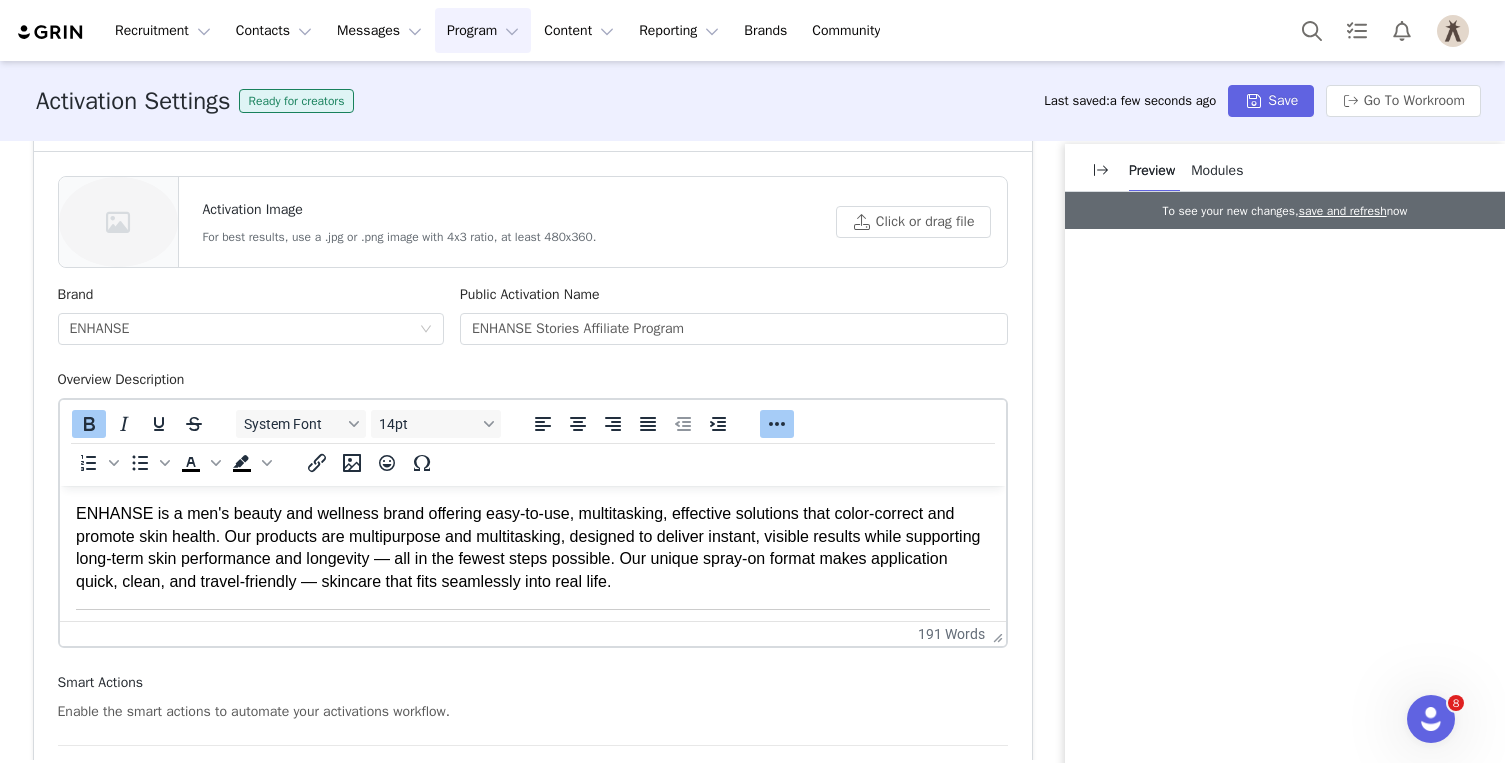 scroll, scrollTop: 663, scrollLeft: 0, axis: vertical 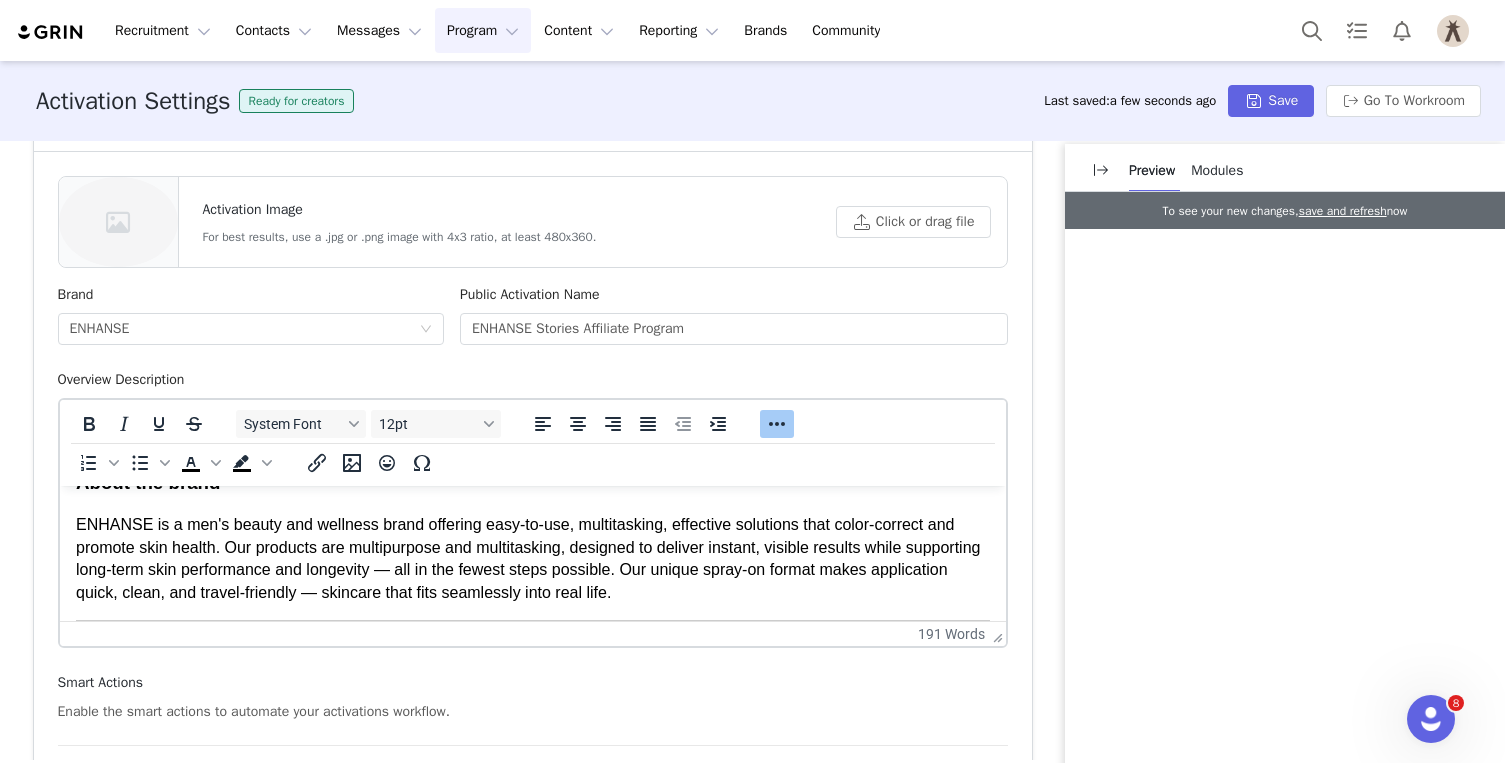 click on "ENHANSE is a men's beauty and wellness brand offering easy-to-use, multitasking, effective solutions that color-correct and promote skin health. Our products are multipurpose and multitasking, designed to deliver instant, visible results while supporting long-term skin performance and longevity — all in the fewest steps possible. Our unique spray-on format makes application quick, clean, and travel-friendly — skincare that fits seamlessly into real life." at bounding box center (532, 559) 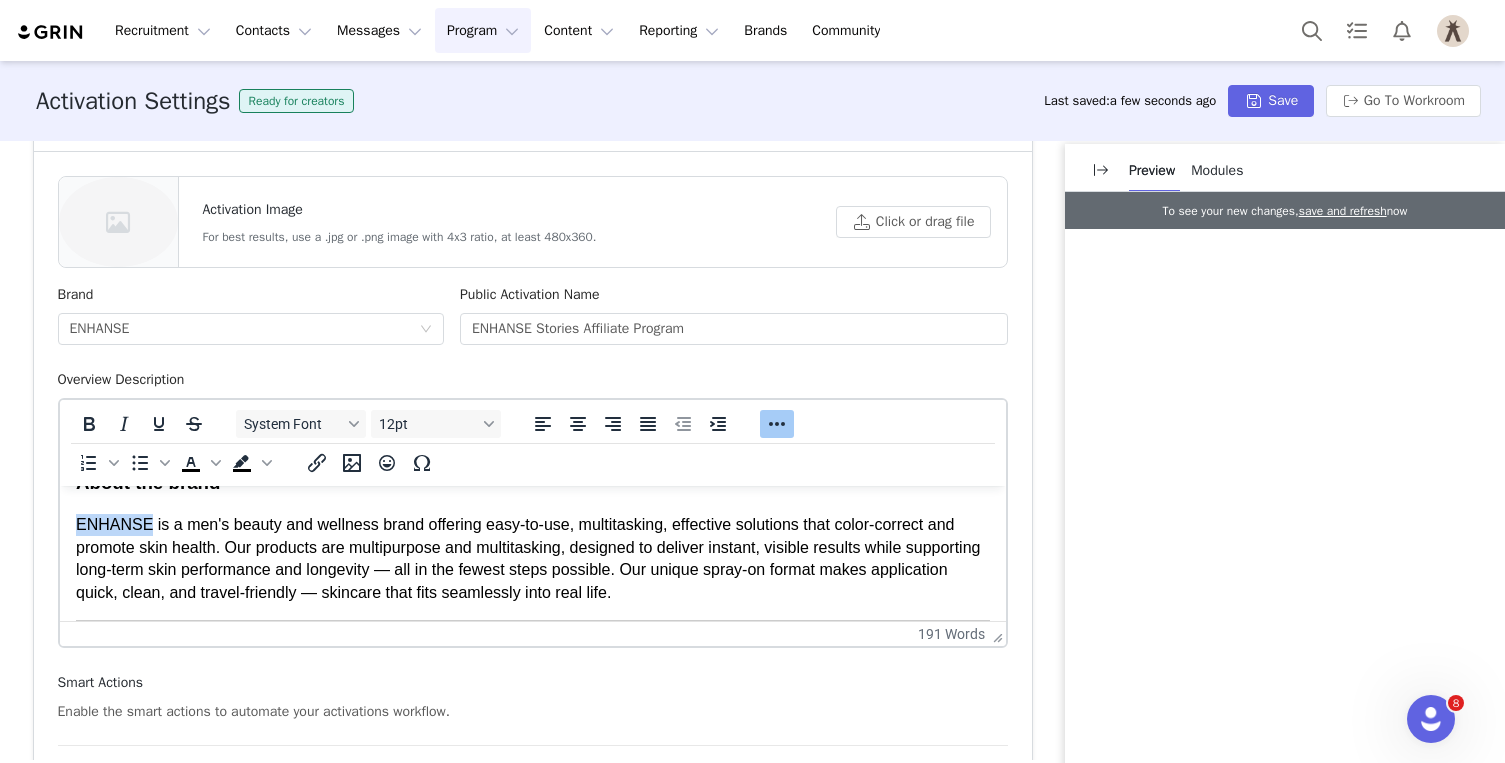 click on "ENHANSE is a men's beauty and wellness brand offering easy-to-use, multitasking, effective solutions that color-correct and promote skin health. Our products are multipurpose and multitasking, designed to deliver instant, visible results while supporting long-term skin performance and longevity — all in the fewest steps possible. Our unique spray-on format makes application quick, clean, and travel-friendly — skincare that fits seamlessly into real life." at bounding box center (532, 559) 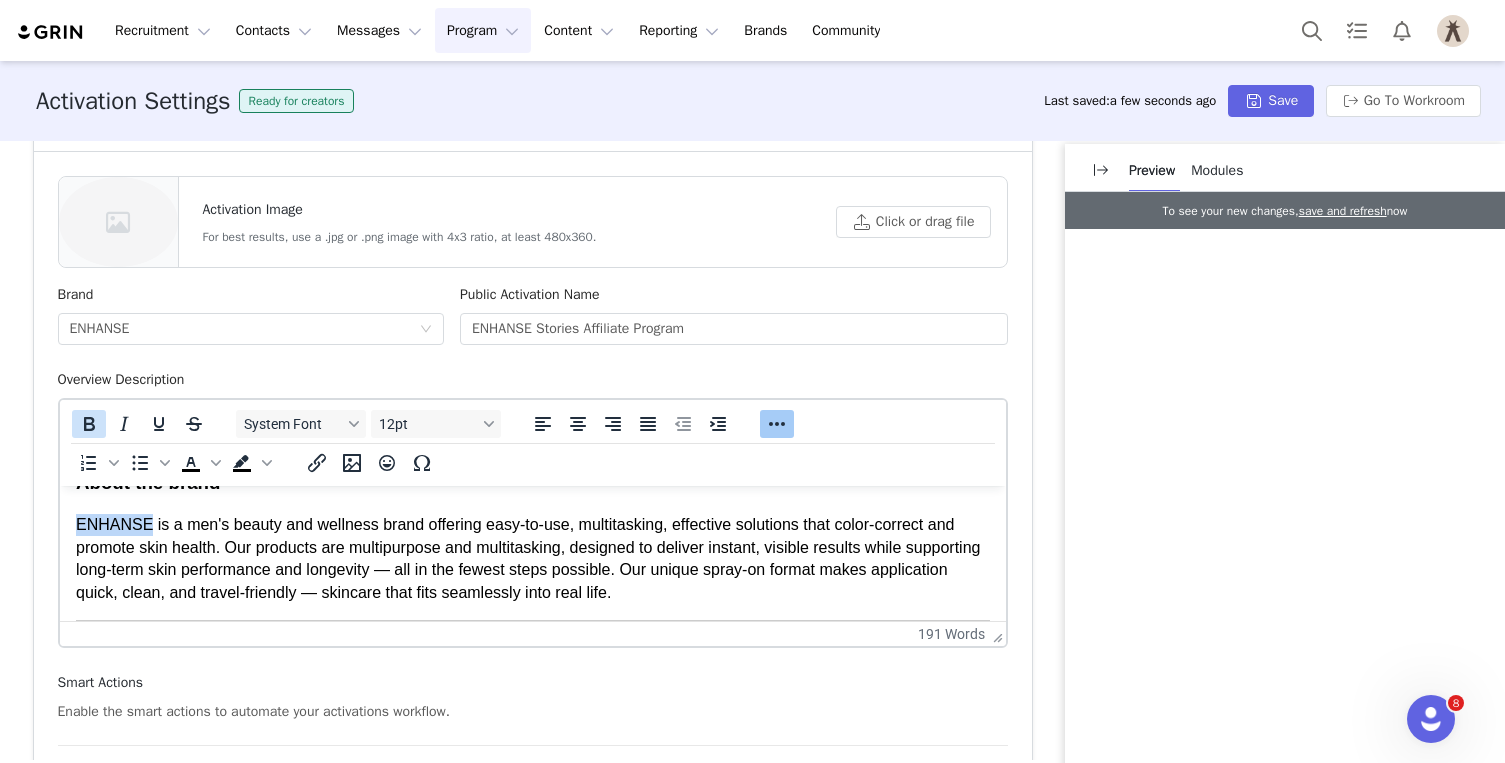 click 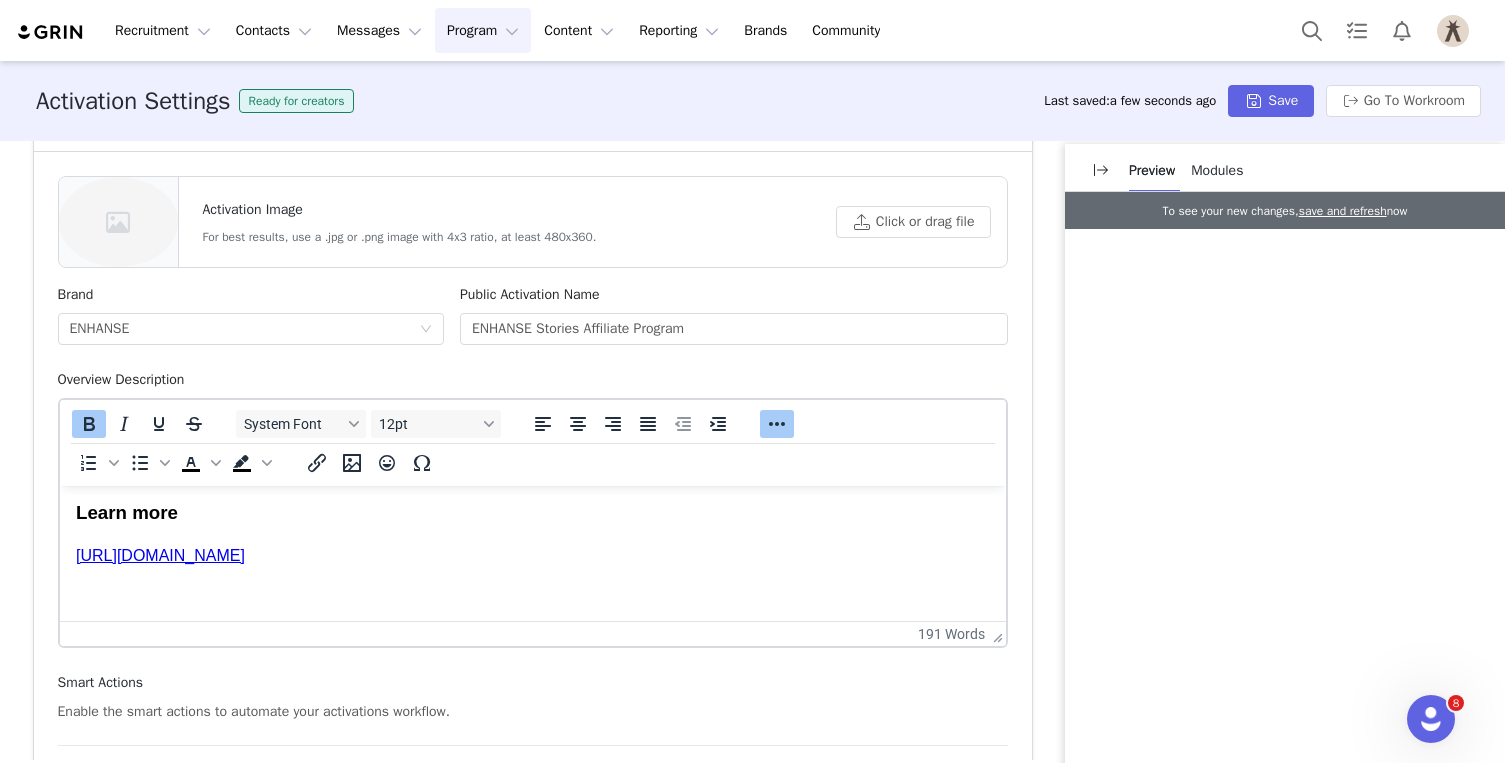 scroll, scrollTop: 876, scrollLeft: 0, axis: vertical 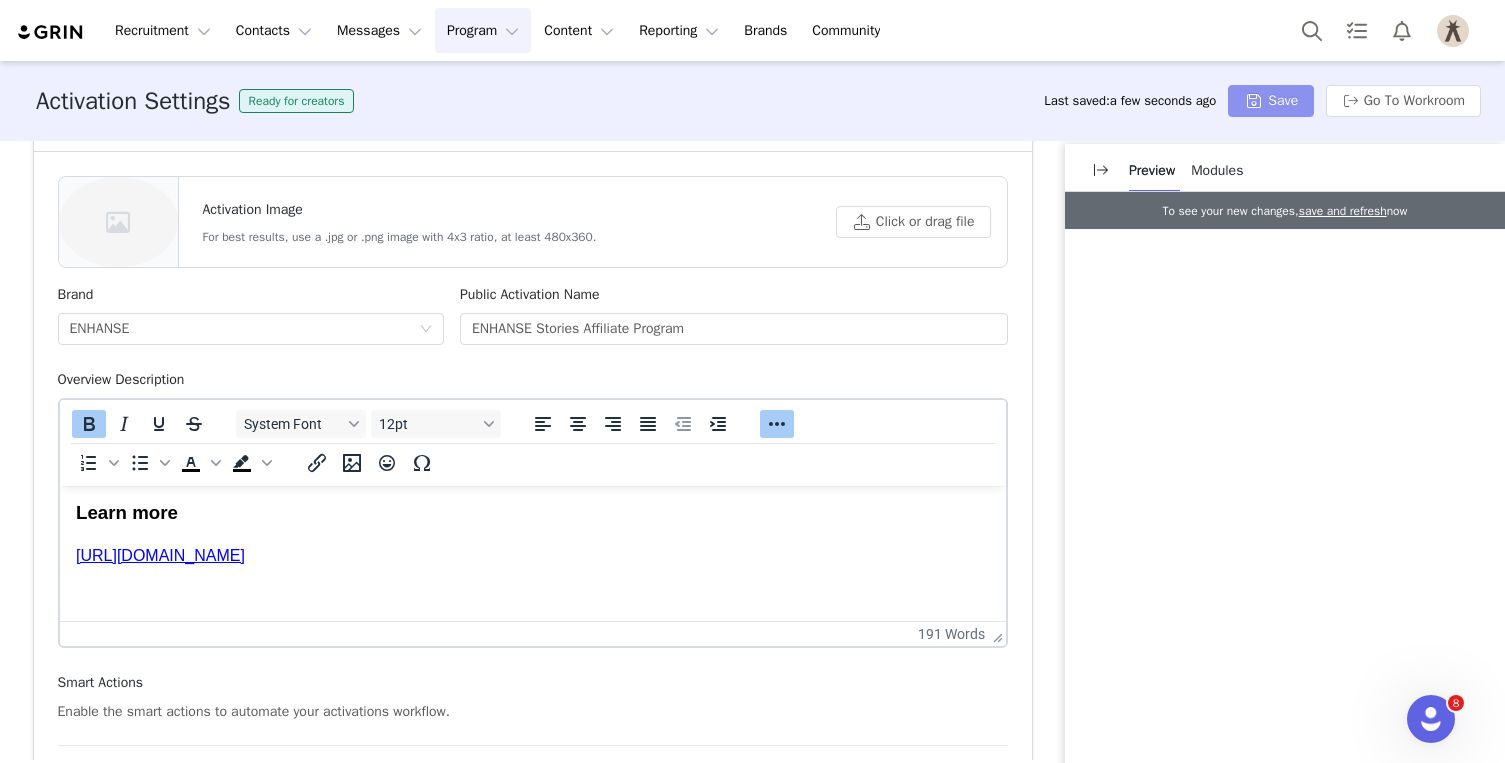 click on "Save" at bounding box center (1271, 101) 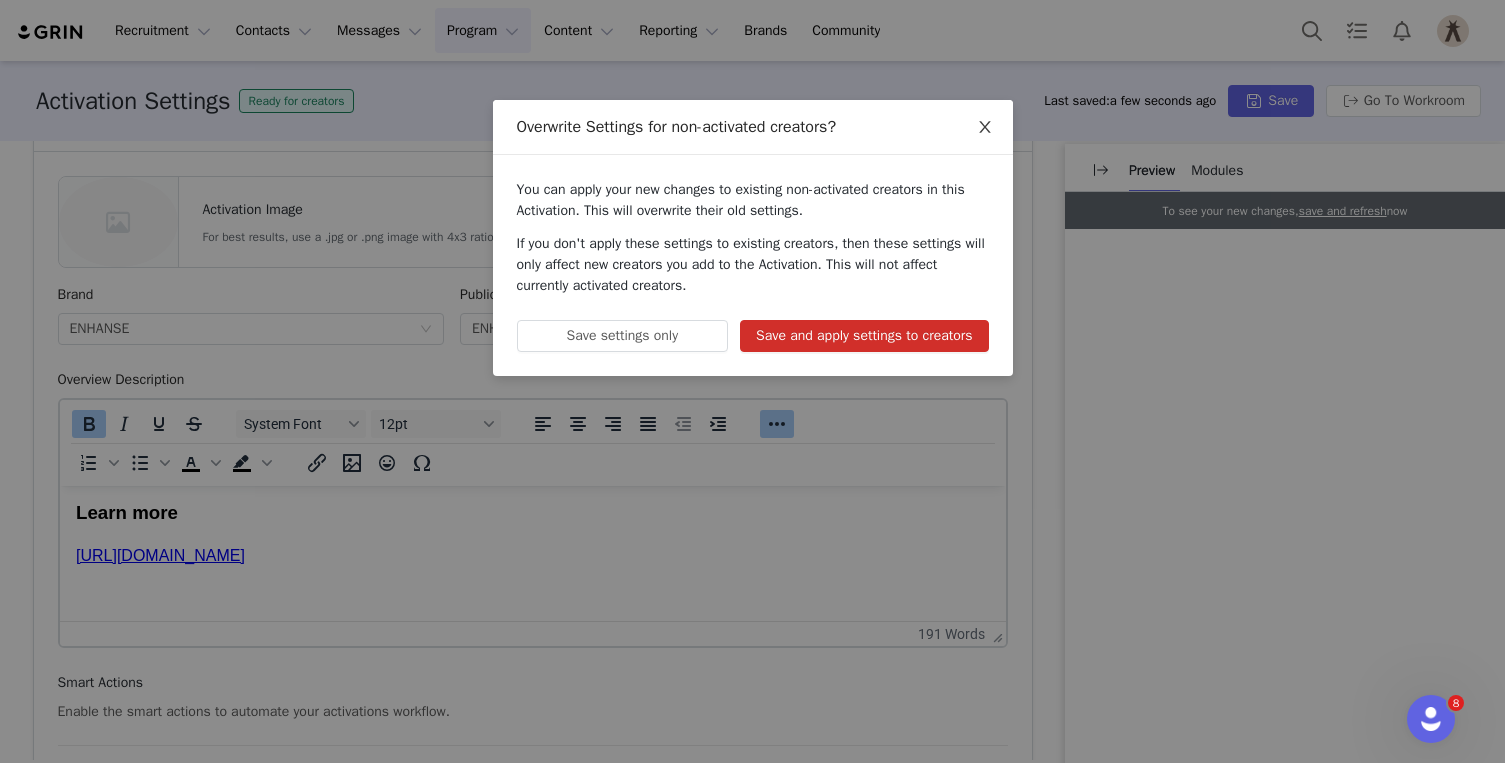 click 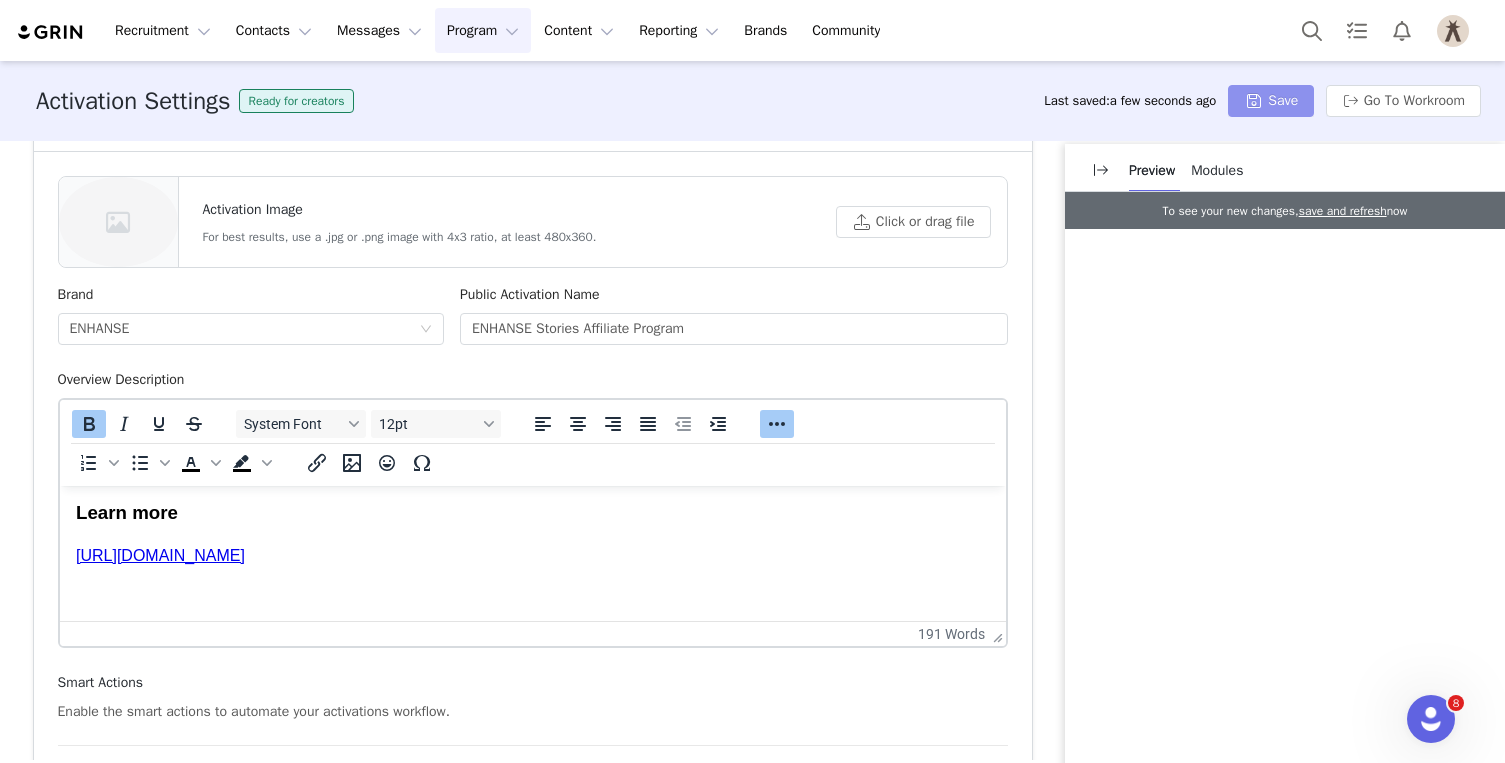 scroll, scrollTop: 839, scrollLeft: 0, axis: vertical 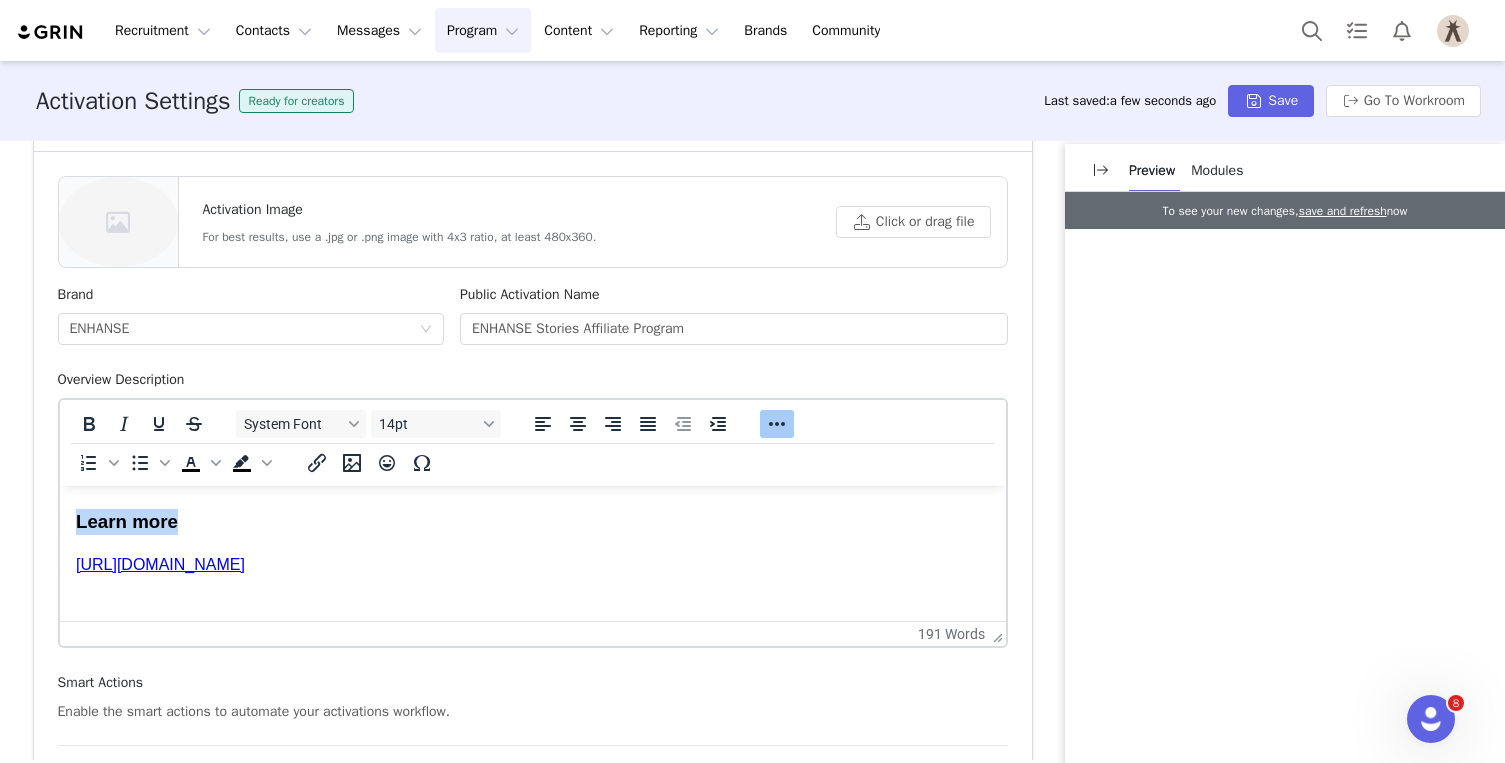 drag, startPoint x: 213, startPoint y: 534, endPoint x: 6, endPoint y: 532, distance: 207.00966 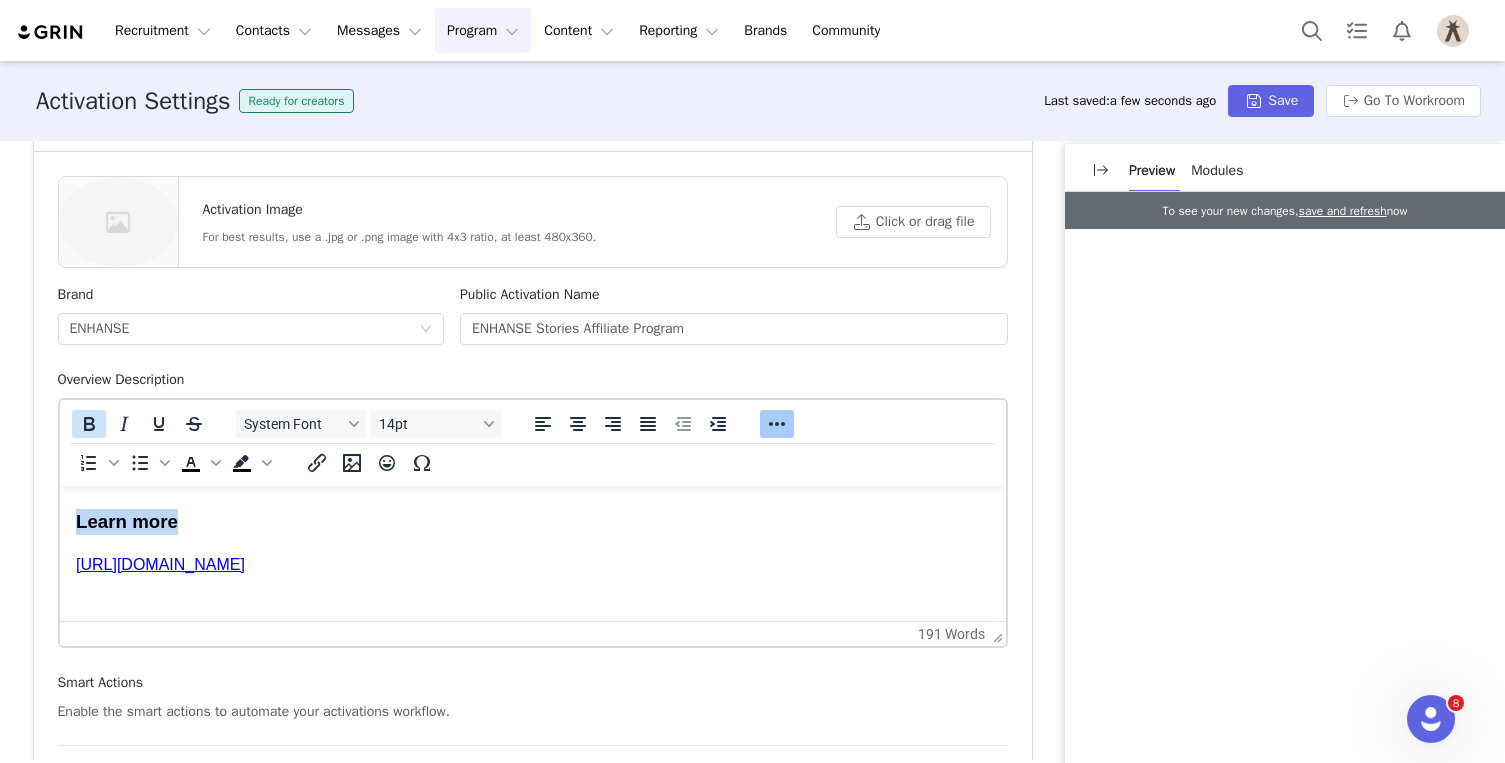 click 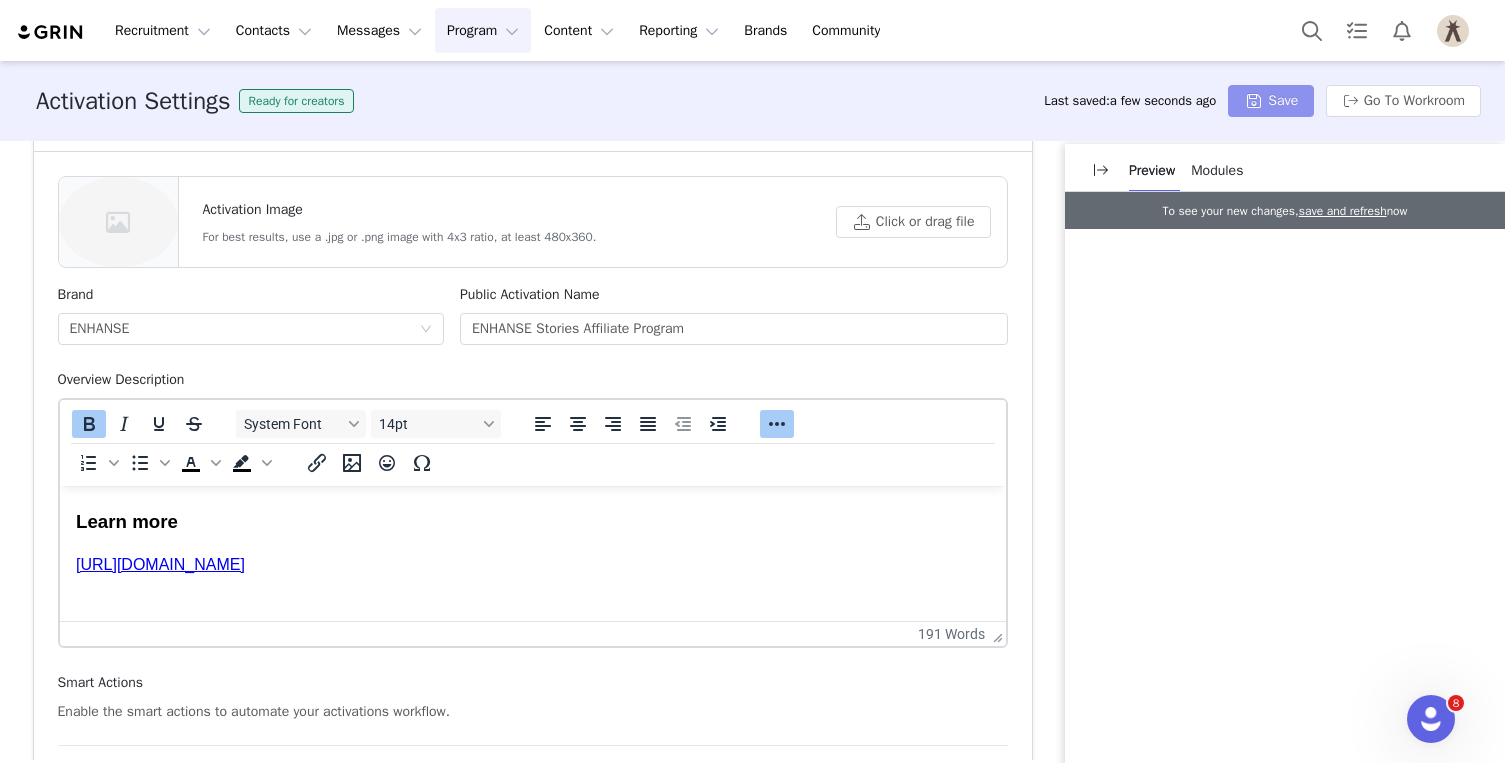 click on "Save" at bounding box center (1271, 101) 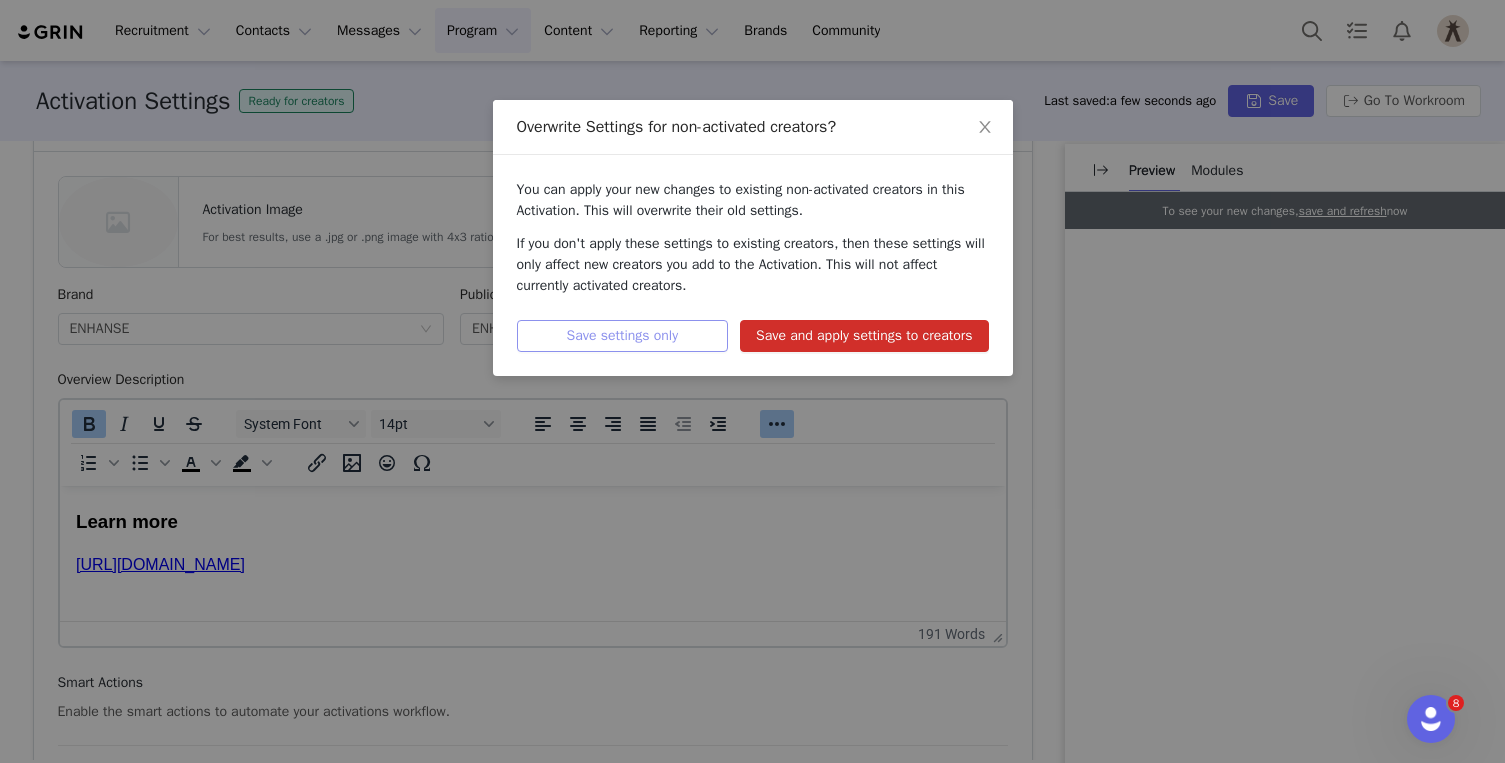 click on "Save settings only" at bounding box center (623, 336) 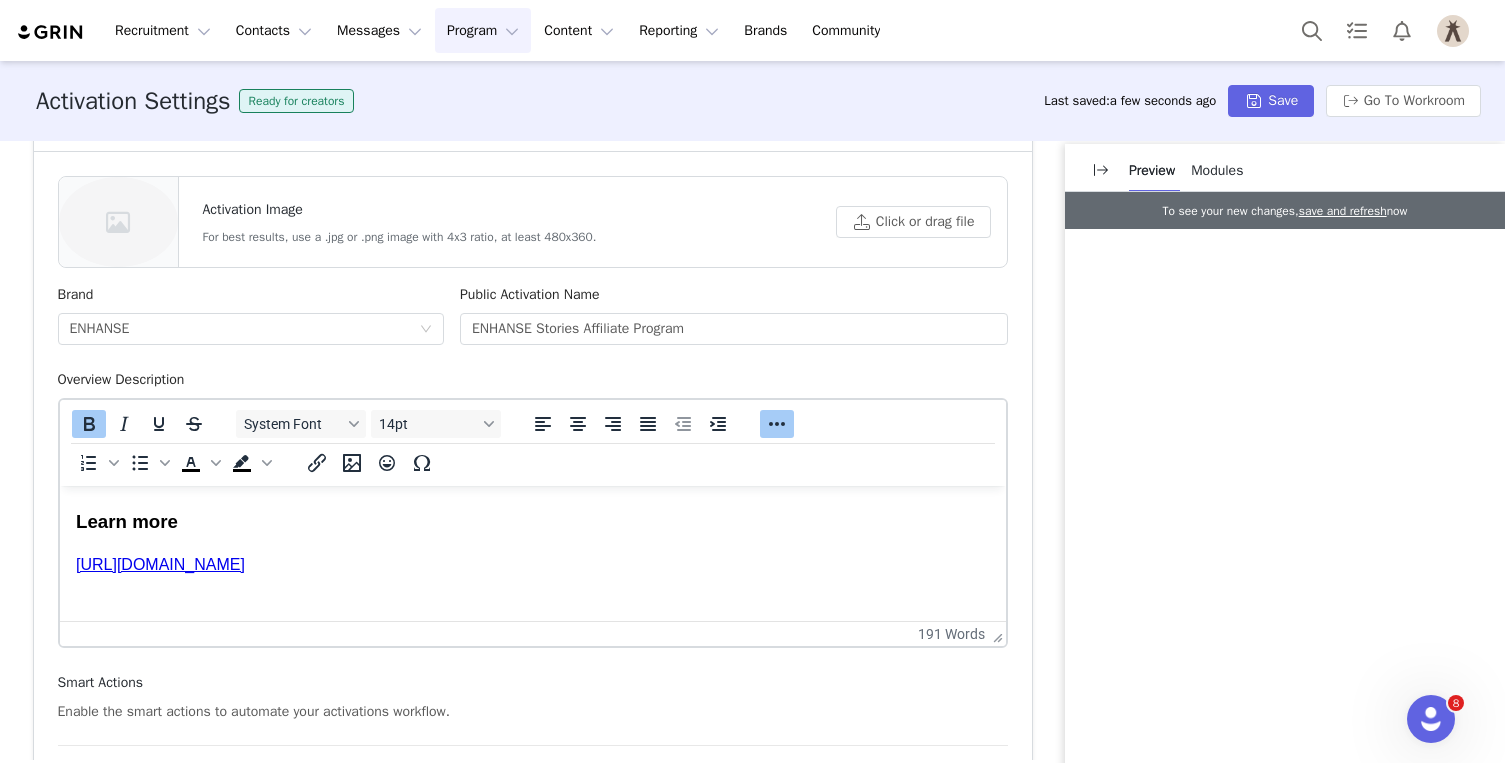 scroll, scrollTop: 876, scrollLeft: 0, axis: vertical 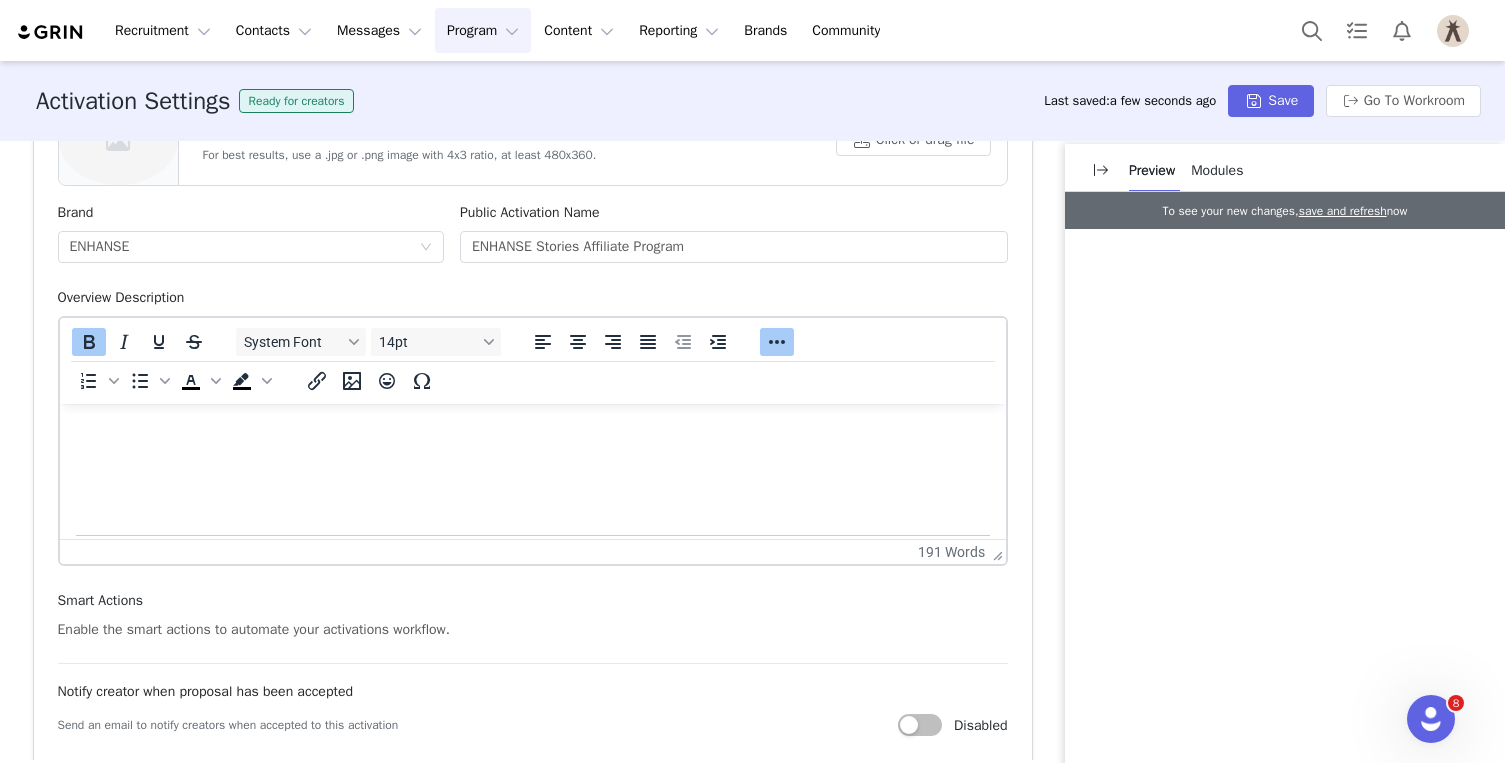 click at bounding box center (532, 508) 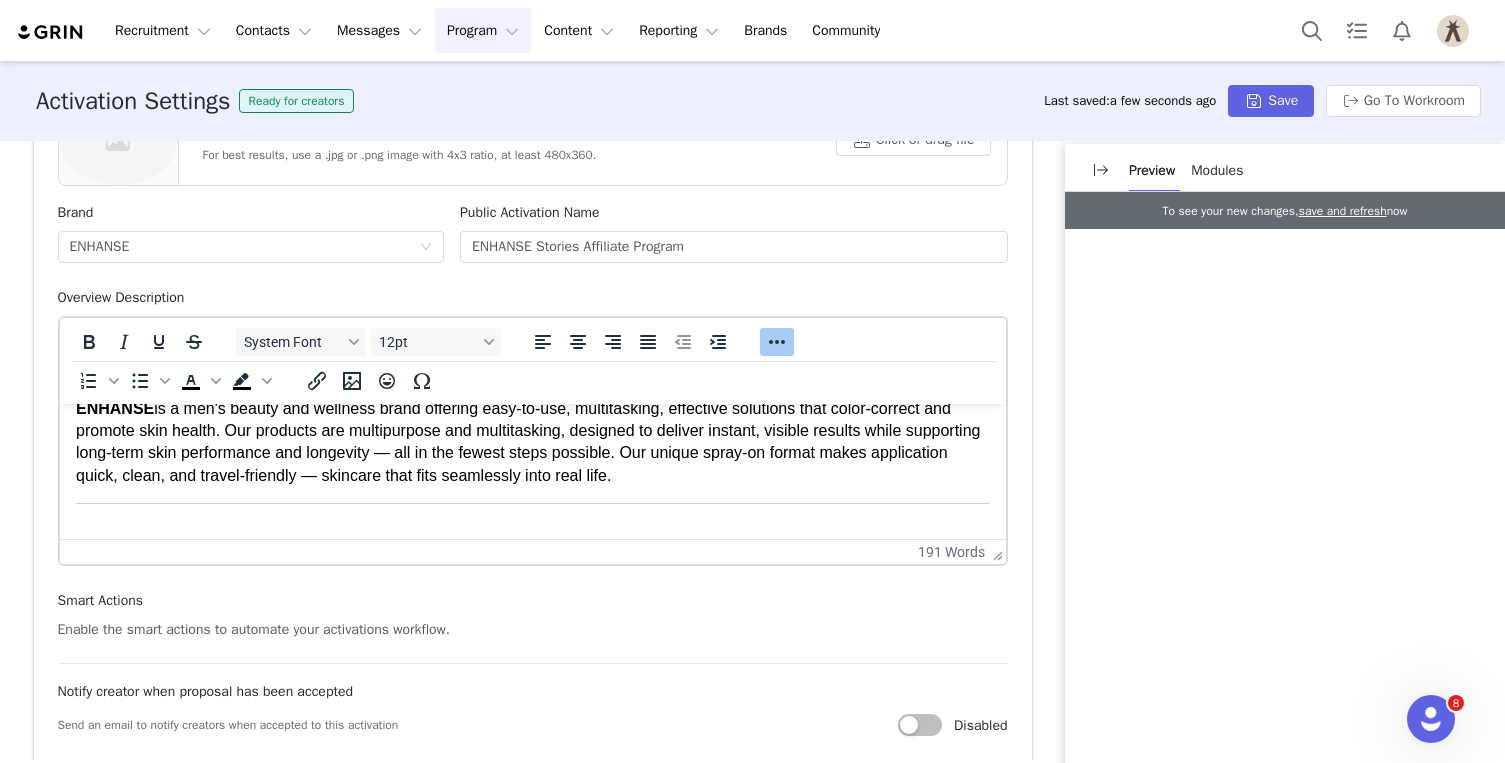 scroll, scrollTop: 635, scrollLeft: 0, axis: vertical 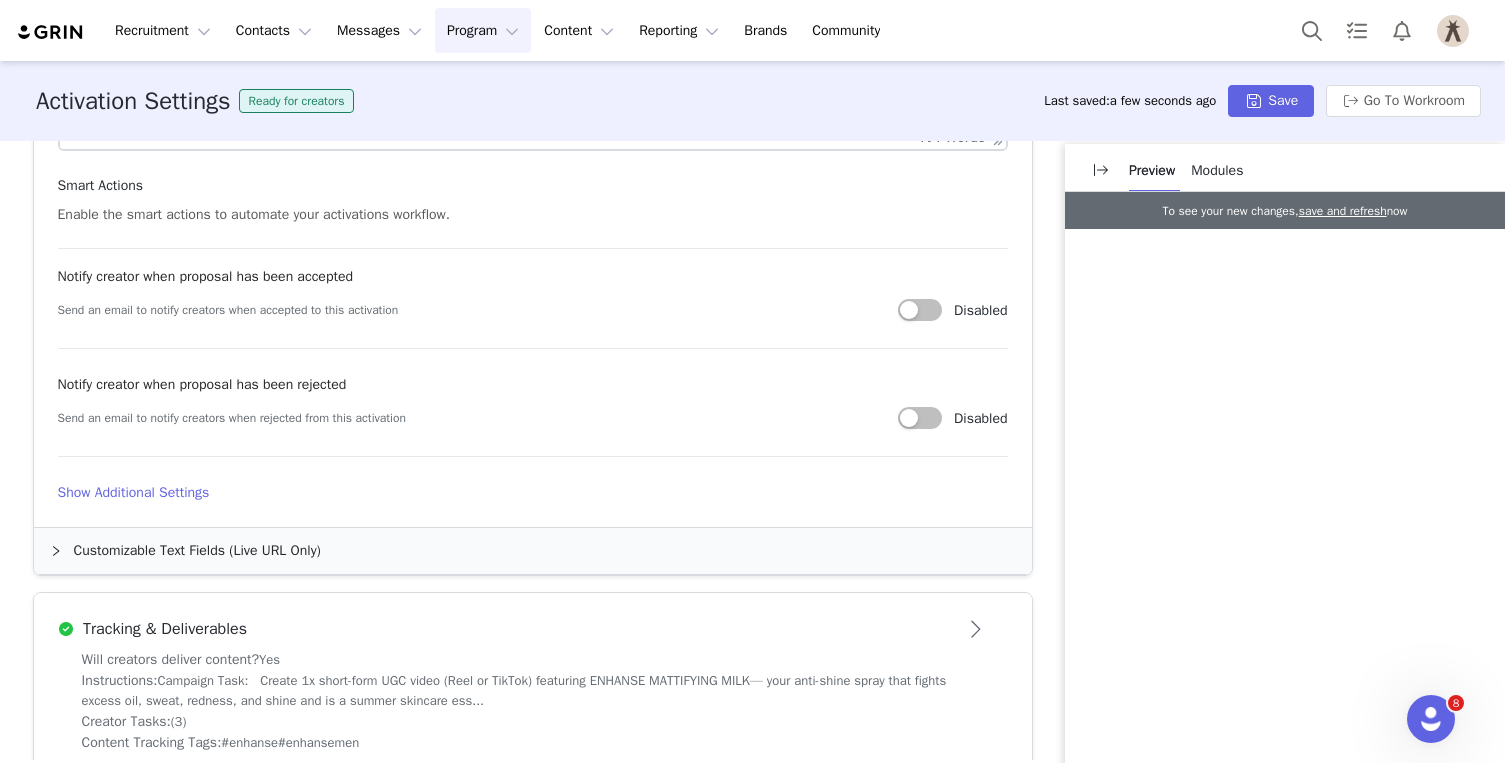 click on "Show Additional Settings" at bounding box center (533, 492) 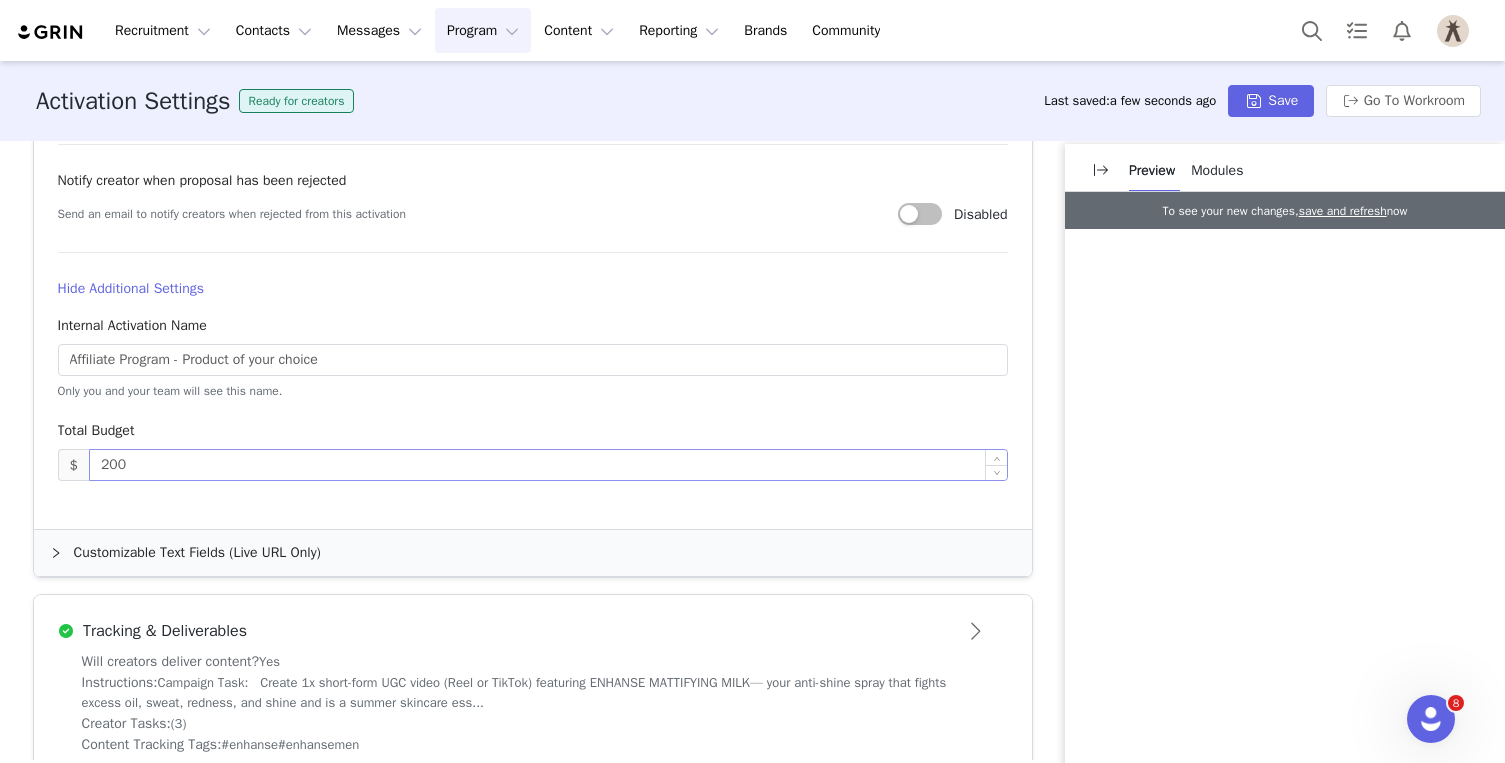 scroll, scrollTop: 1225, scrollLeft: 0, axis: vertical 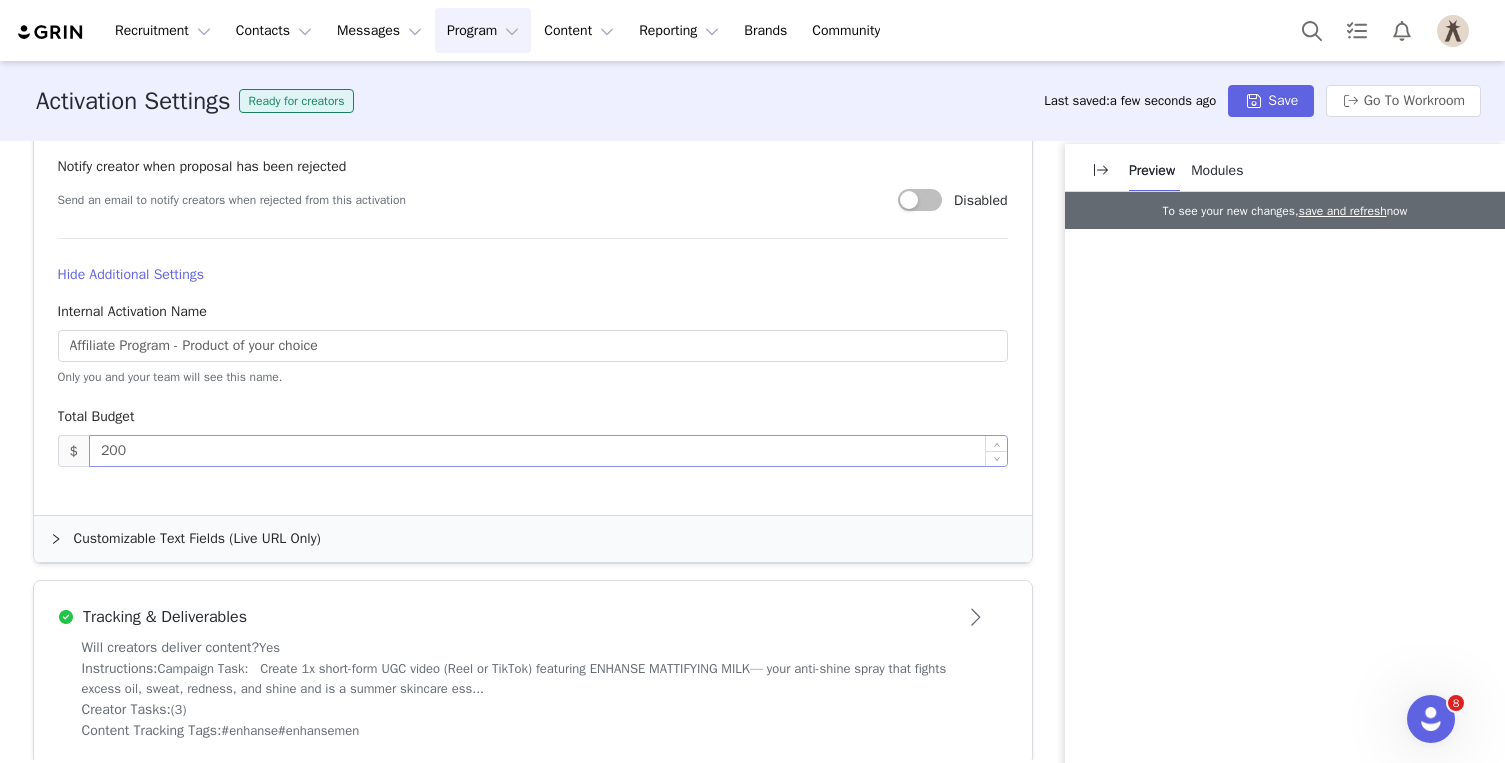 click on "200" at bounding box center (548, 451) 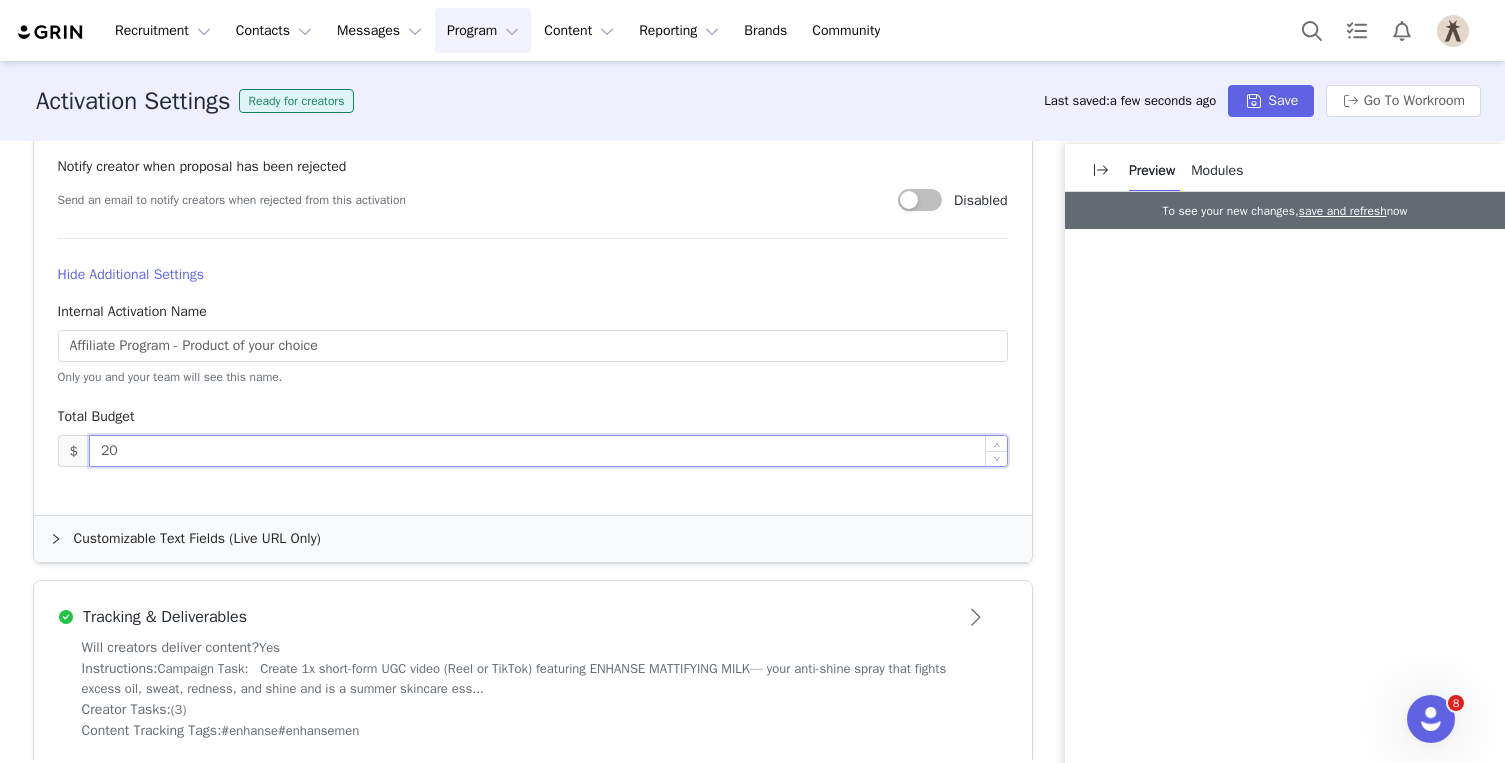 type on "2" 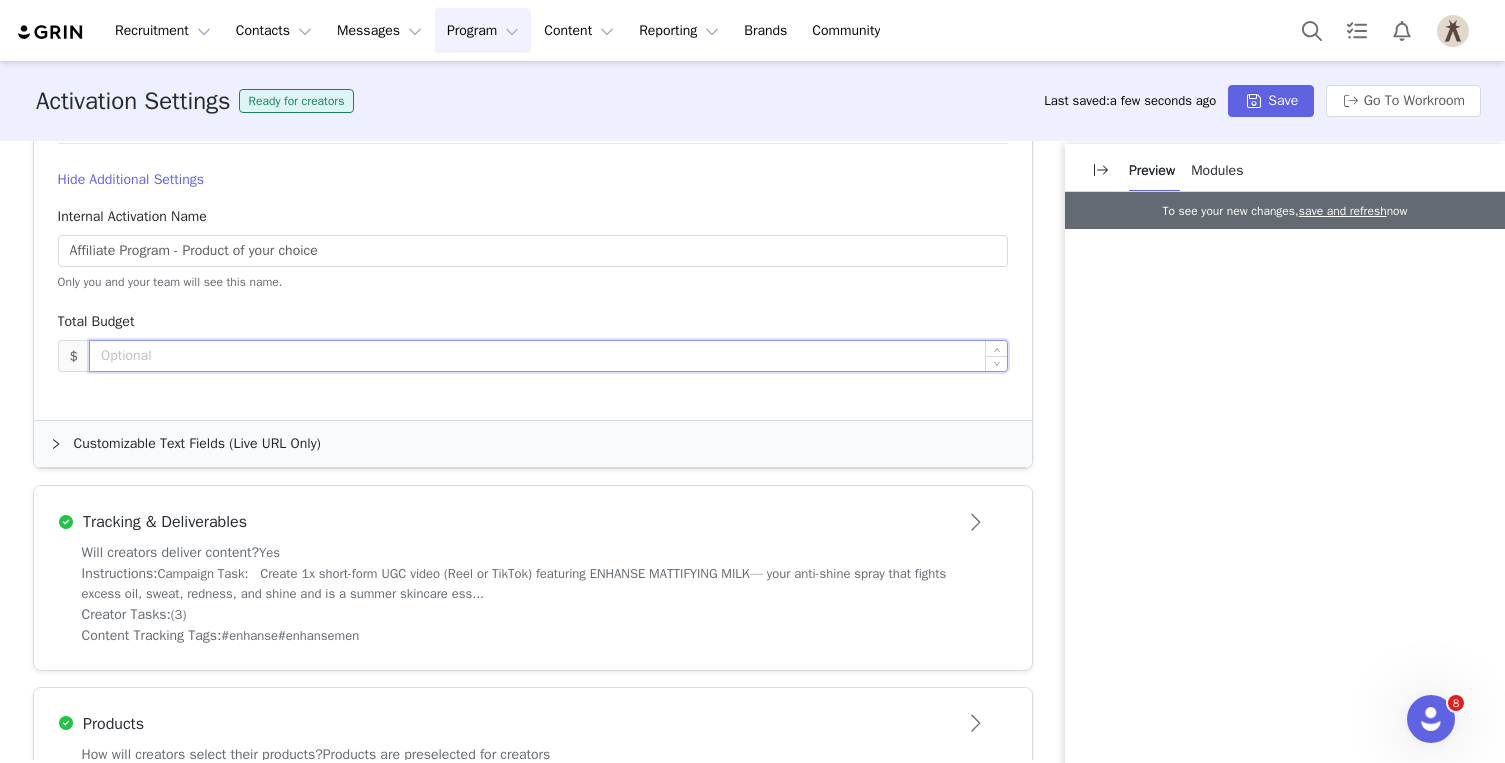 scroll, scrollTop: 1349, scrollLeft: 0, axis: vertical 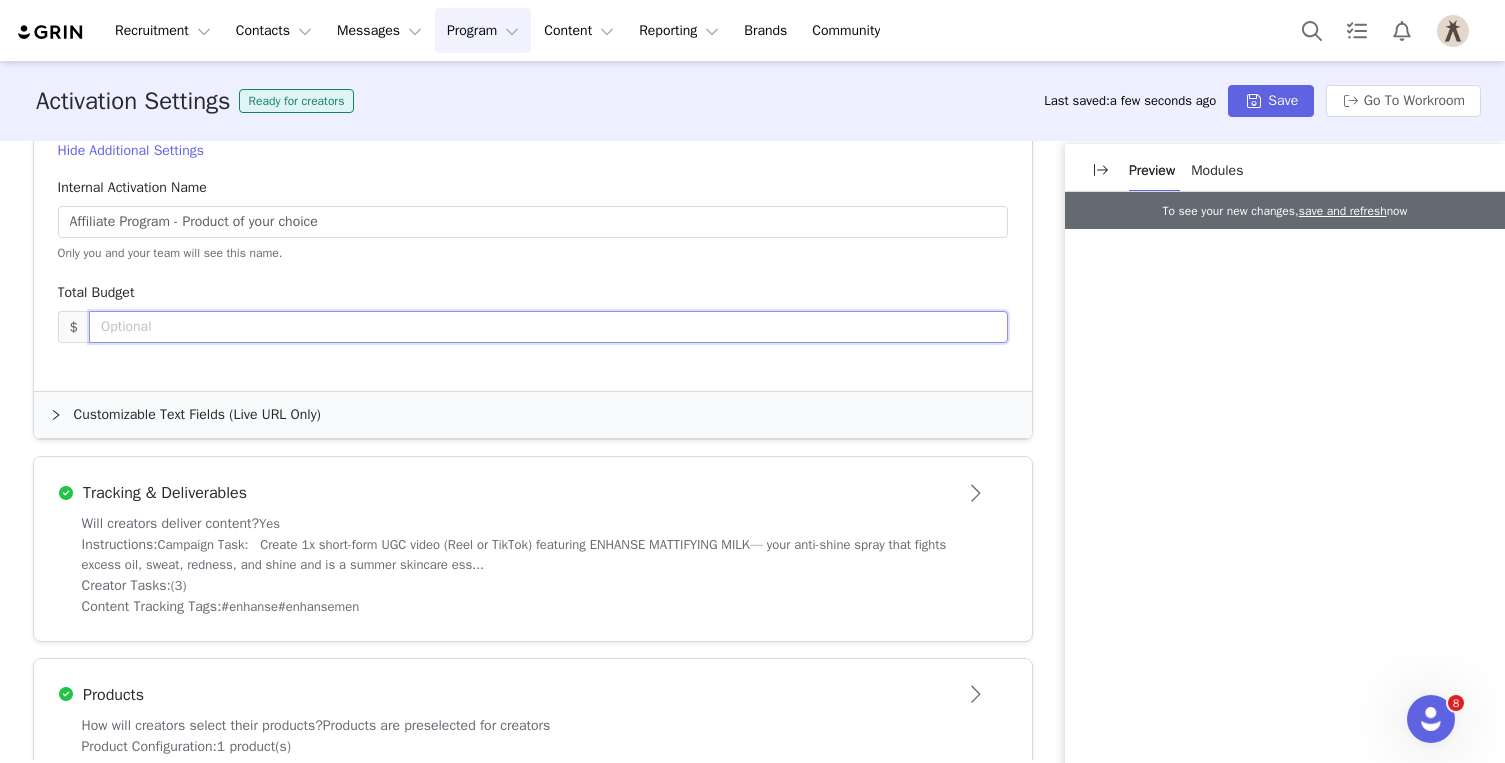 type 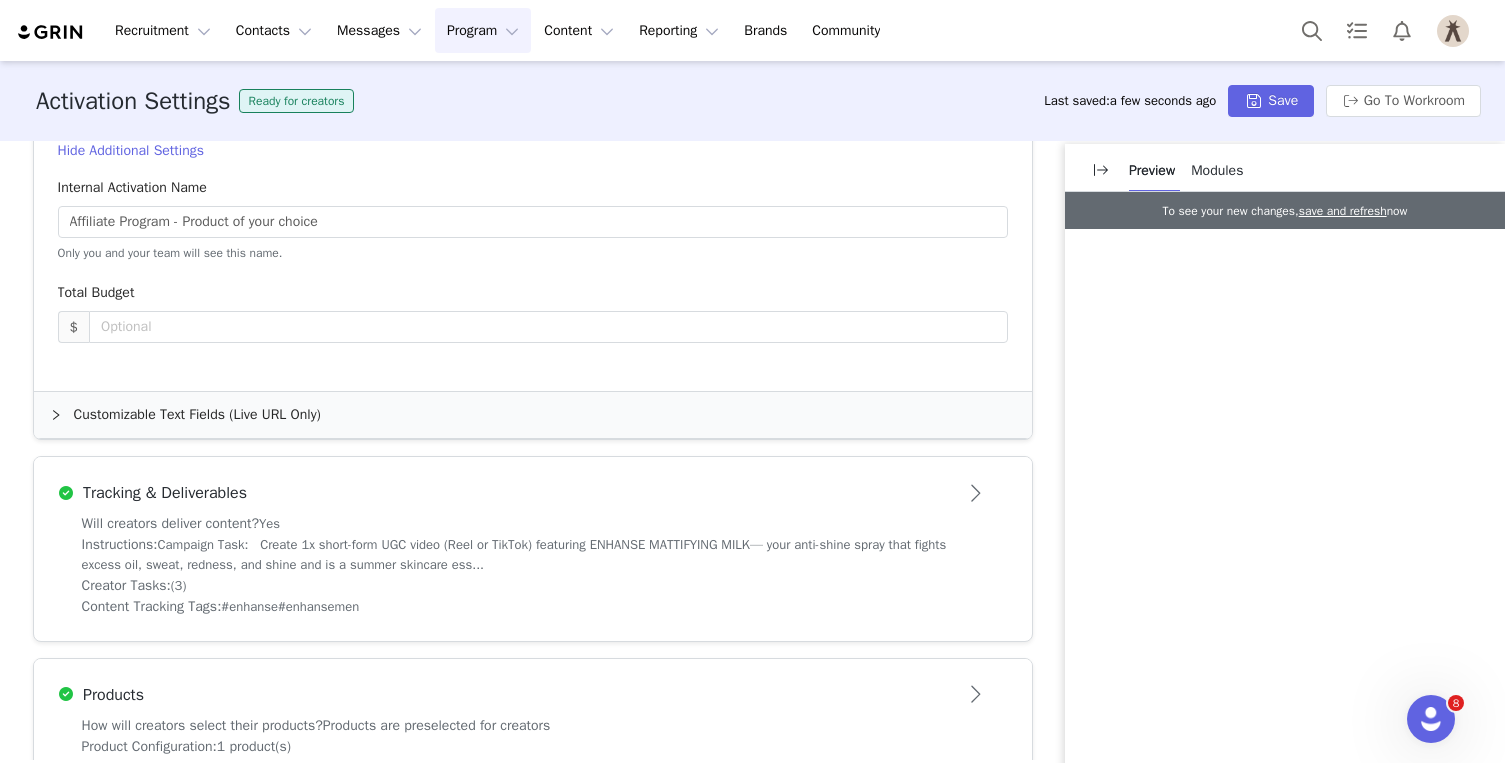 click on "Customizable Text Fields (Live URL Only)" at bounding box center (533, 415) 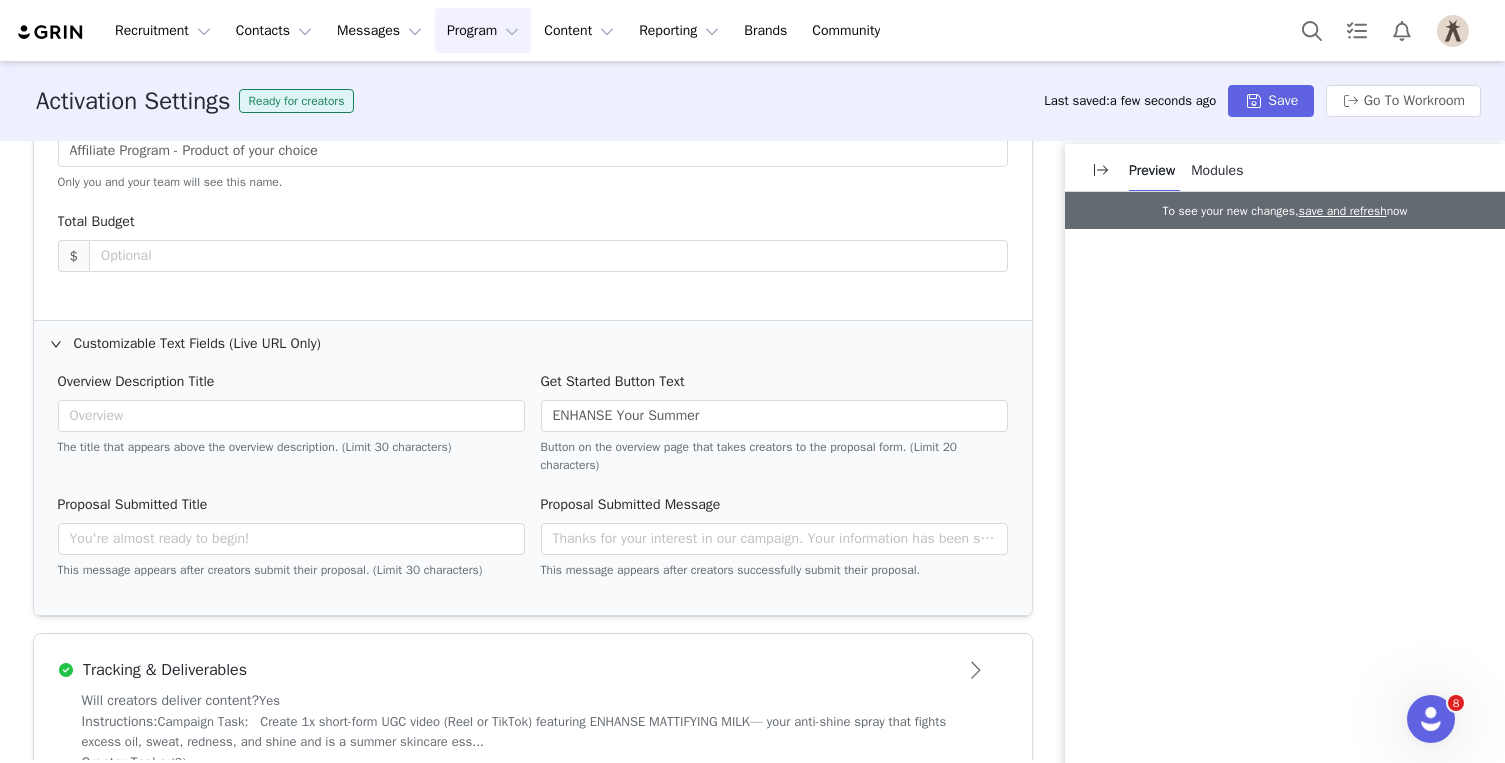scroll, scrollTop: 1429, scrollLeft: 0, axis: vertical 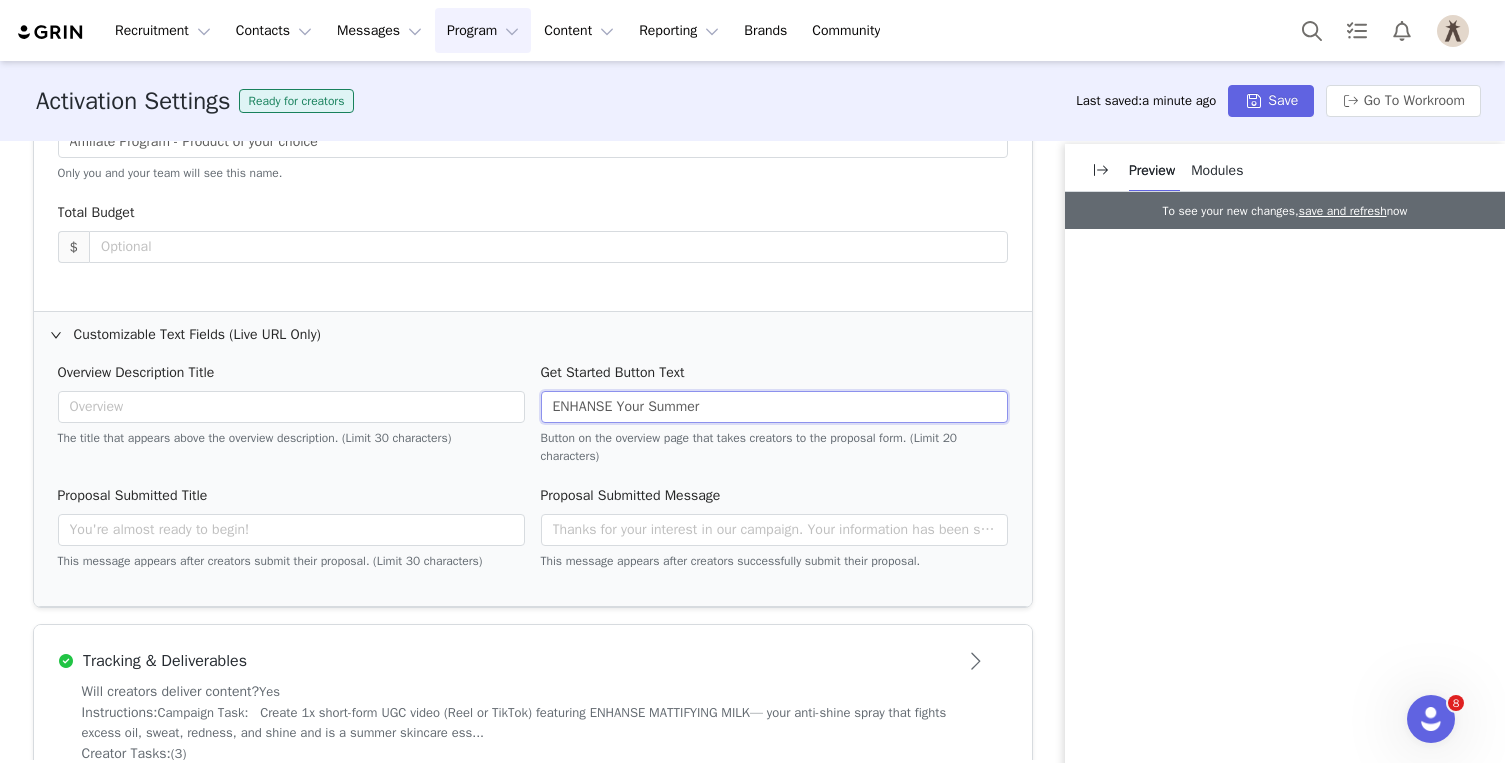 drag, startPoint x: 730, startPoint y: 405, endPoint x: 622, endPoint y: 404, distance: 108.00463 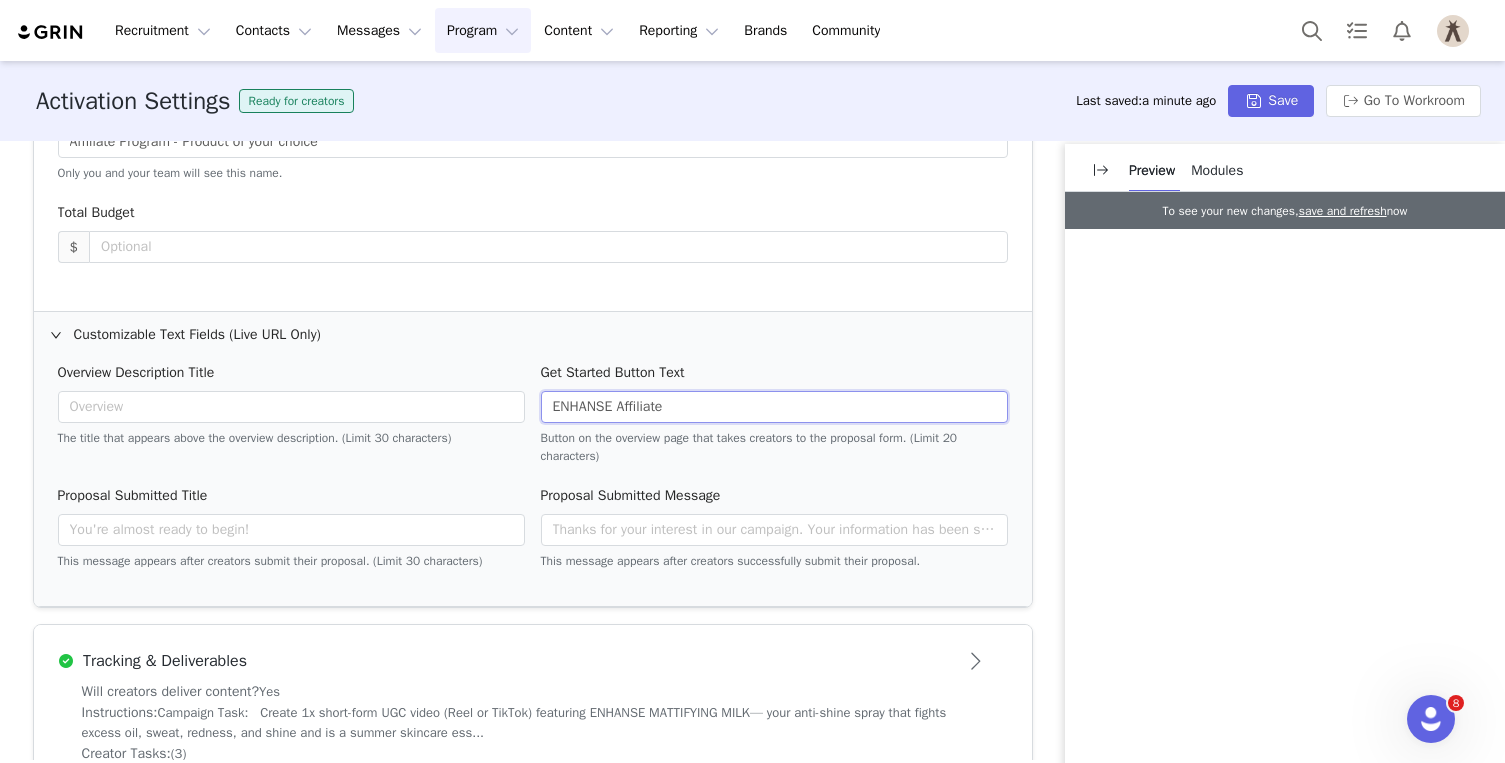 click on "ENHANSE Affiliate" at bounding box center (774, 407) 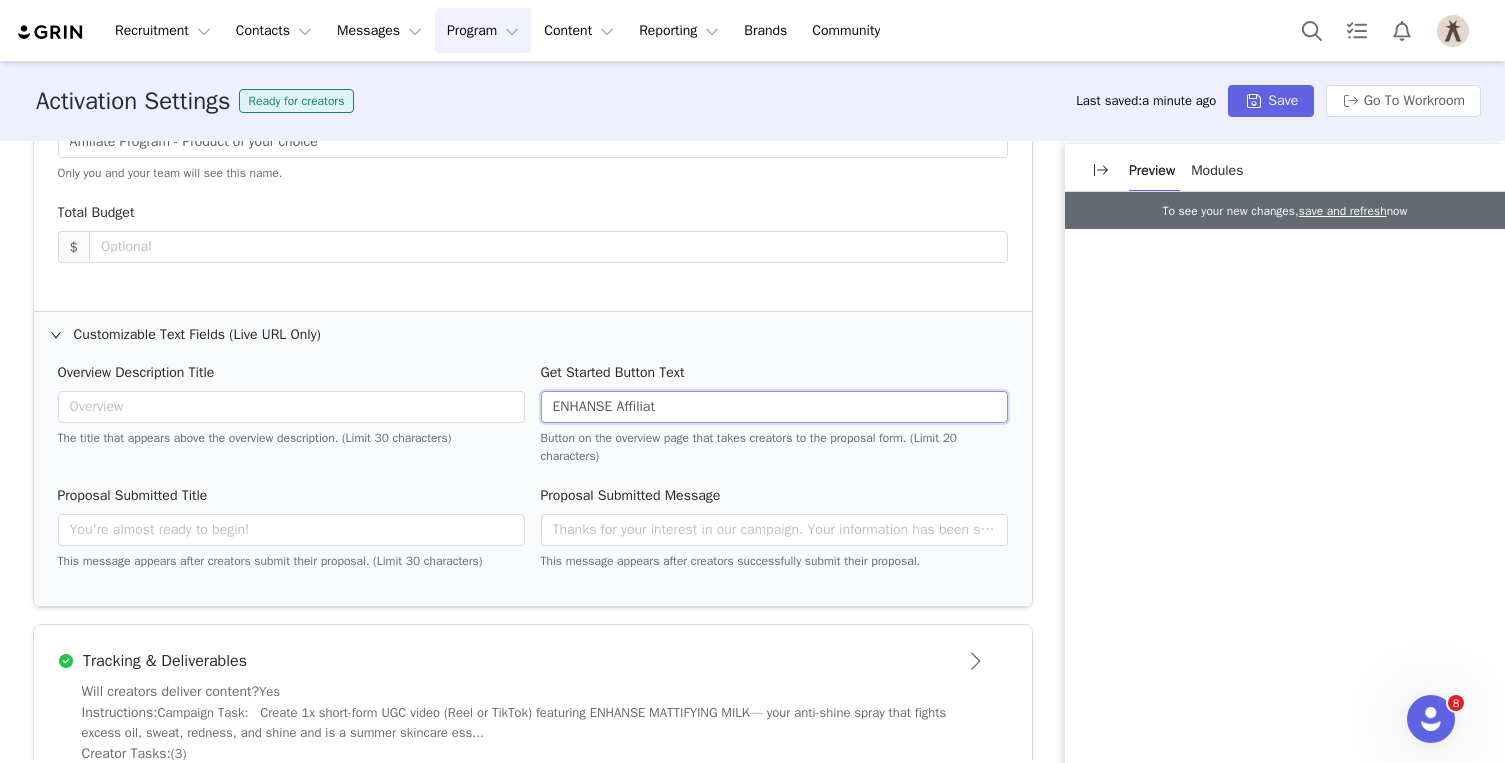 type on "ENHANSE Affiliate" 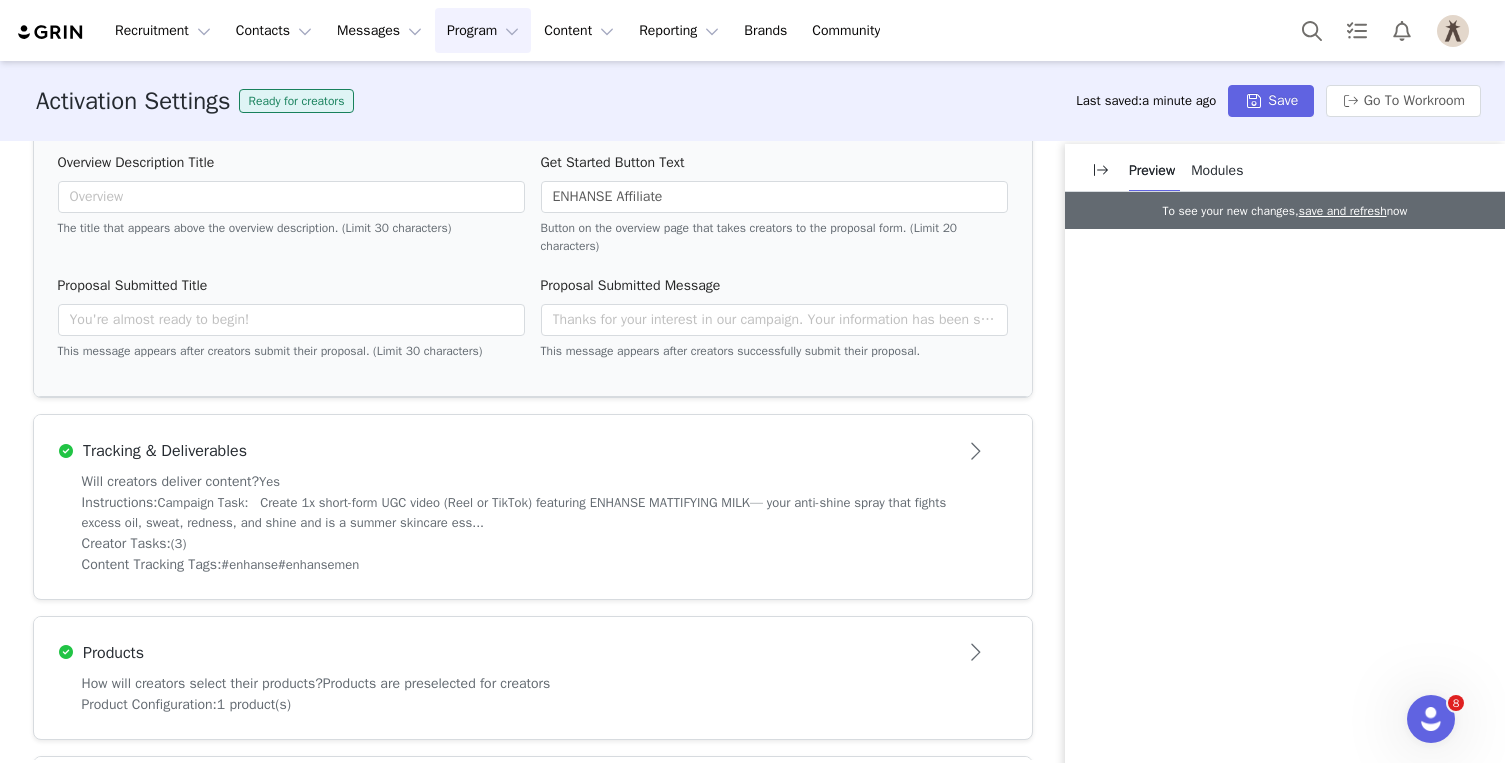 click on "Will creators deliver content?  Yes" at bounding box center (533, 481) 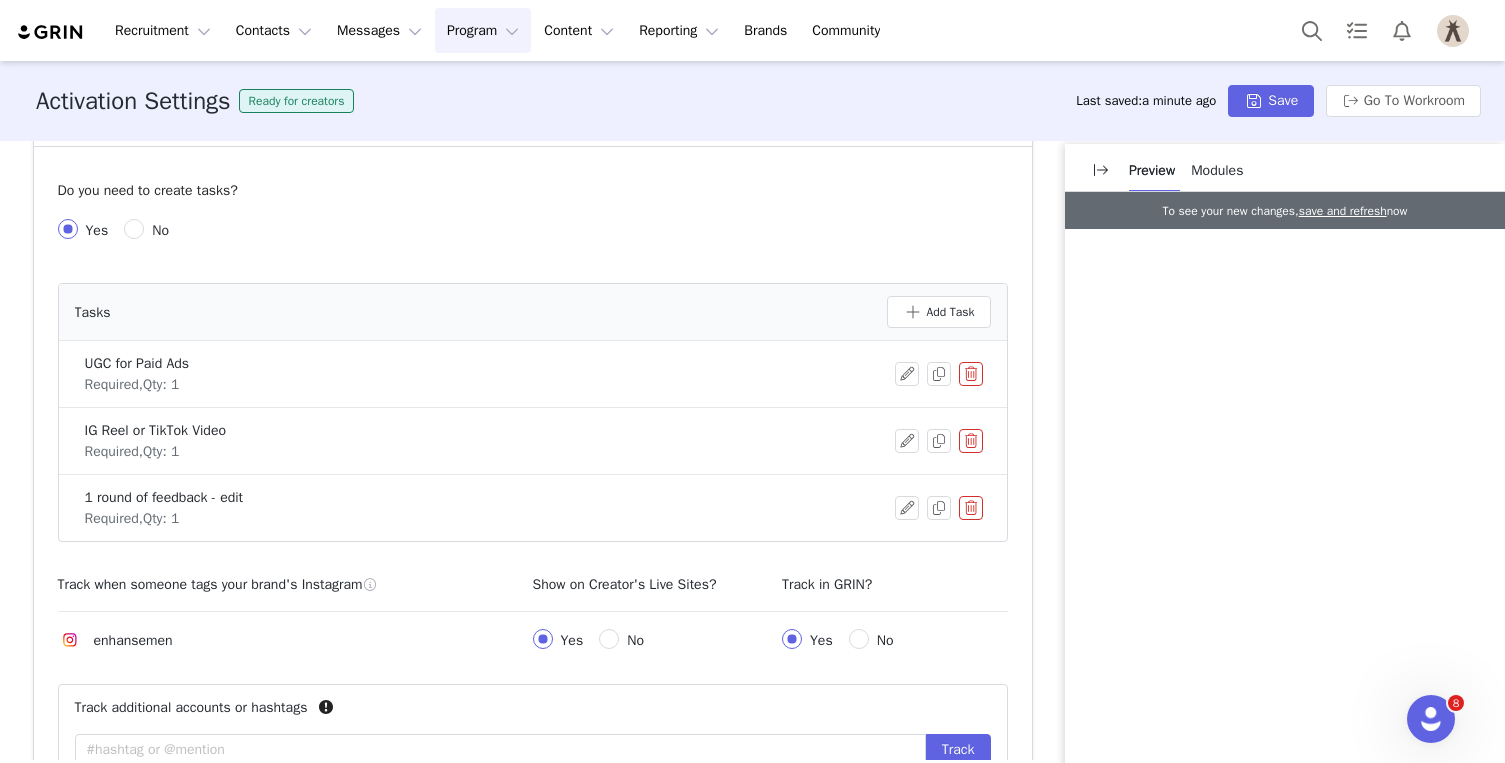 scroll, scrollTop: 695, scrollLeft: 0, axis: vertical 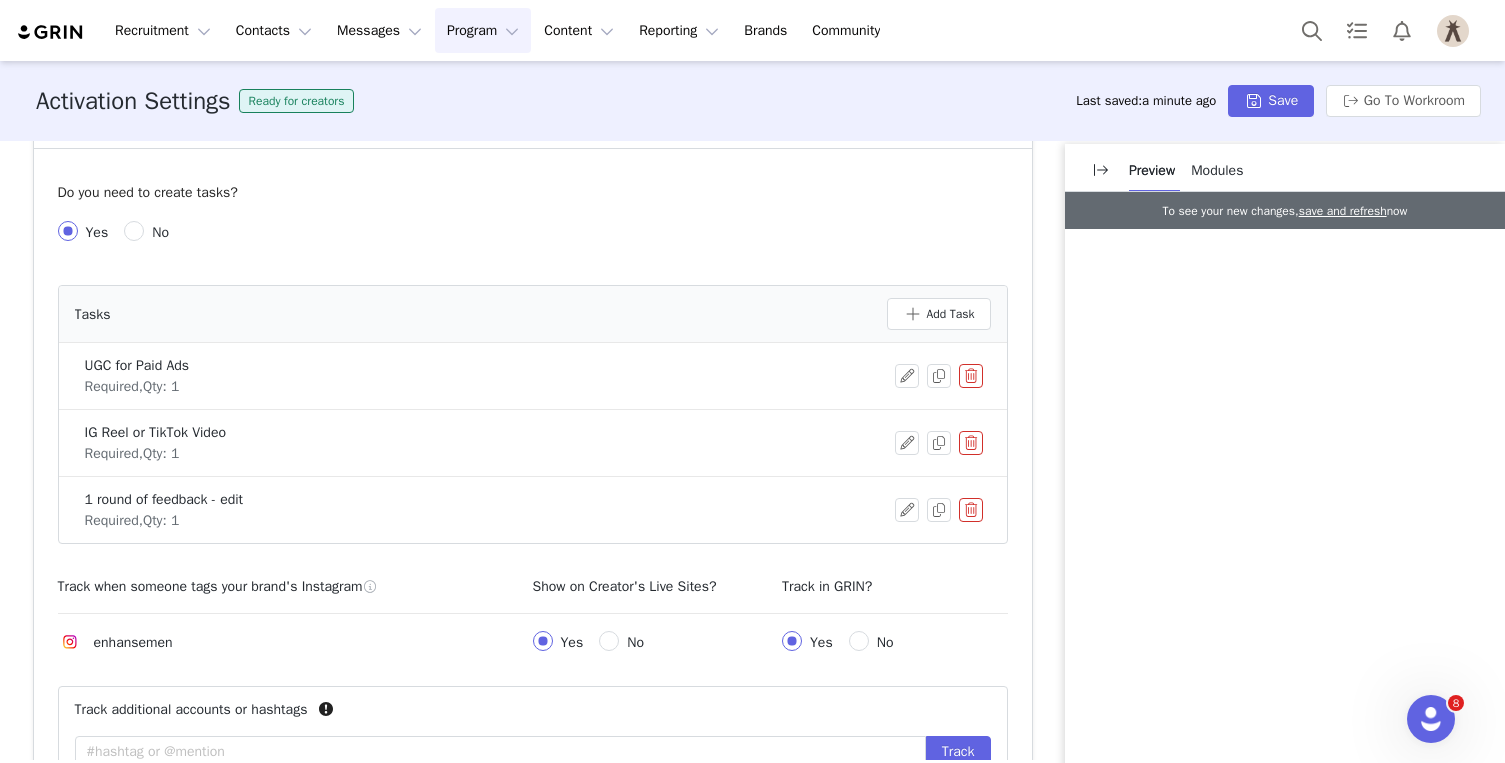 click at bounding box center (971, 376) 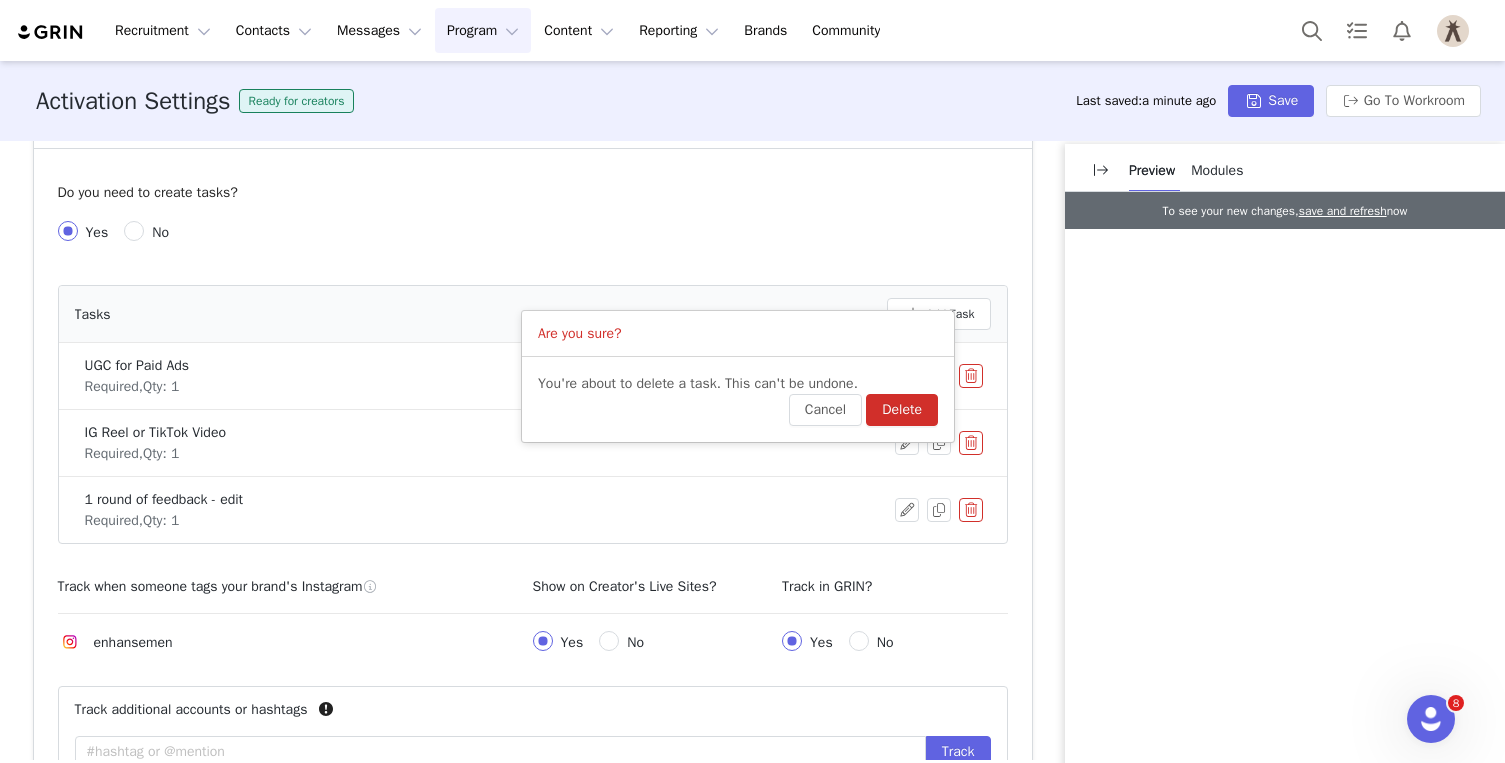click on "Delete" at bounding box center (902, 410) 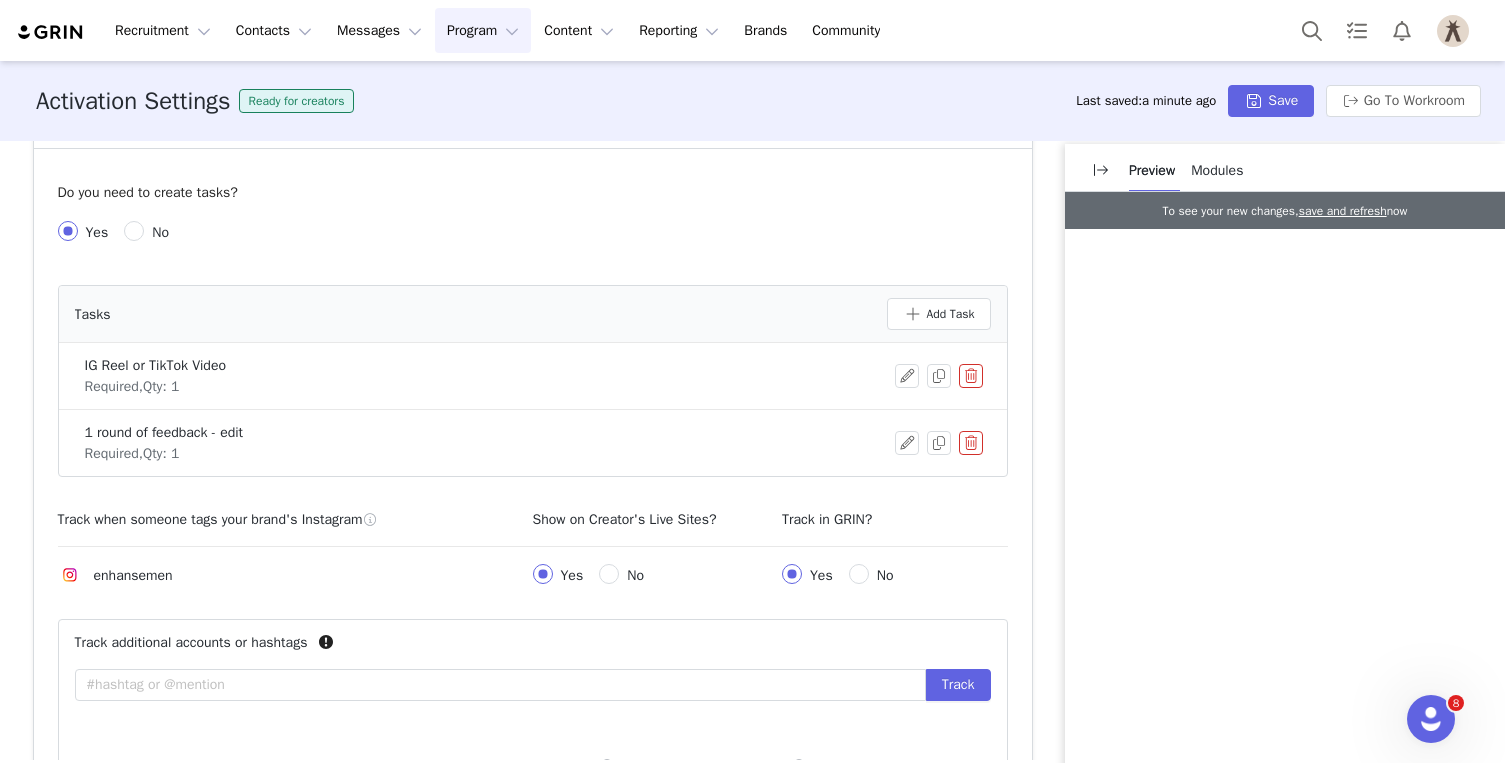 click at bounding box center [971, 376] 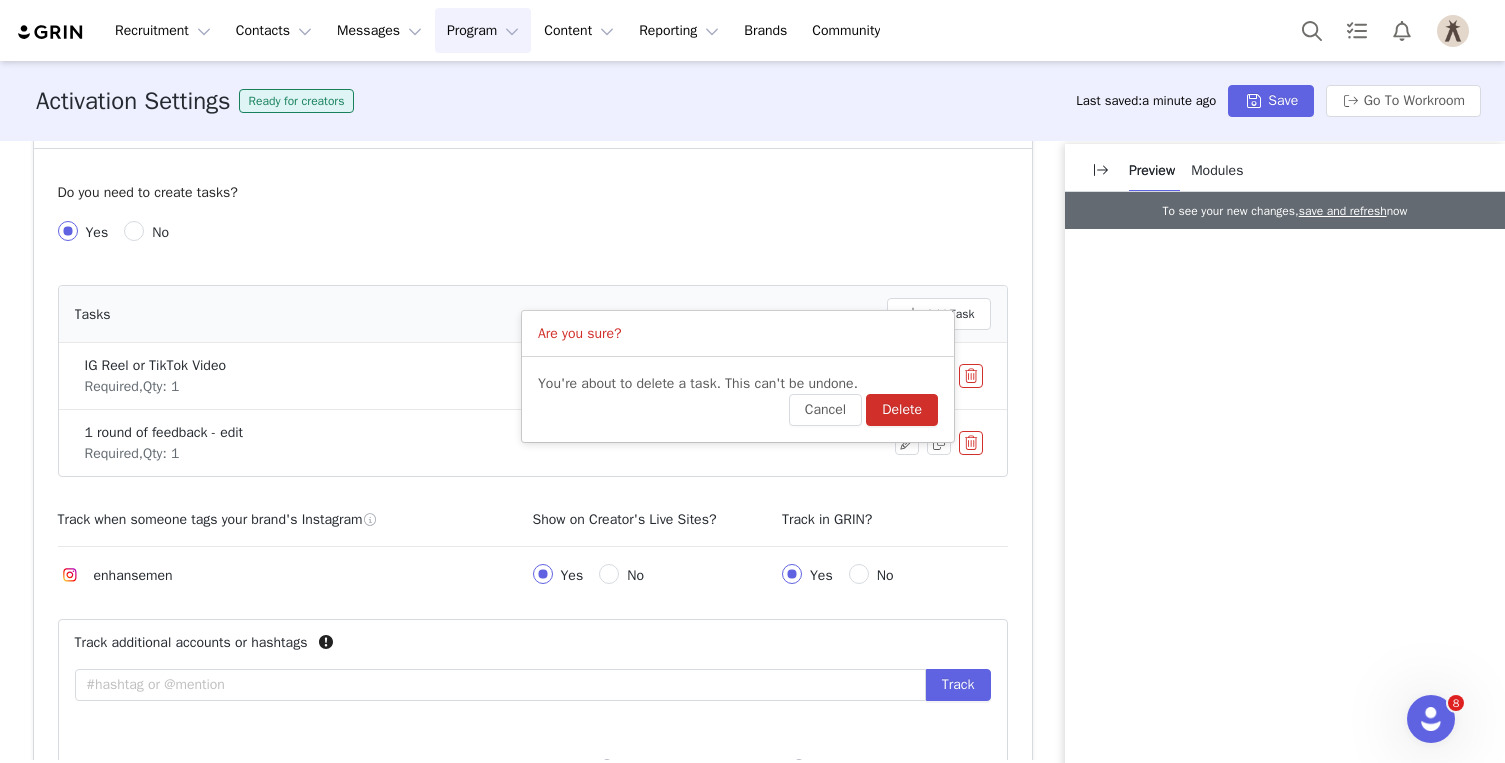 click on "Delete" at bounding box center [902, 410] 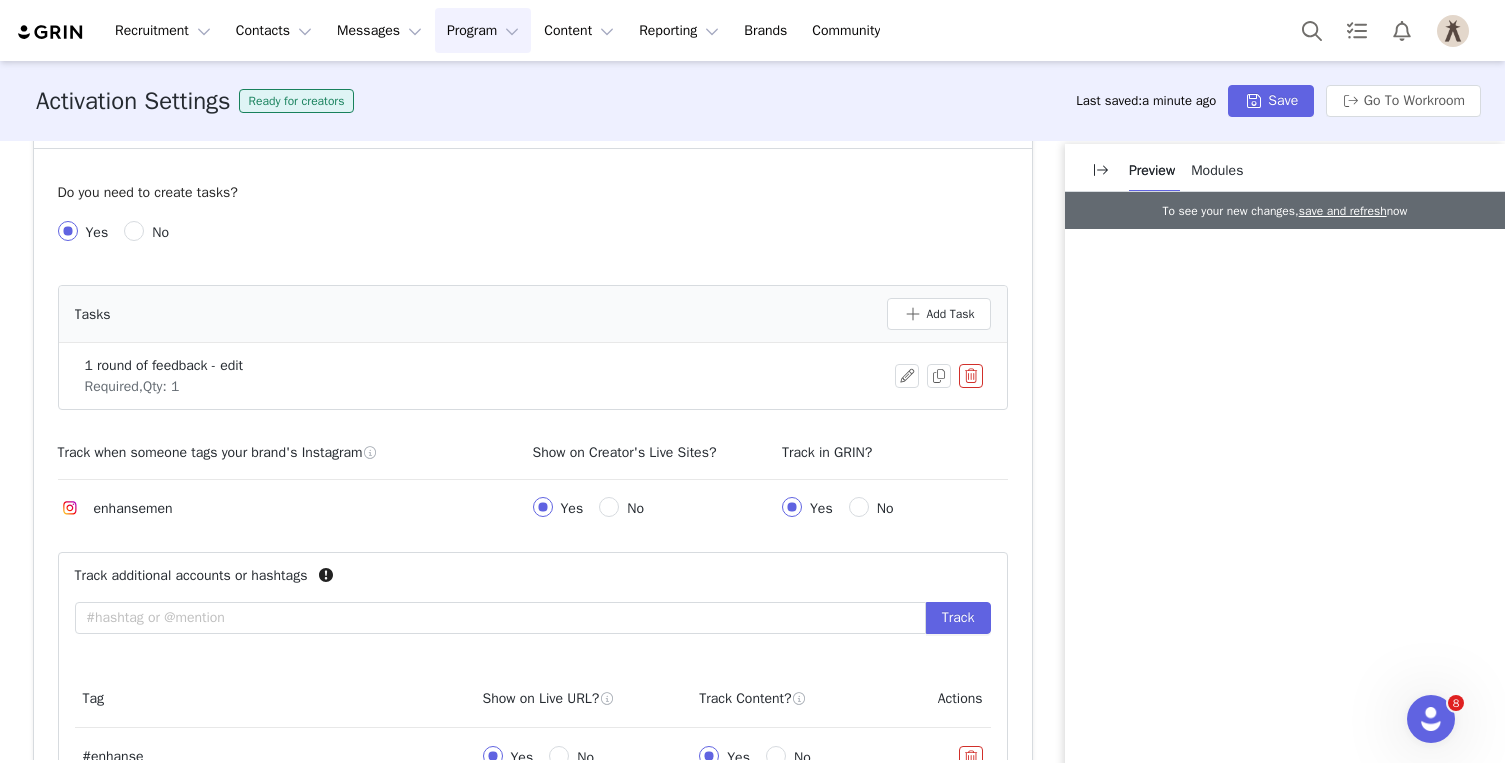 click at bounding box center (971, 376) 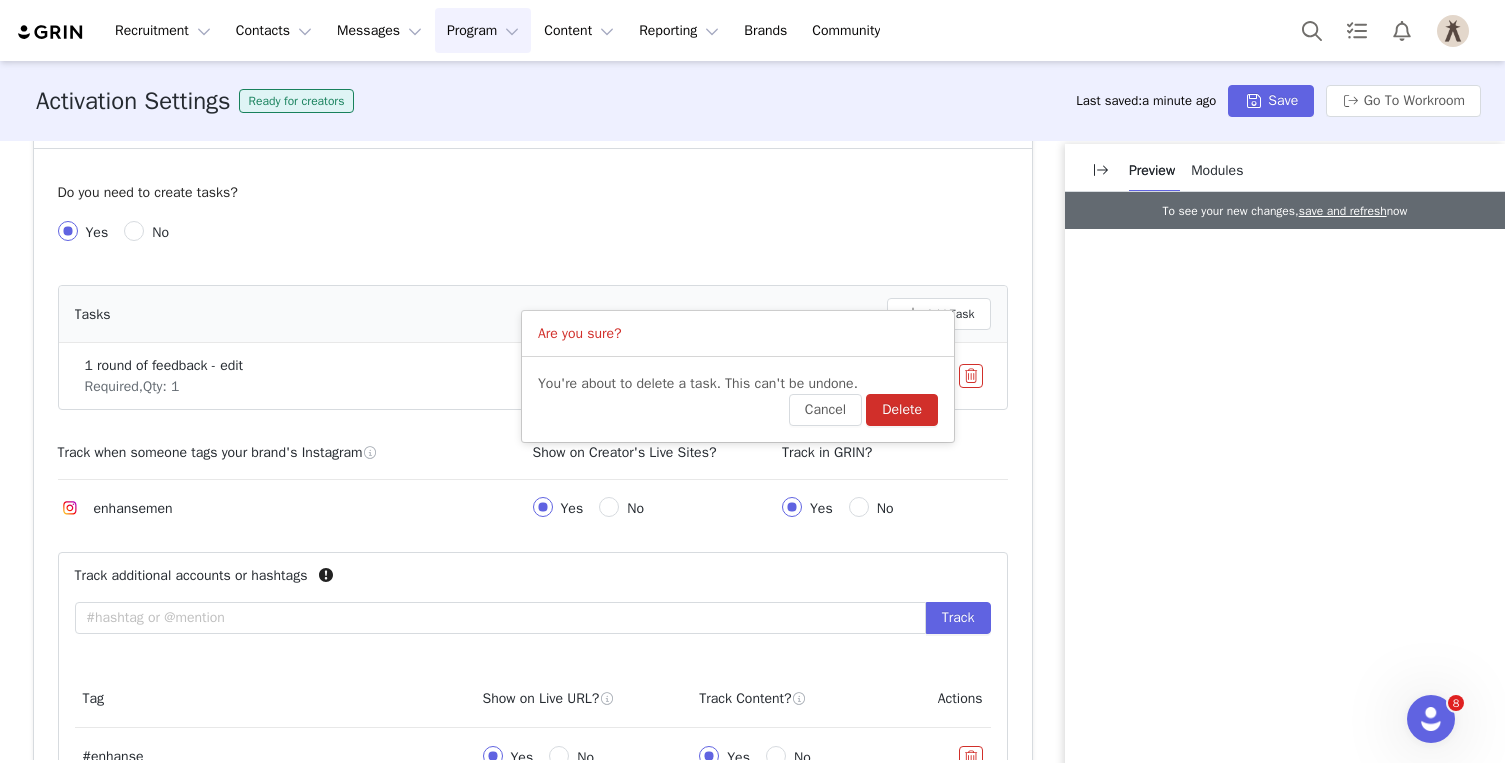 click on "Delete" at bounding box center (902, 410) 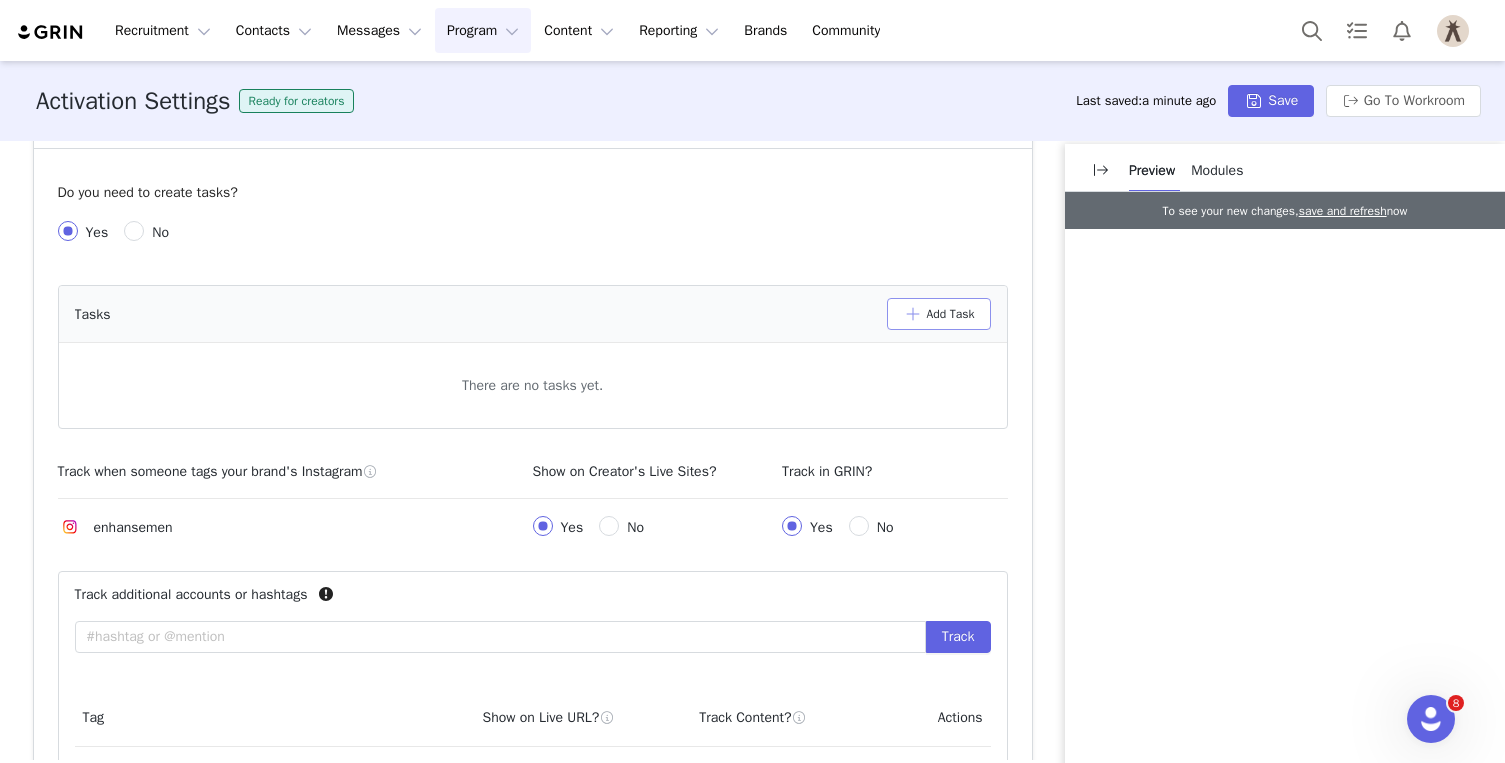 click on "Add Task" at bounding box center [939, 314] 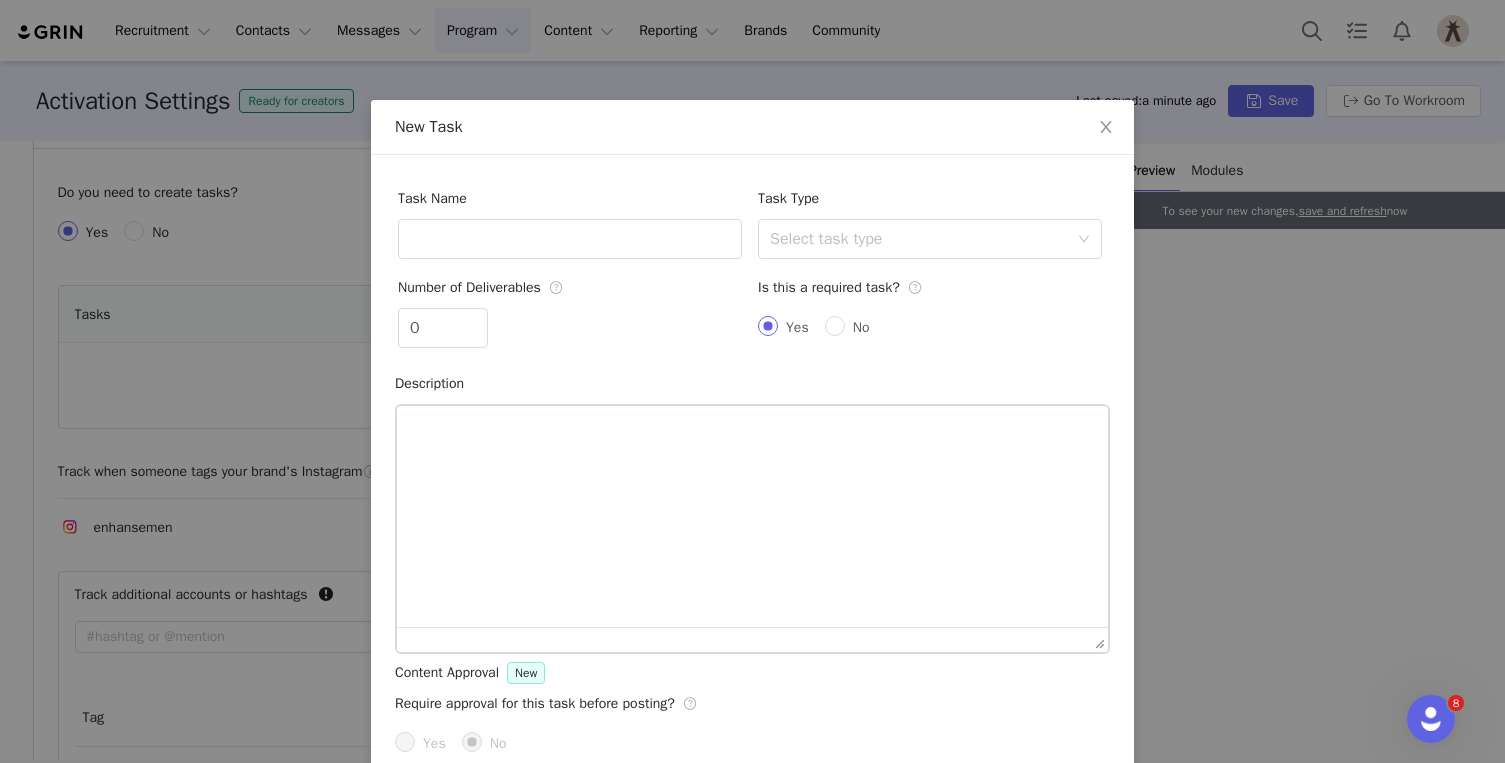 scroll, scrollTop: 0, scrollLeft: 0, axis: both 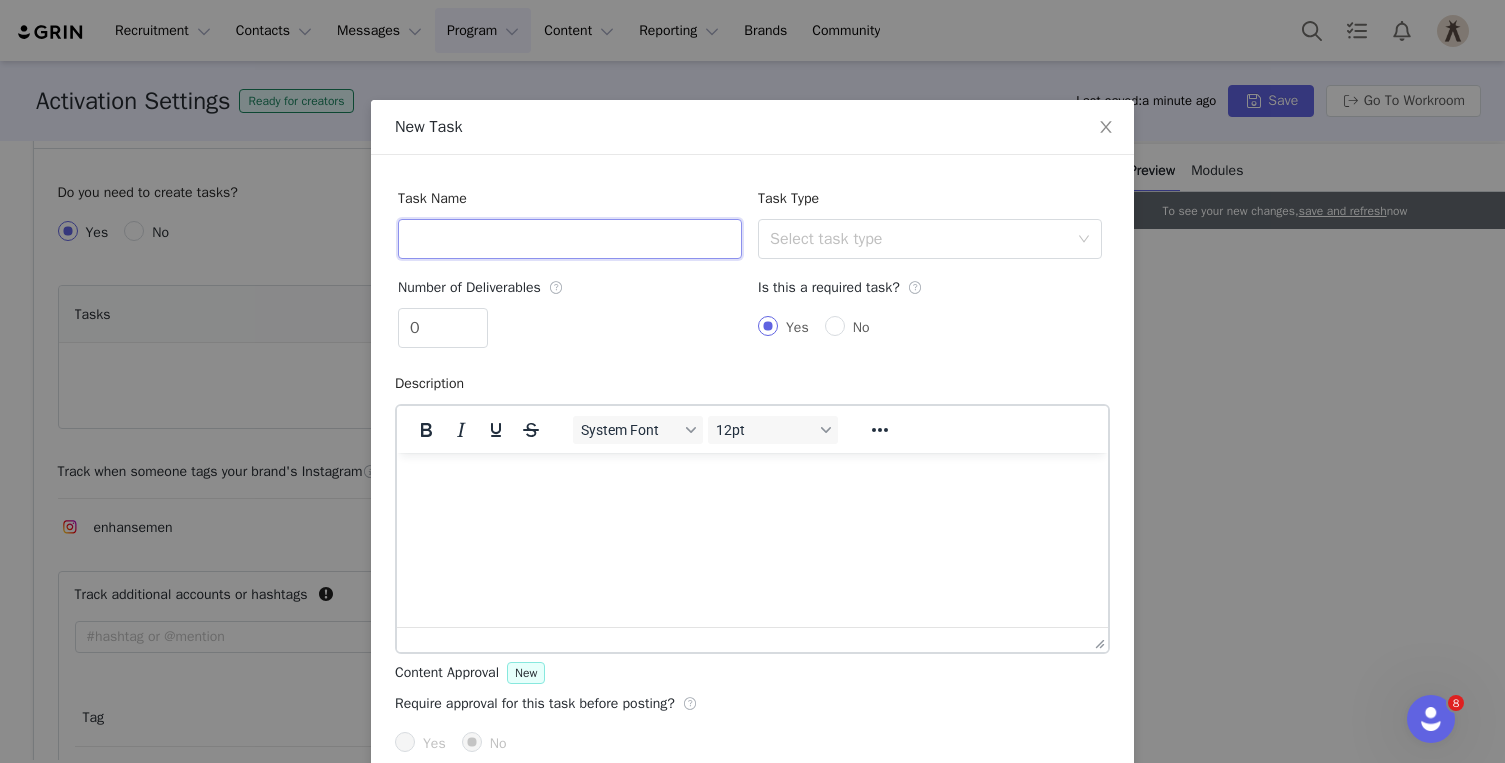 click at bounding box center [570, 239] 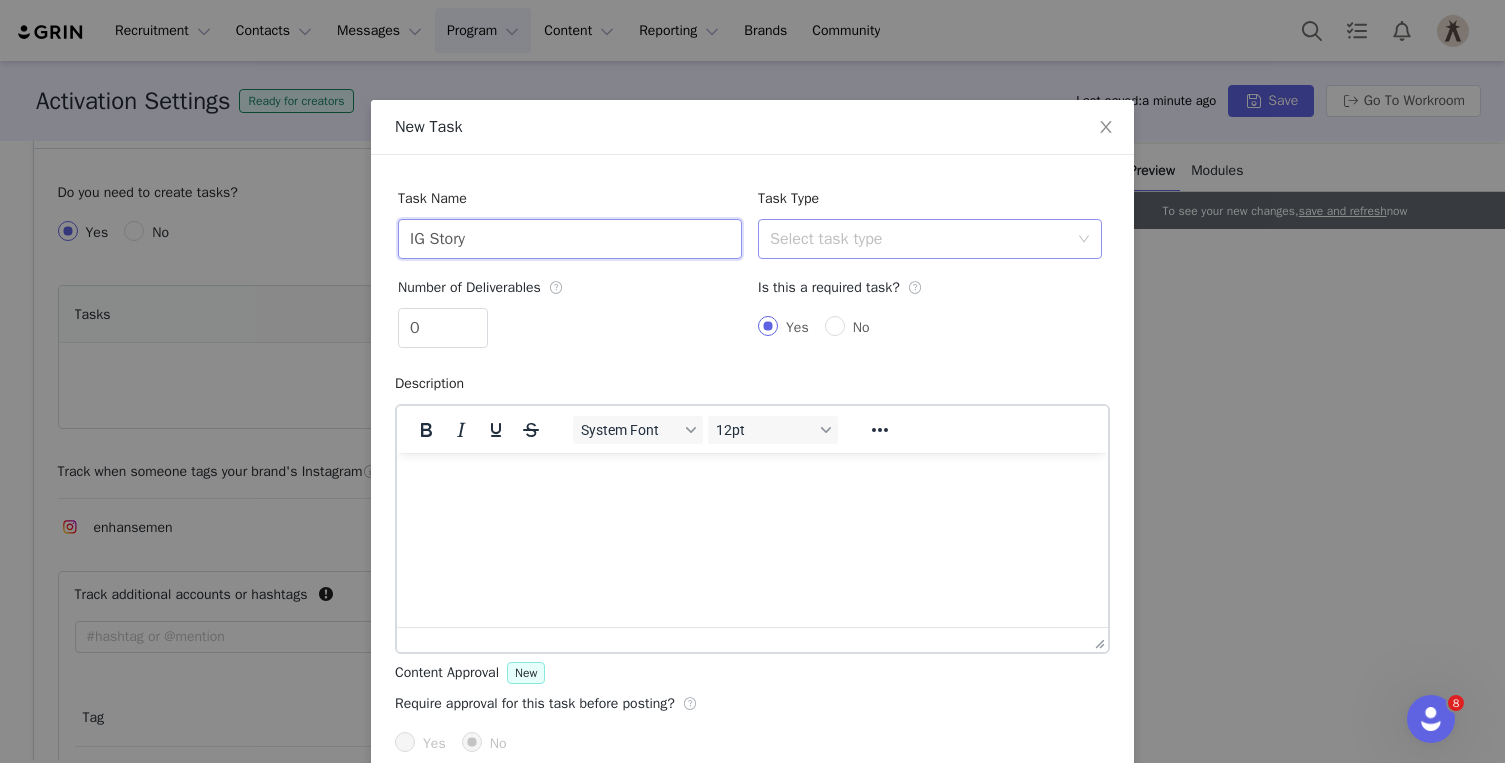 click on "Select task type" at bounding box center (919, 239) 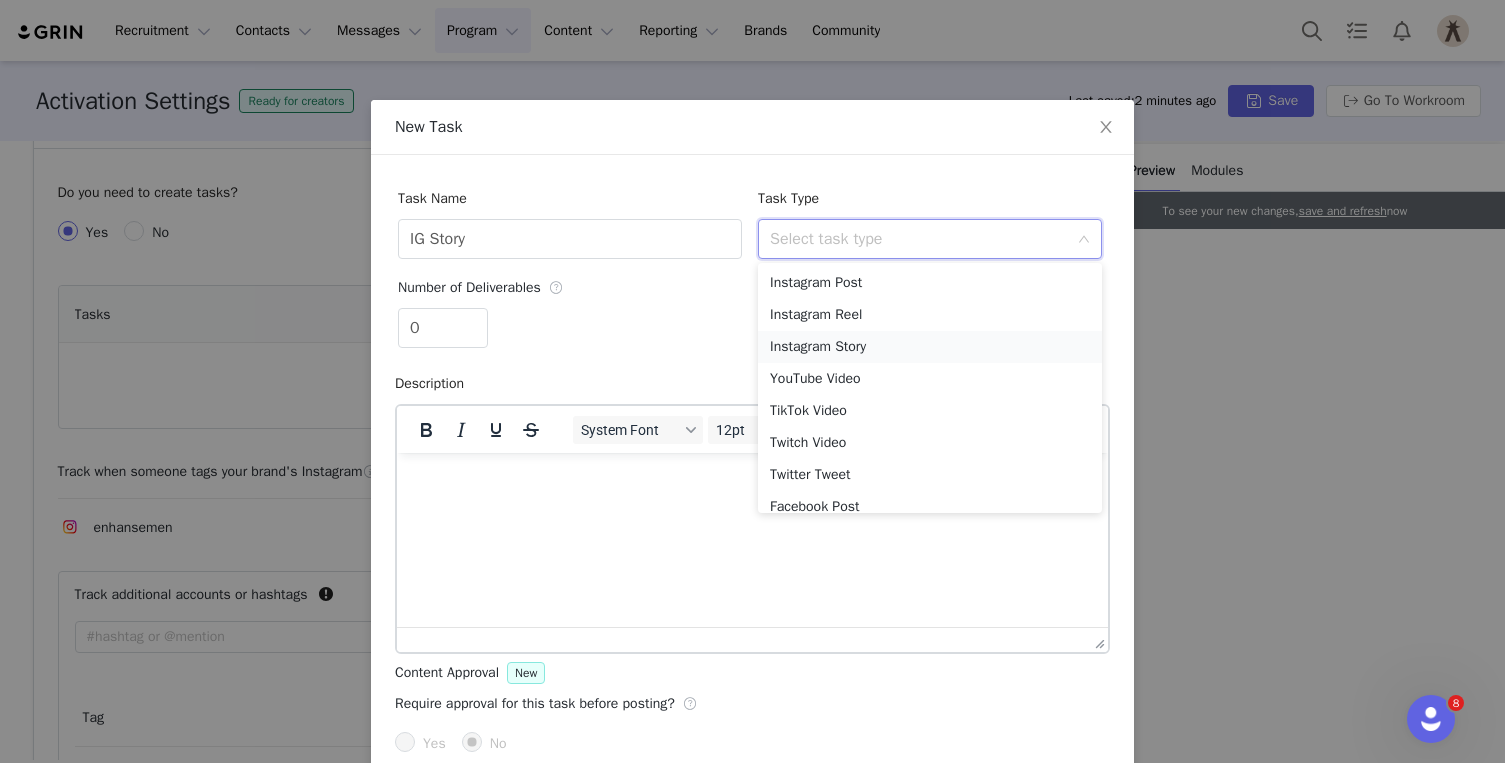 click on "Instagram Story" at bounding box center (930, 347) 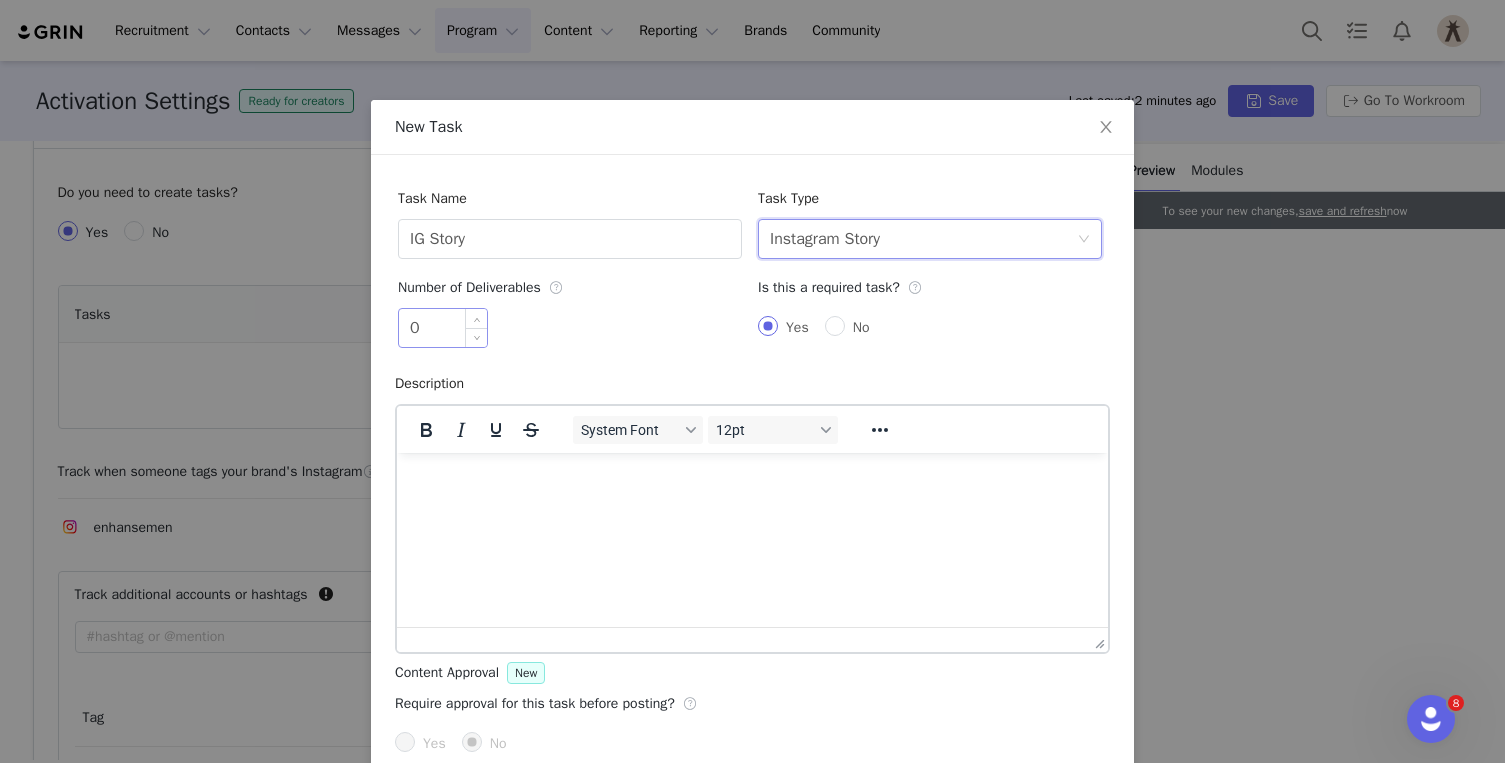 click on "0" at bounding box center (443, 328) 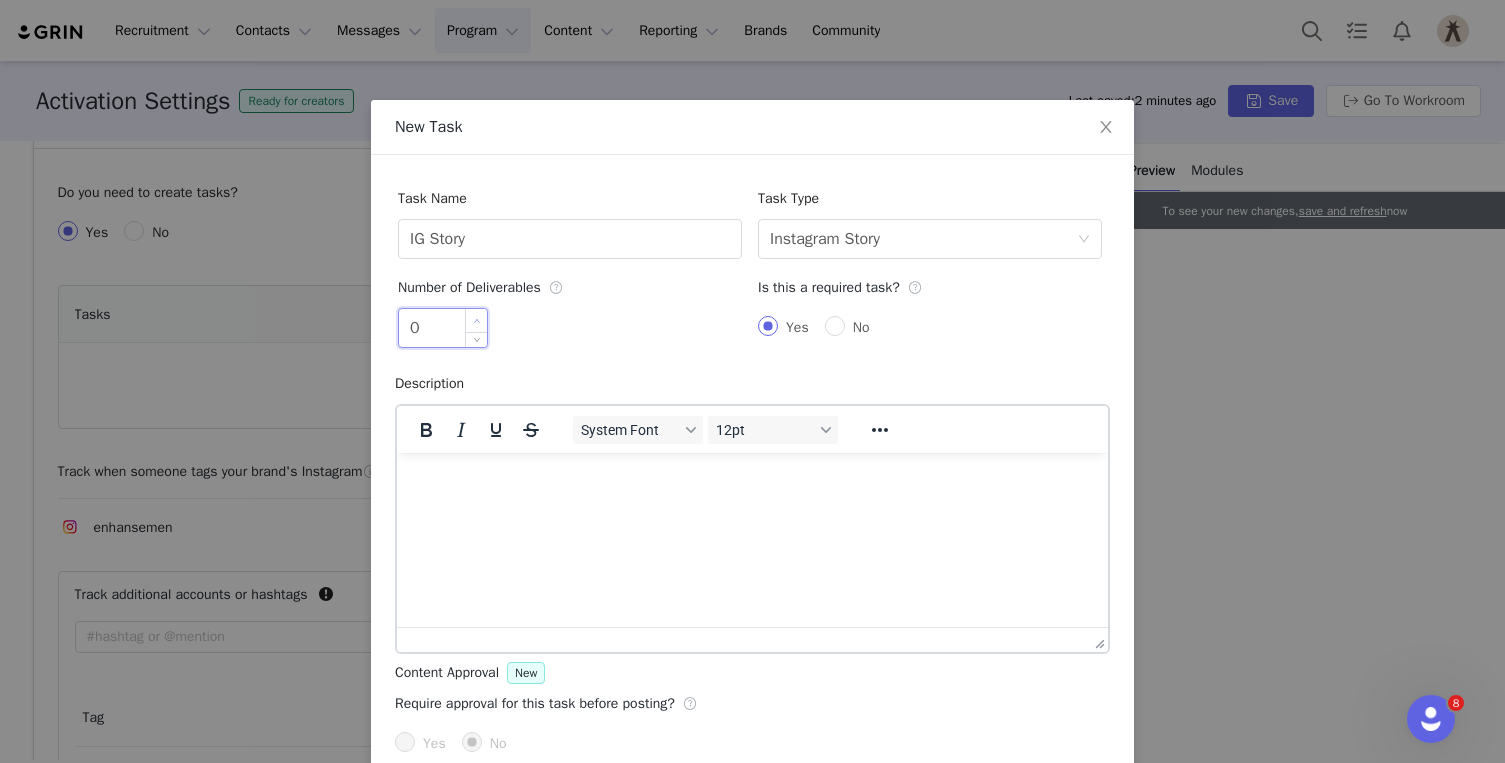 type on "1" 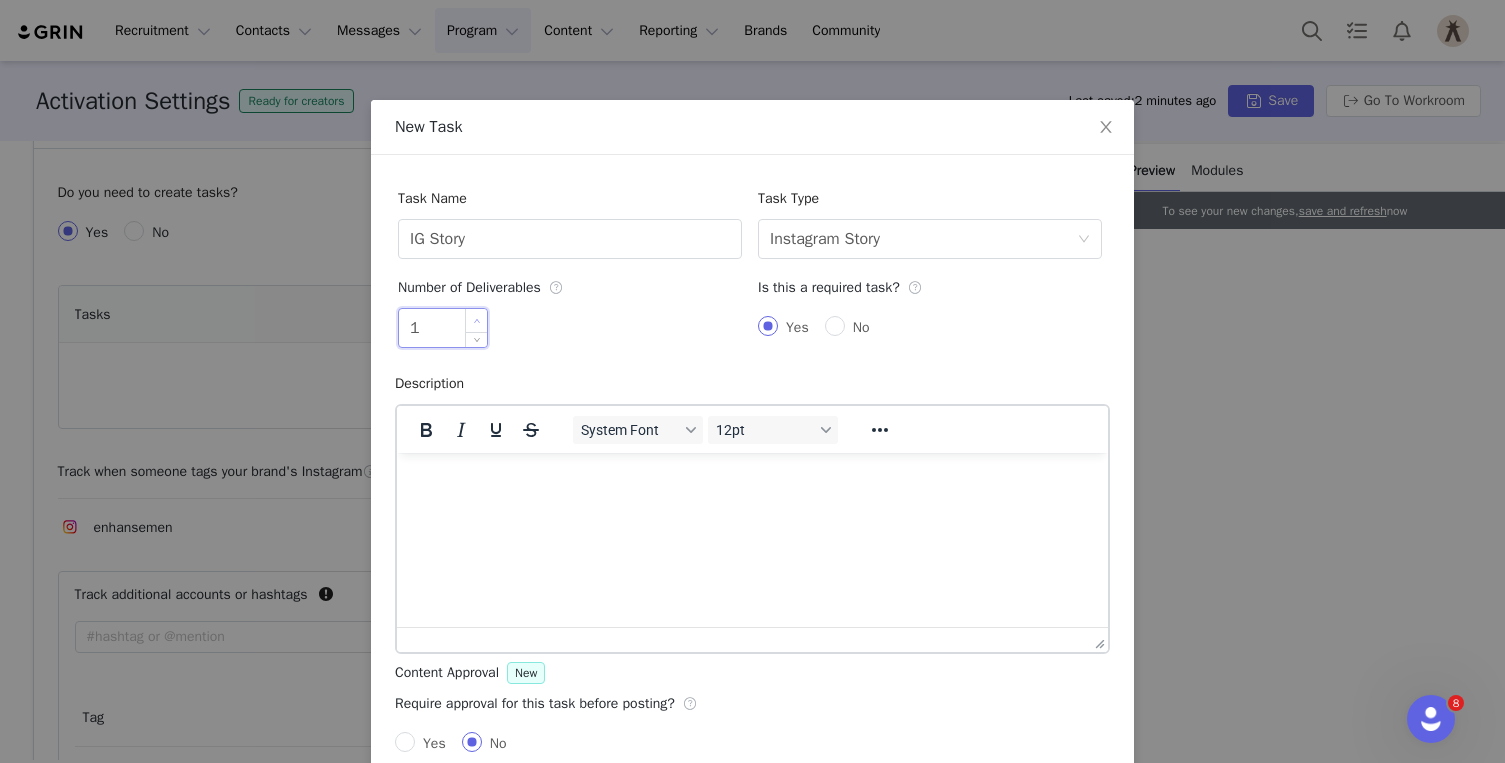 click 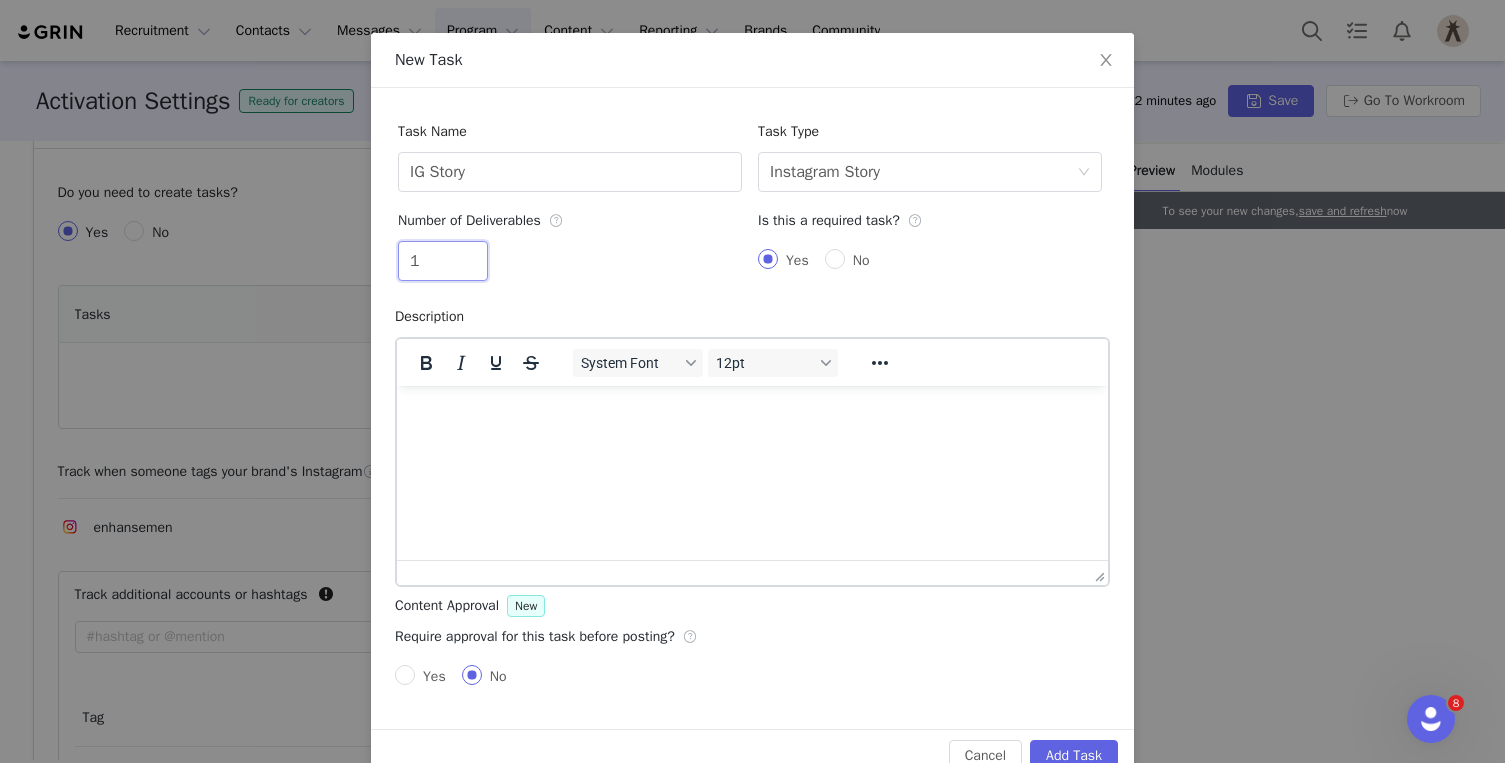 scroll, scrollTop: 111, scrollLeft: 0, axis: vertical 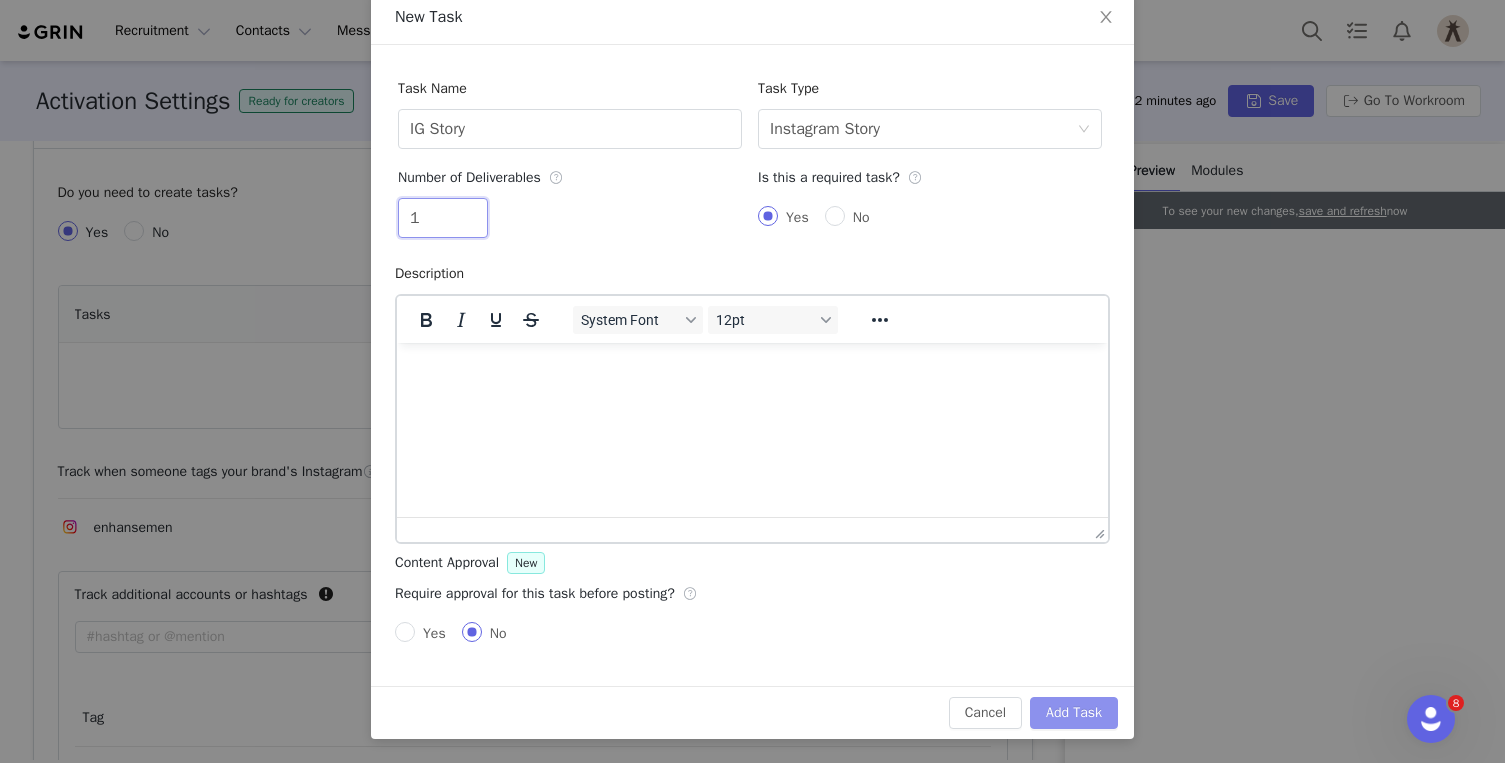 click on "Add Task" at bounding box center [1074, 713] 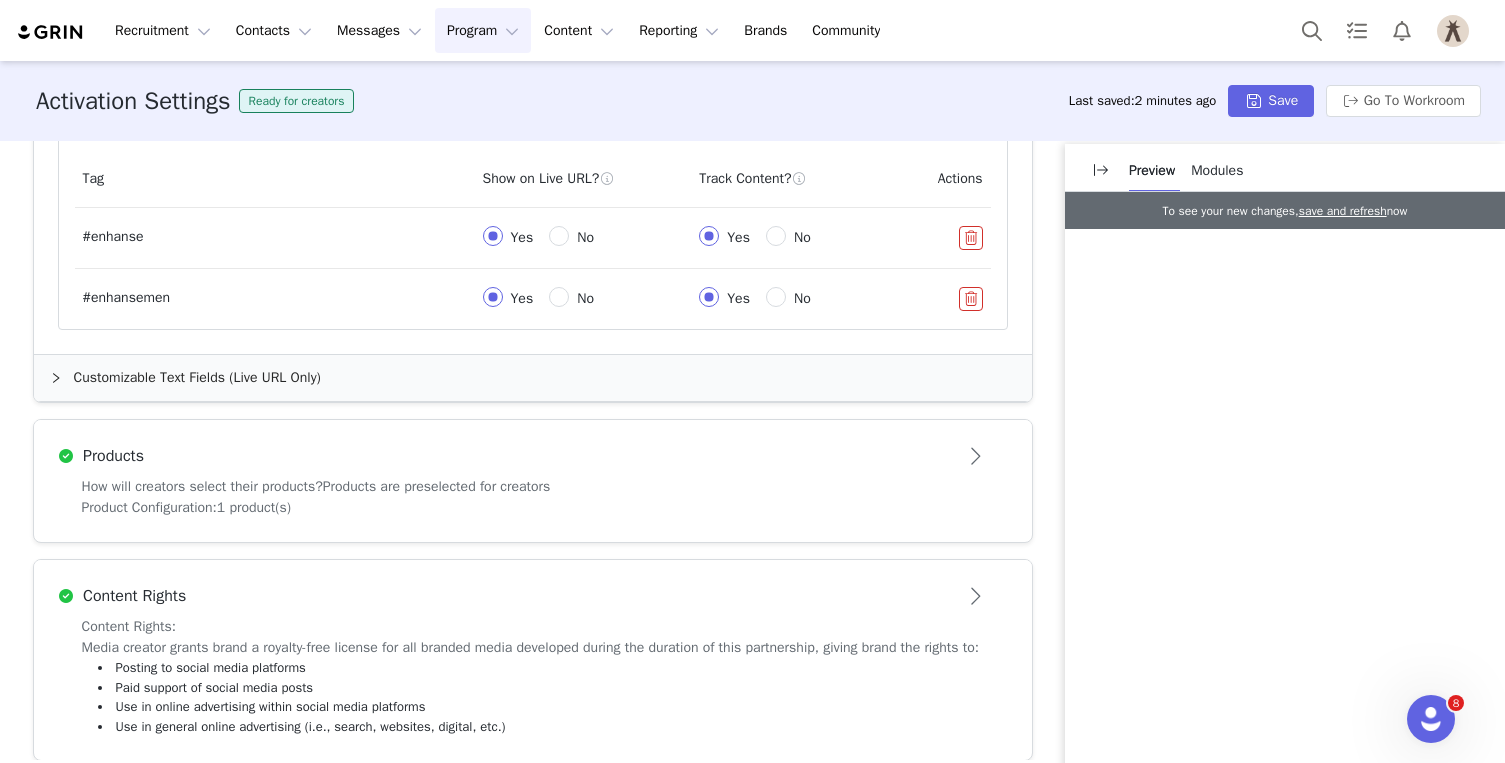 scroll, scrollTop: 1256, scrollLeft: 0, axis: vertical 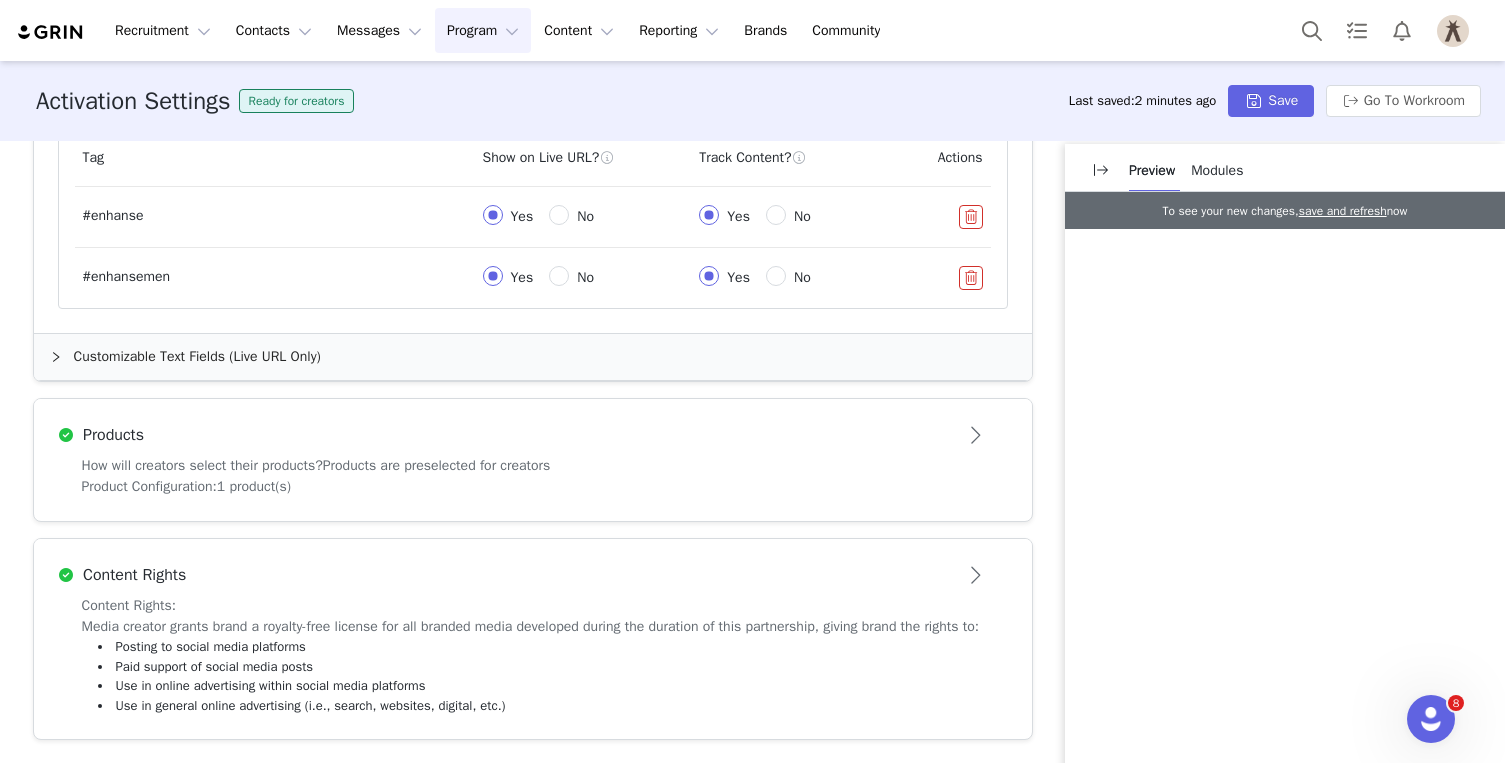 click on "Products" at bounding box center [533, 435] 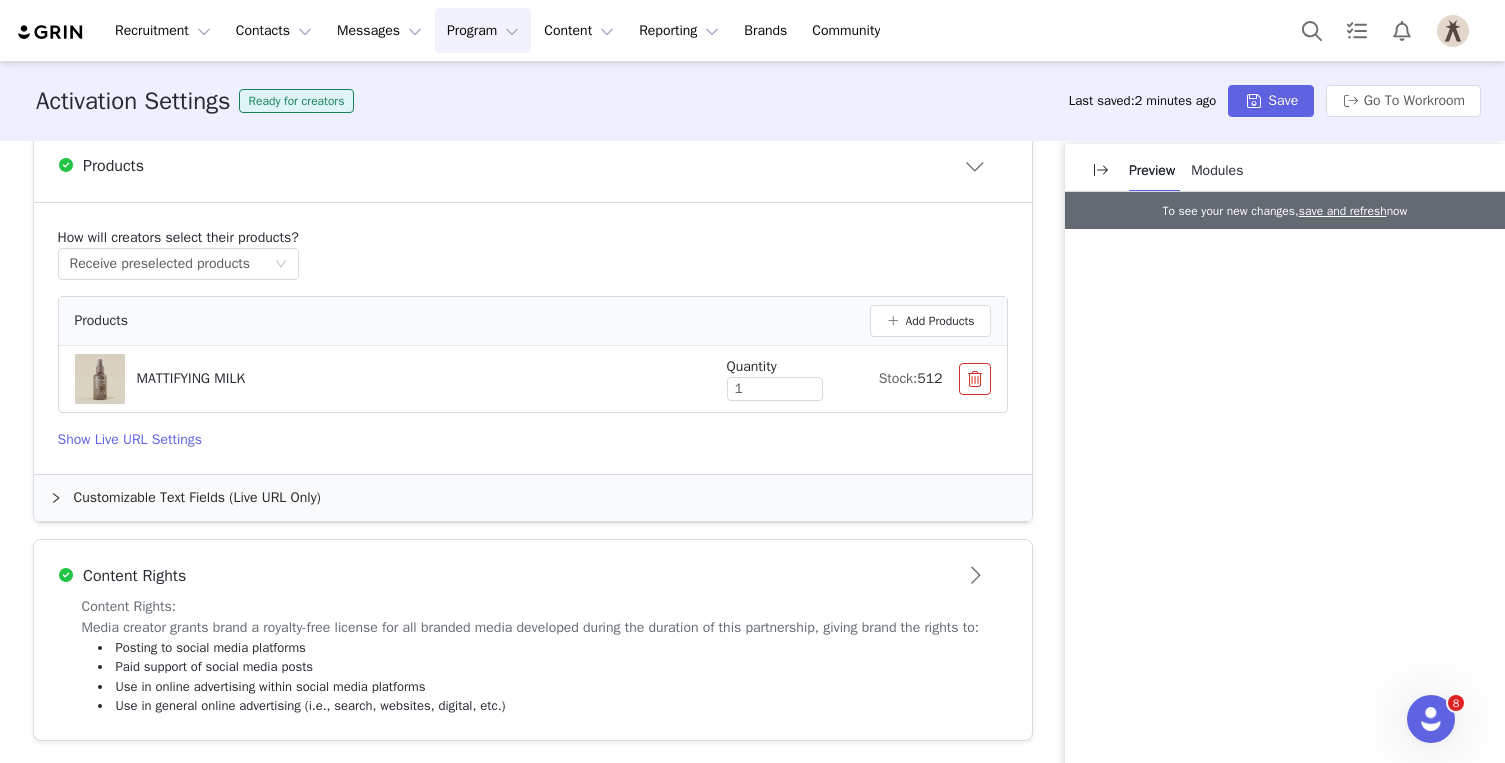 scroll, scrollTop: 846, scrollLeft: 0, axis: vertical 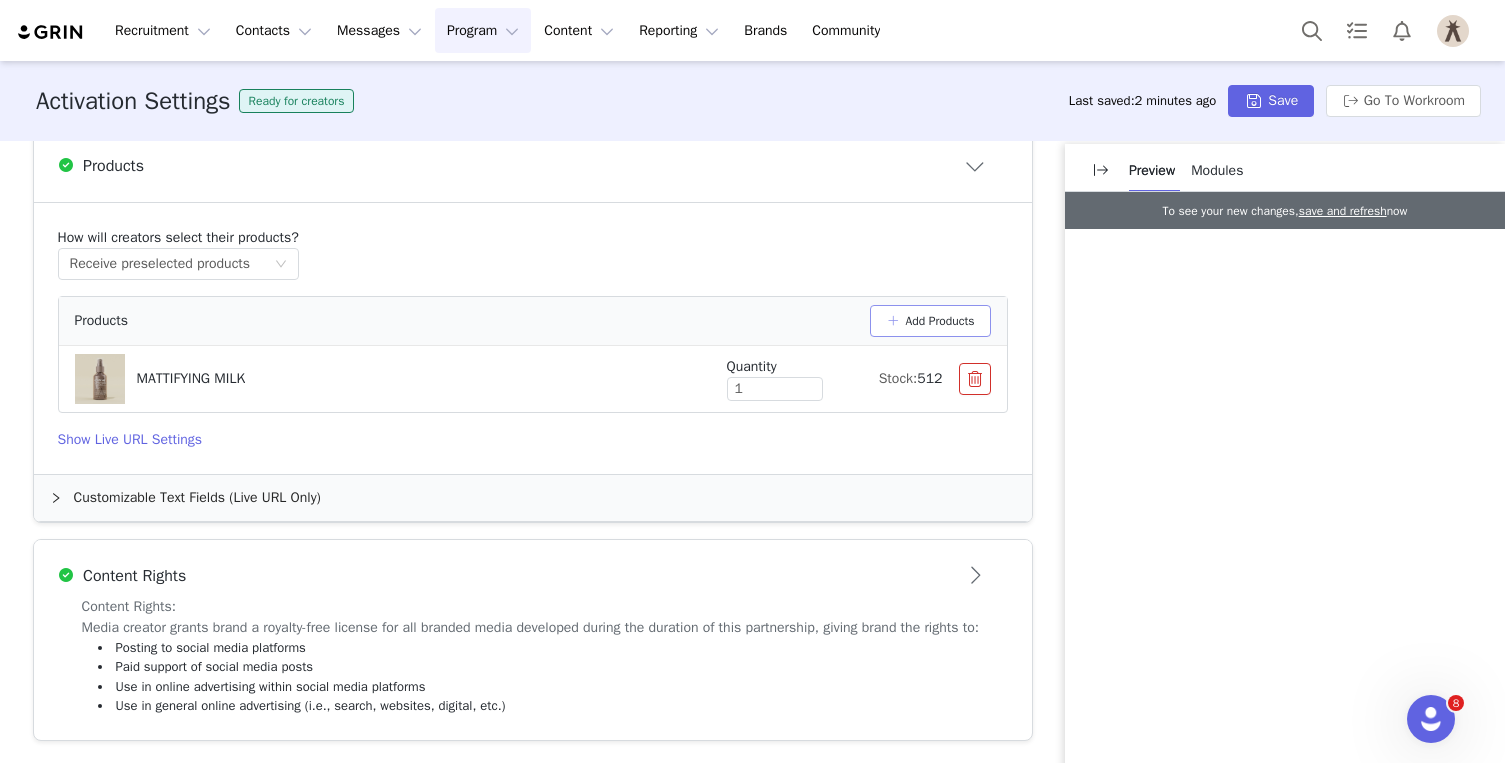 click on "Add Products" at bounding box center (930, 321) 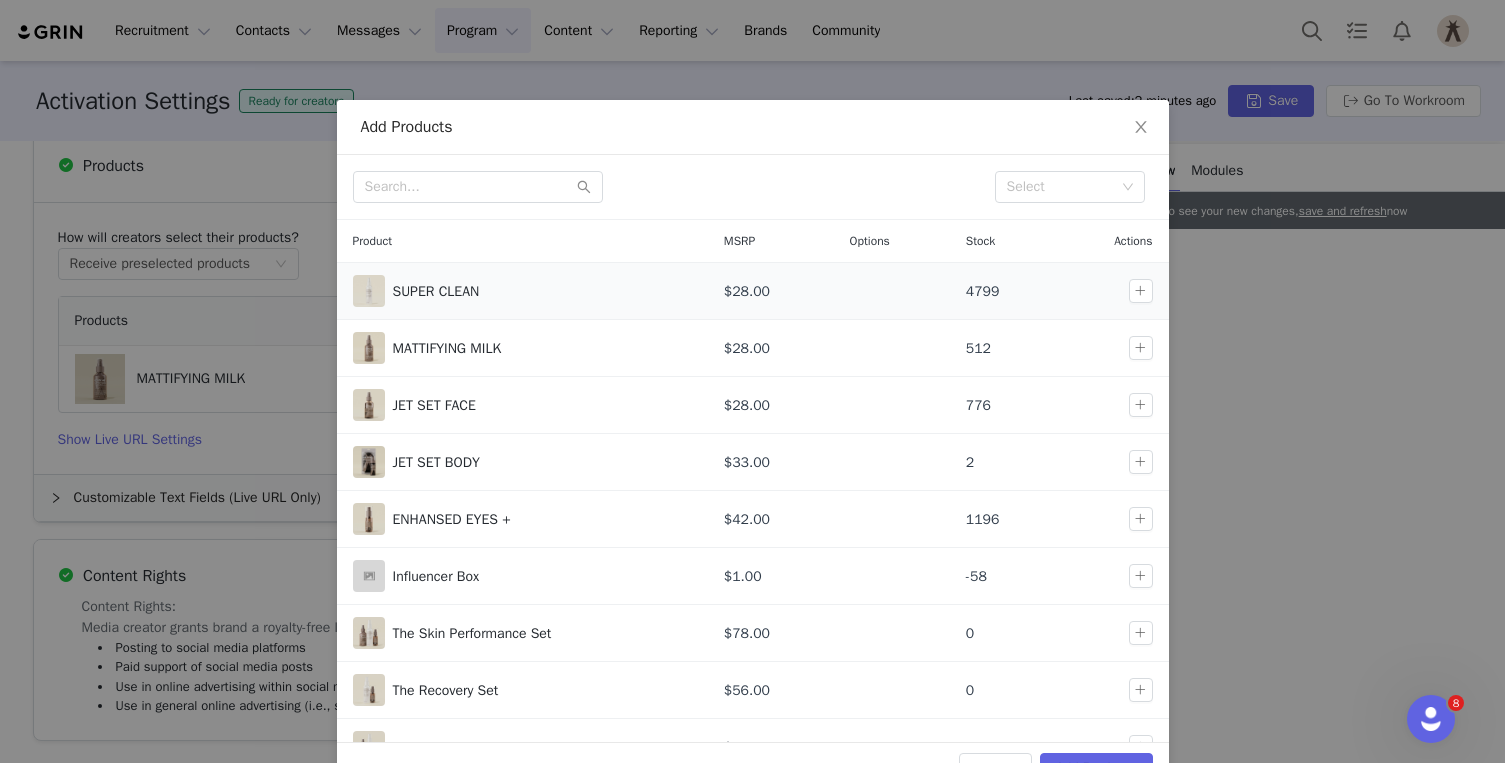 click on "SUPER CLEAN" at bounding box center (542, 291) 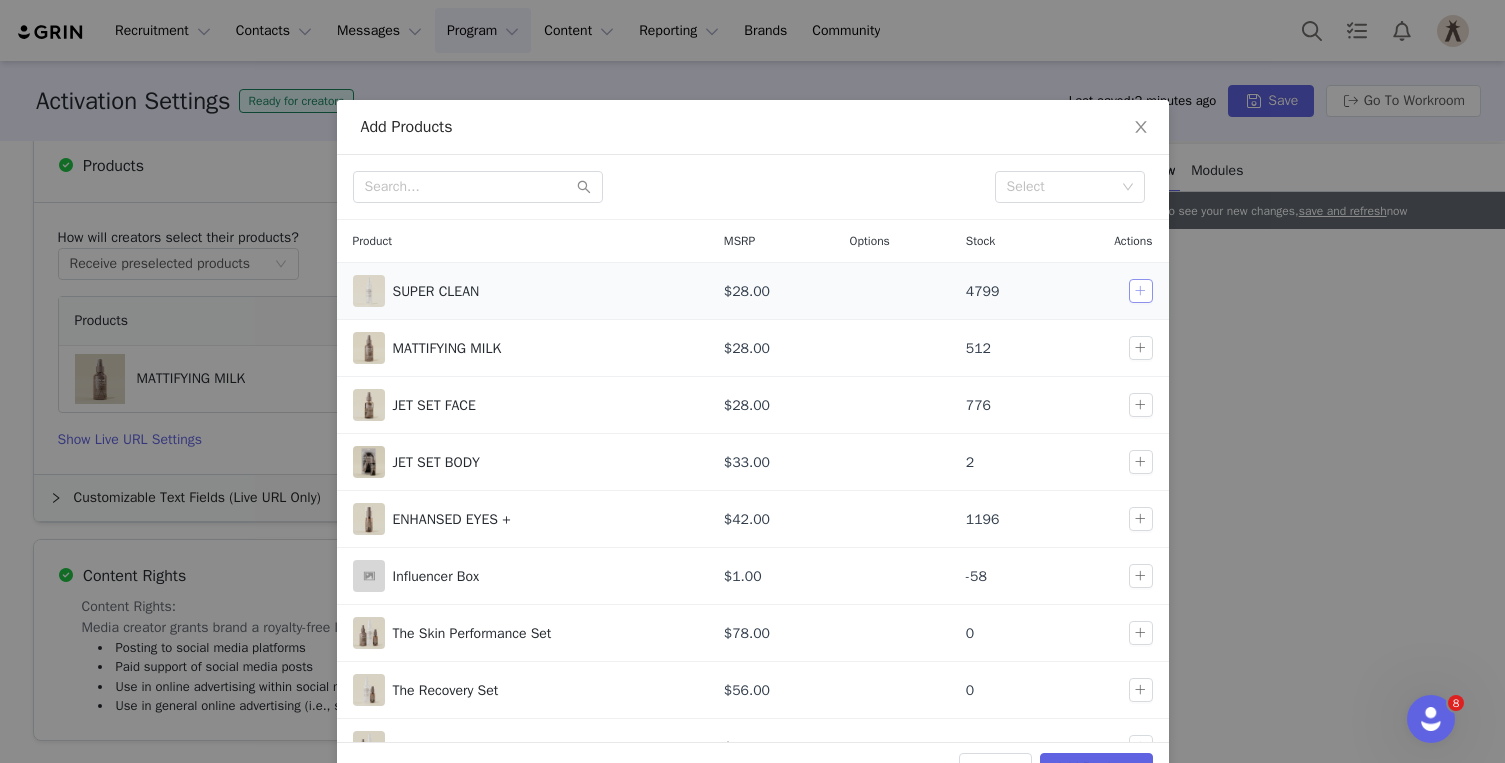 click at bounding box center (1141, 291) 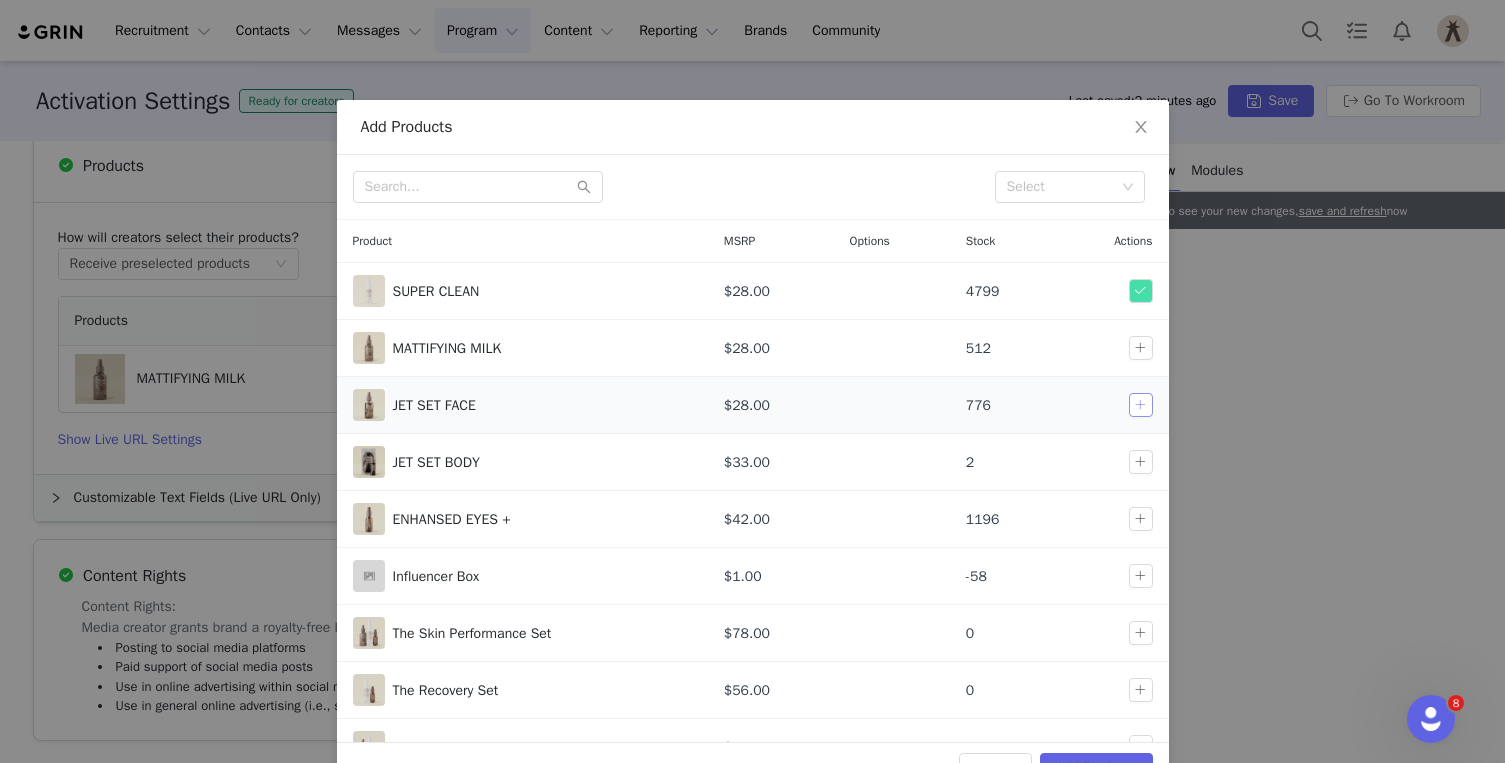 click at bounding box center [1141, 405] 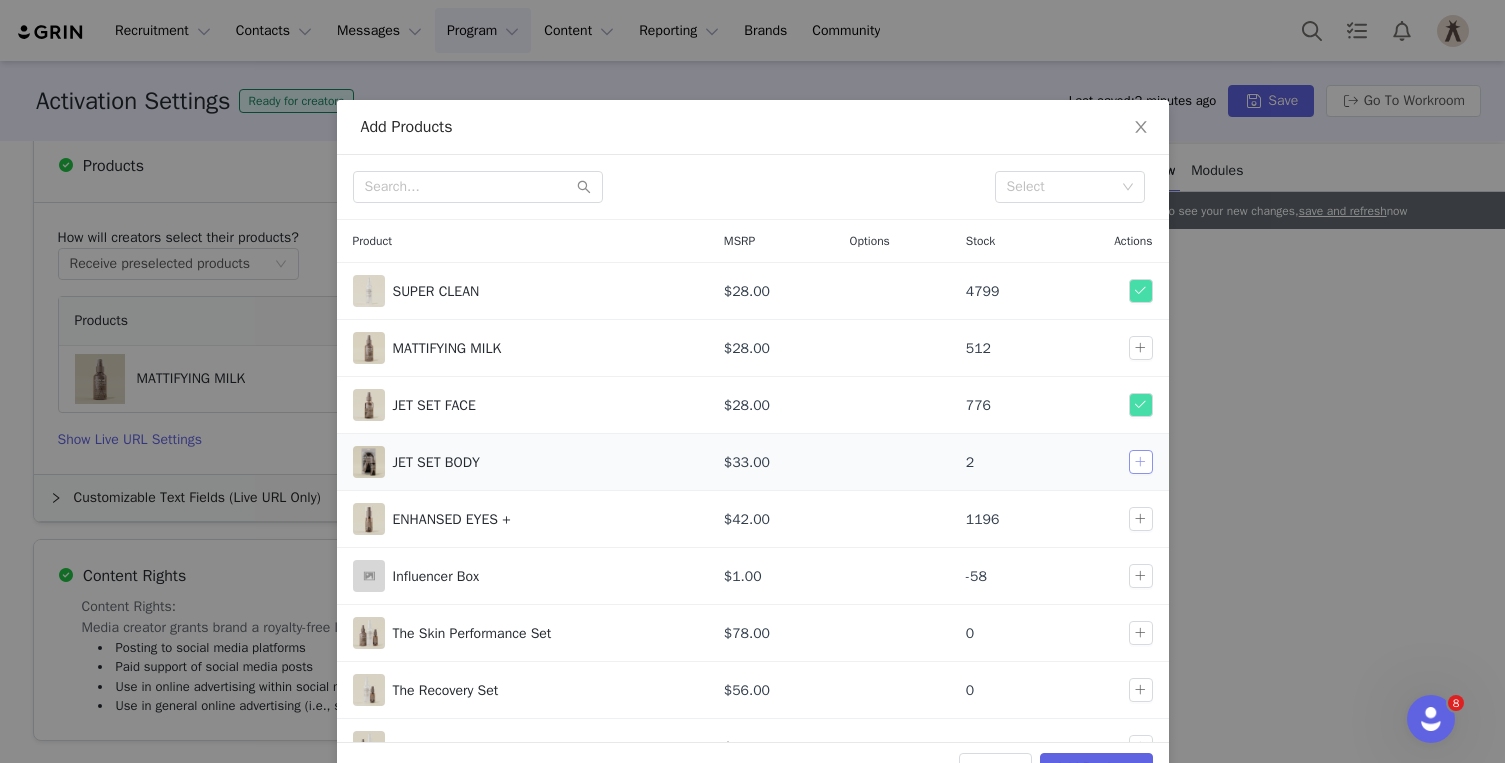 click at bounding box center [1141, 462] 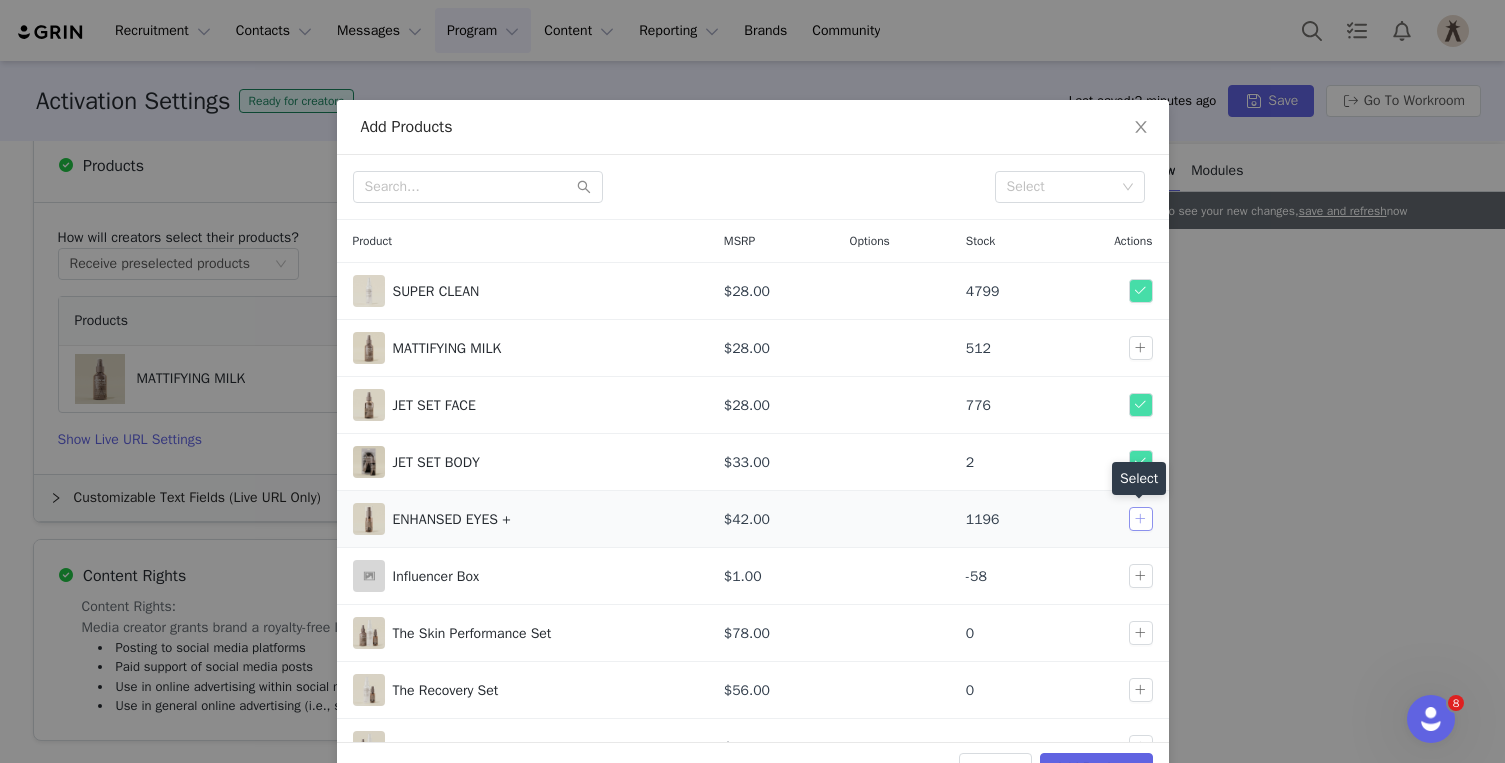 click at bounding box center (1141, 519) 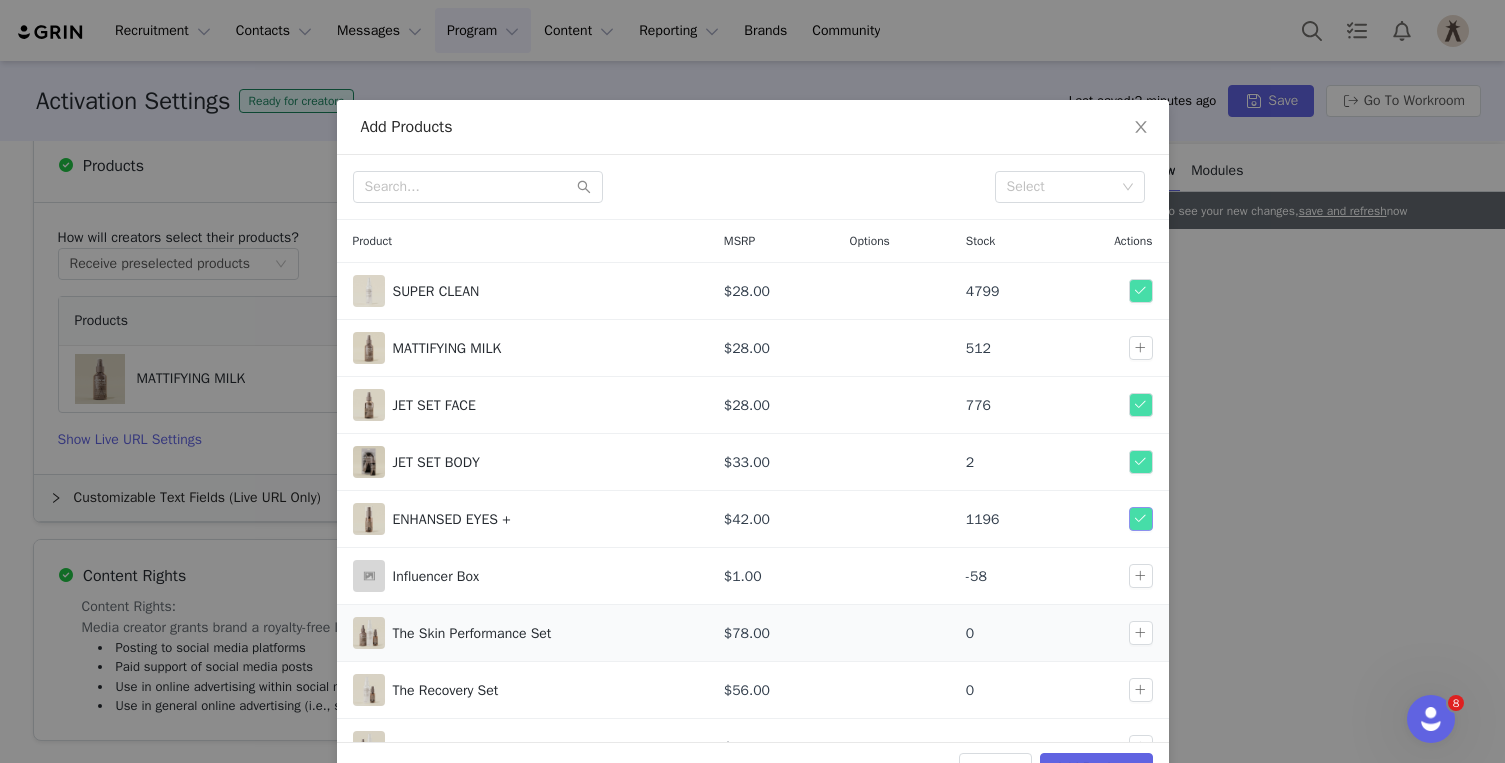scroll, scrollTop: 91, scrollLeft: 0, axis: vertical 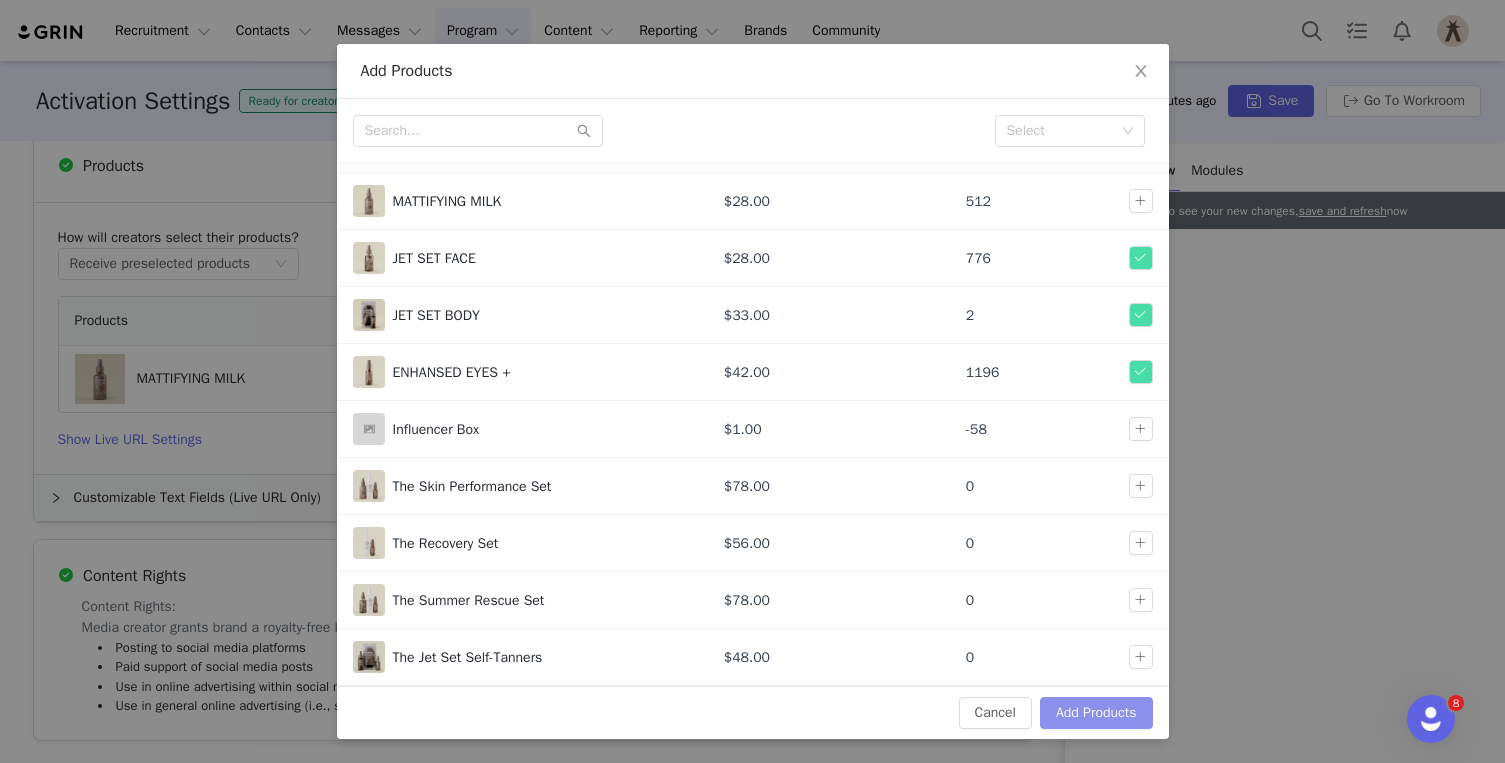 click on "Add Products" at bounding box center (1096, 713) 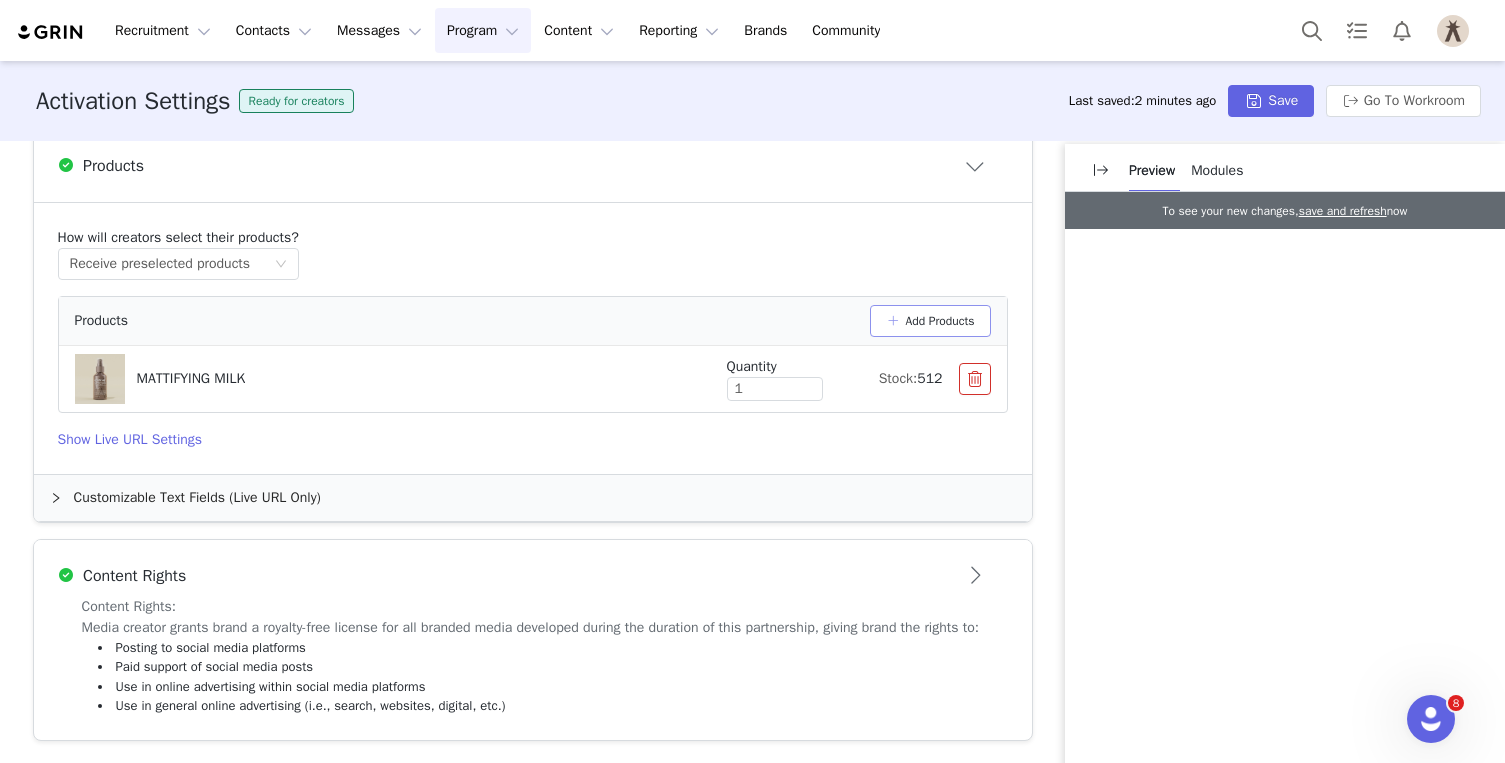 scroll, scrollTop: 0, scrollLeft: 0, axis: both 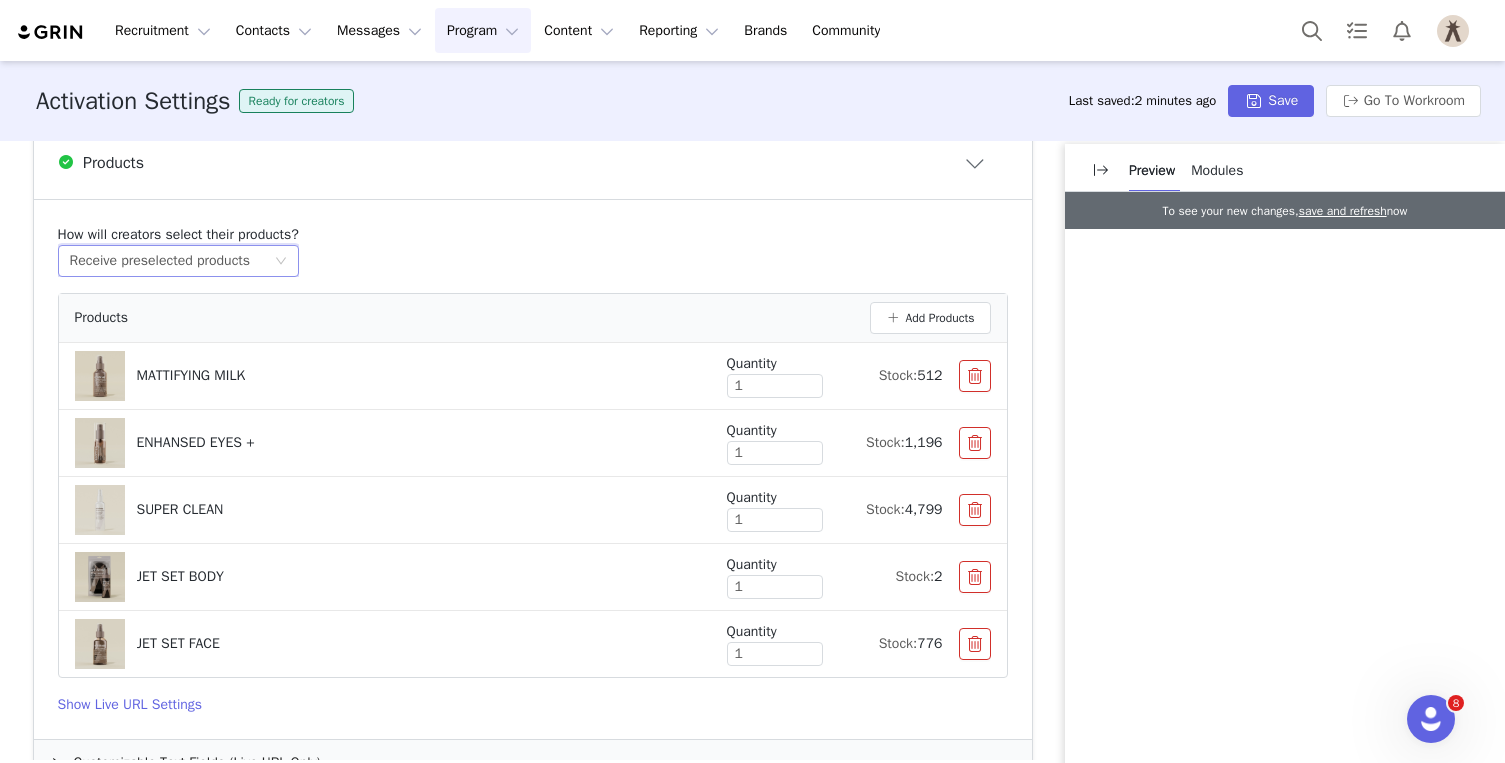 click on "Select method Receive preselected products" at bounding box center (178, 261) 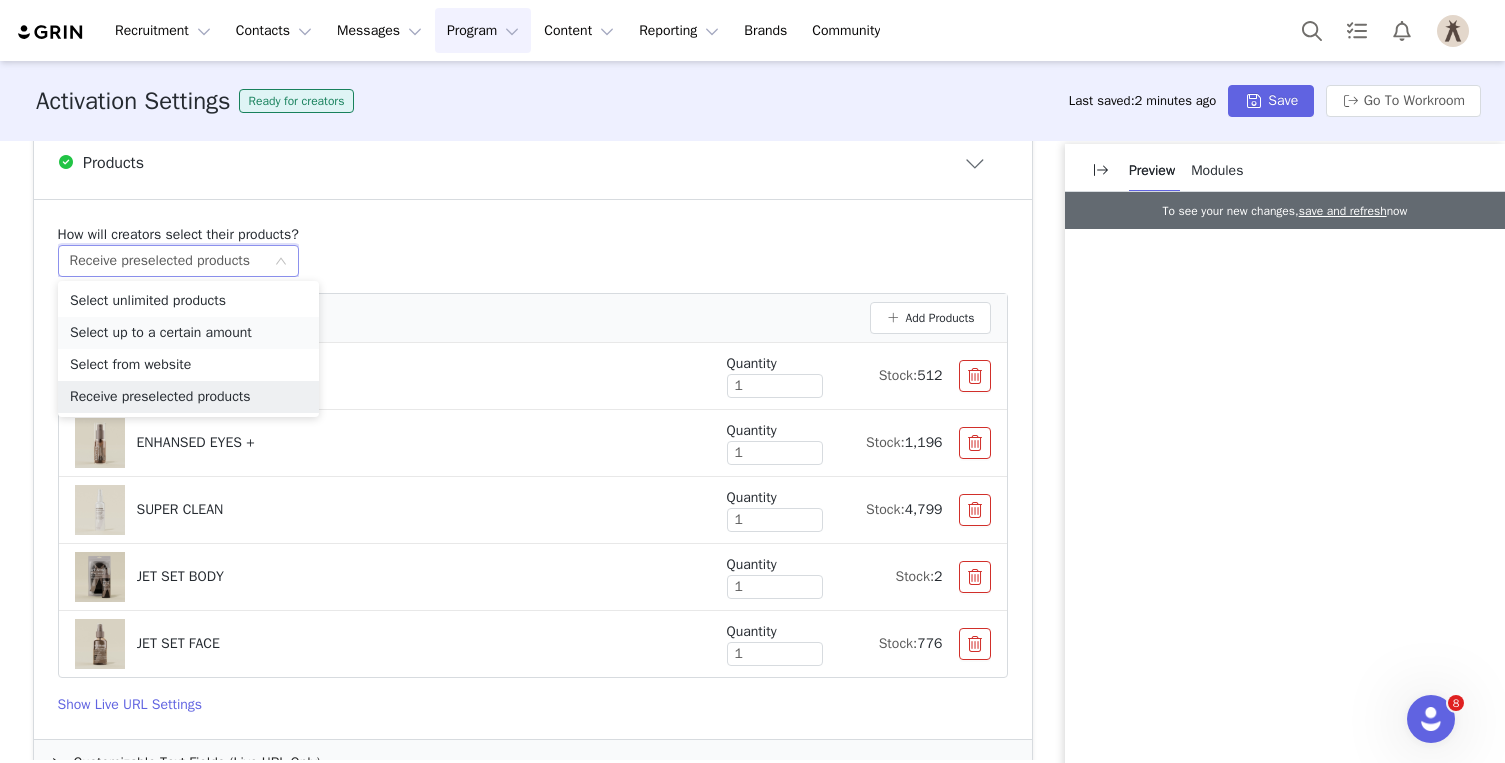 click on "Select up to a certain amount" at bounding box center (188, 333) 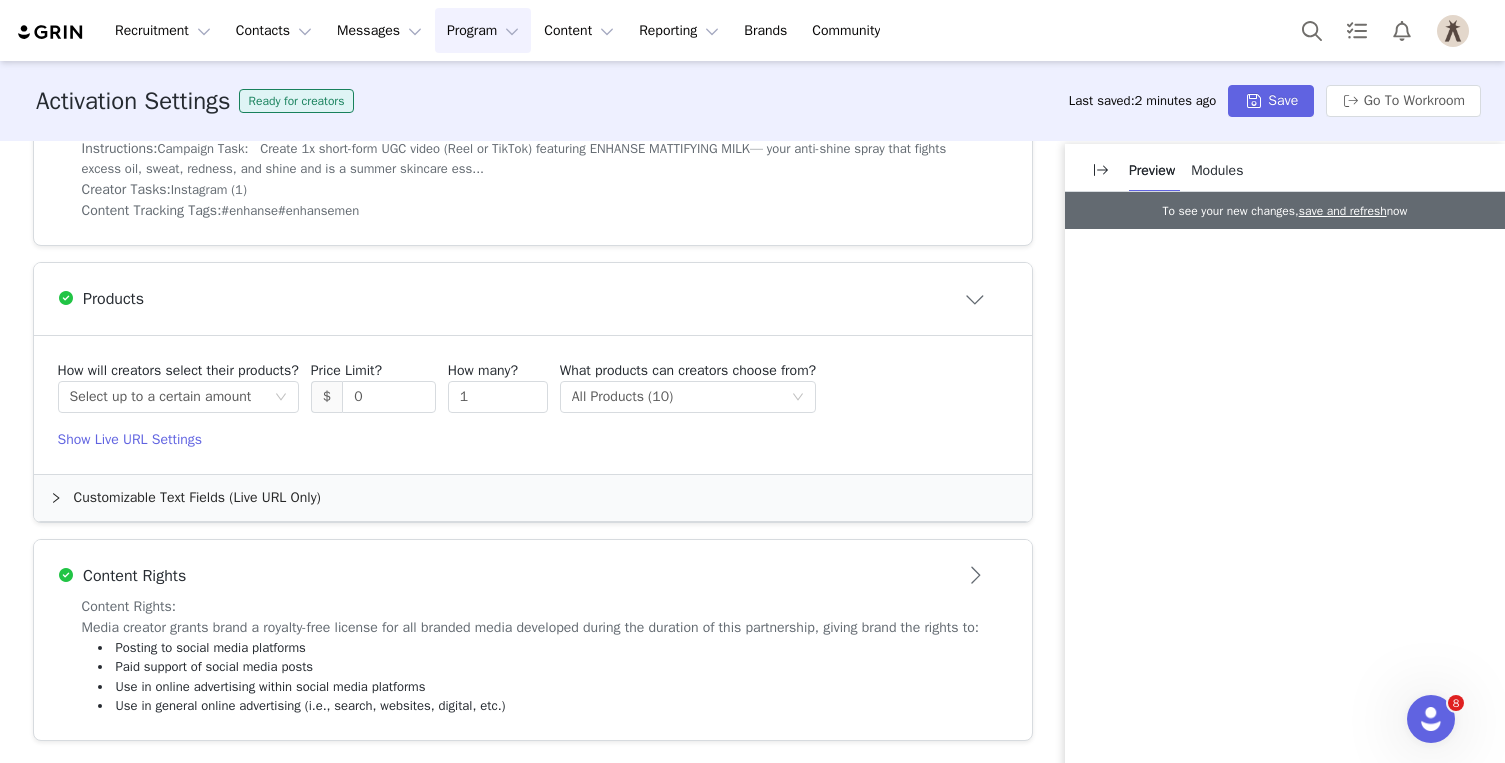 scroll, scrollTop: 704, scrollLeft: 0, axis: vertical 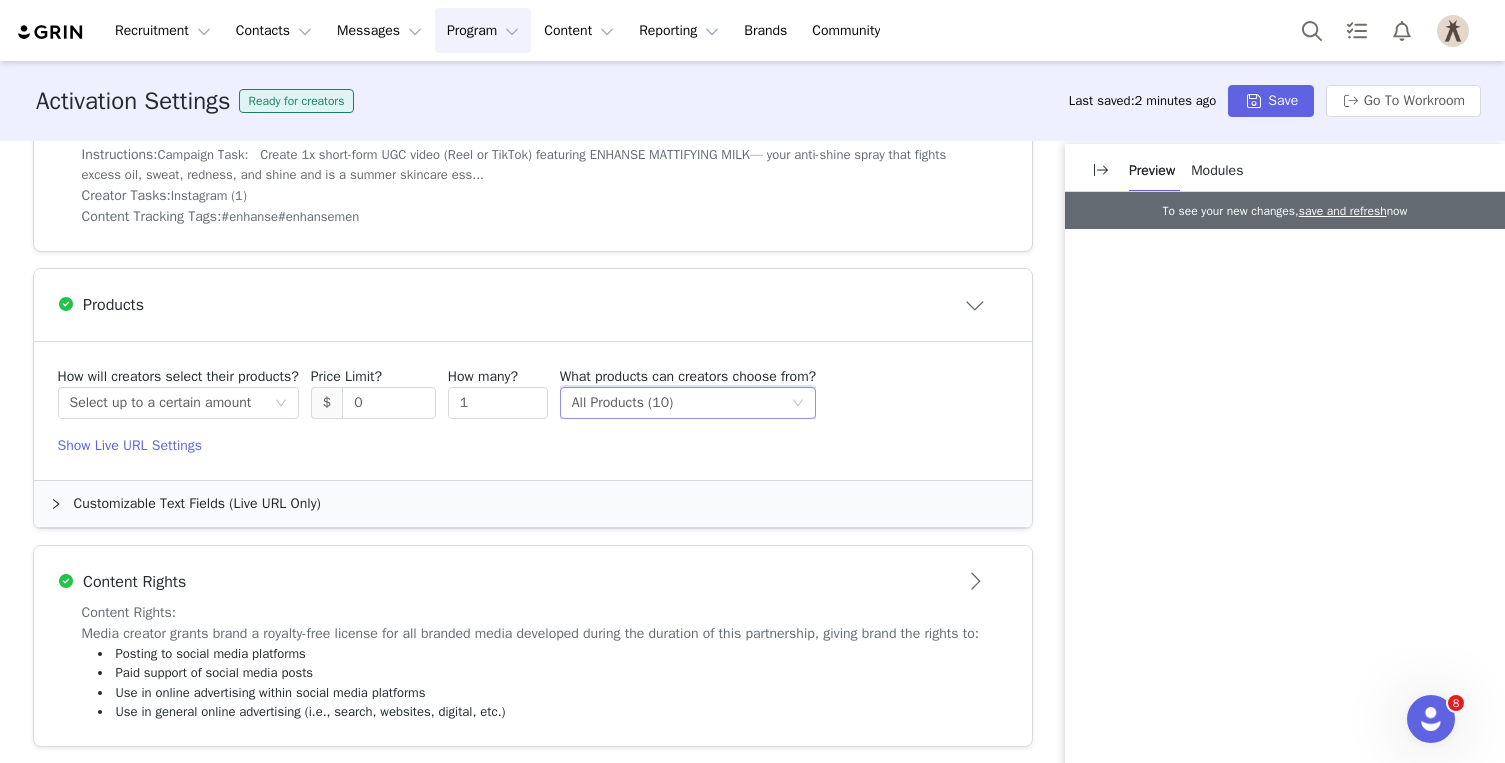 click on "All Products (10)" at bounding box center (623, 403) 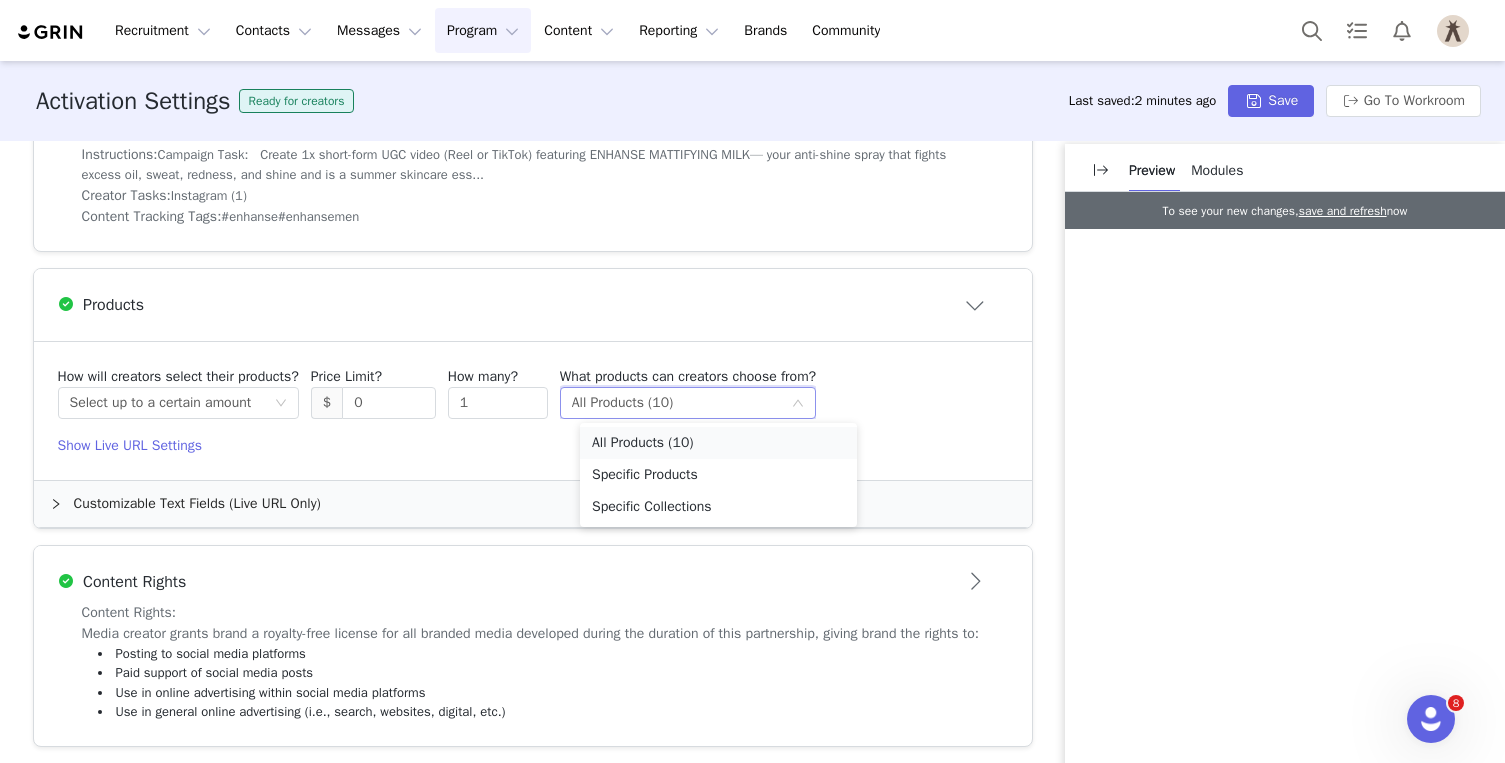 click on "All Products (10)" at bounding box center [718, 443] 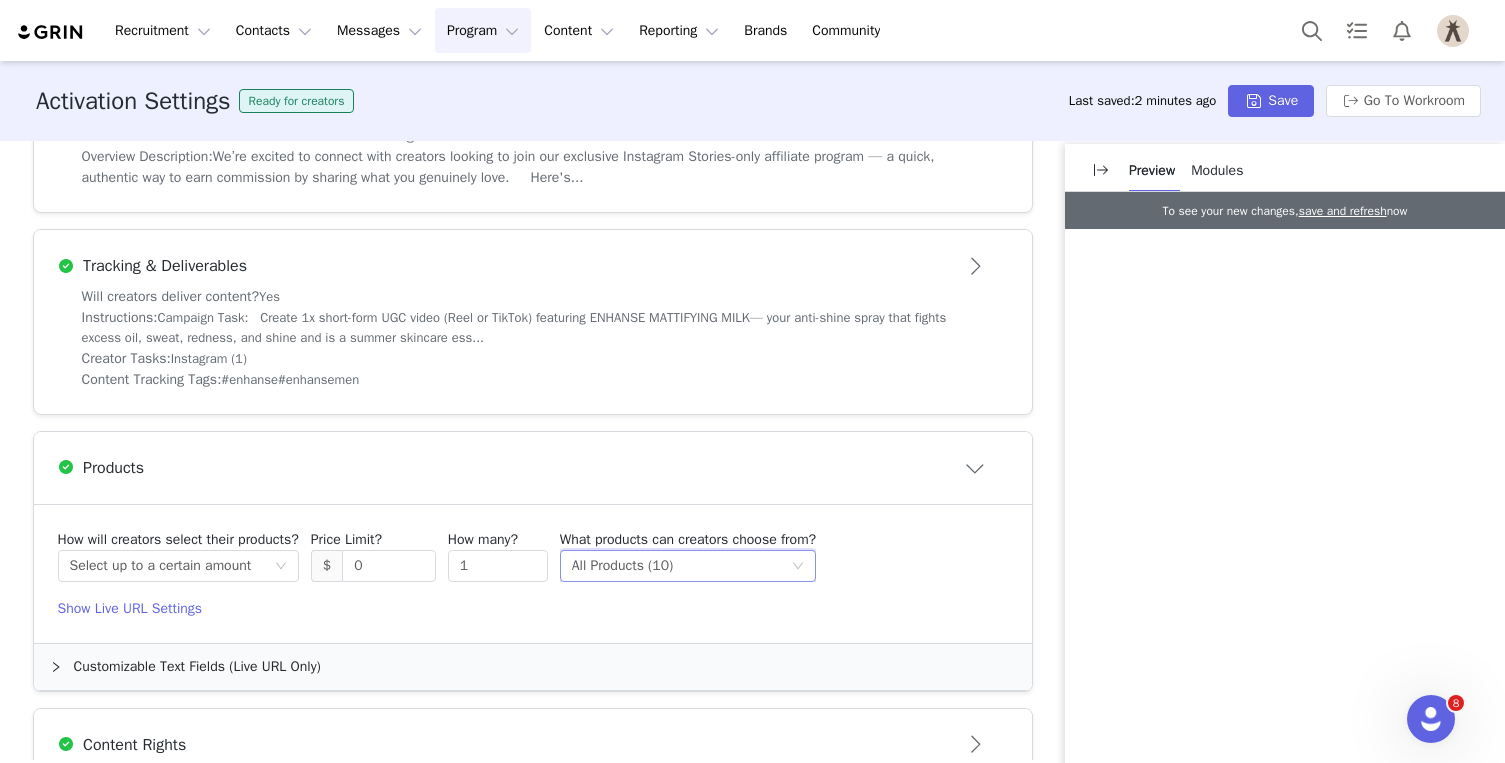 scroll, scrollTop: 521, scrollLeft: 0, axis: vertical 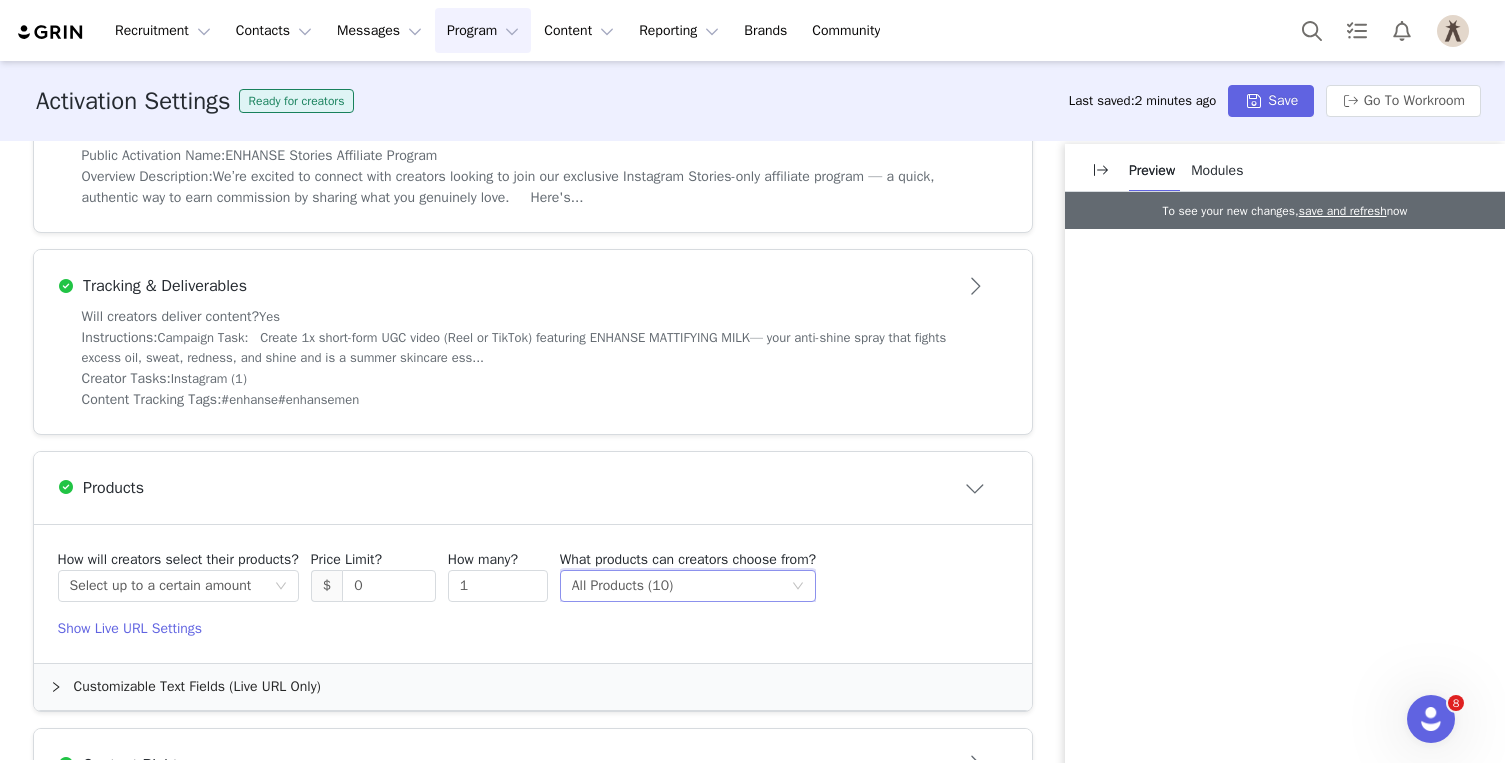 click on "Instructions:  Campaign Task:
Create 1x short-form UGC video (Reel or TikTok) featuring ENHANSE MATTIFYING MILK— your anti-shine spray that fights excess oil, sweat, redness, and shine and is a summer skincare ess..." at bounding box center [533, 347] 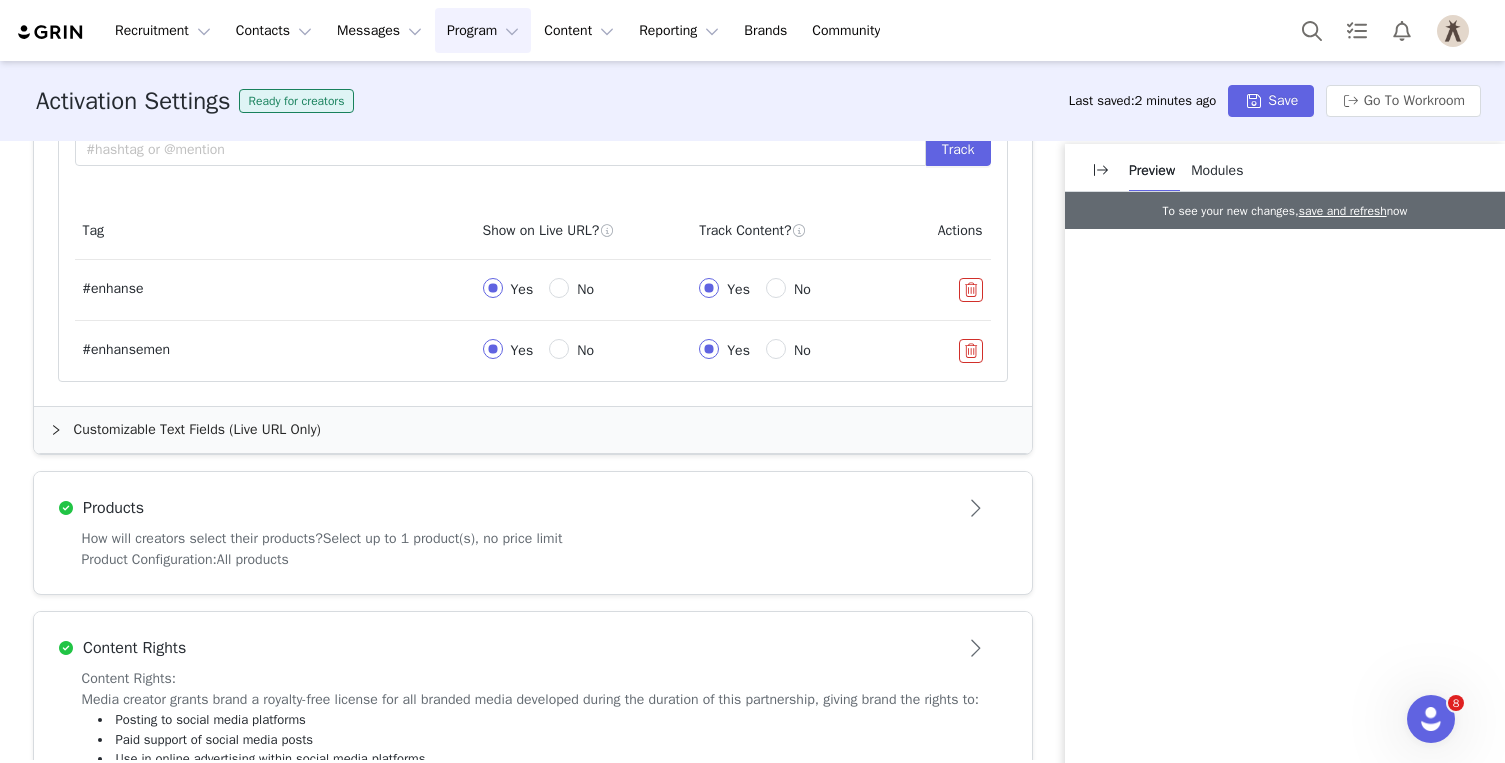 scroll, scrollTop: 1169, scrollLeft: 0, axis: vertical 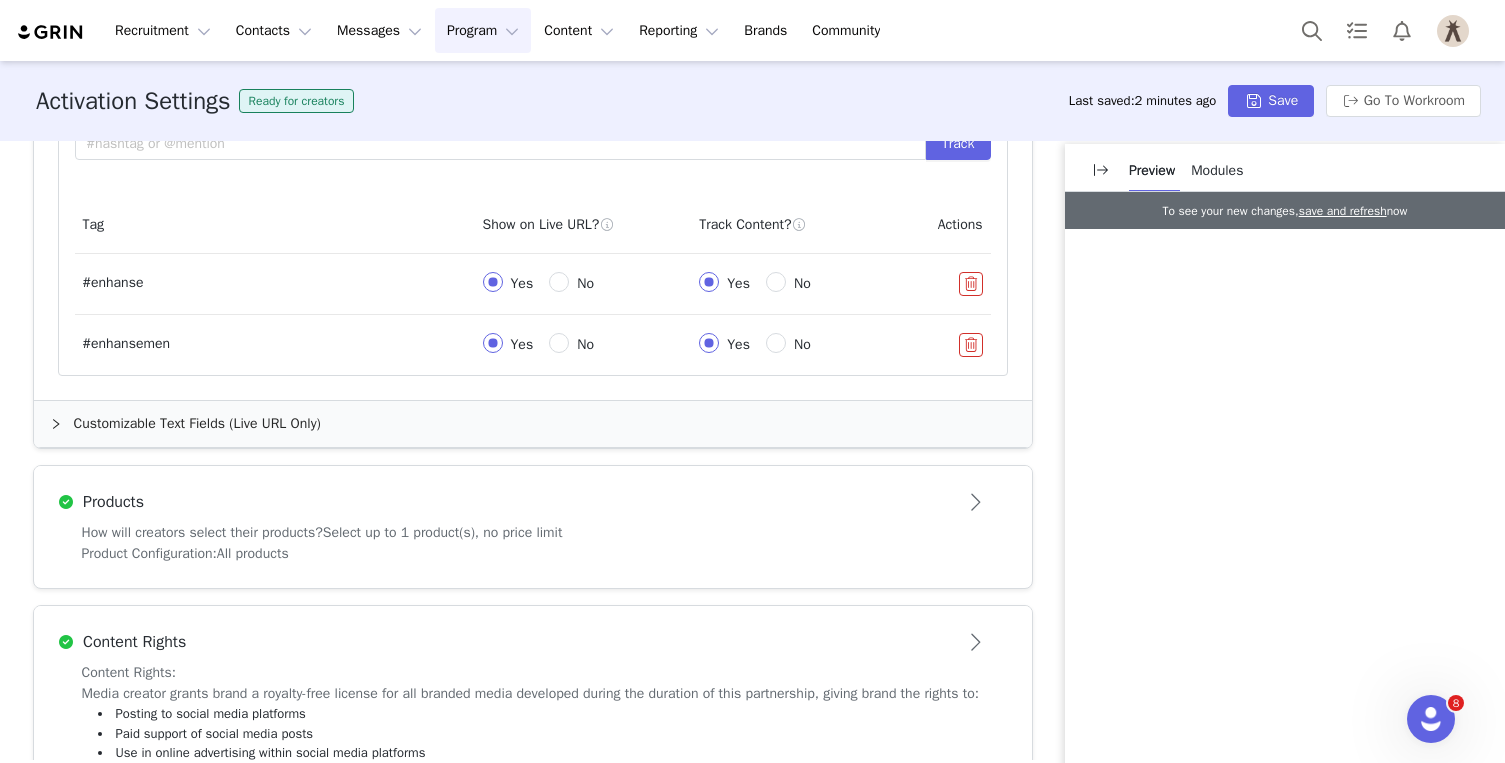 click on "Customizable Text Fields (Live URL Only)" at bounding box center (533, 424) 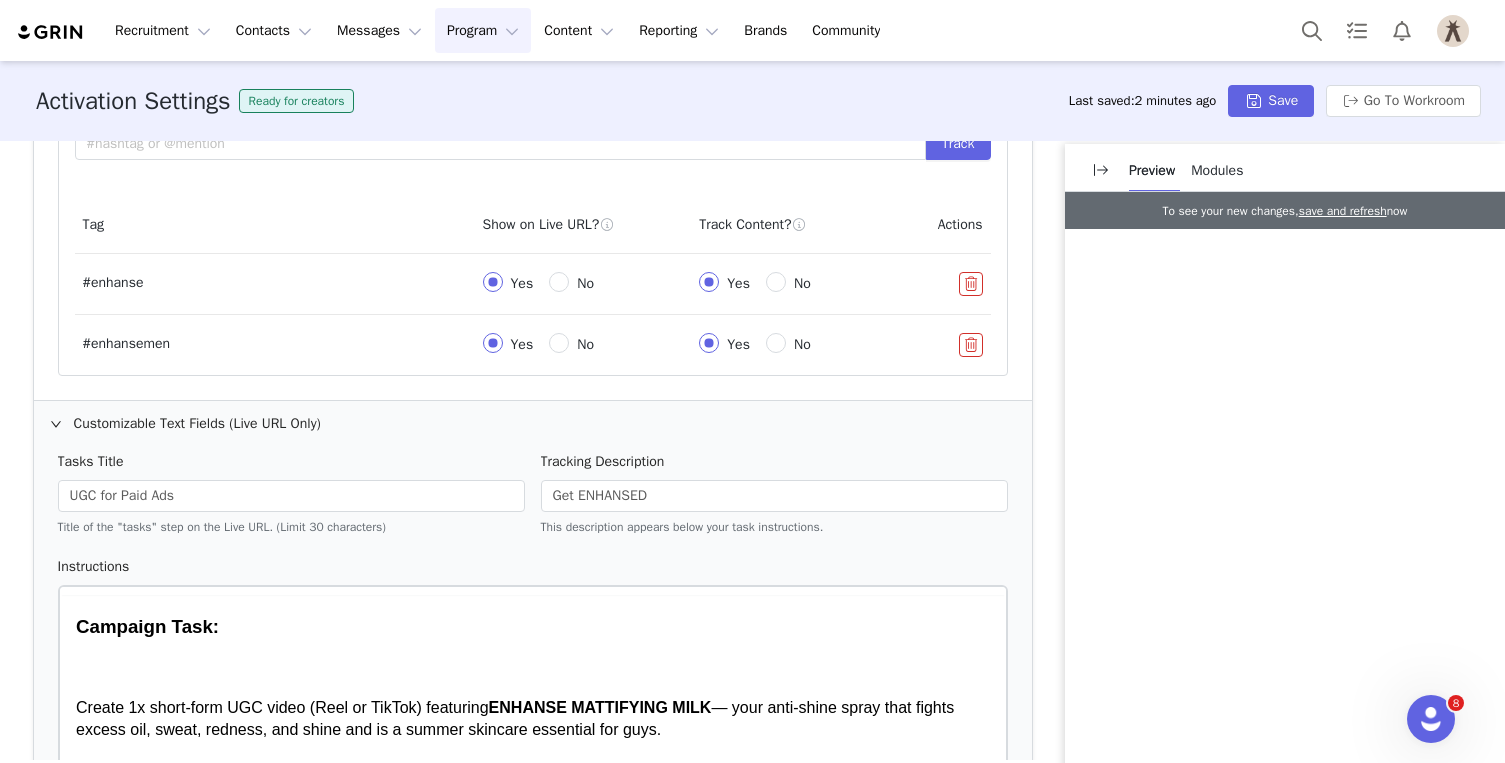 scroll, scrollTop: 0, scrollLeft: 0, axis: both 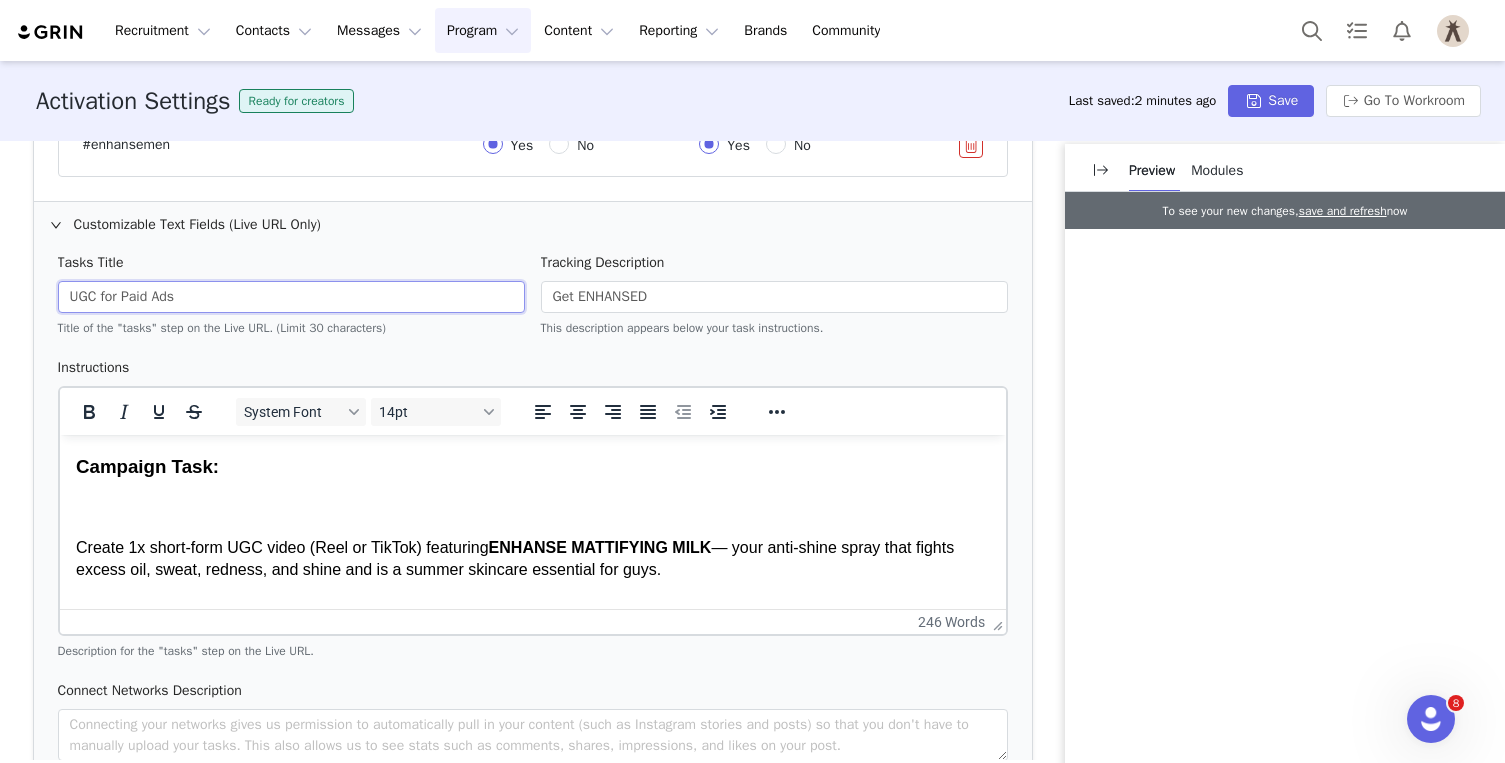 drag, startPoint x: 192, startPoint y: 295, endPoint x: 19, endPoint y: 295, distance: 173 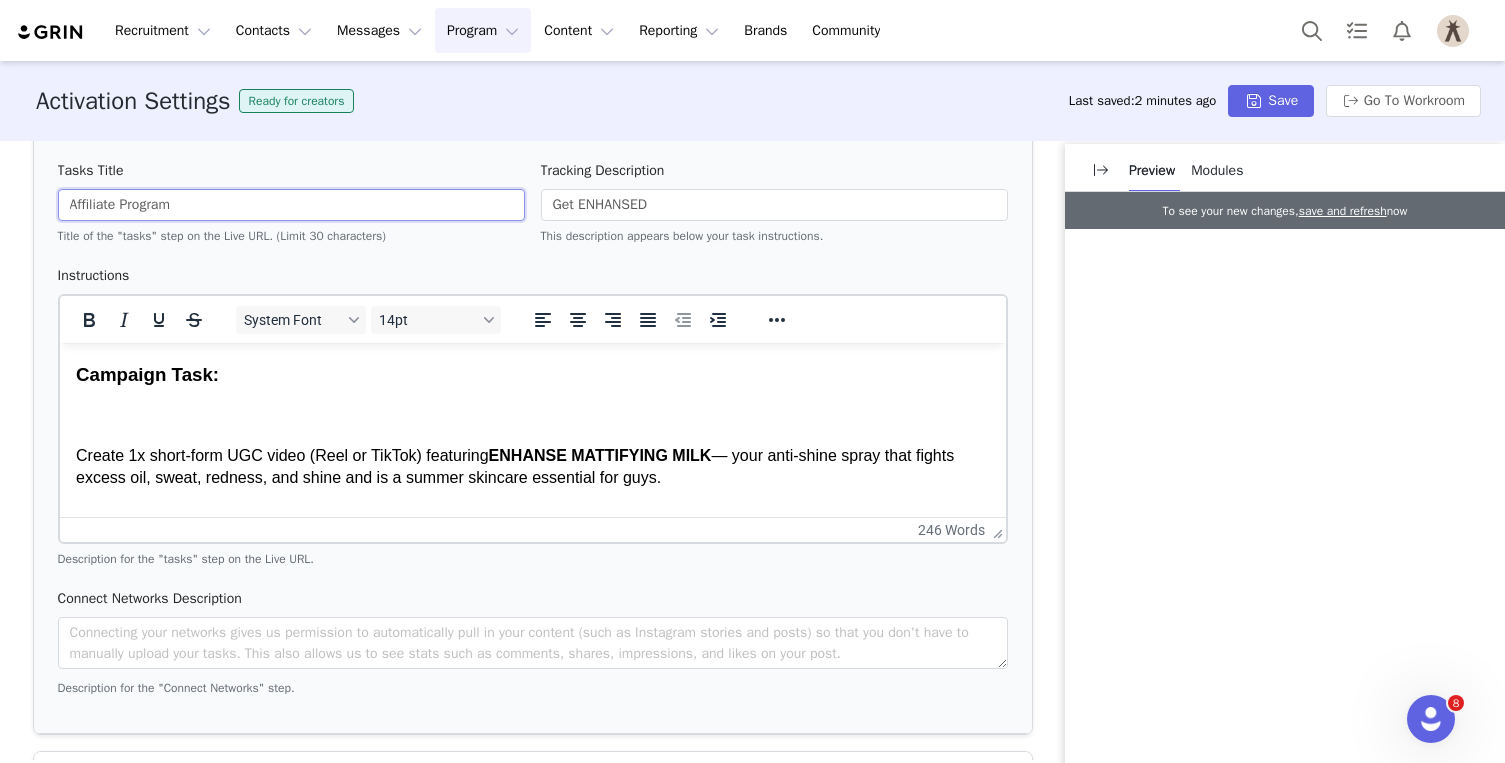 scroll, scrollTop: 1470, scrollLeft: 0, axis: vertical 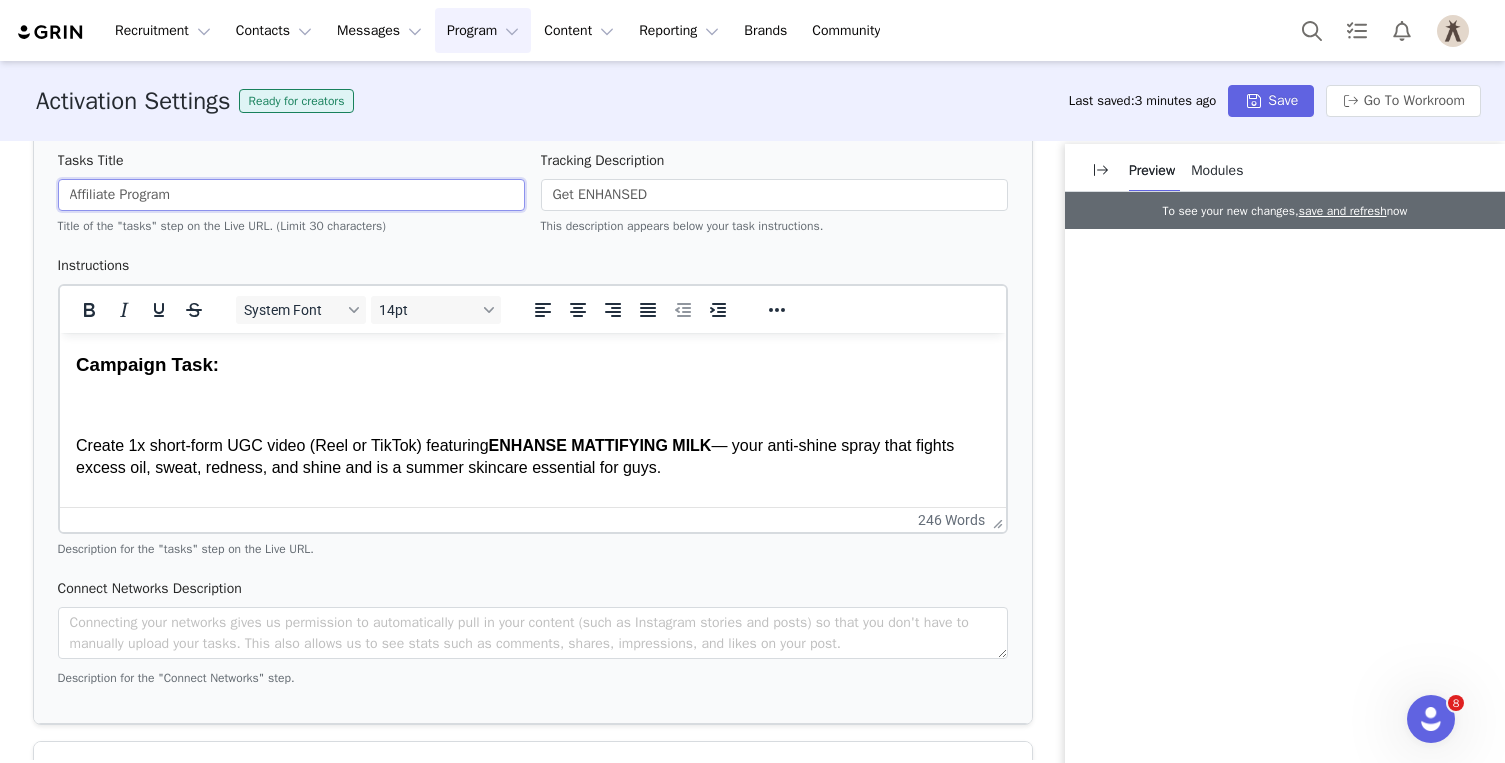 type on "Affiliate Program" 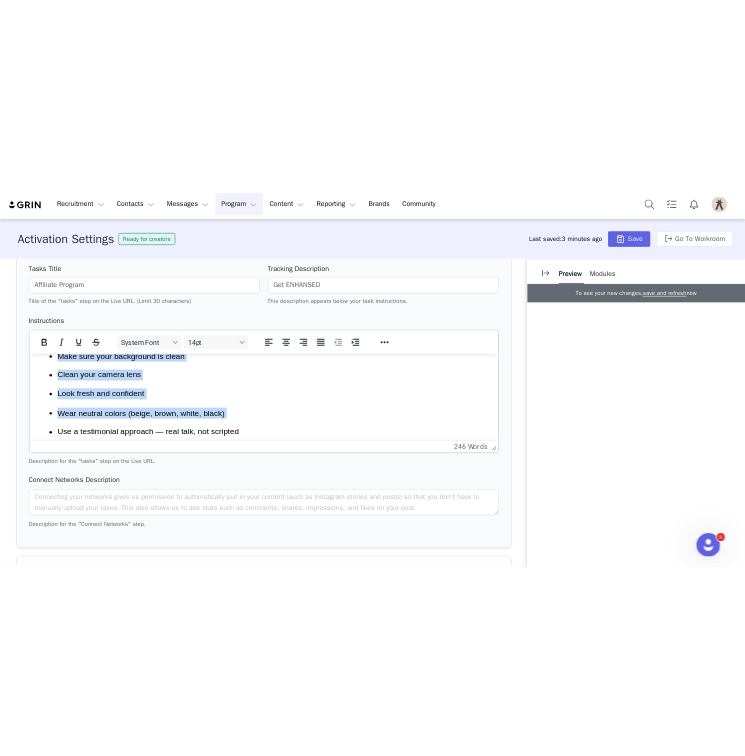 scroll, scrollTop: 1438, scrollLeft: 0, axis: vertical 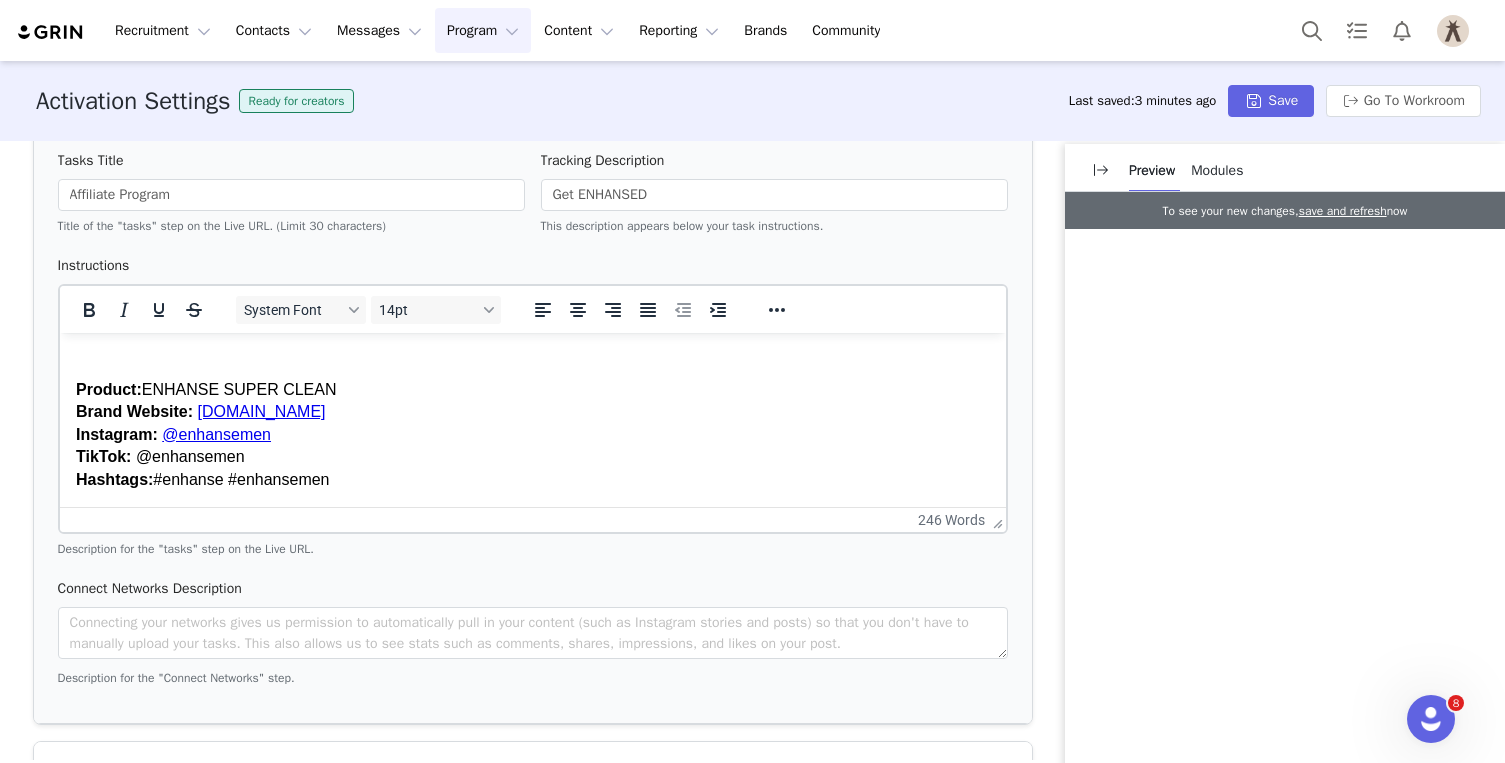 drag, startPoint x: 75, startPoint y: 363, endPoint x: 210, endPoint y: 569, distance: 246.29454 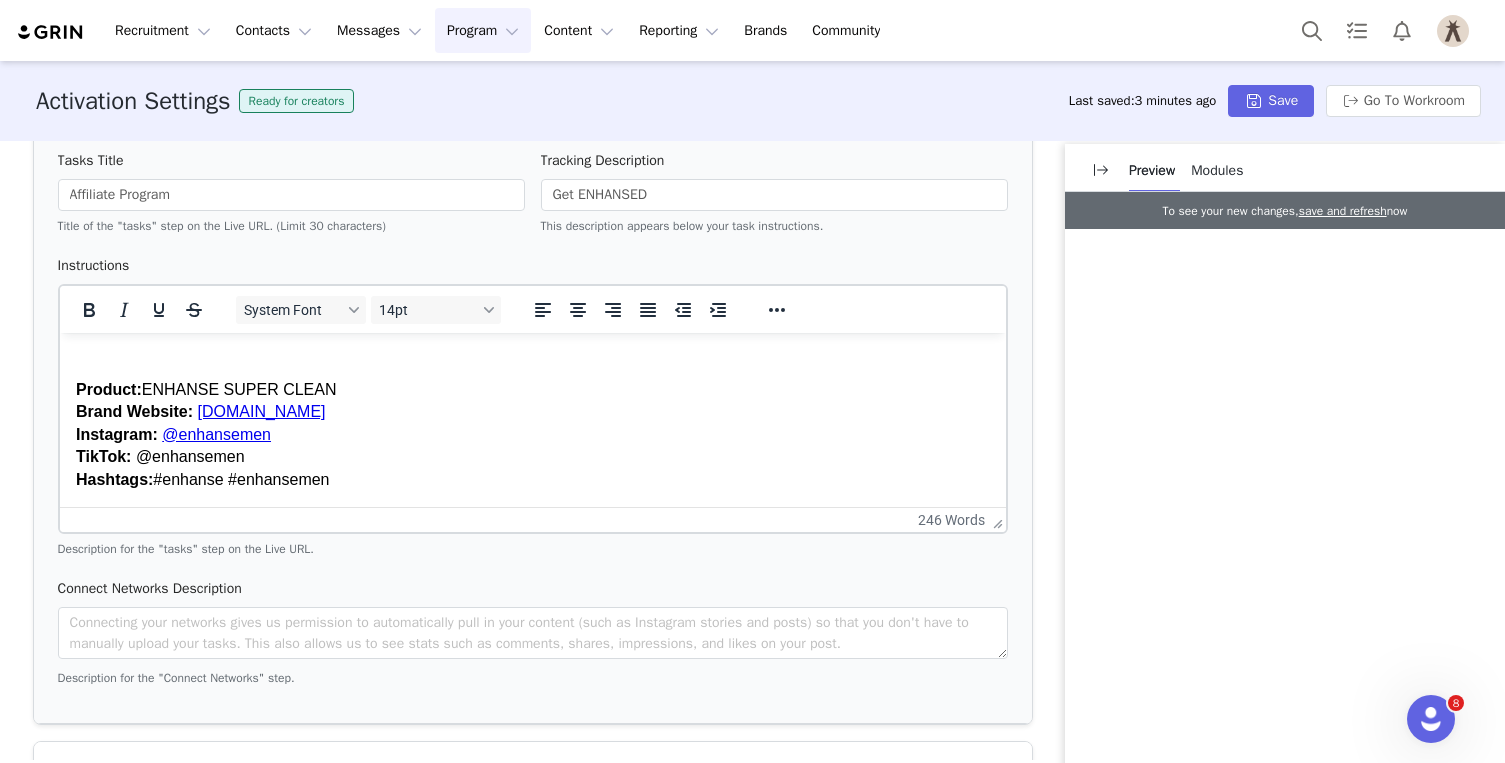 copy on "Campaign Task: Create 1x short-form UGC video (Reel or TikTok) featuring  ENHANSE MATTIFYING MILK — your anti-shine spray that fights excess oil, sweat, redness, and shine and is a summer skincare essential for guys. Your video should feel authentic, natural, and relatable — think testimonial-style content that shows how you use MATTIFYING MILK in real life. Whether it’s post-workout, after a long day, or part of your morning routine, show the product in action and share your honest opinion. You’ll post the content on your own TikTok or Instagram, and also provide the file for us to use in paid advertising. This campaign includes  60 days of paid usage  across ENHANSE channels. Compensation:  $300 USD What to Include: Show how you use MATTIFYING MILK Mention why it’s useful in your day-to-day (sweat, oily skin, post-gym, after the beach, etc.) Keep the tone guy-to-guy — confident, low-effort, and honest You can use a voice-over or speak directly to the camera Highlight that no rinsing is needed - this is a..." 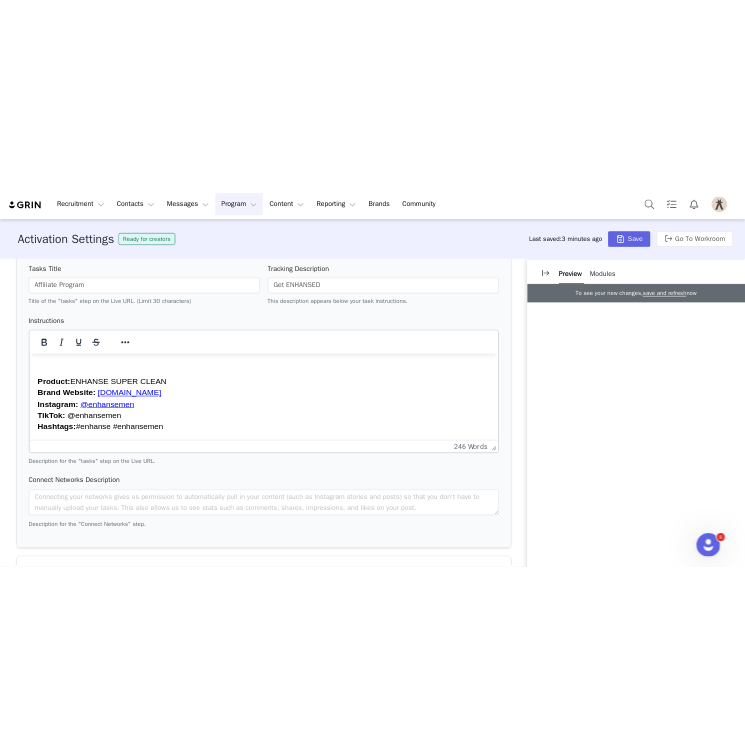 scroll, scrollTop: 1765, scrollLeft: 0, axis: vertical 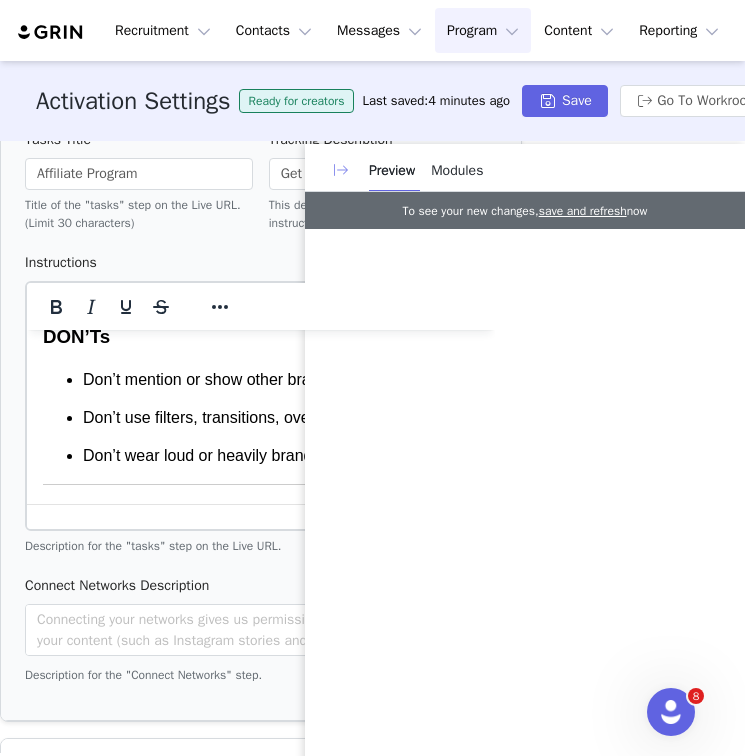 click at bounding box center (341, 170) 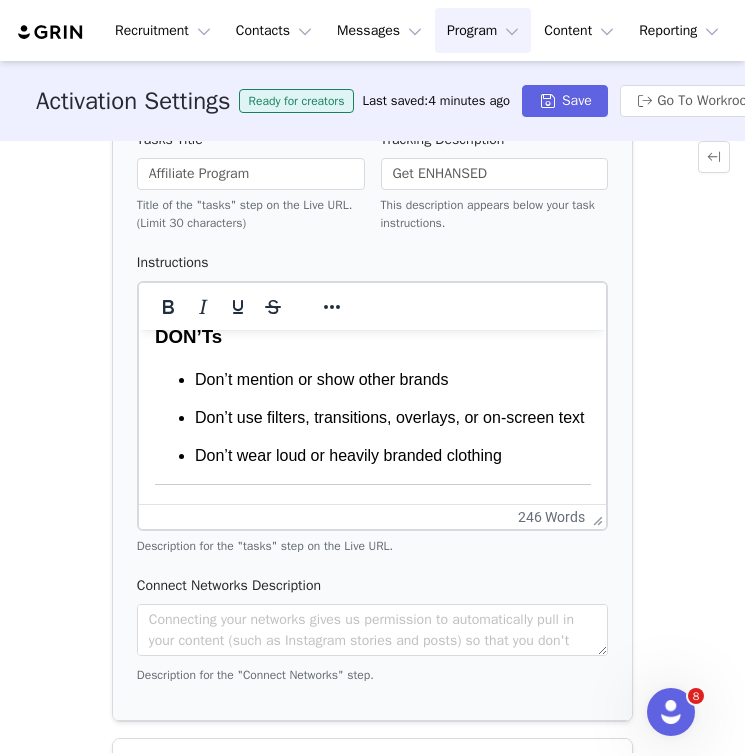 click on "Don’t mention or show other brands Don’t use filters, transitions, overlays, or on-screen text Don’t wear loud or heavily branded clothing" at bounding box center [372, 418] 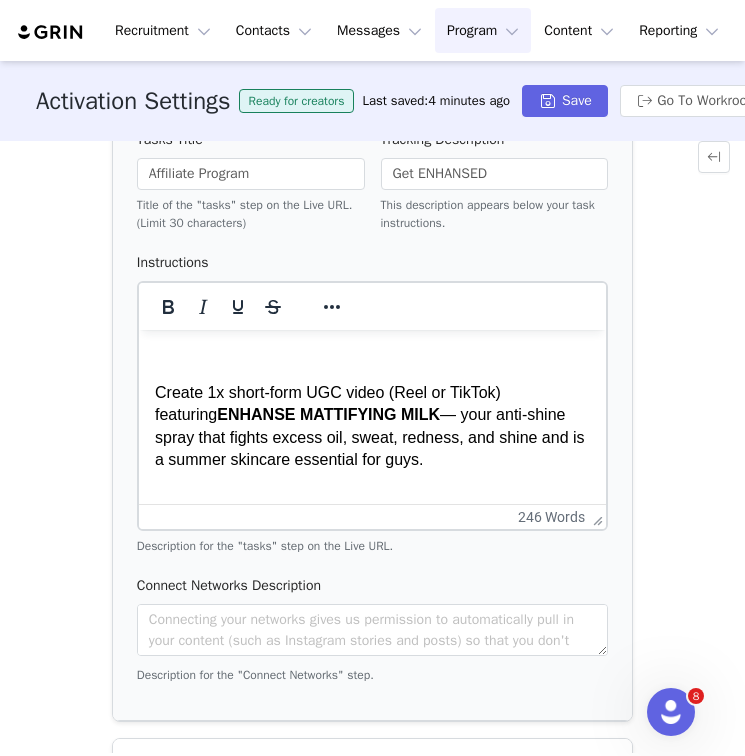 scroll, scrollTop: 64, scrollLeft: 0, axis: vertical 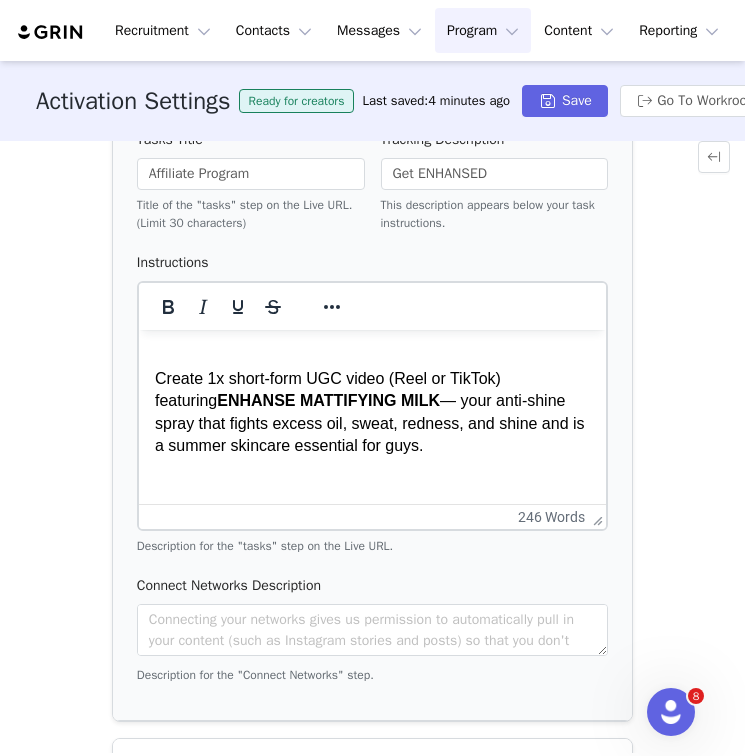 click on "Create 1x short-form UGC video (Reel or TikTok) featuring  ENHANSE MATTIFYING MILK — your anti-shine spray that fights excess oil, sweat, redness, and shine and is a summer skincare essential for guys." at bounding box center (372, 413) 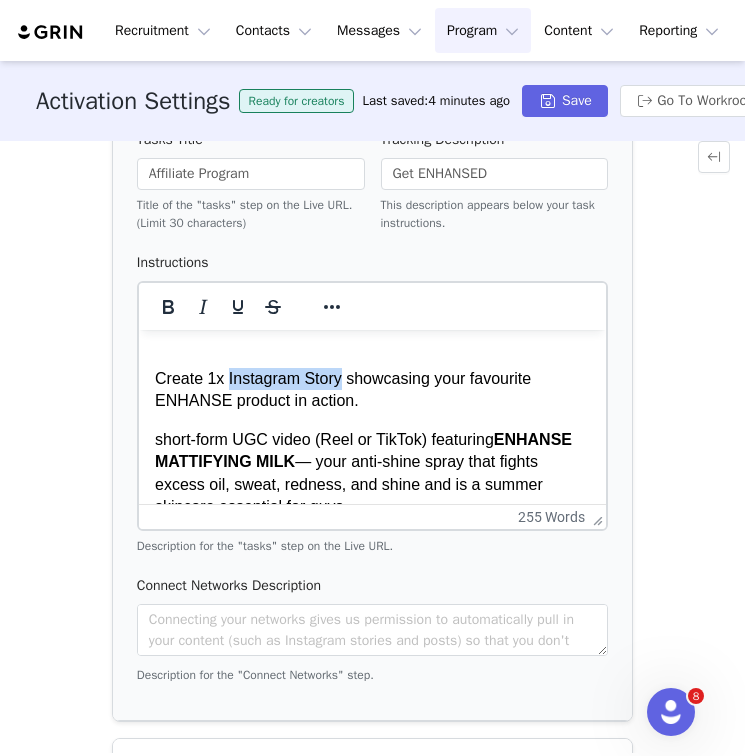 drag, startPoint x: 341, startPoint y: 380, endPoint x: 228, endPoint y: 380, distance: 113 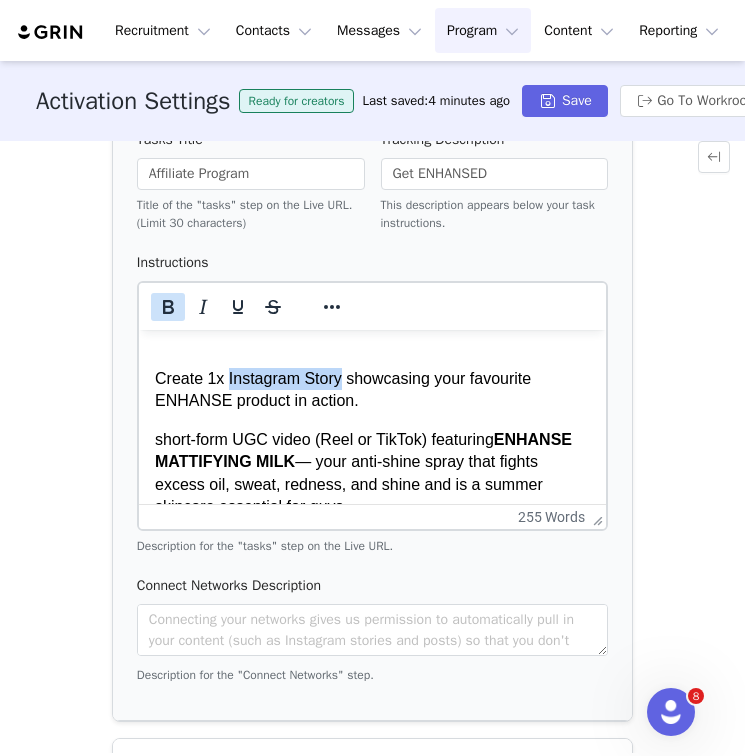 click 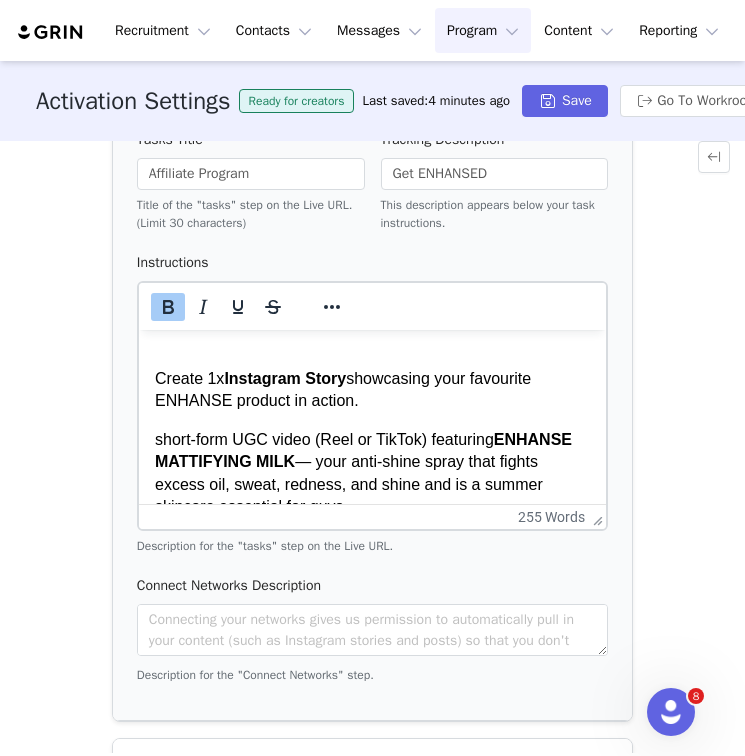 click on "favorite" 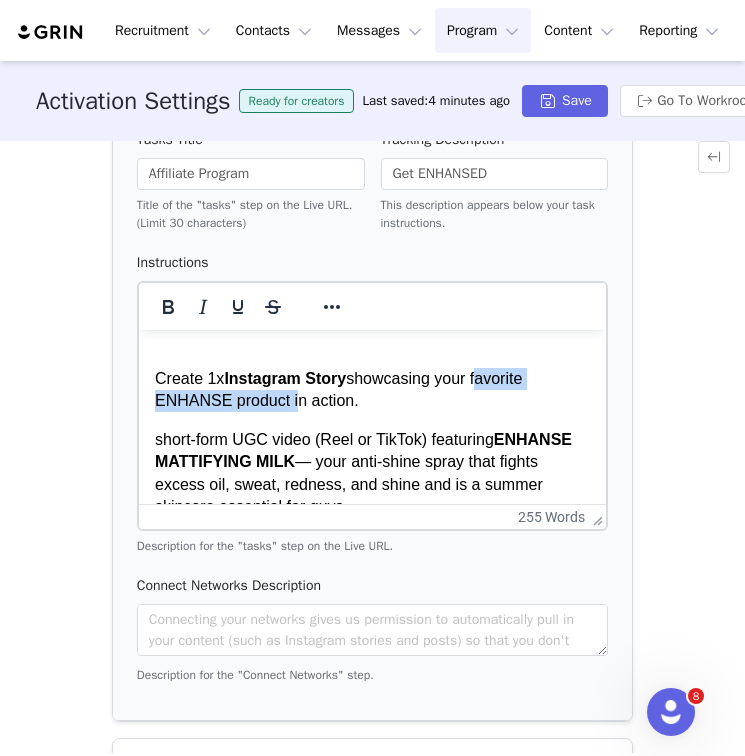 drag, startPoint x: 292, startPoint y: 405, endPoint x: 480, endPoint y: 383, distance: 189.28285 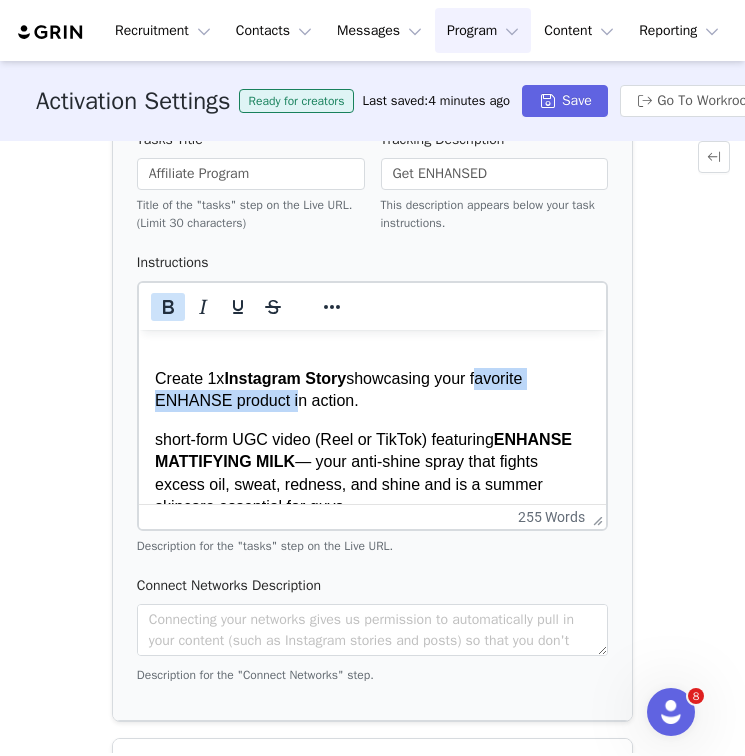 click 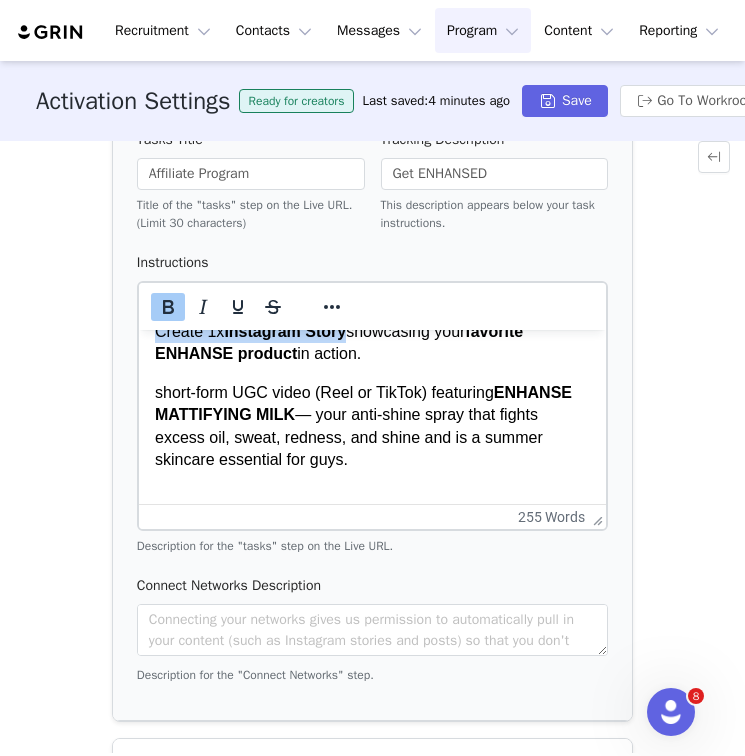 scroll, scrollTop: 127, scrollLeft: 0, axis: vertical 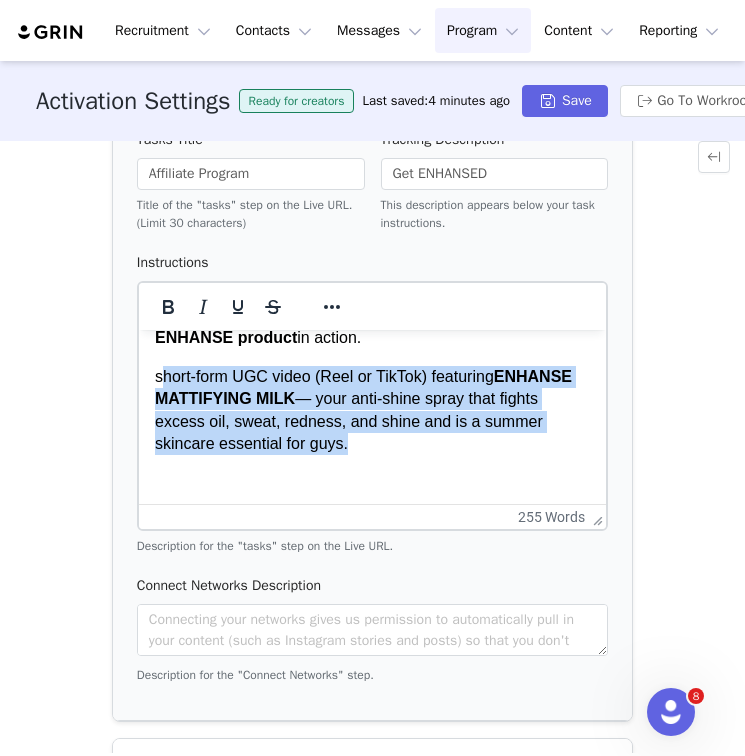 drag, startPoint x: 364, startPoint y: 448, endPoint x: 161, endPoint y: 377, distance: 215.05814 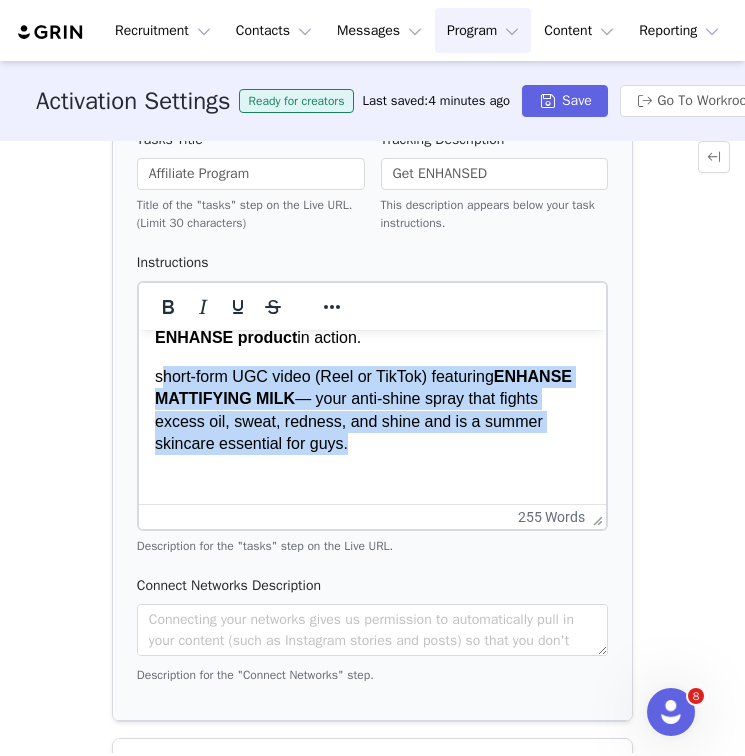 click on "short-form UGC video (Reel or TikTok) featuring  ENHANSE MATTIFYING MILK — your anti-shine spray that fights excess oil, sweat, redness, and shine and is a summer skincare essential for guys." at bounding box center (372, 411) 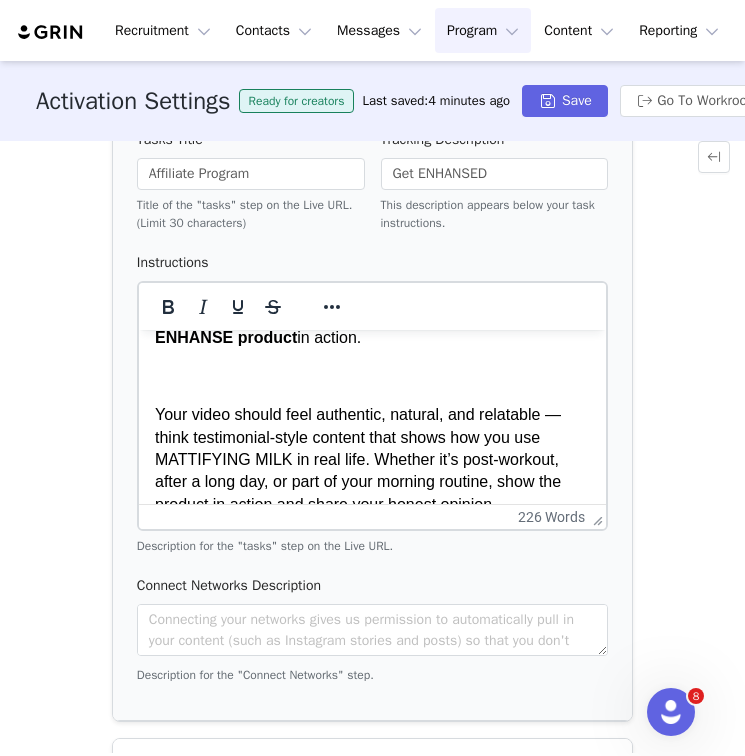 scroll, scrollTop: 125, scrollLeft: 0, axis: vertical 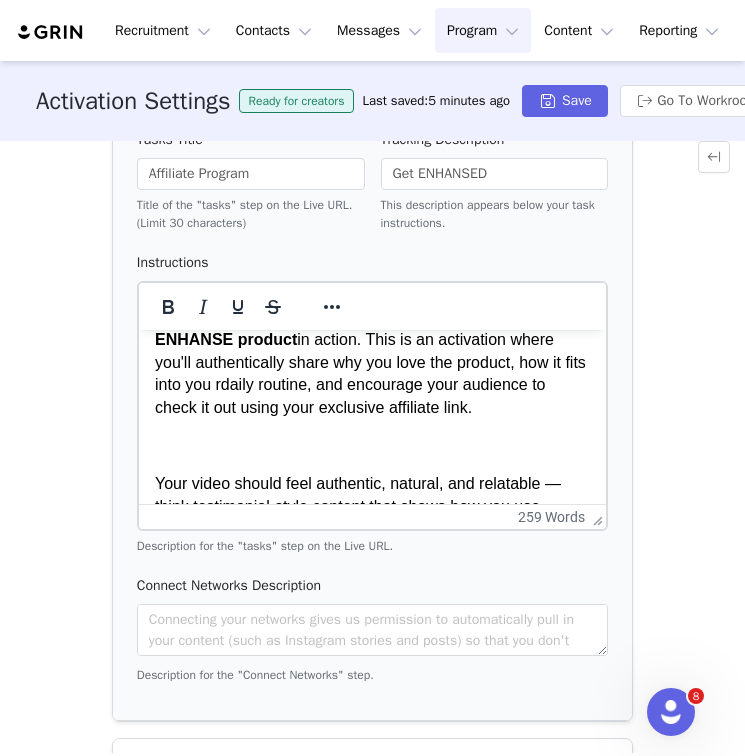 click on "your daily routine" 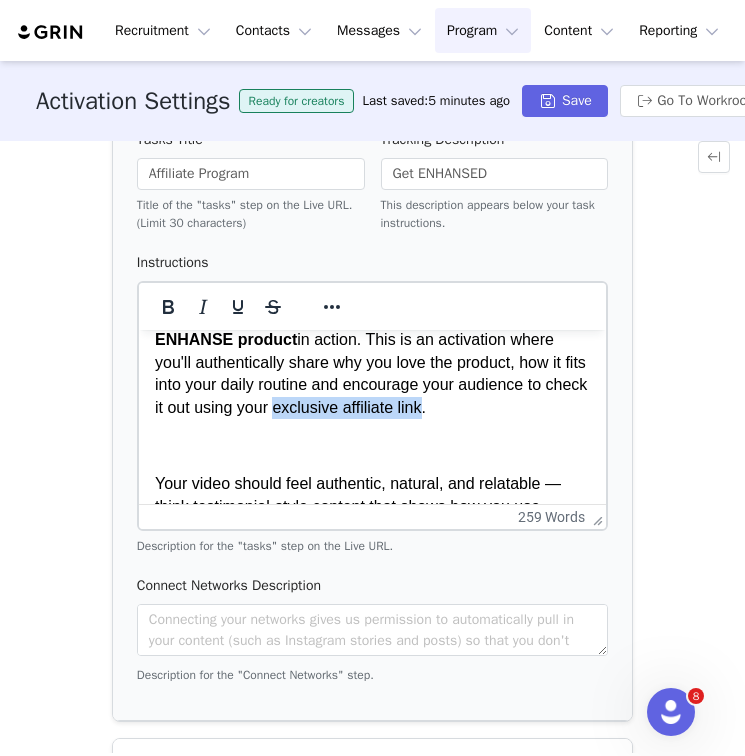 drag, startPoint x: 473, startPoint y: 405, endPoint x: 322, endPoint y: 407, distance: 151.01324 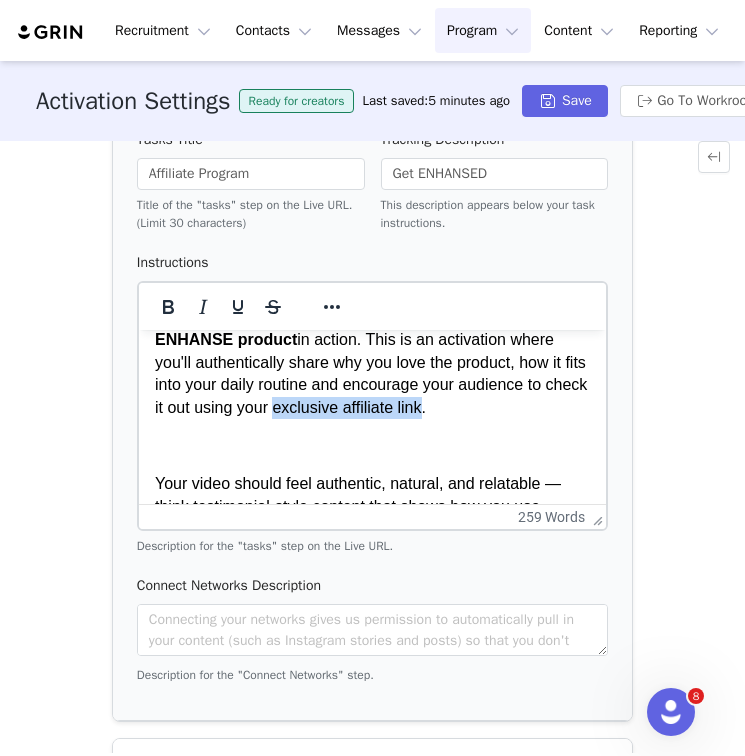 click on "Create 1x  Instagram Story  showcasing your  favorite ENHANSE product  in action. This is an activation where you'll authentically share why you love the product, how it fits into your daily routine and encourage your audience to check it out using your exclusive affiliate link." at bounding box center [372, 363] 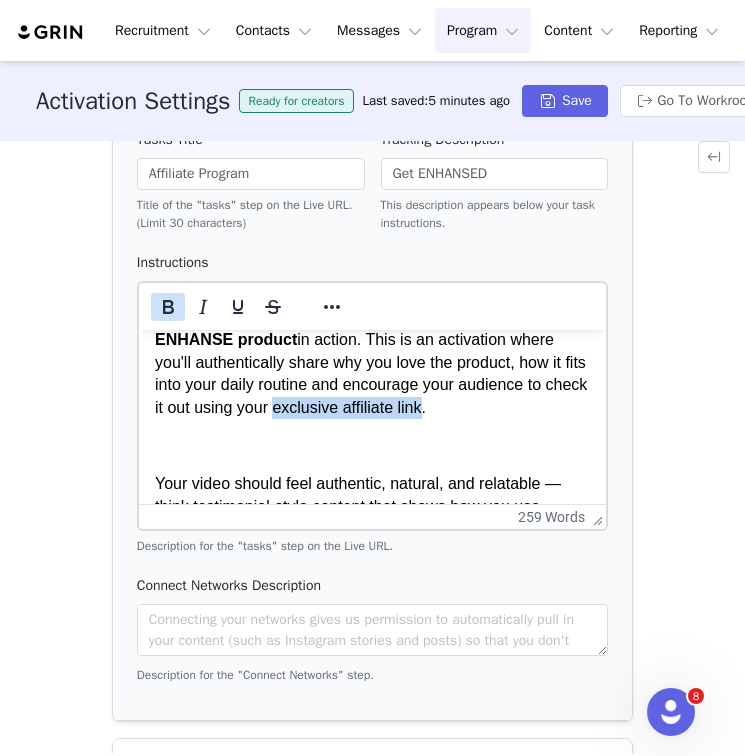 click 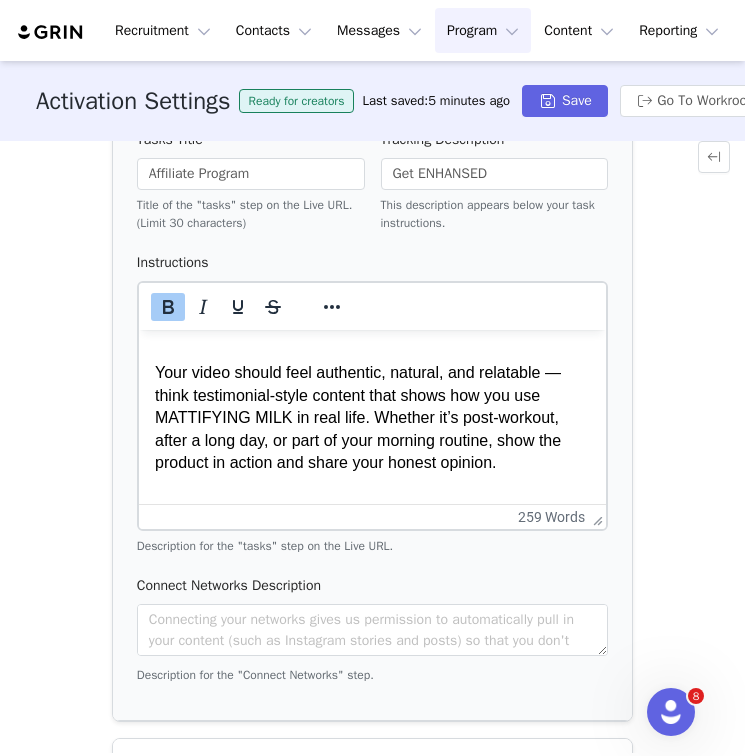 scroll, scrollTop: 238, scrollLeft: 0, axis: vertical 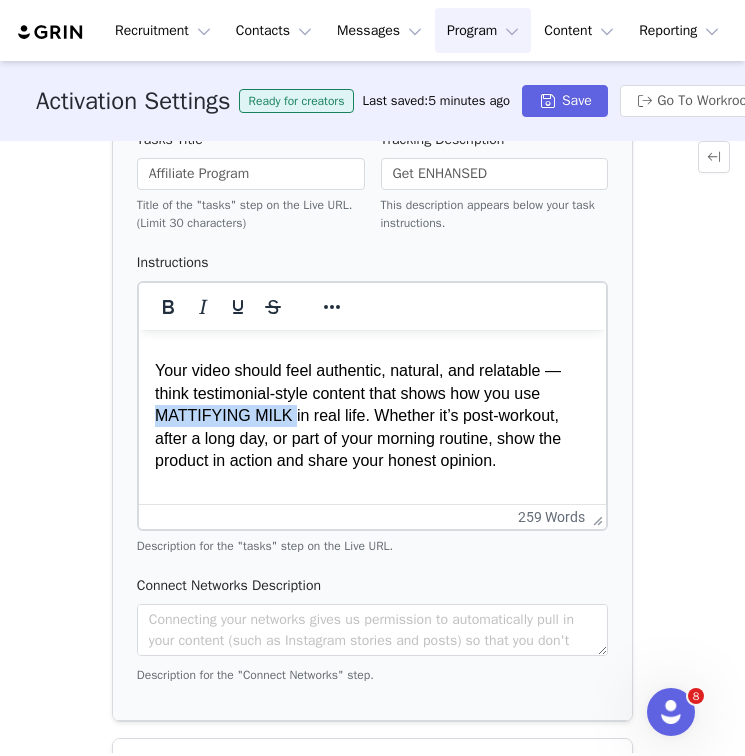 drag, startPoint x: 291, startPoint y: 417, endPoint x: 151, endPoint y: 417, distance: 140 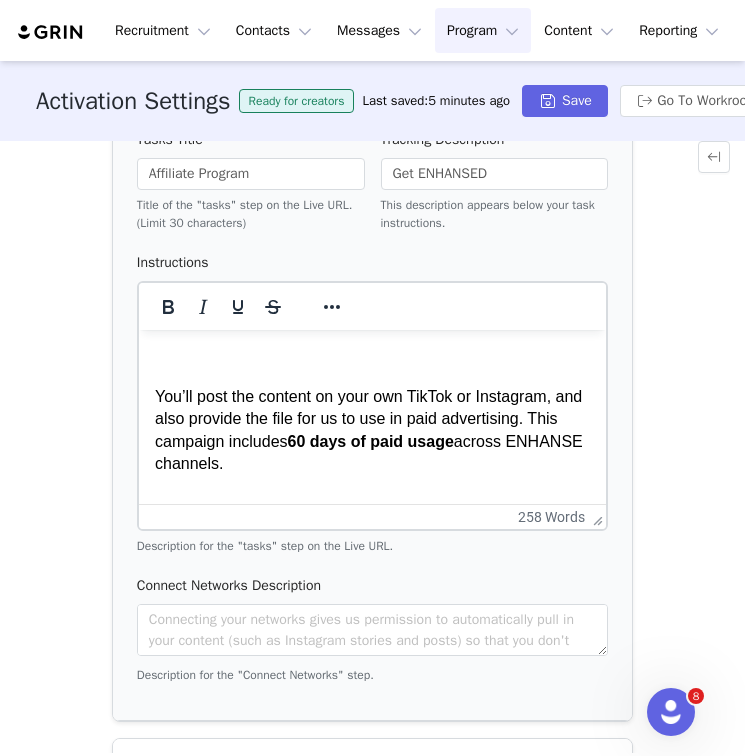 scroll, scrollTop: 393, scrollLeft: 0, axis: vertical 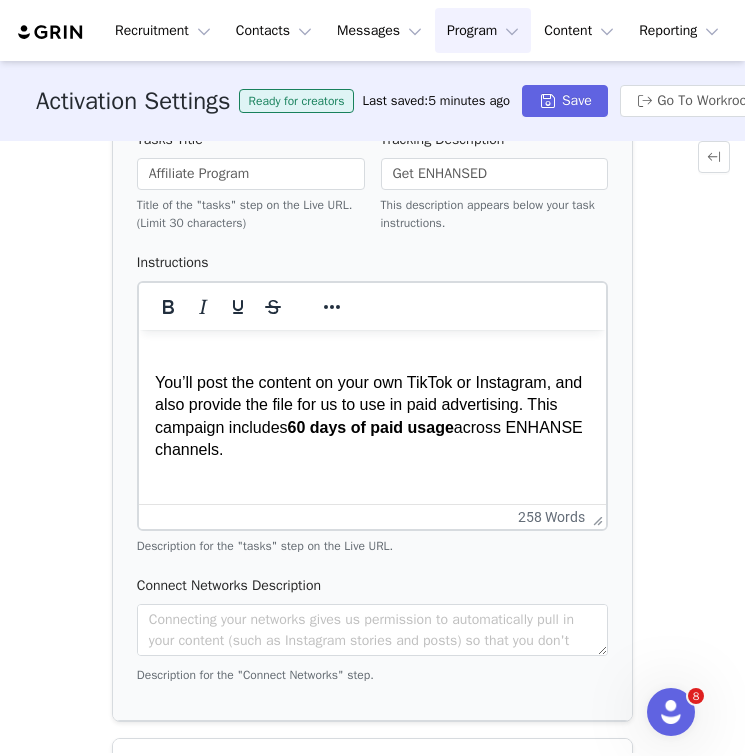 drag, startPoint x: 313, startPoint y: 459, endPoint x: 145, endPoint y: 375, distance: 187.82971 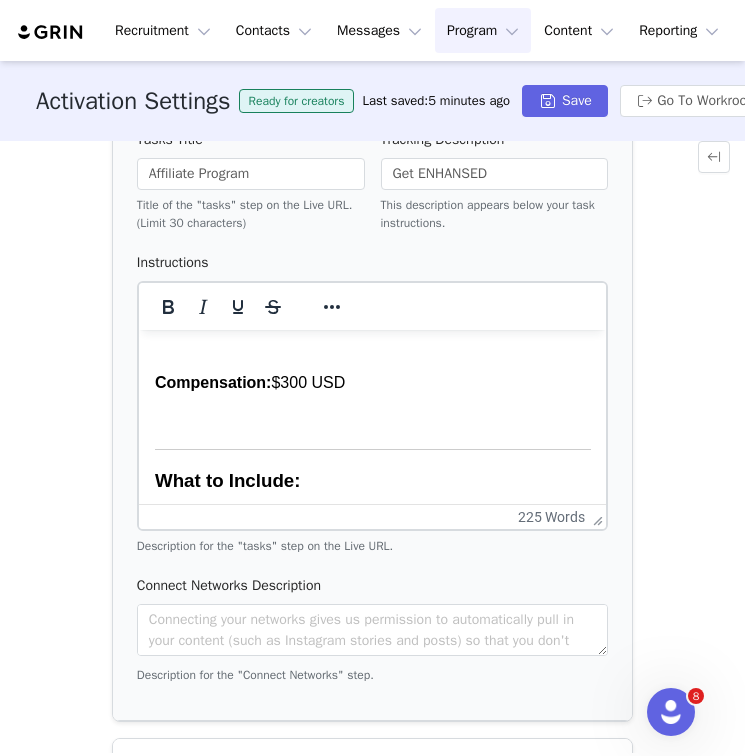 drag, startPoint x: 375, startPoint y: 377, endPoint x: 279, endPoint y: 373, distance: 96.0833 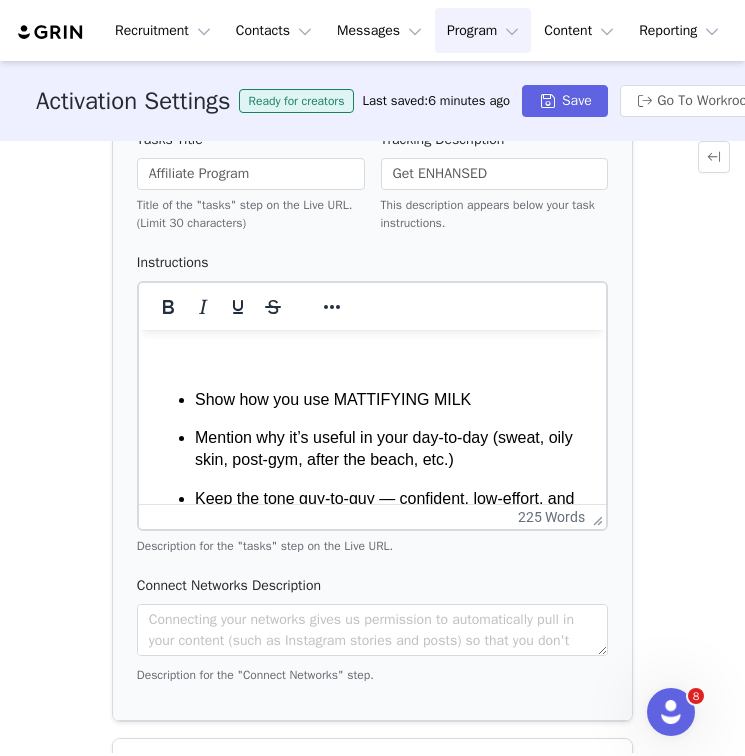 scroll, scrollTop: 560, scrollLeft: 0, axis: vertical 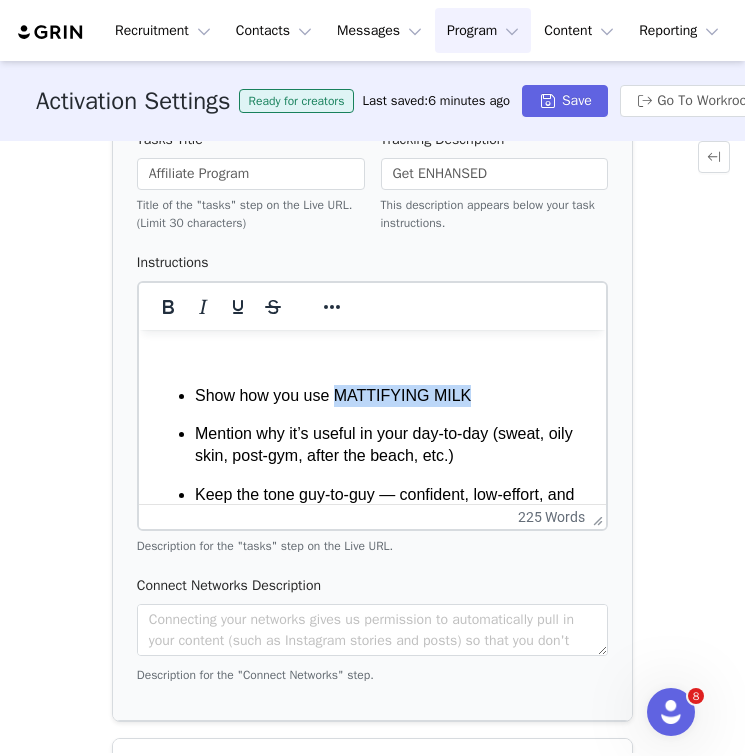 drag, startPoint x: 472, startPoint y: 390, endPoint x: 338, endPoint y: 389, distance: 134.00374 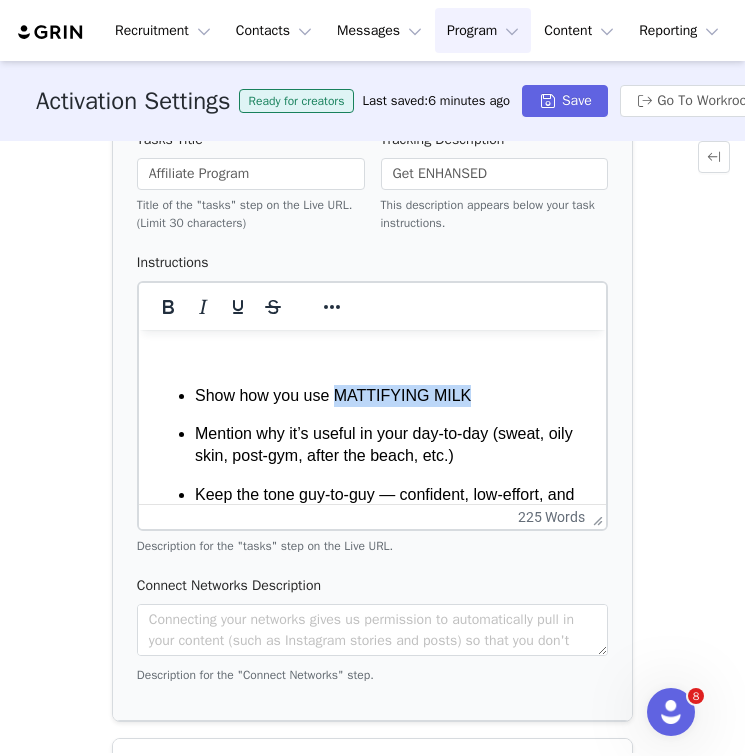 click on "Show how you use MATTIFYING MILK" at bounding box center [392, 396] 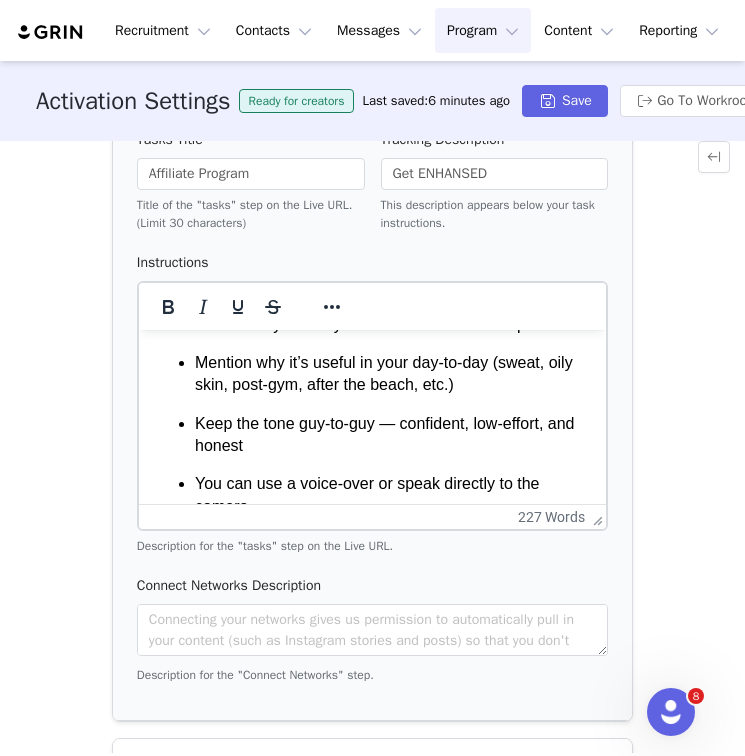 scroll, scrollTop: 628, scrollLeft: 0, axis: vertical 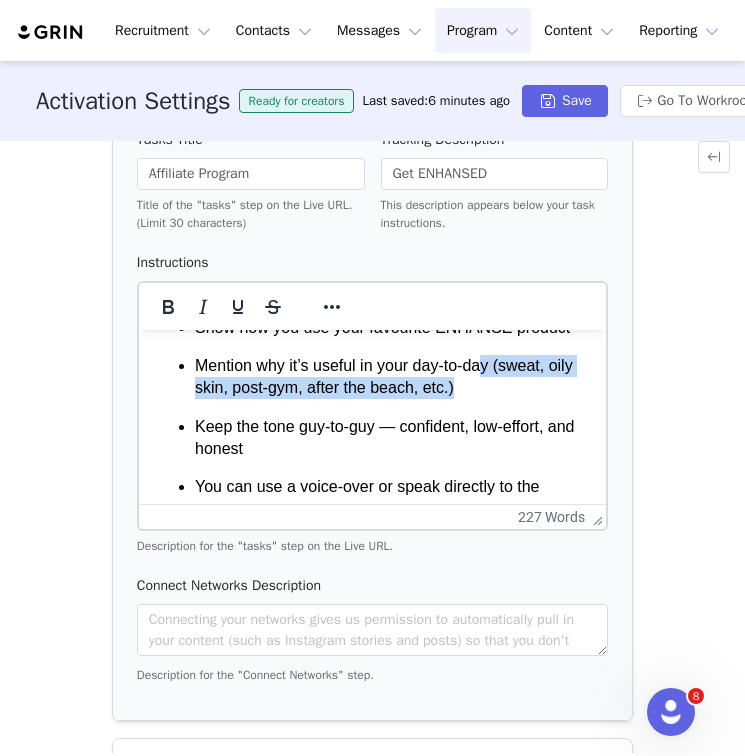 click on "Mention why it’s useful in your day-to-day (sweat, oily skin, post-gym, after the beach, etc.)" at bounding box center (392, 377) 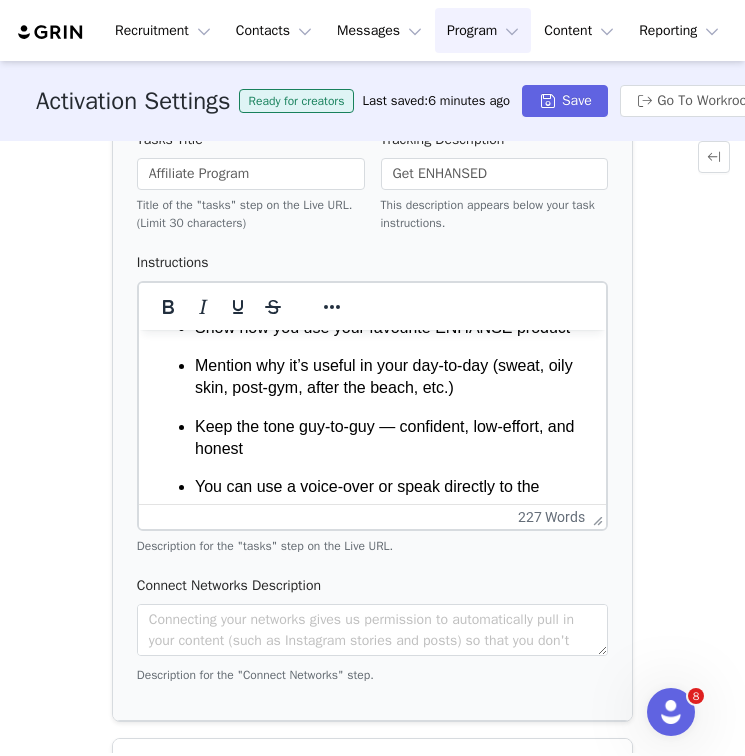 click on "Mention why it’s useful in your day-to-day (sweat, oily skin, post-gym, after the beach, etc.)" at bounding box center [392, 377] 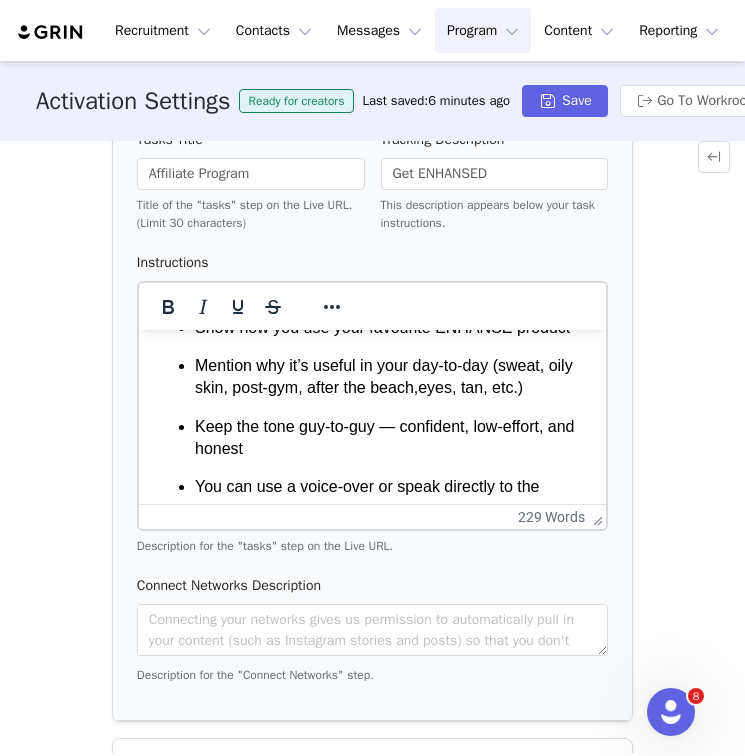 click on "Mention why it’s useful in your day-to-day (sweat, oily skin, post-gym, after the beach,eyes, tan, etc.)" at bounding box center [392, 377] 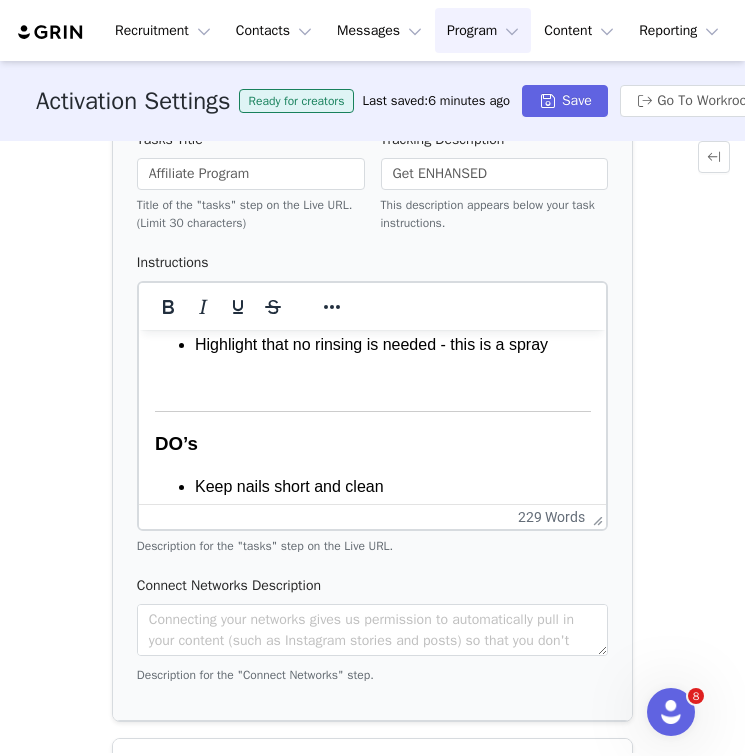 scroll, scrollTop: 795, scrollLeft: 0, axis: vertical 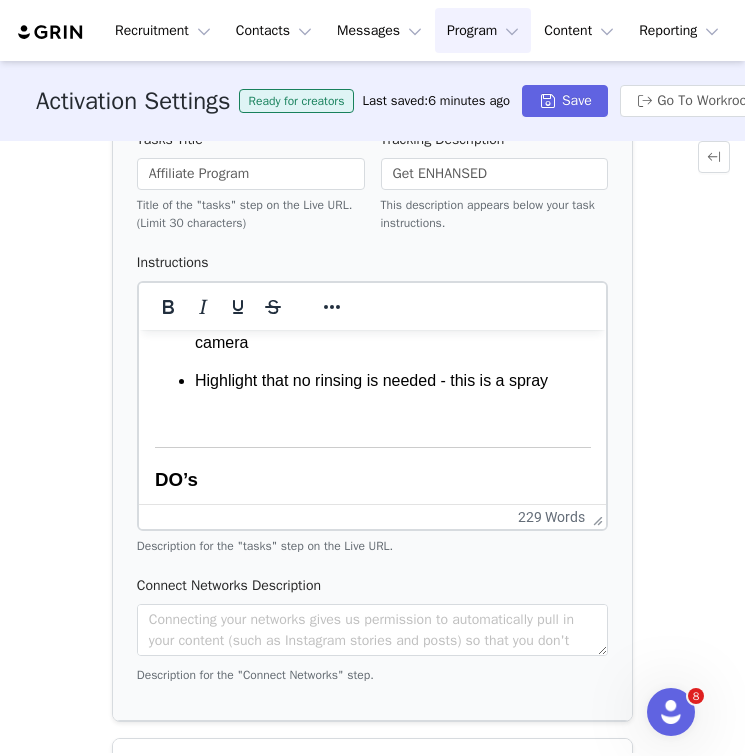 drag, startPoint x: 568, startPoint y: 383, endPoint x: 193, endPoint y: 378, distance: 375.03333 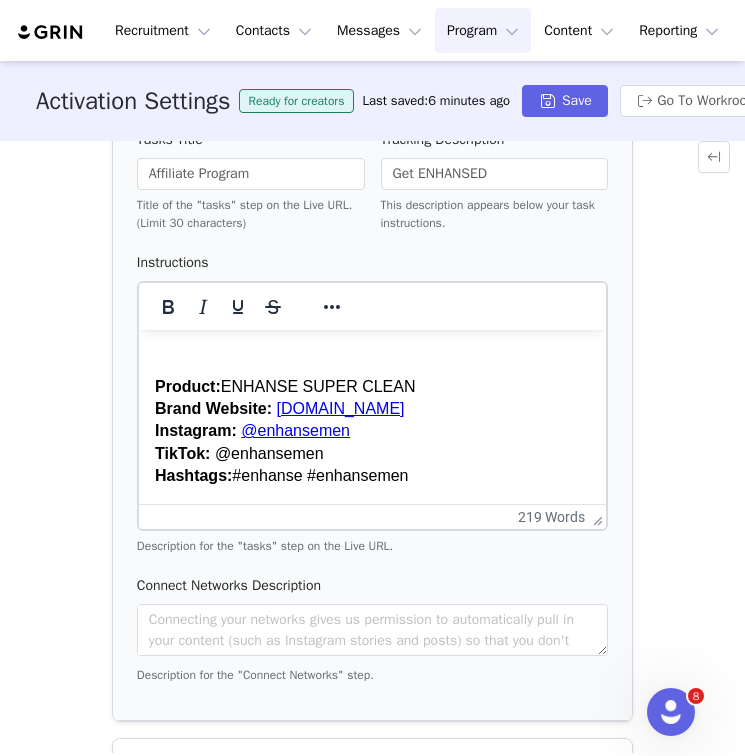 scroll, scrollTop: 1524, scrollLeft: 0, axis: vertical 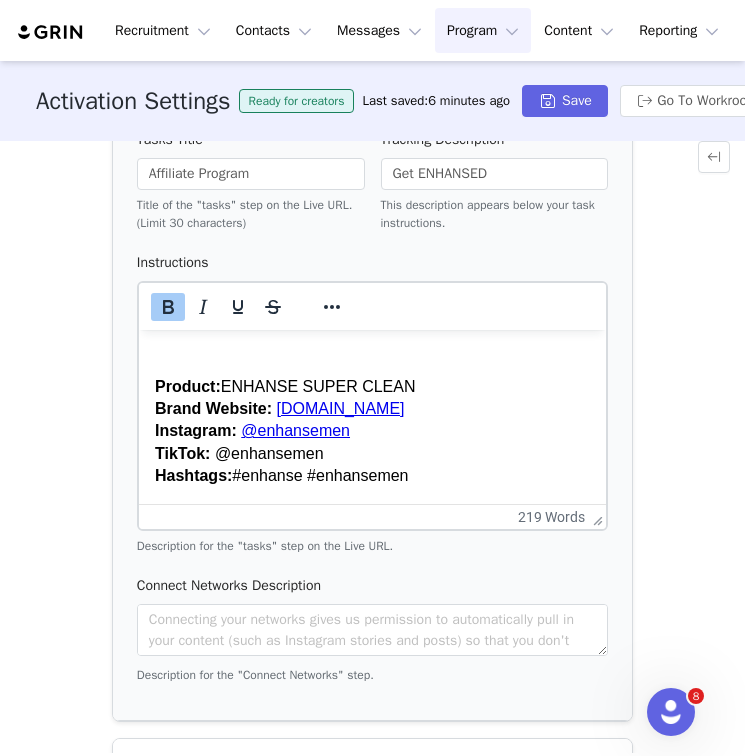 drag, startPoint x: 420, startPoint y: 357, endPoint x: 142, endPoint y: 361, distance: 278.02878 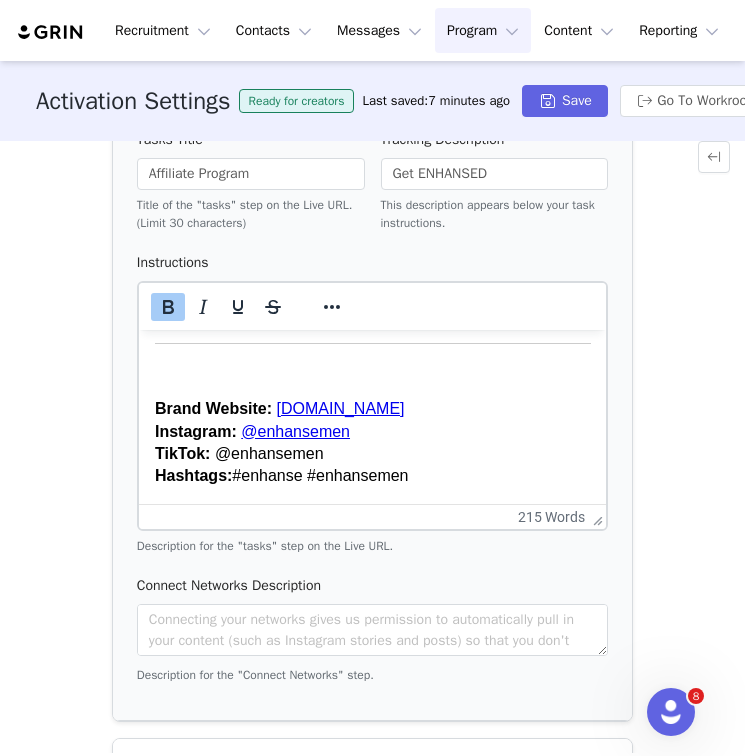 scroll, scrollTop: 1577, scrollLeft: 0, axis: vertical 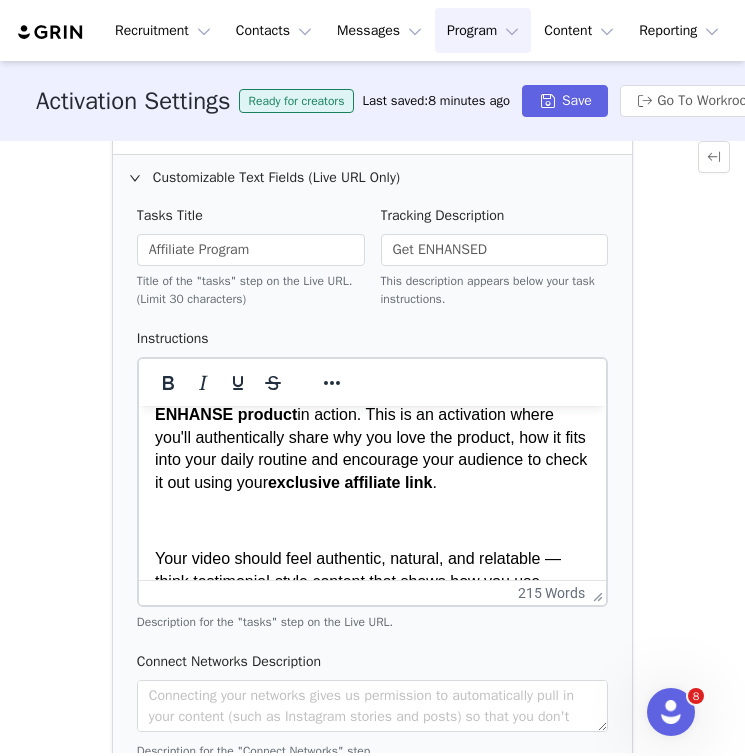 drag, startPoint x: 320, startPoint y: 489, endPoint x: 375, endPoint y: 467, distance: 59.236813 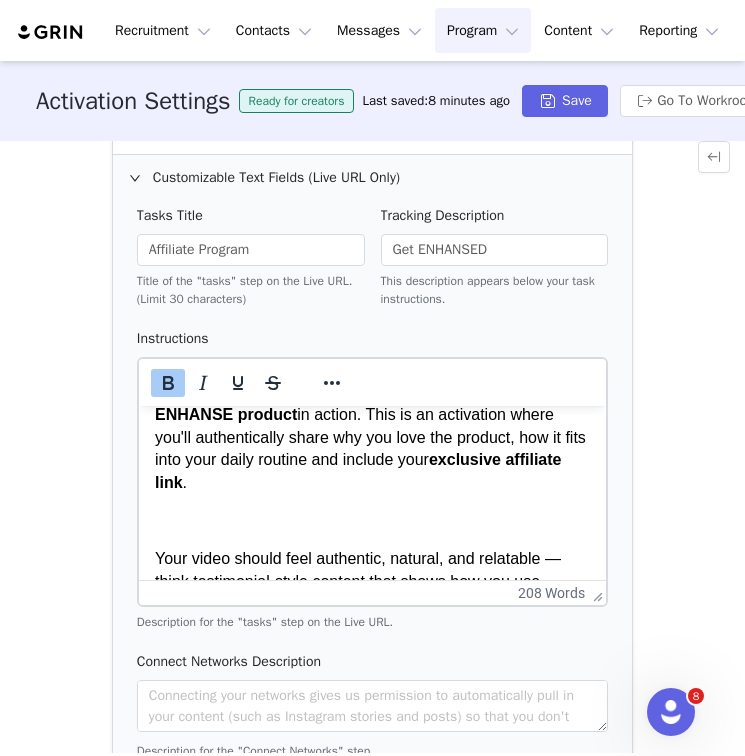click on "Create 1x  Instagram Story  showcasing your  favorite ENHANSE product  in action. This is an activation where you'll authentically share why you love the product, how it fits into your daily routine and include your  exclusive affiliate link ." at bounding box center [372, 438] 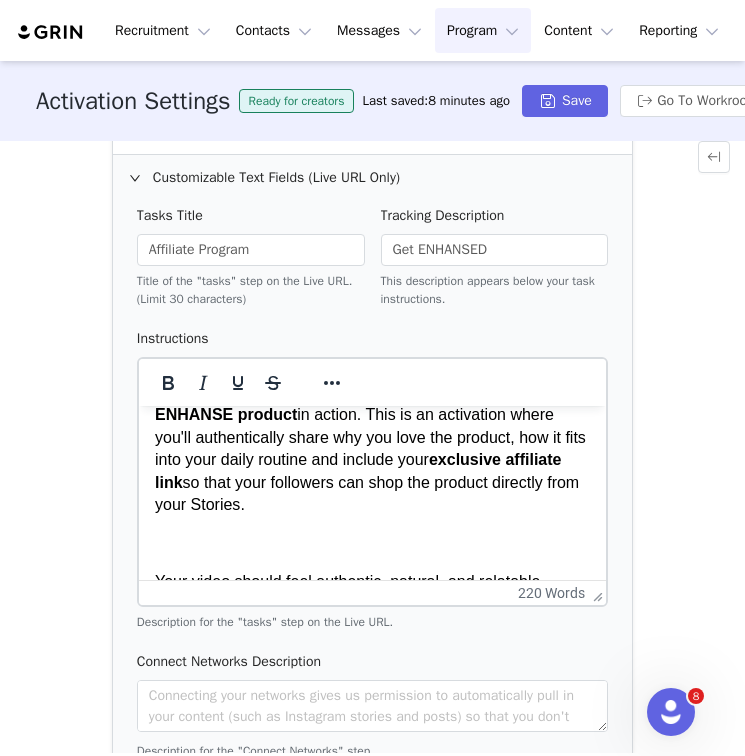 click on "﻿ so" 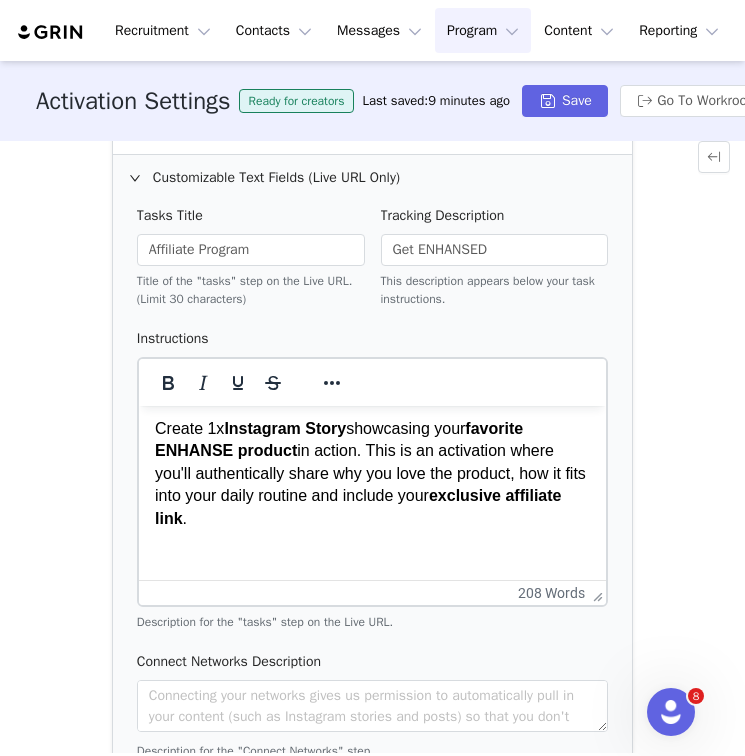 scroll, scrollTop: 101, scrollLeft: 0, axis: vertical 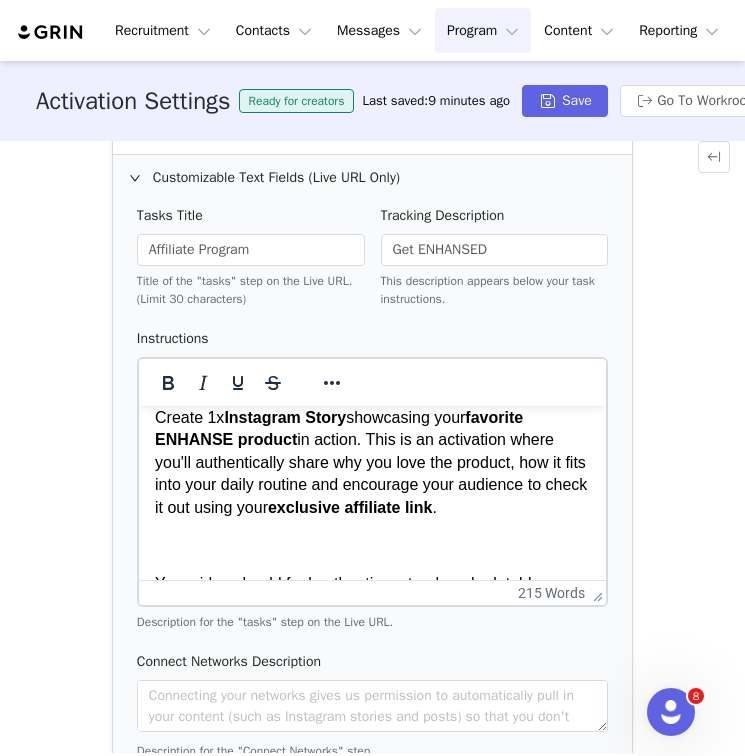 click on "Campaign Task: Create 1x  Instagram Story  showcasing your  favorite ENHANSE product  in action. This is an activation where you'll authentically share why you love the product, how it fits into your daily routine and encourage your audience to check it out using your  exclusive affiliate link . Your video should feel authentic, natural, and relatable — think testimonial-style content that shows how you use ENHANSE in real life. Whether it’s post-workout, after a long day, or part of your morning routine, show the product in action and share your honest opinion. Compensation:  X% Commission What to Include: Show how you use your favourite ENHANSE product Mention why it’s useful in your day-to-day (sweat, oily skin, post-gym, after the beach, eyes, tan, etc.) Keep the tone guy-to-guy — confident, low-effort, and honest You can use a voice-over or speak directly to the camera DO’s Keep nails short and clean Use natural light, ring light, or a well-lit space Make sure your background is clean DON’Ts" at bounding box center [372, 1103] 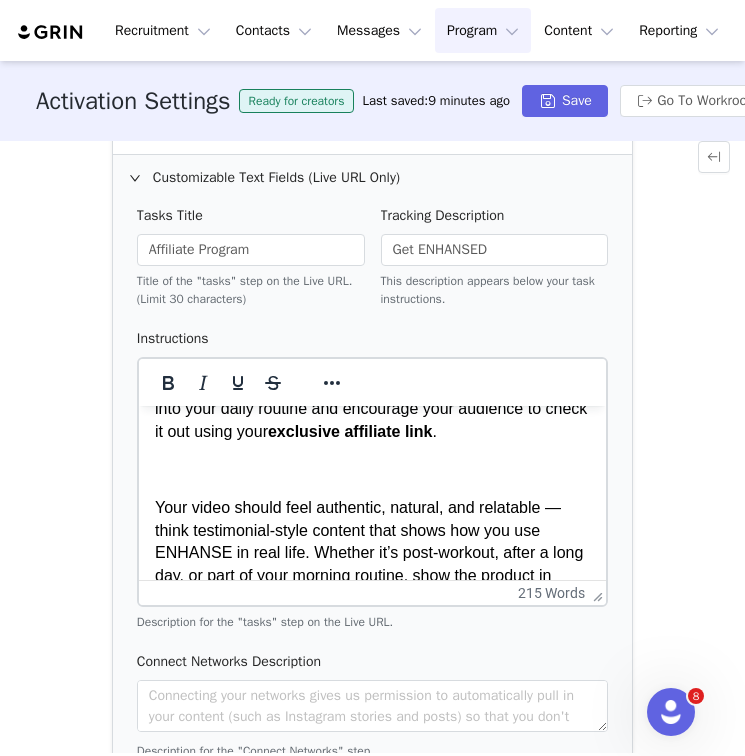 scroll, scrollTop: 183, scrollLeft: 0, axis: vertical 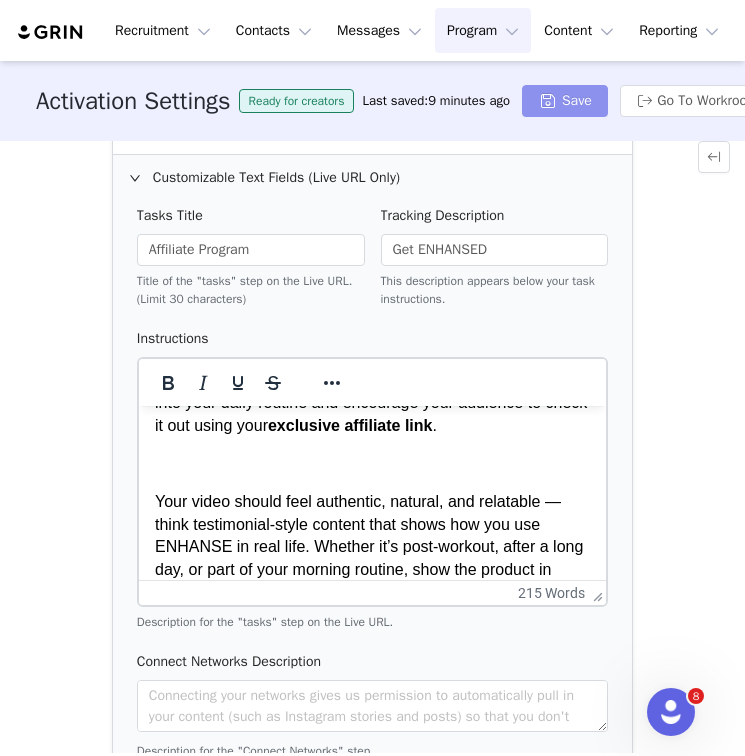 click on "Save" at bounding box center [565, 101] 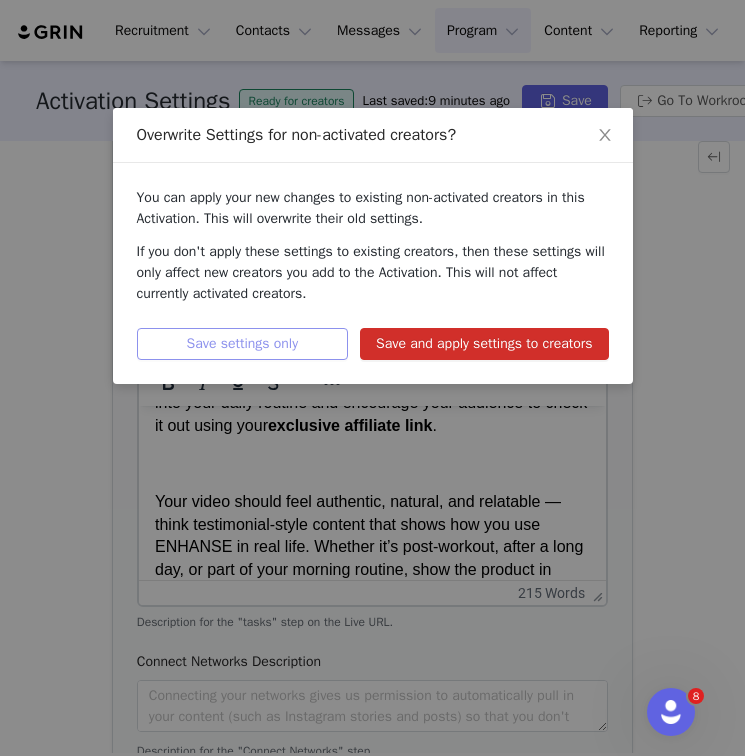 click on "Save settings only" at bounding box center (243, 344) 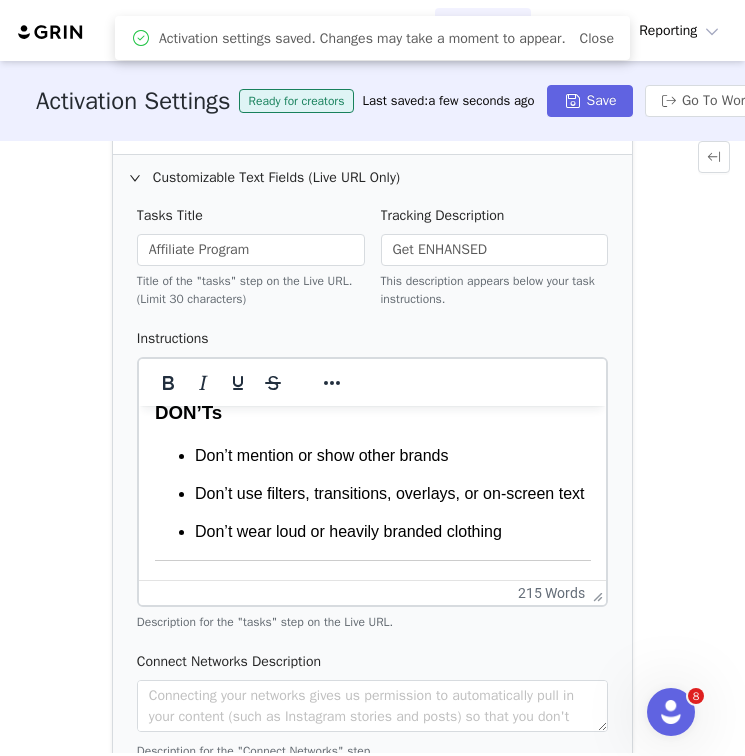 scroll, scrollTop: 1295, scrollLeft: 0, axis: vertical 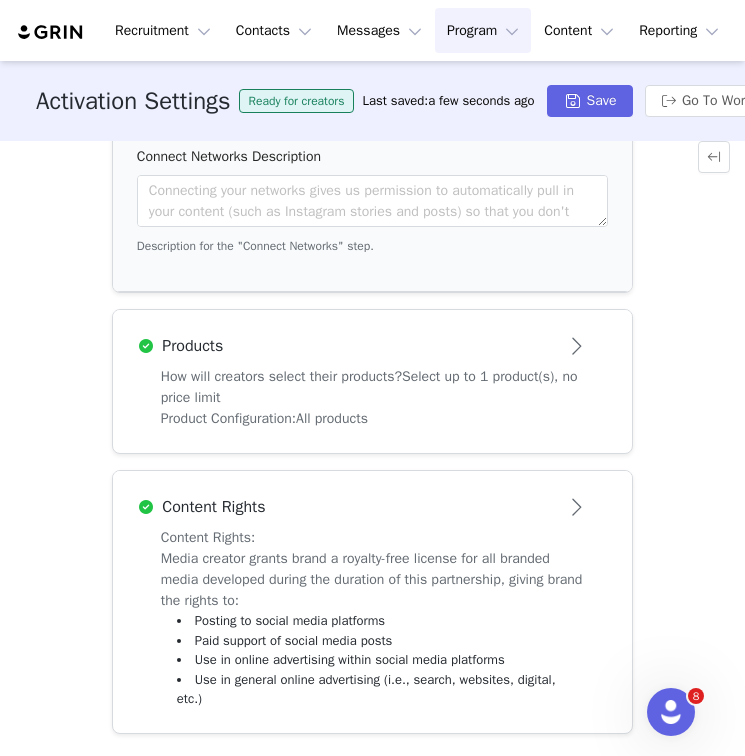click on "Select up to 1 product(s), no price limit" at bounding box center (369, 387) 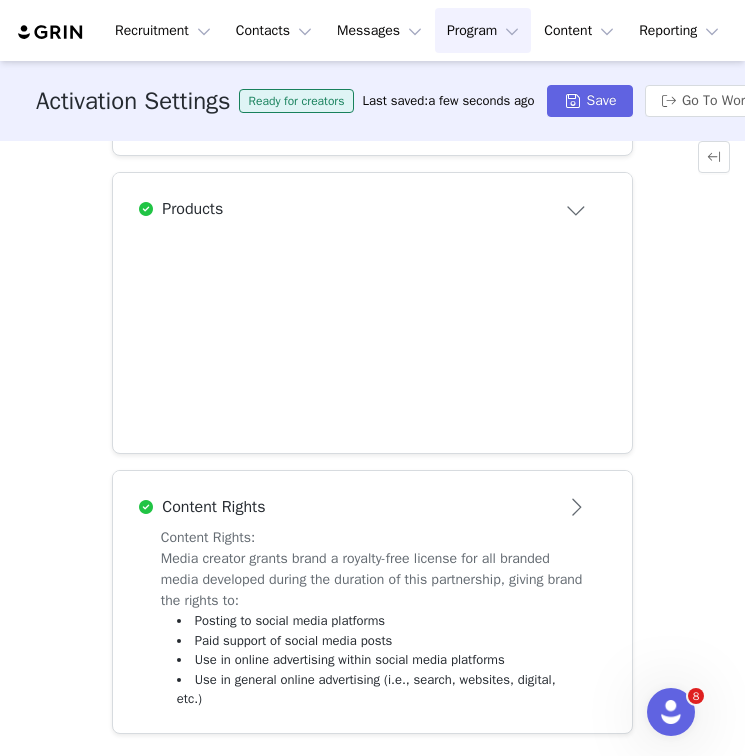 scroll, scrollTop: 988, scrollLeft: 0, axis: vertical 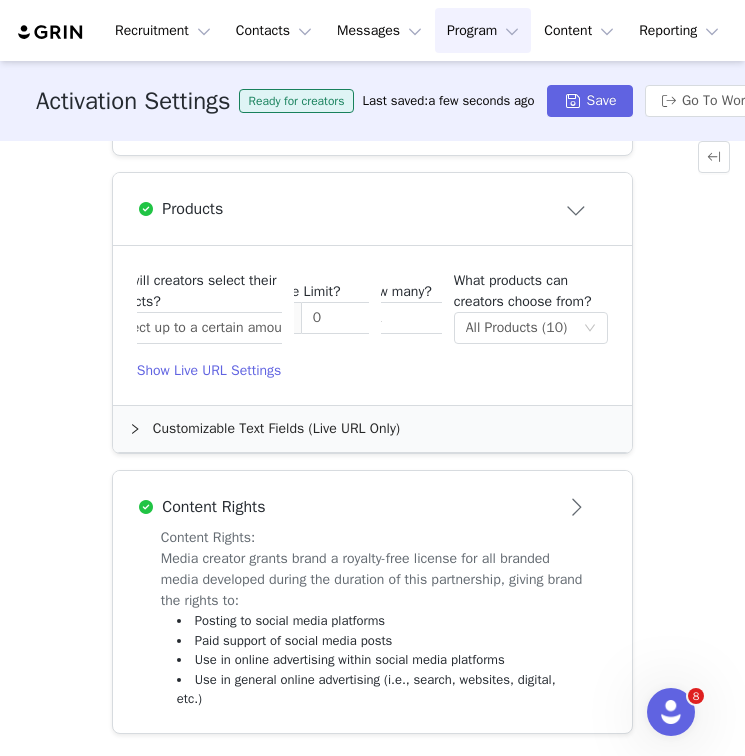 click on "Customizable Text Fields (Live URL Only)" at bounding box center [373, 429] 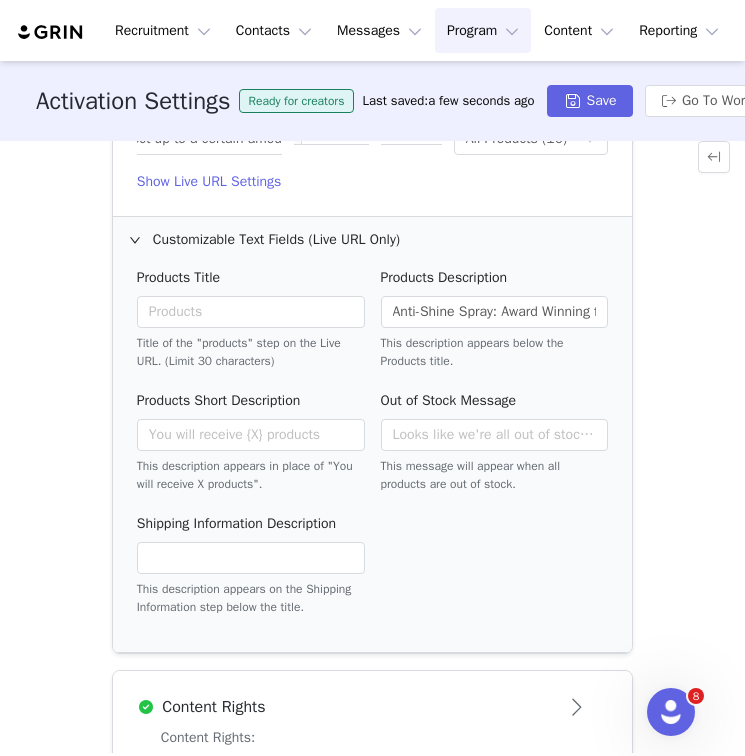 scroll, scrollTop: 1161, scrollLeft: 0, axis: vertical 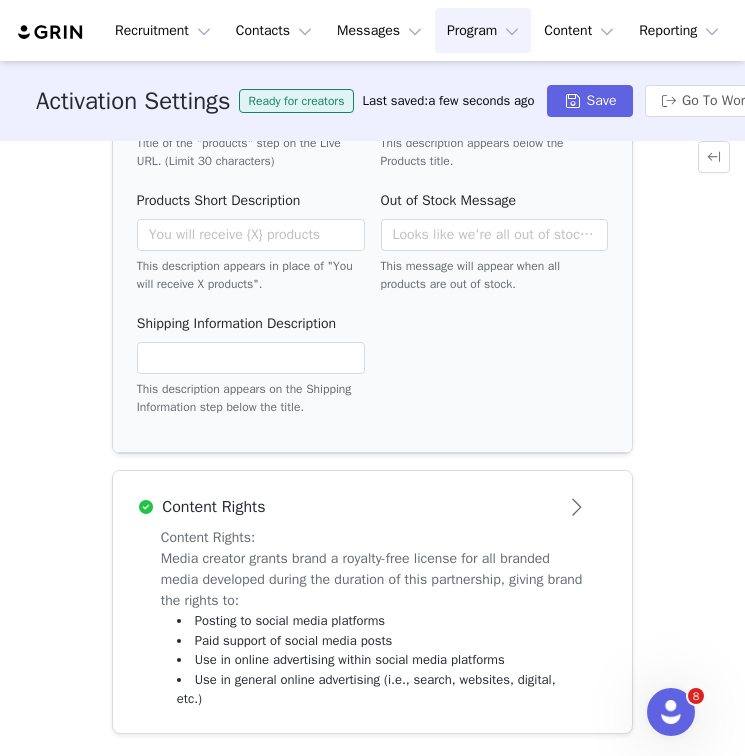 click on "Content Rights" at bounding box center [373, 507] 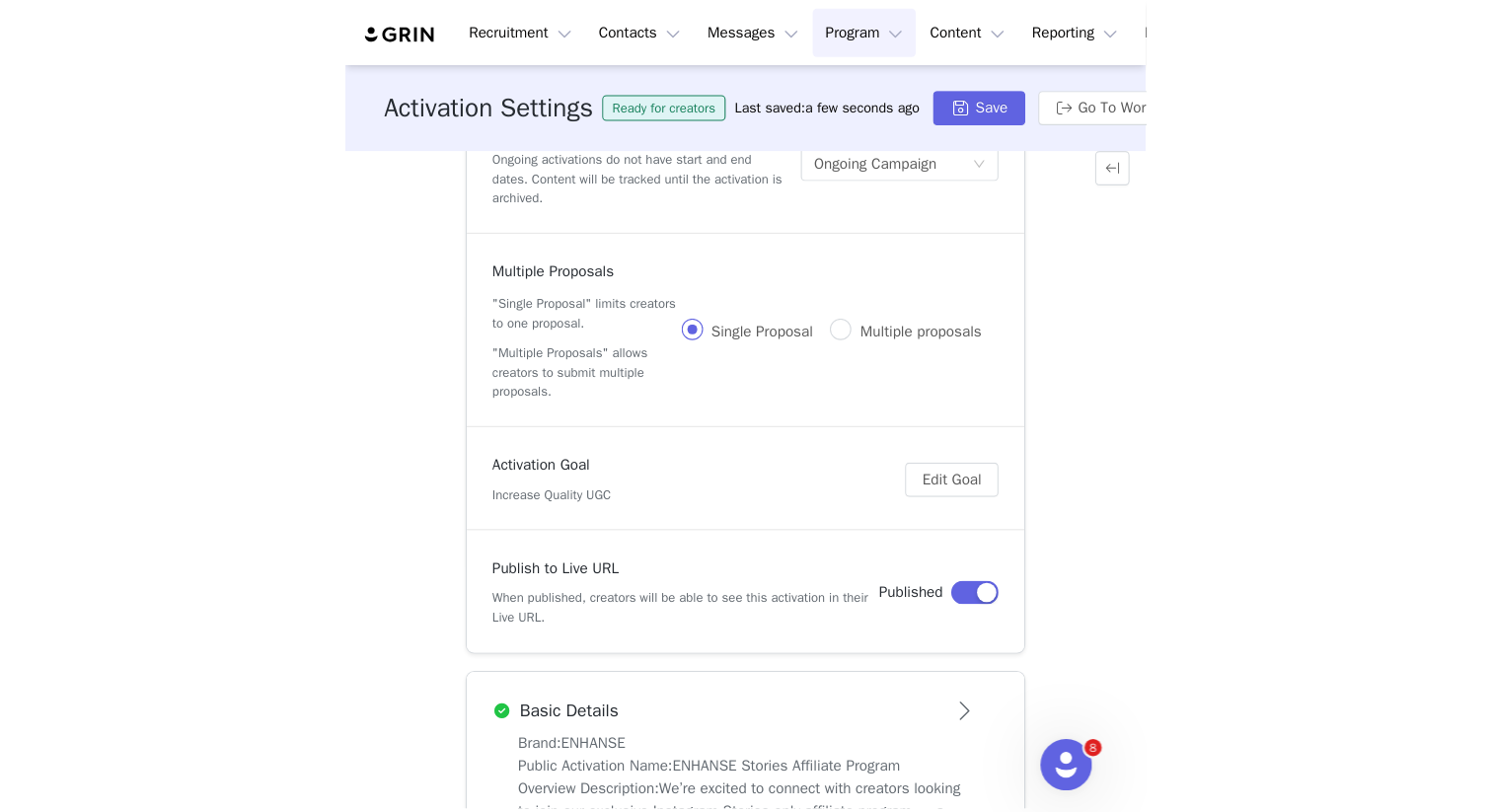 scroll, scrollTop: 0, scrollLeft: 0, axis: both 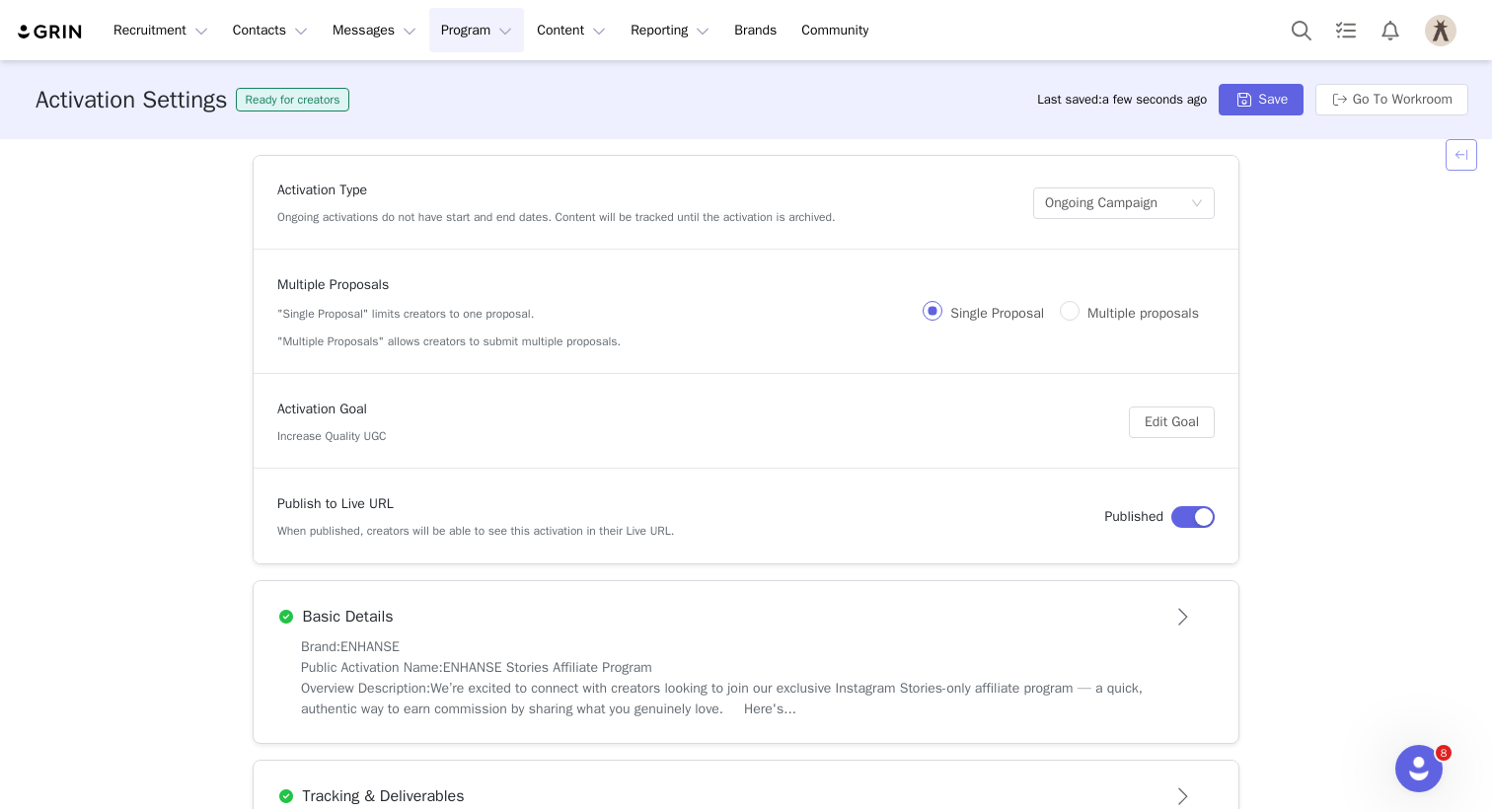 click at bounding box center (1461, 155) 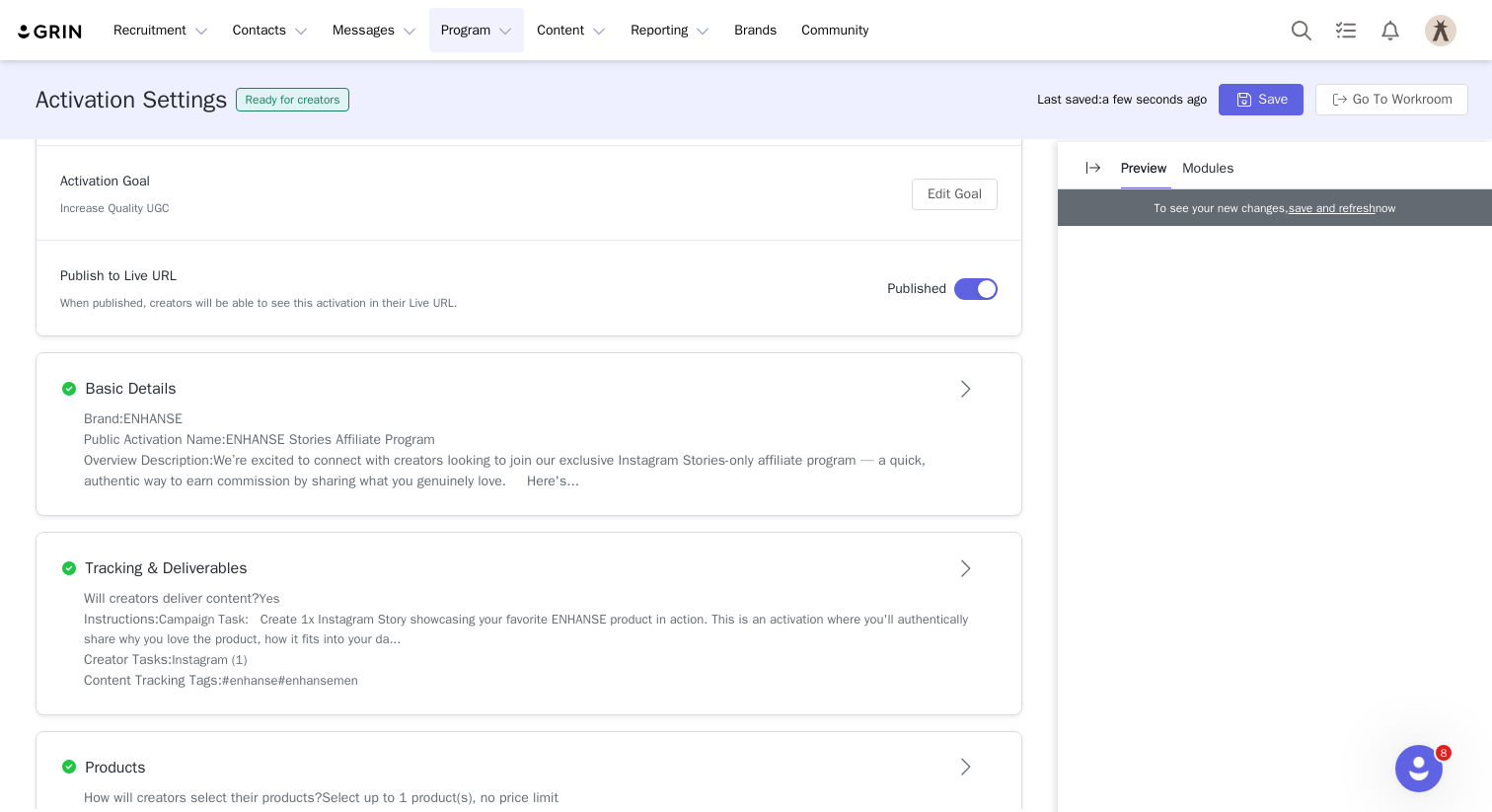 scroll, scrollTop: 229, scrollLeft: 0, axis: vertical 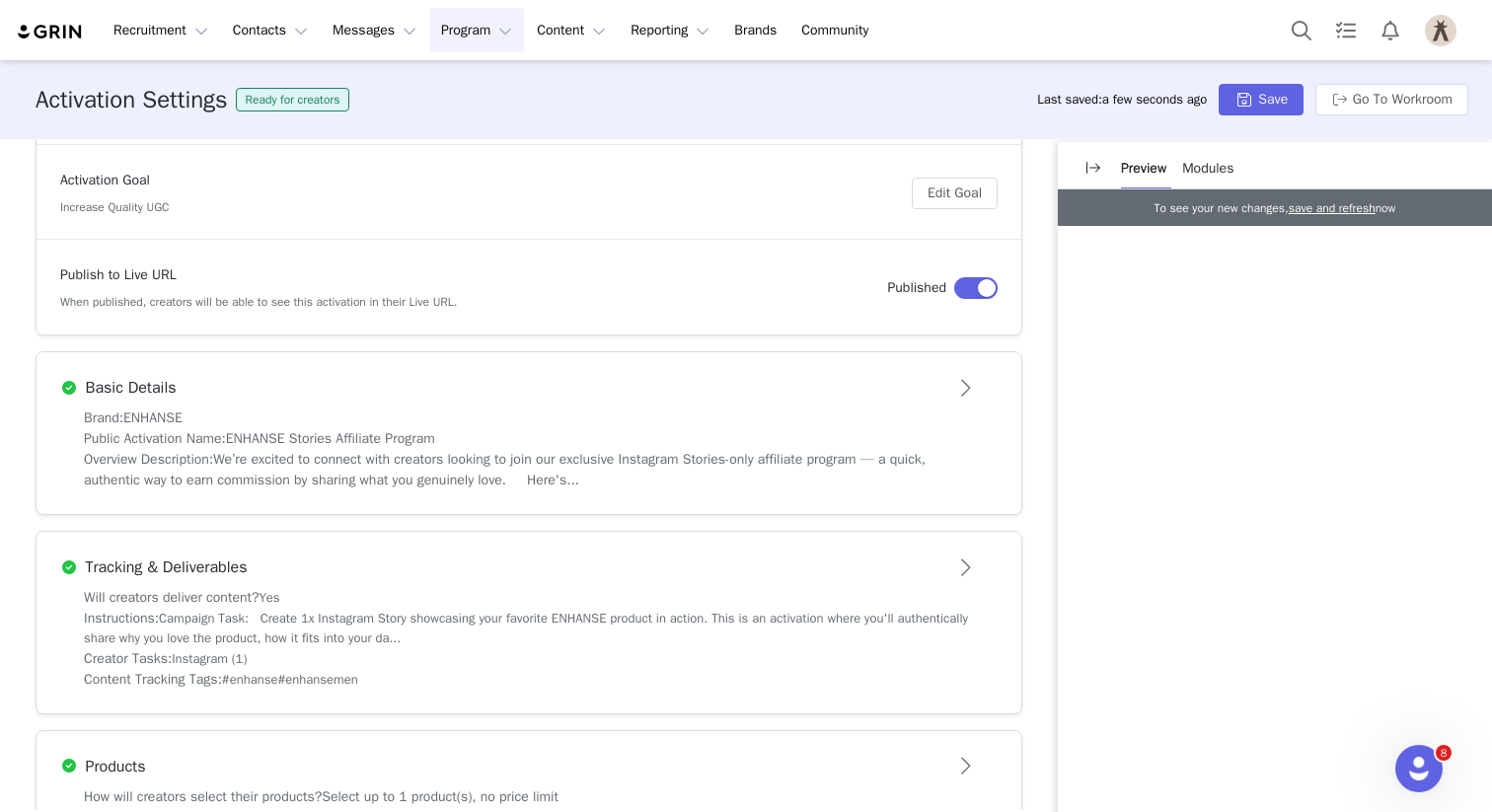 click on "Will creators deliver content?  Yes" at bounding box center [529, 597] 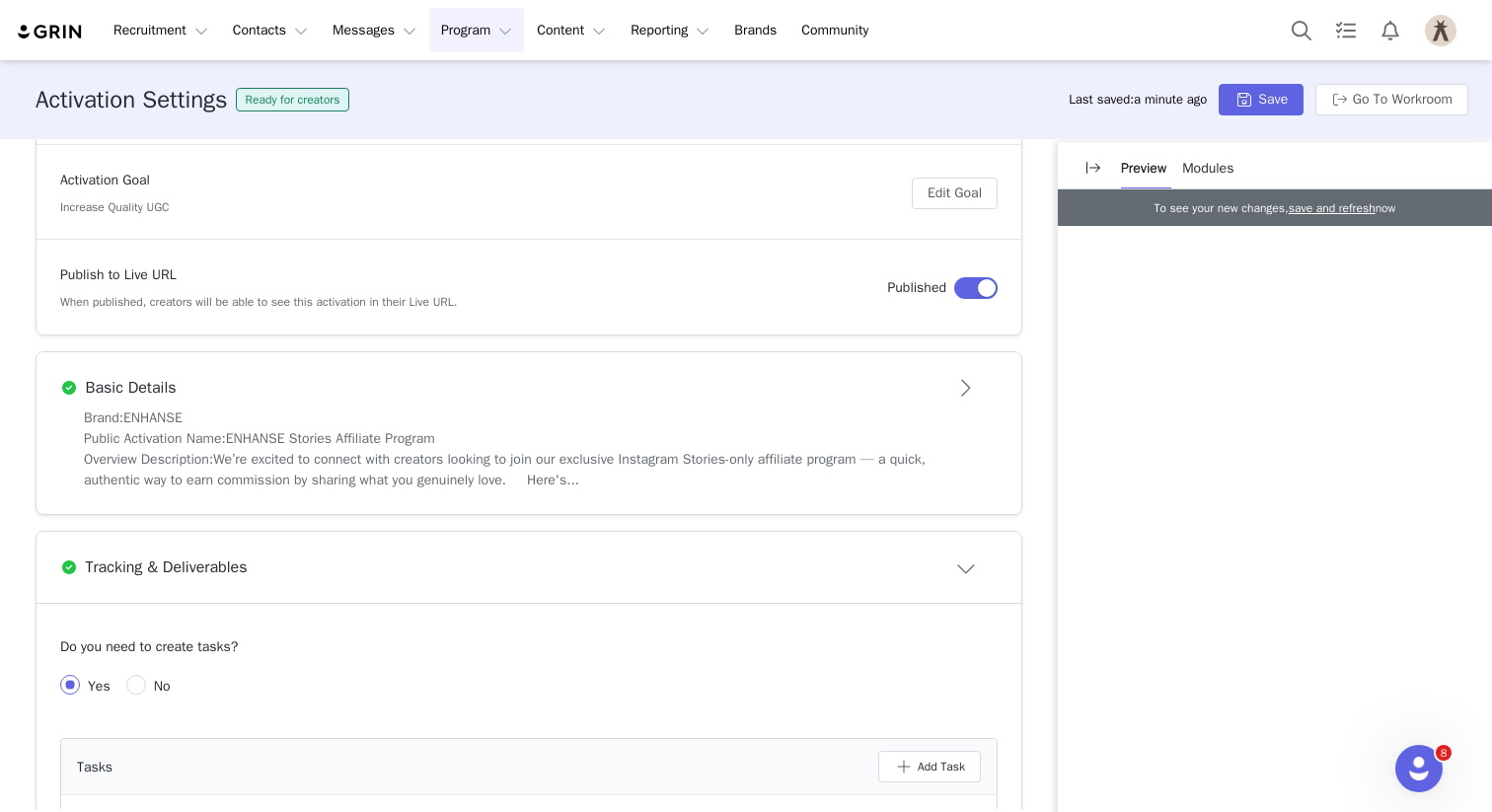 click on "Basic Details" at bounding box center (496, 388) 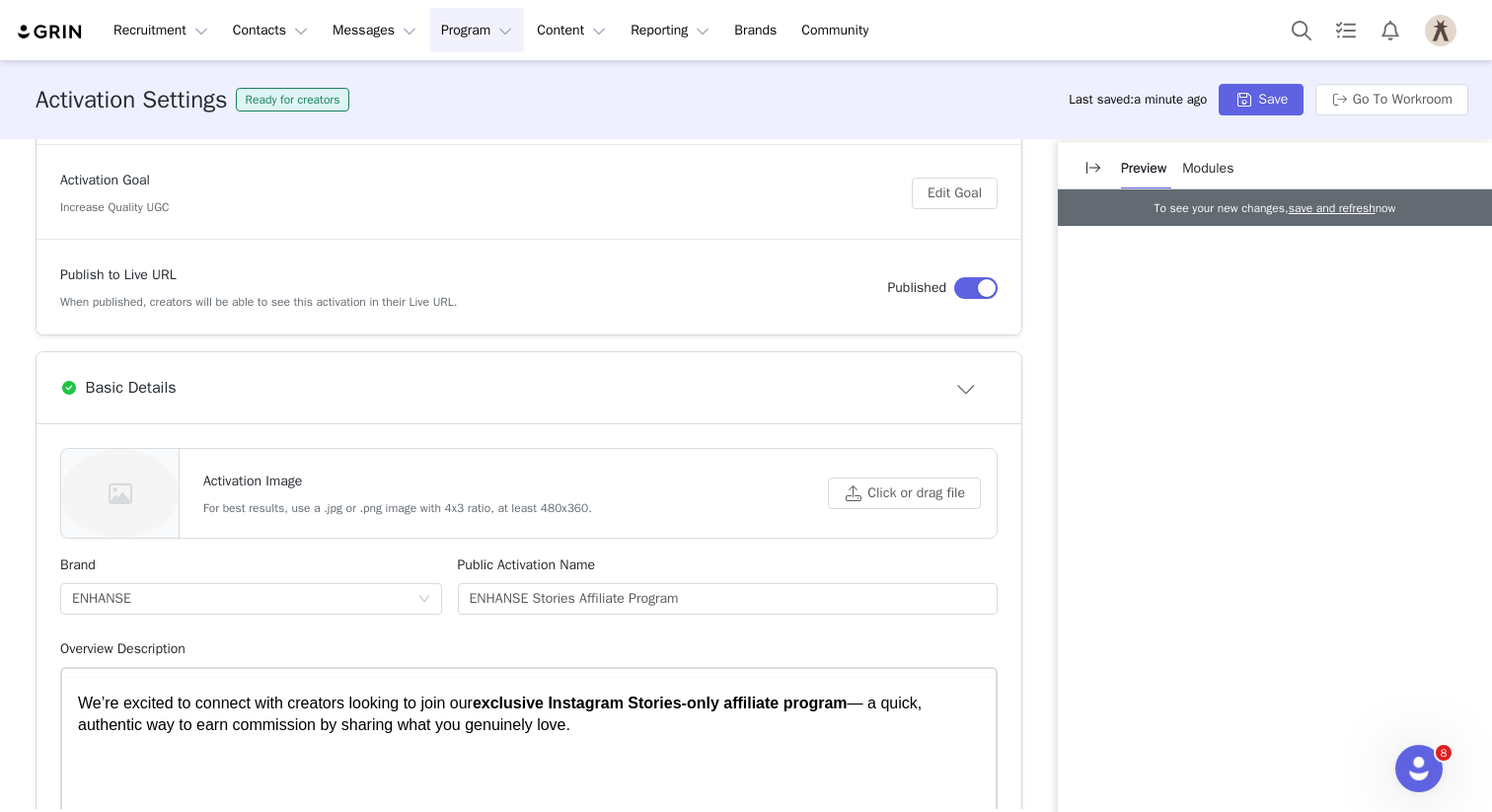 scroll, scrollTop: 0, scrollLeft: 0, axis: both 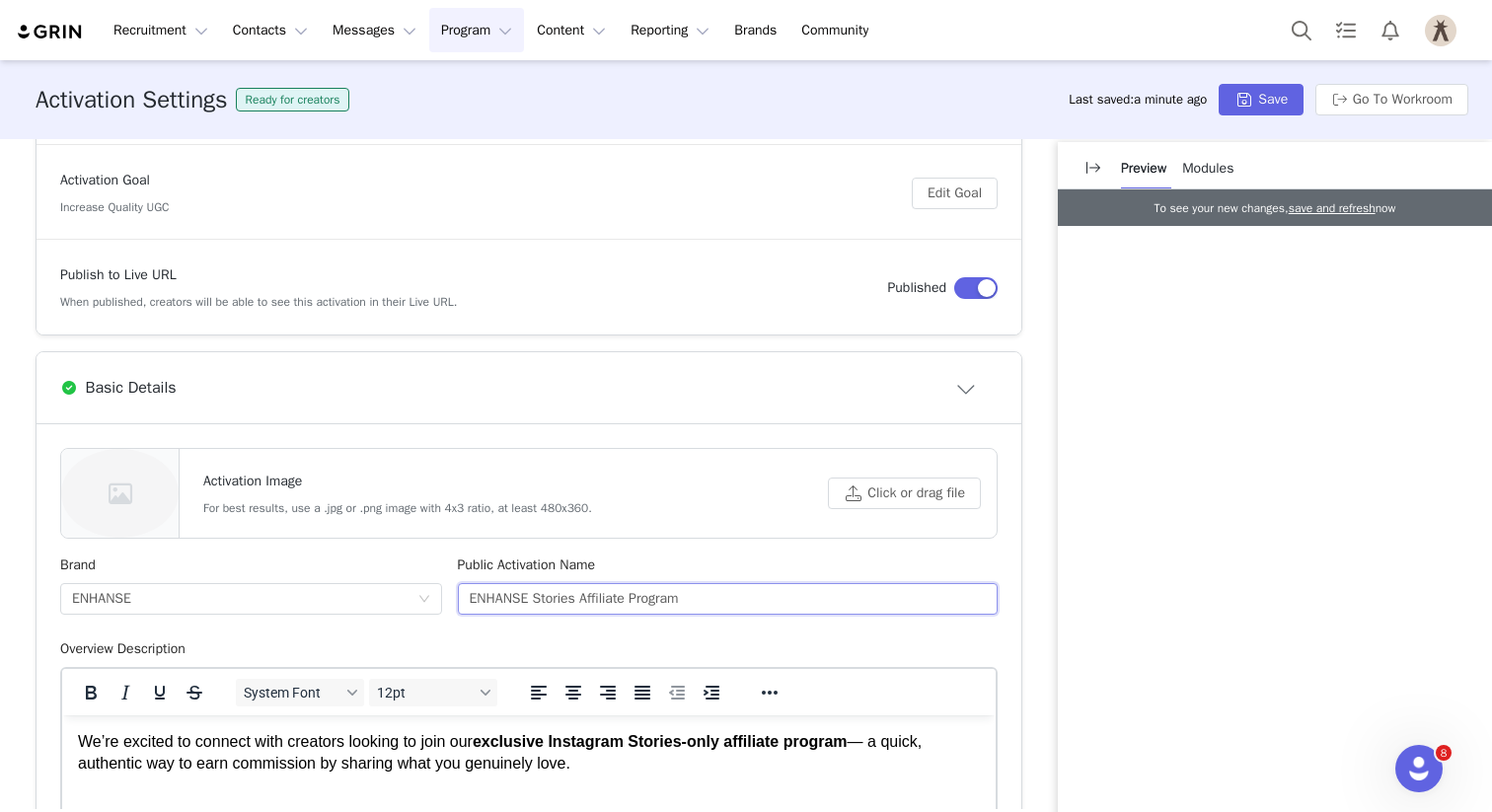 click on "ENHANSE Stories Affiliate Program" at bounding box center [728, 599] 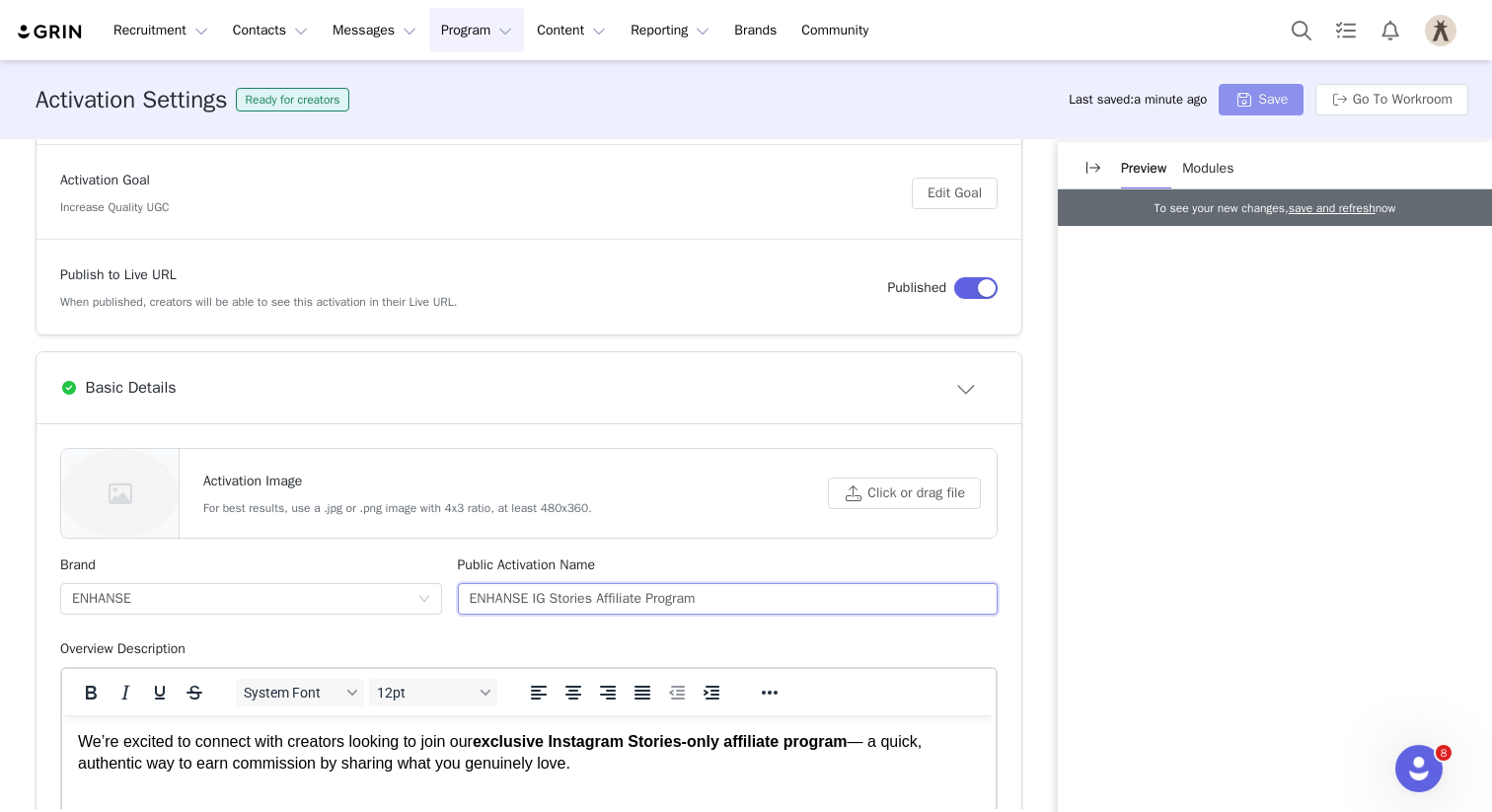 type on "ENHANSE IG Stories Affiliate Program" 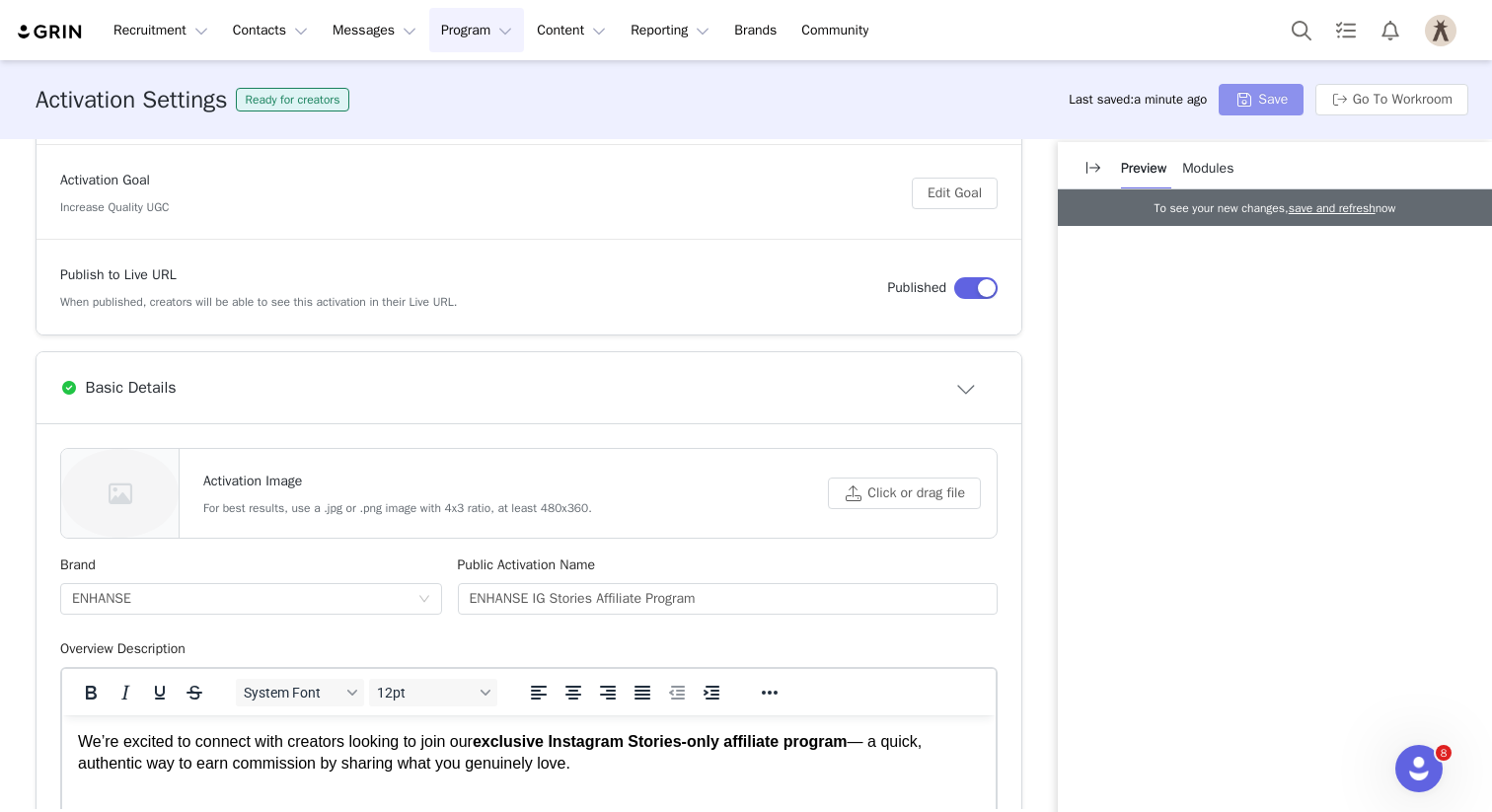 click on "Save" at bounding box center (1261, 100) 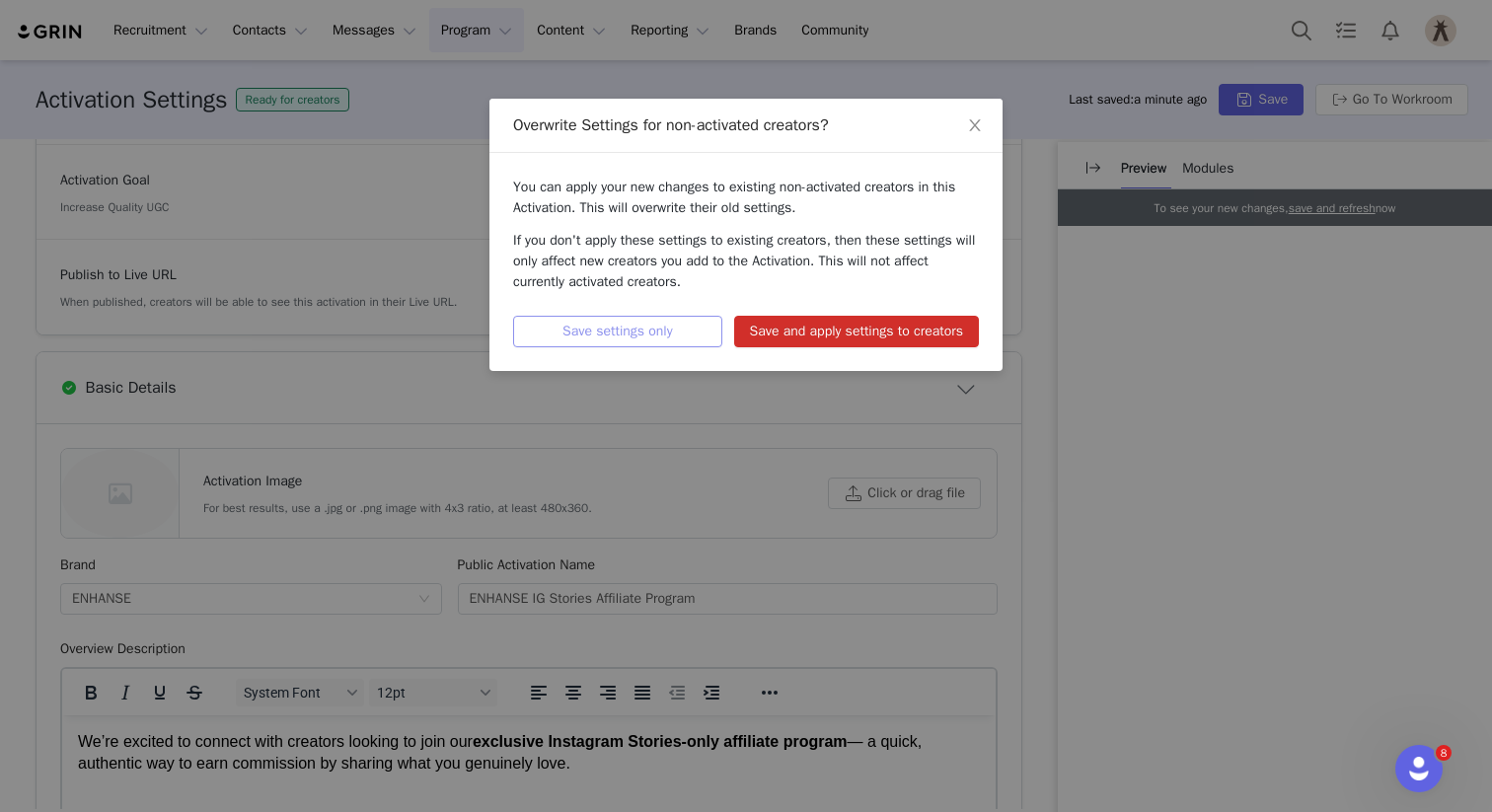 click on "Save settings only" at bounding box center [618, 332] 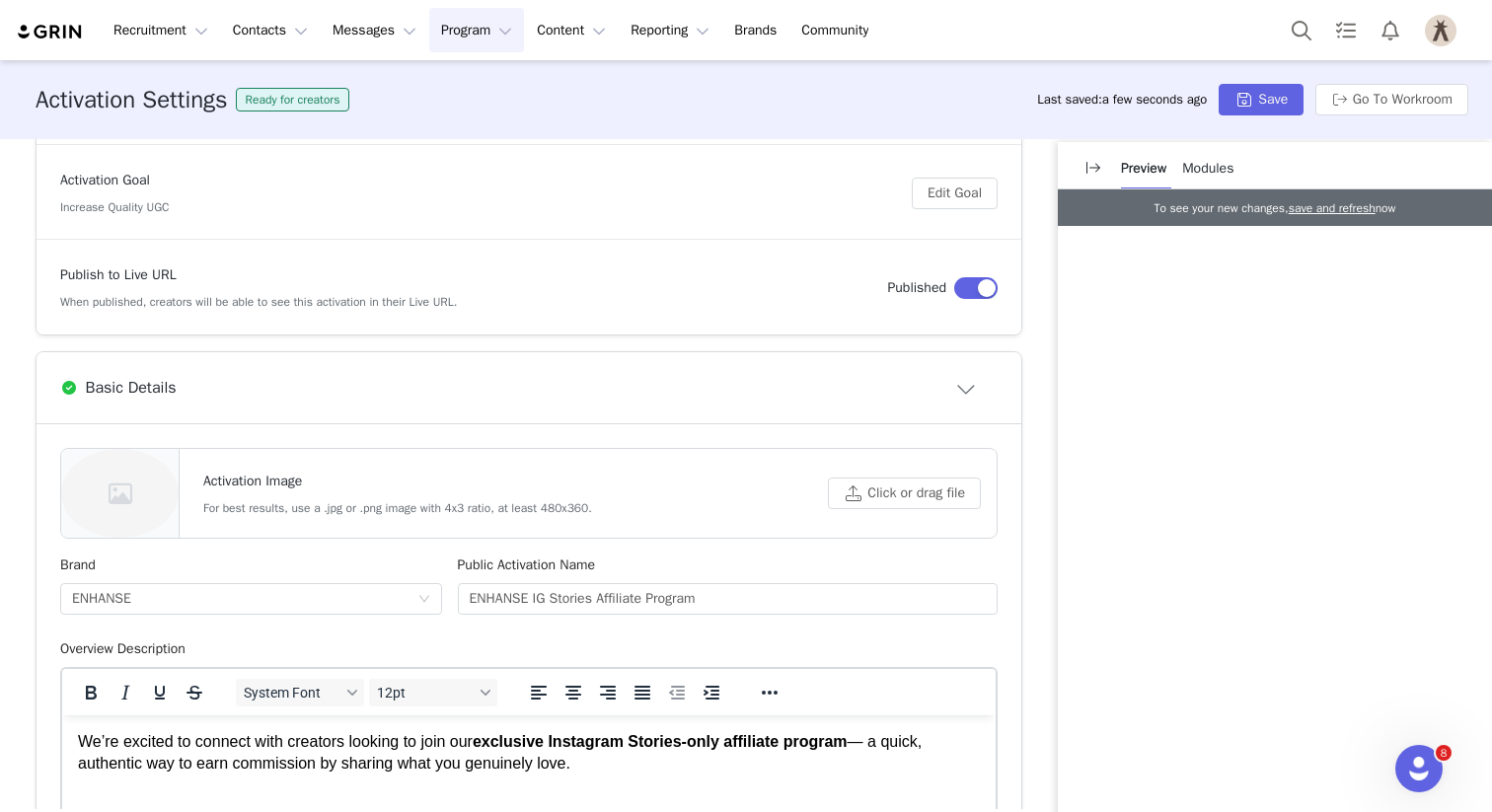 click on "Program Program" at bounding box center [477, 30] 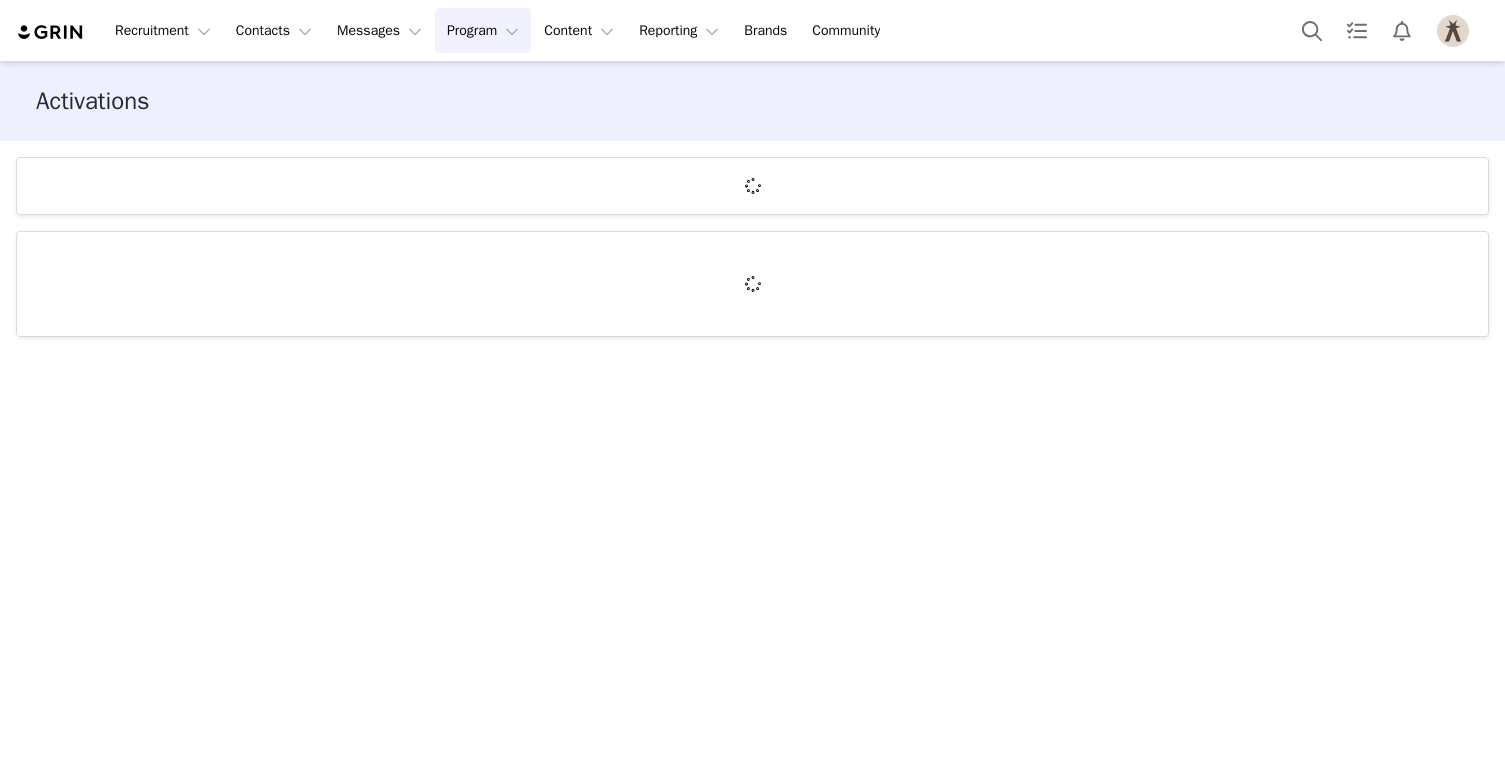 scroll, scrollTop: 0, scrollLeft: 0, axis: both 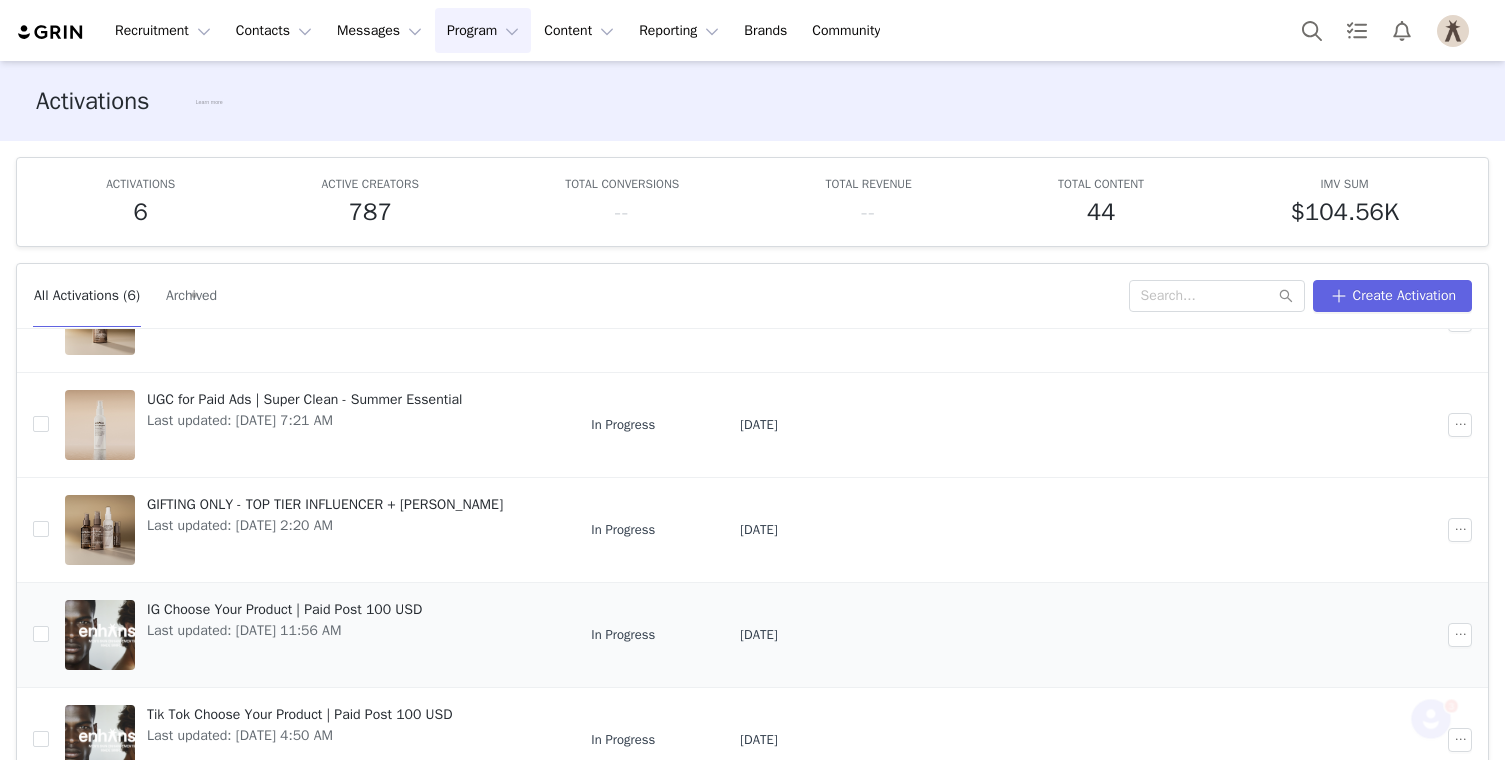click on "IG Choose Your Product | Paid Post 100 USD" at bounding box center (284, 609) 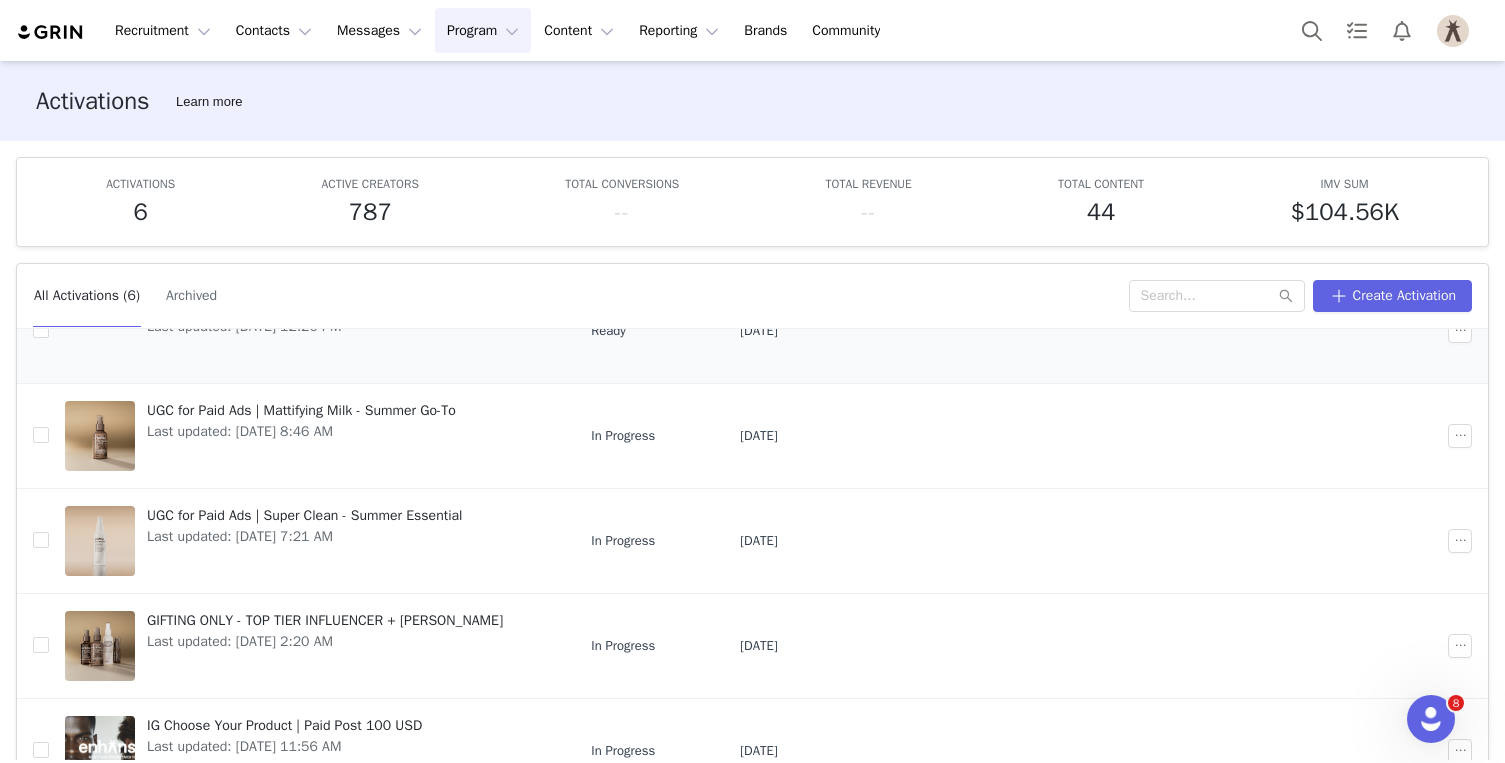 scroll, scrollTop: 215, scrollLeft: 0, axis: vertical 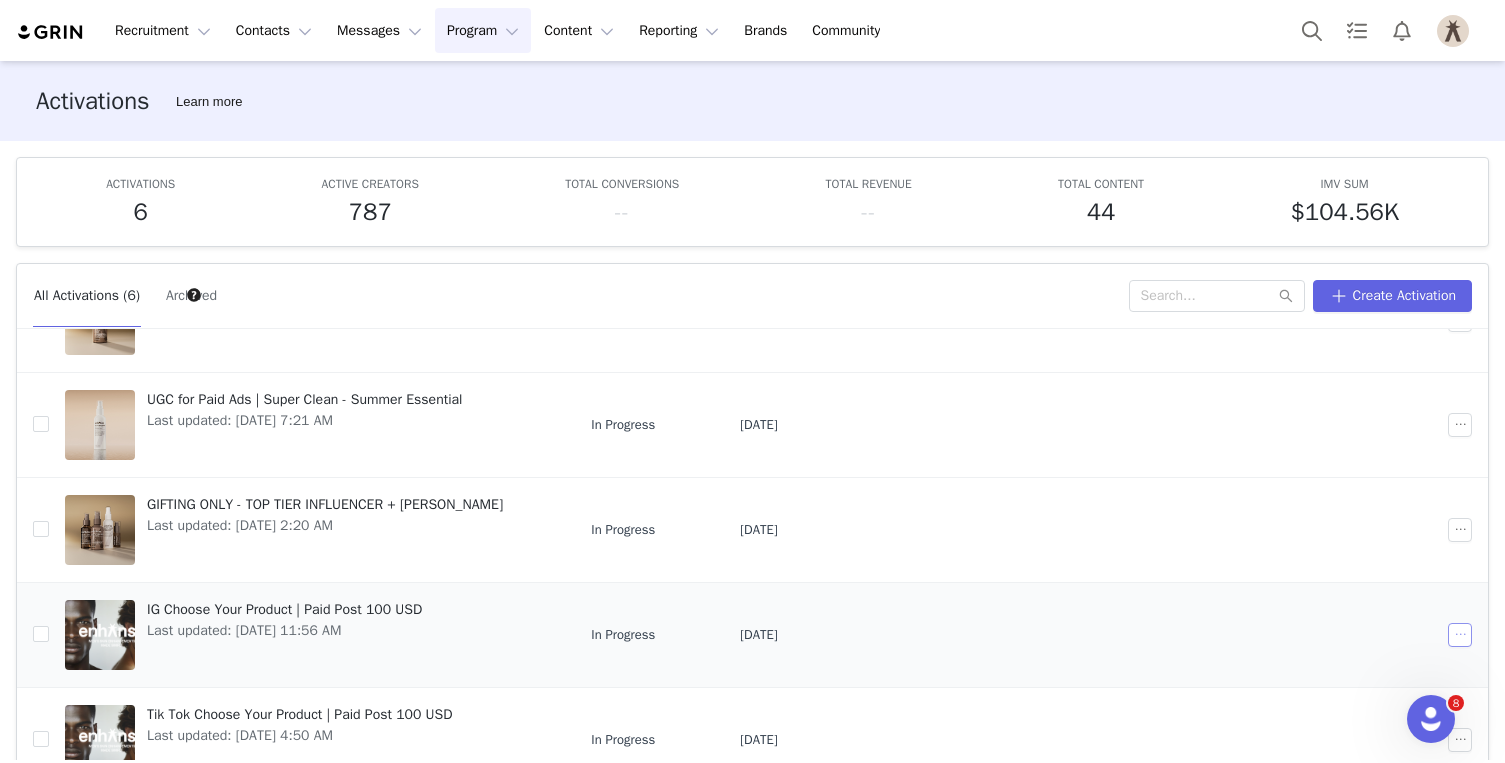 click at bounding box center [1460, 635] 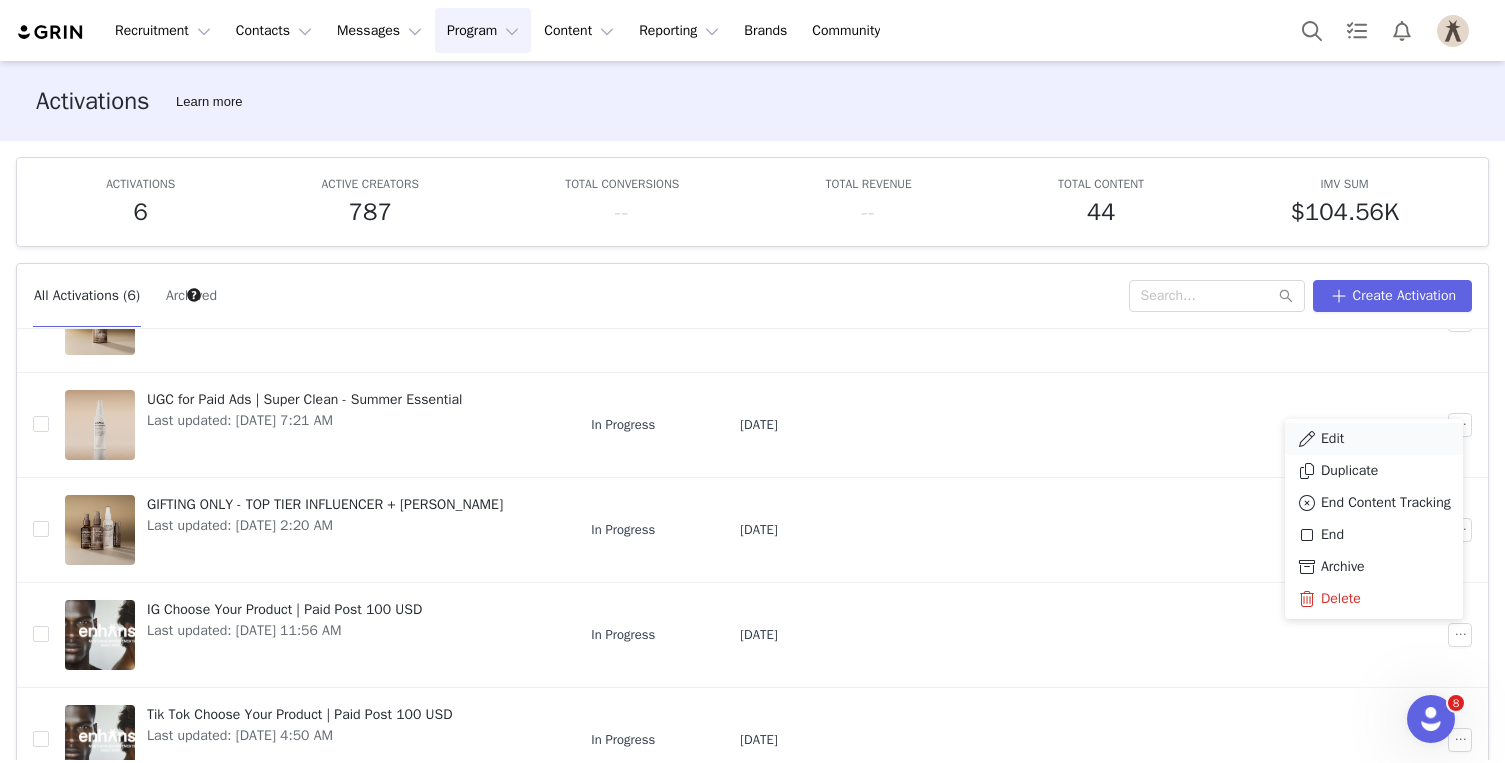 click on "Edit" at bounding box center (1332, 439) 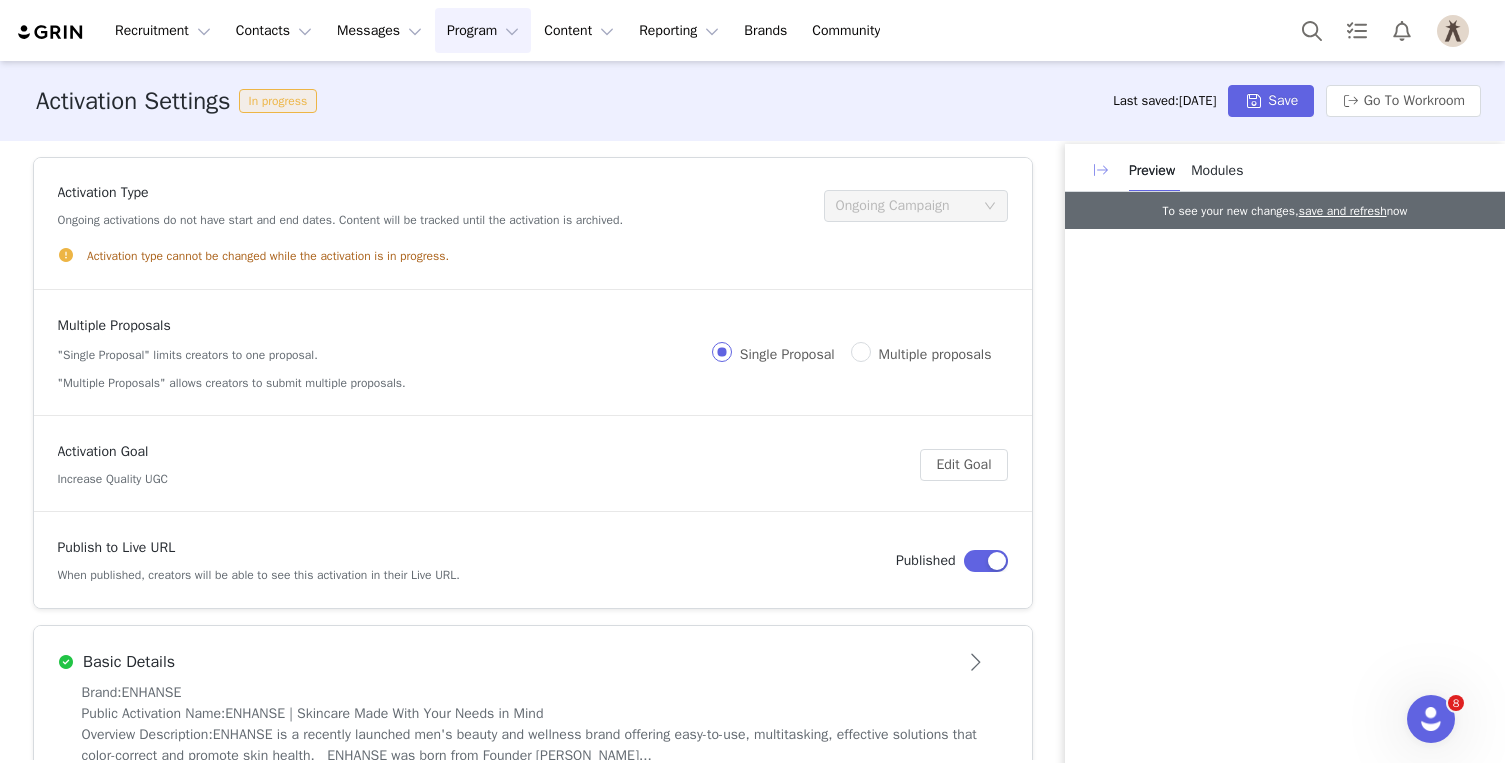 click at bounding box center (1101, 170) 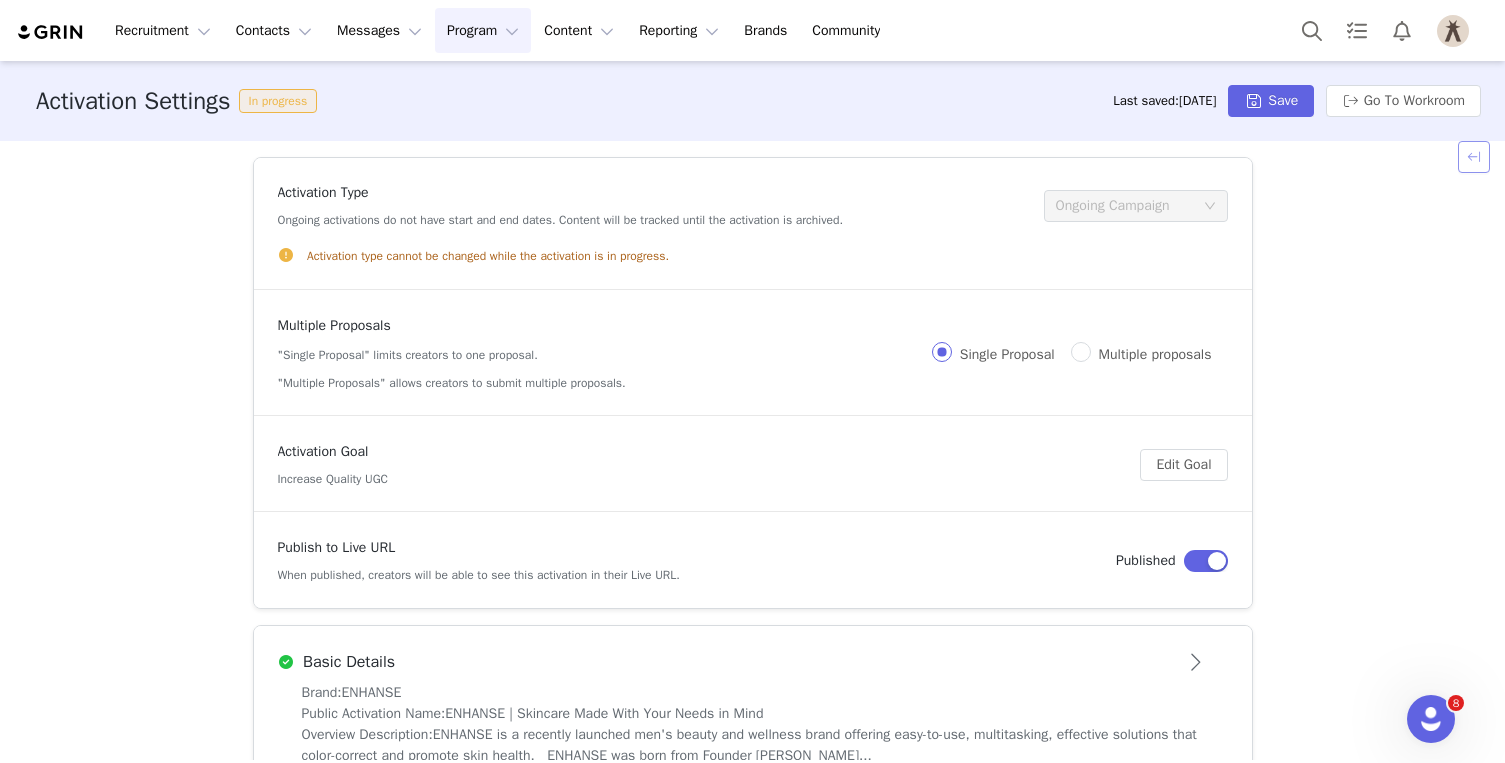 click at bounding box center (1474, 157) 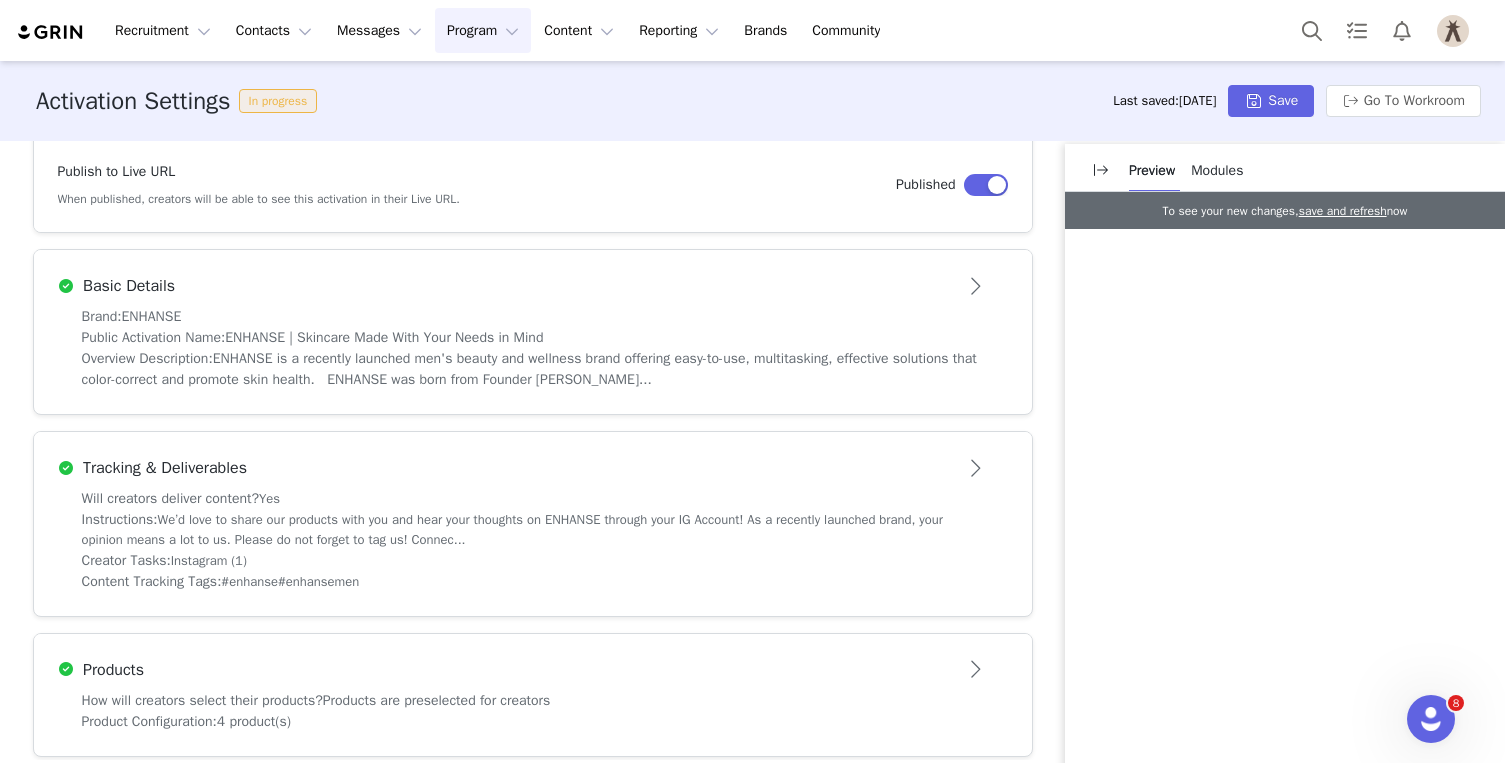 scroll, scrollTop: 377, scrollLeft: 0, axis: vertical 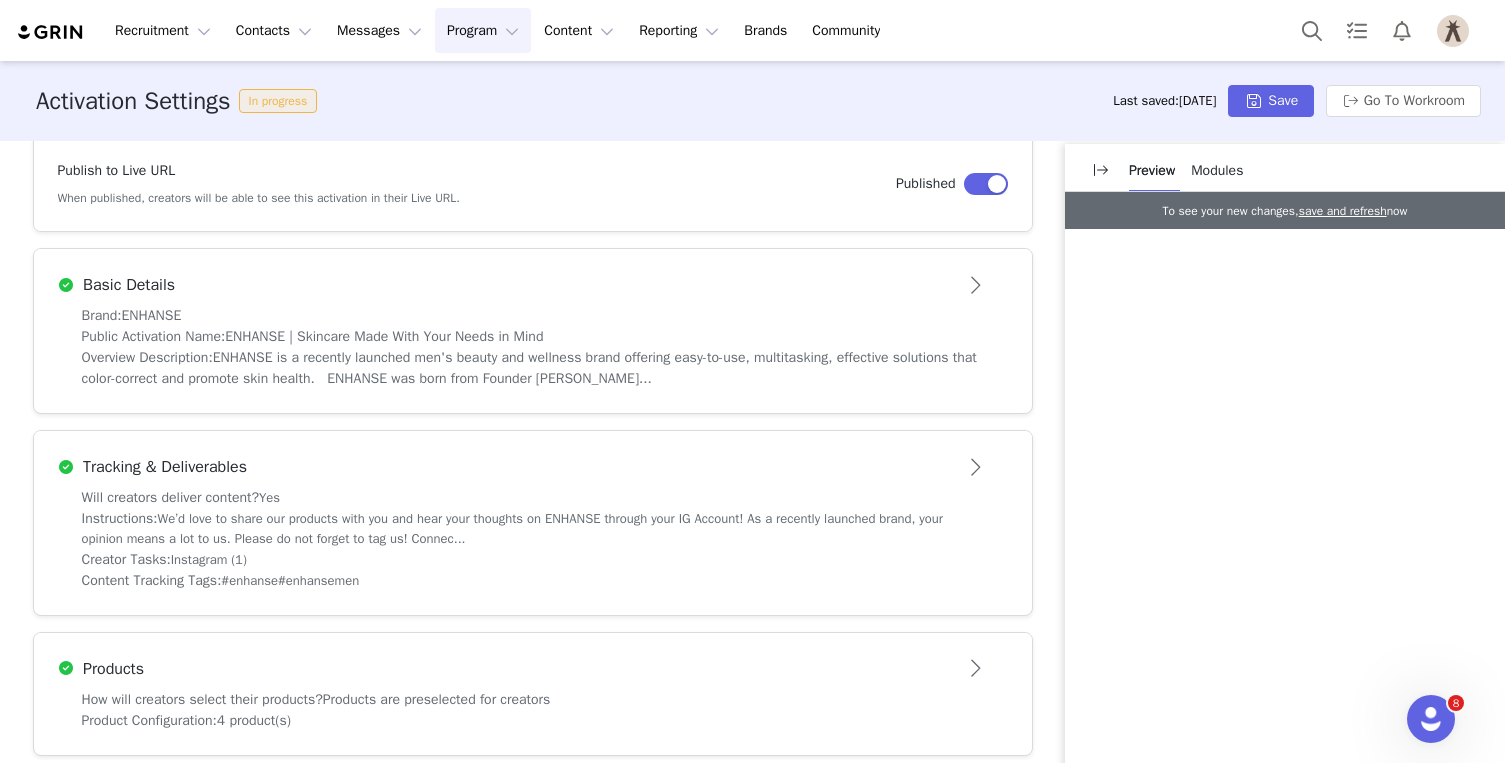 click on "Brand: ENHANSE" at bounding box center [533, 315] 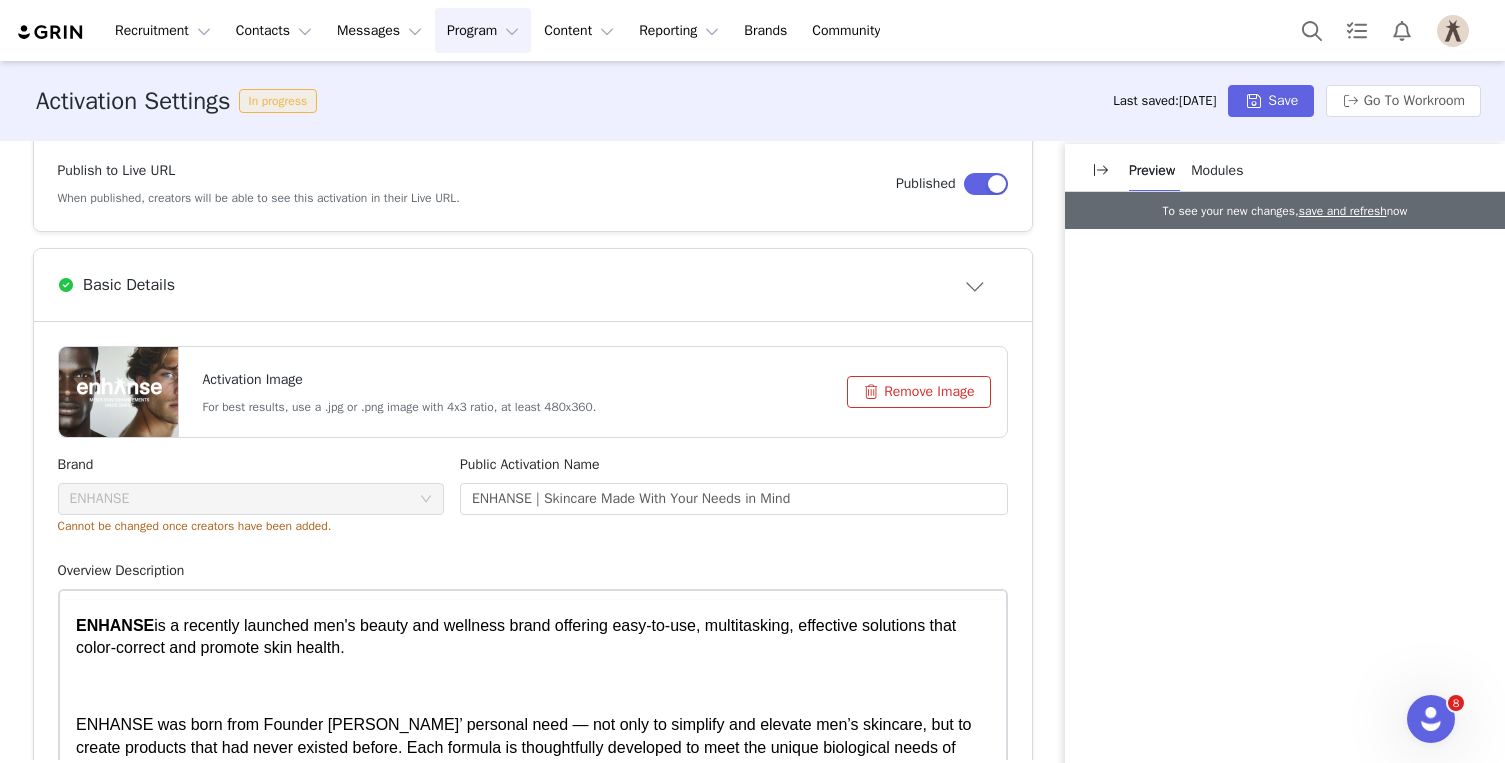 scroll, scrollTop: 0, scrollLeft: 0, axis: both 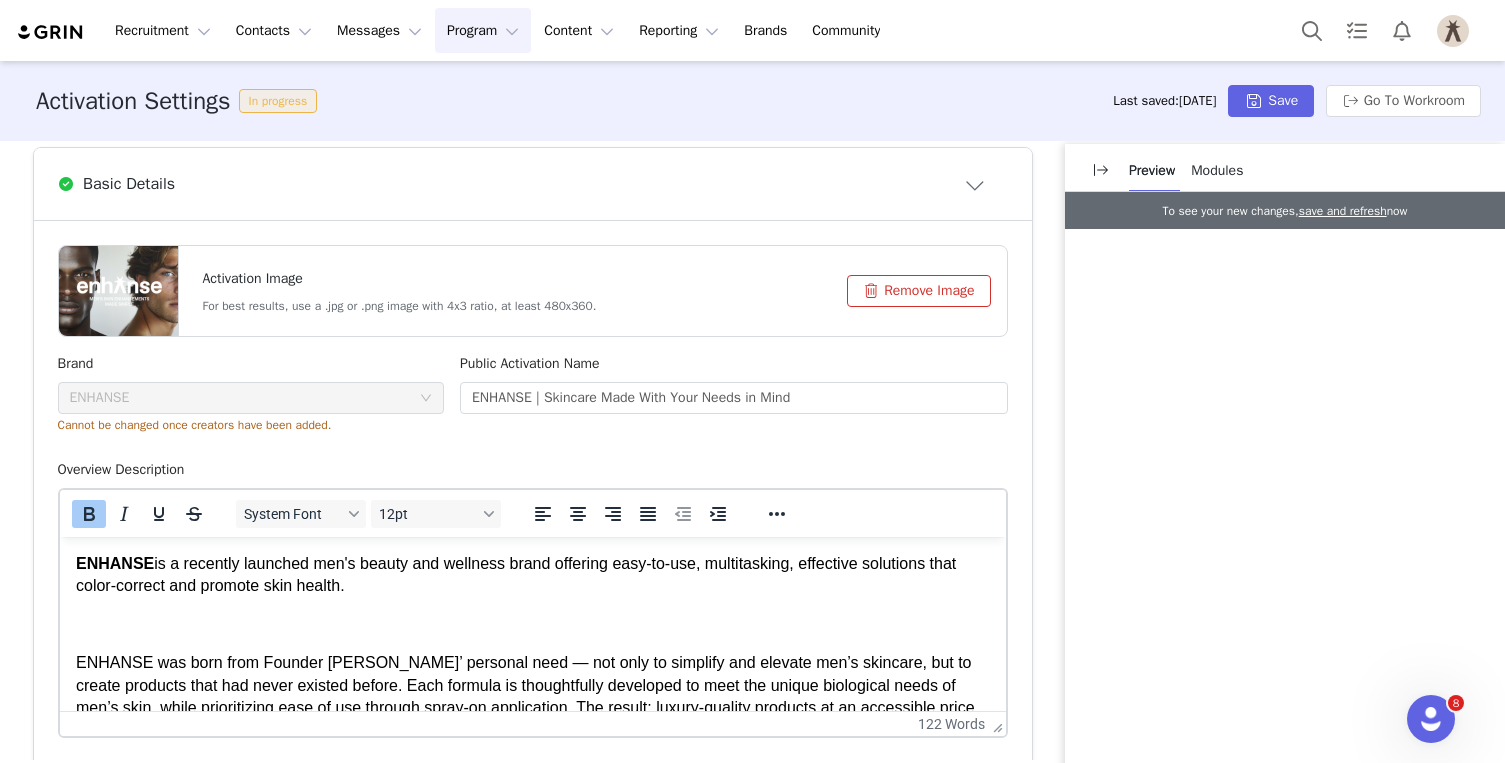 click at bounding box center (118, 291) 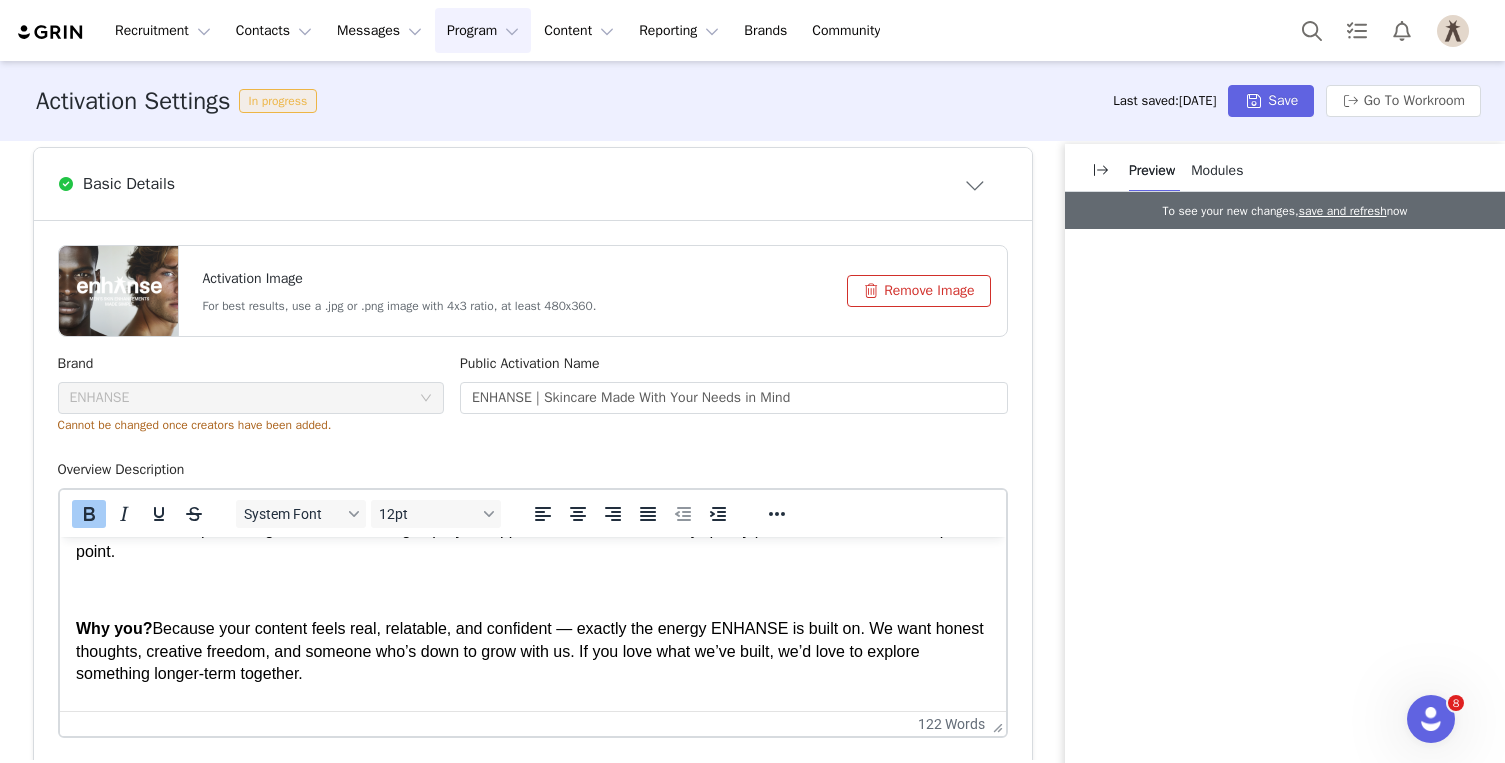 scroll, scrollTop: 207, scrollLeft: 0, axis: vertical 